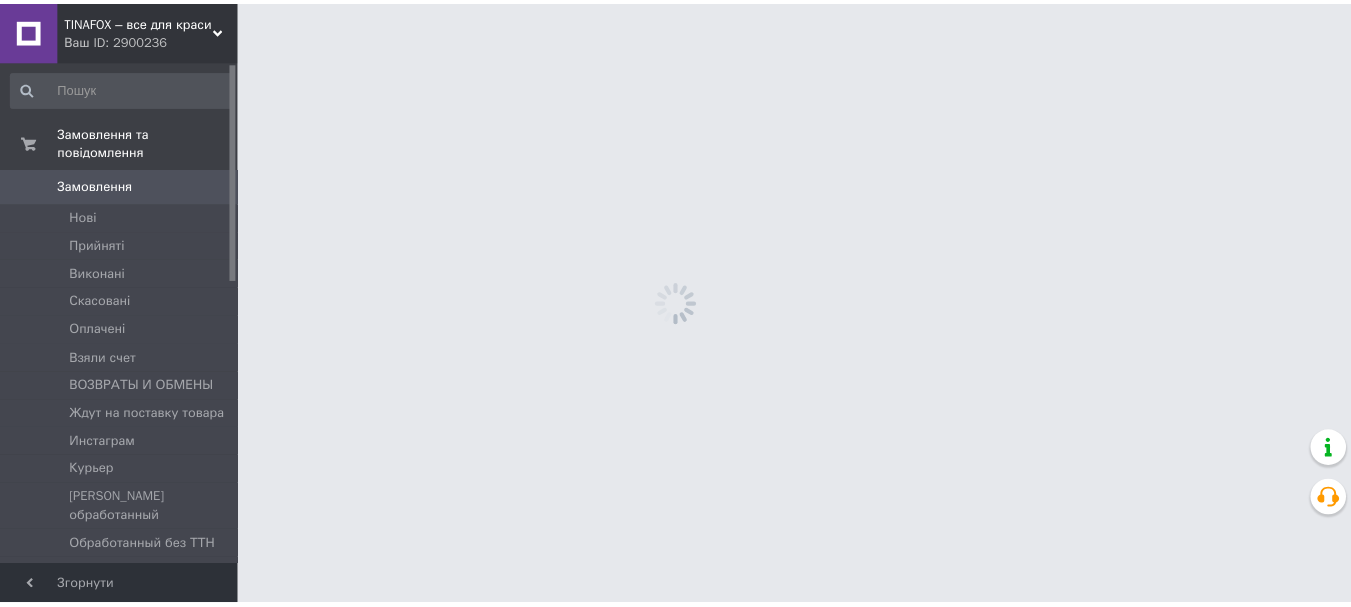 scroll, scrollTop: 0, scrollLeft: 0, axis: both 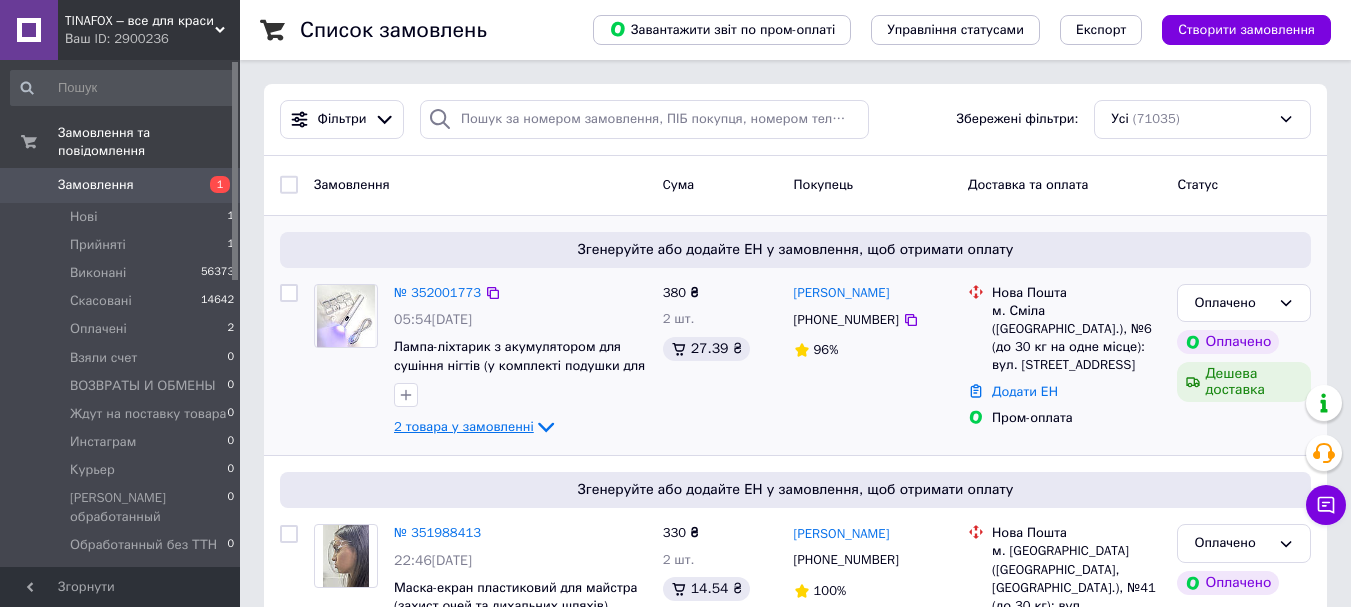 click 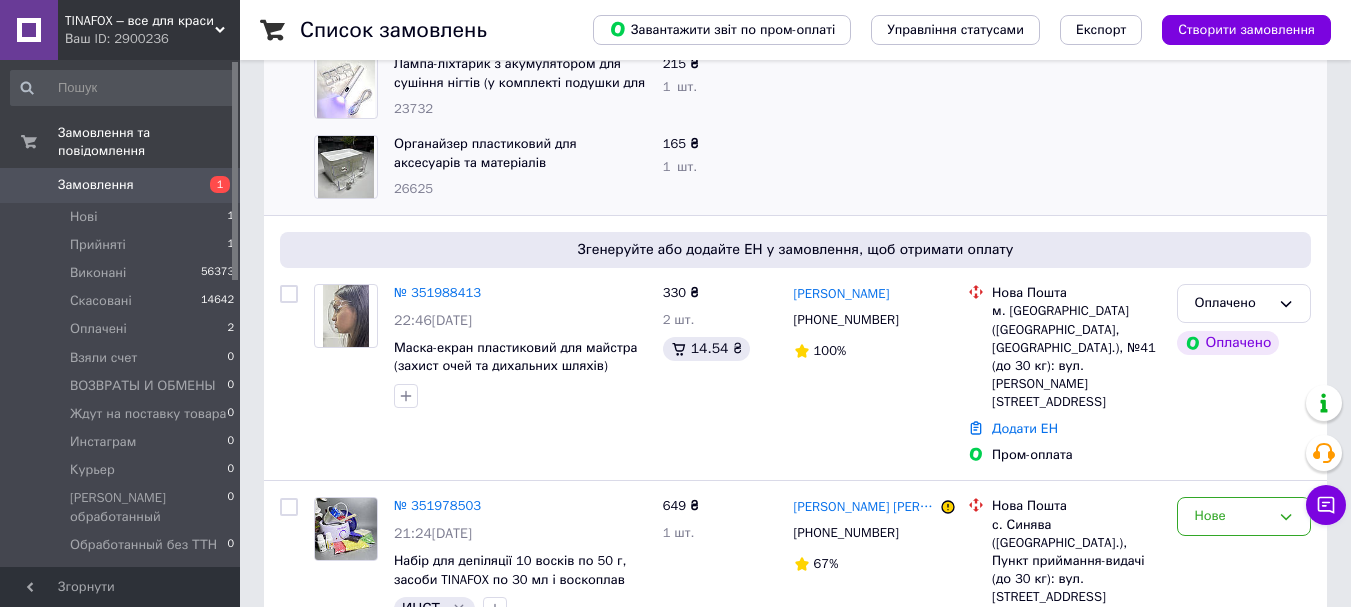 scroll, scrollTop: 200, scrollLeft: 0, axis: vertical 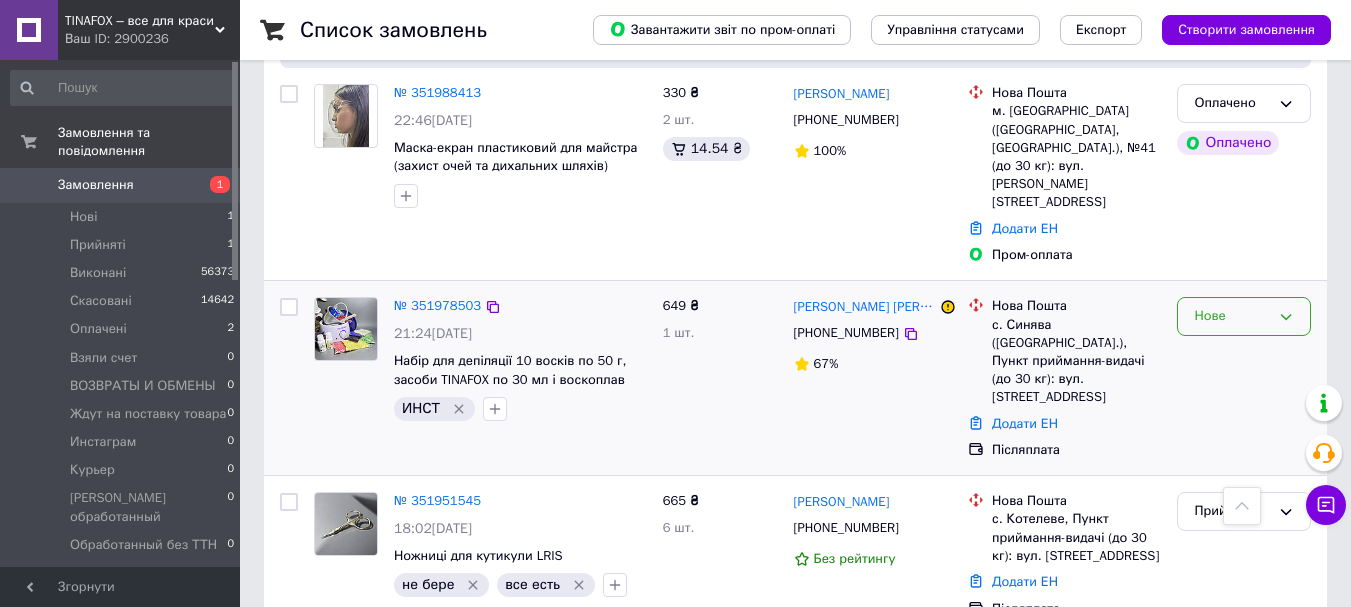click on "Нове" at bounding box center [1232, 316] 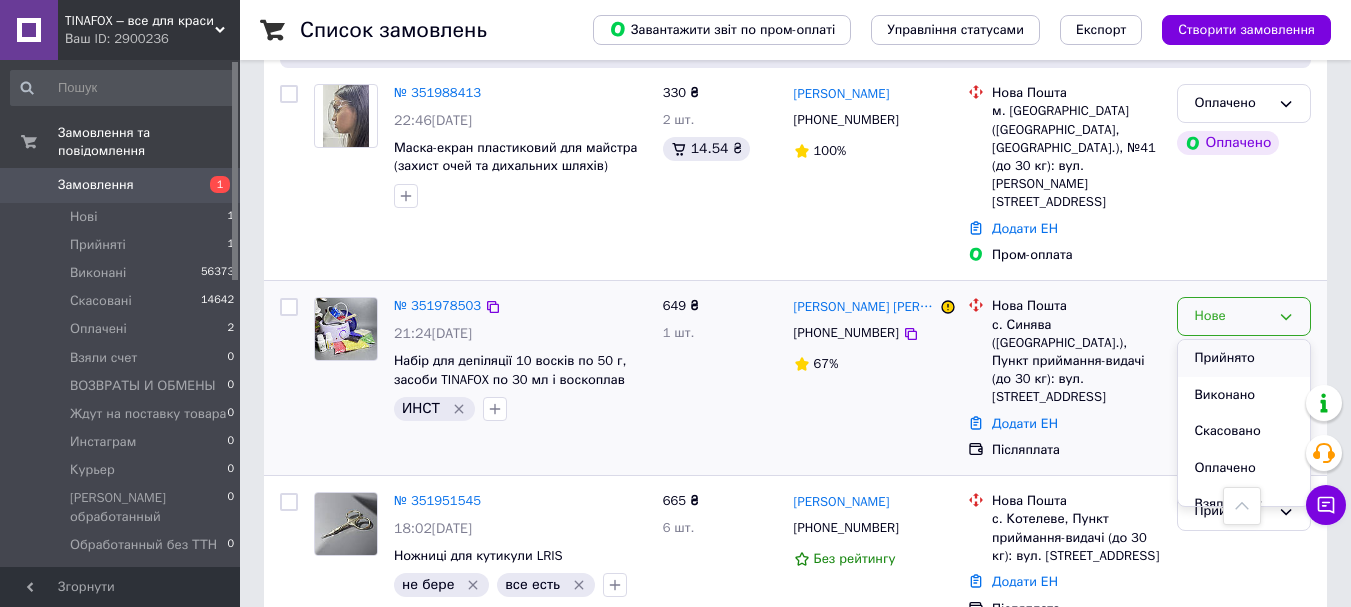 click on "Прийнято" at bounding box center [1244, 358] 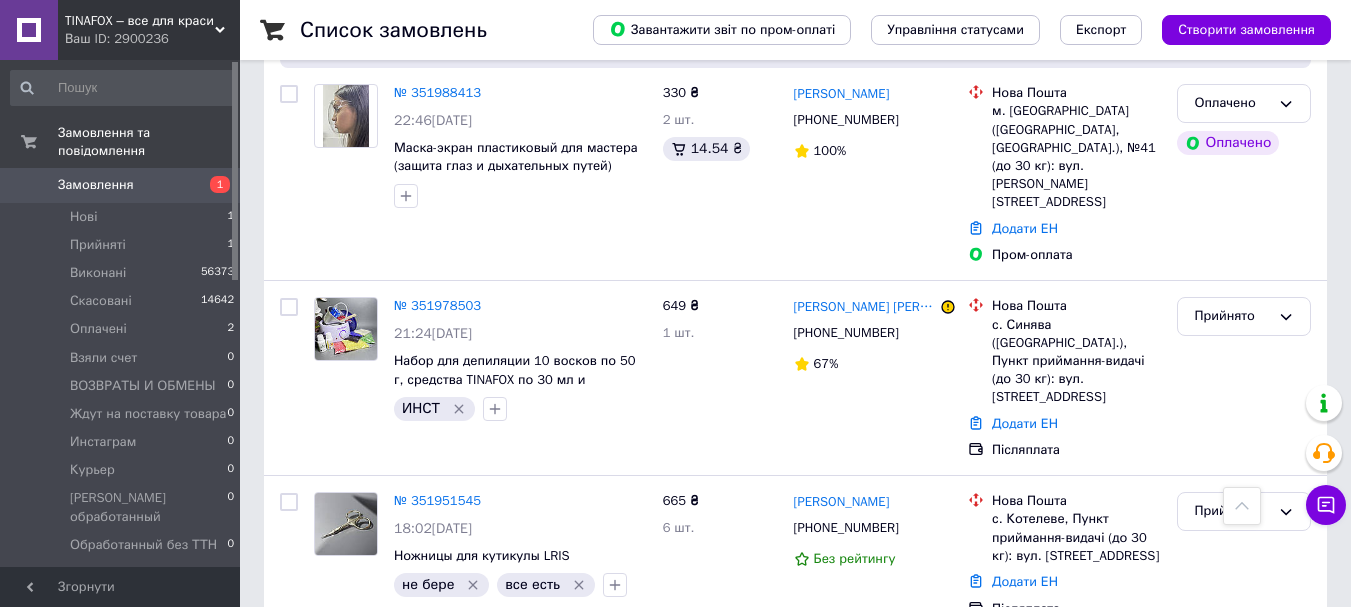 click on "TINAFOX – все для краси" at bounding box center (140, 21) 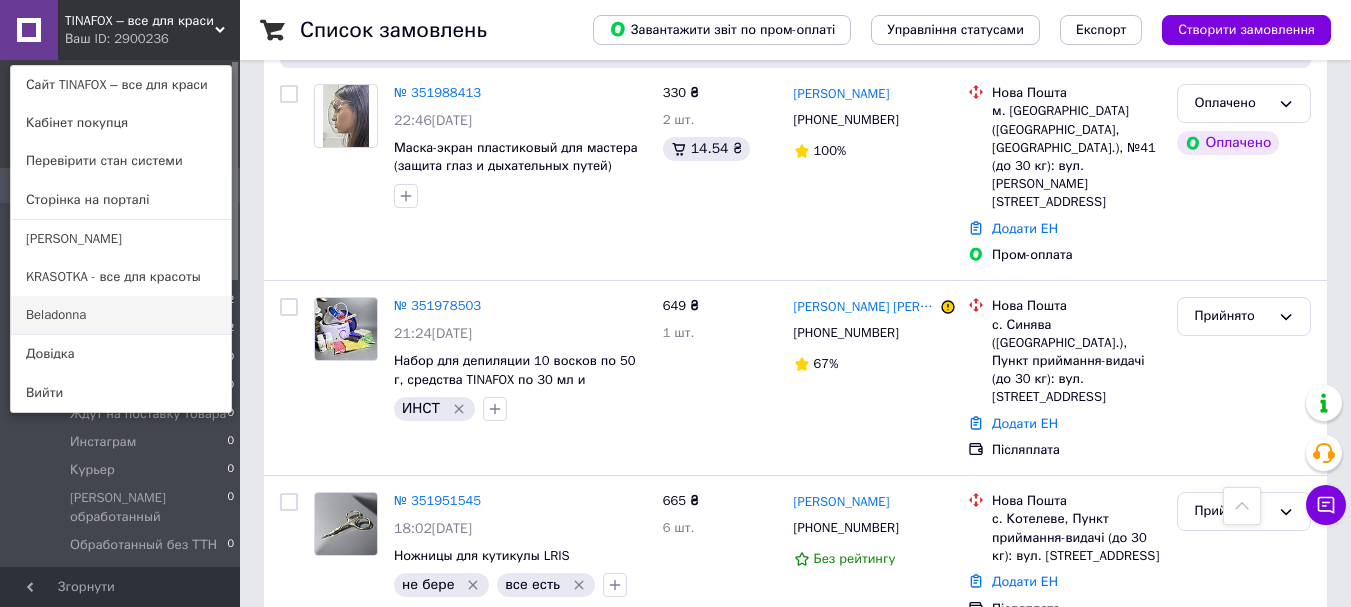 click on "Beladonna" at bounding box center (121, 315) 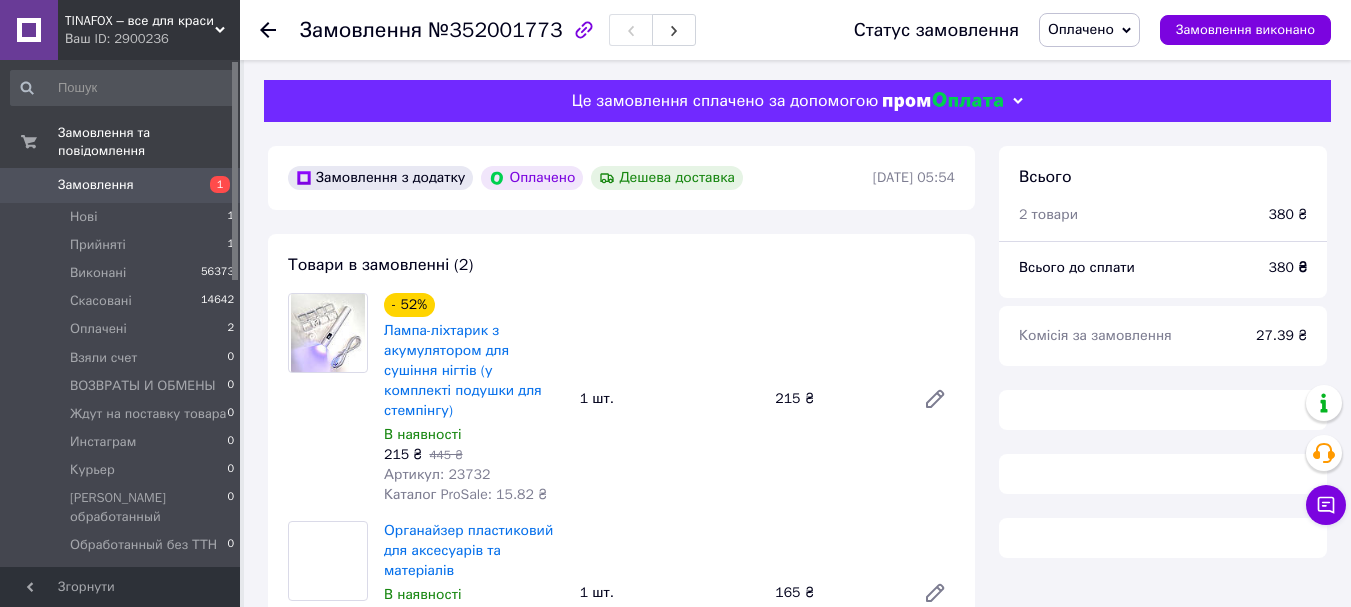 scroll, scrollTop: 0, scrollLeft: 0, axis: both 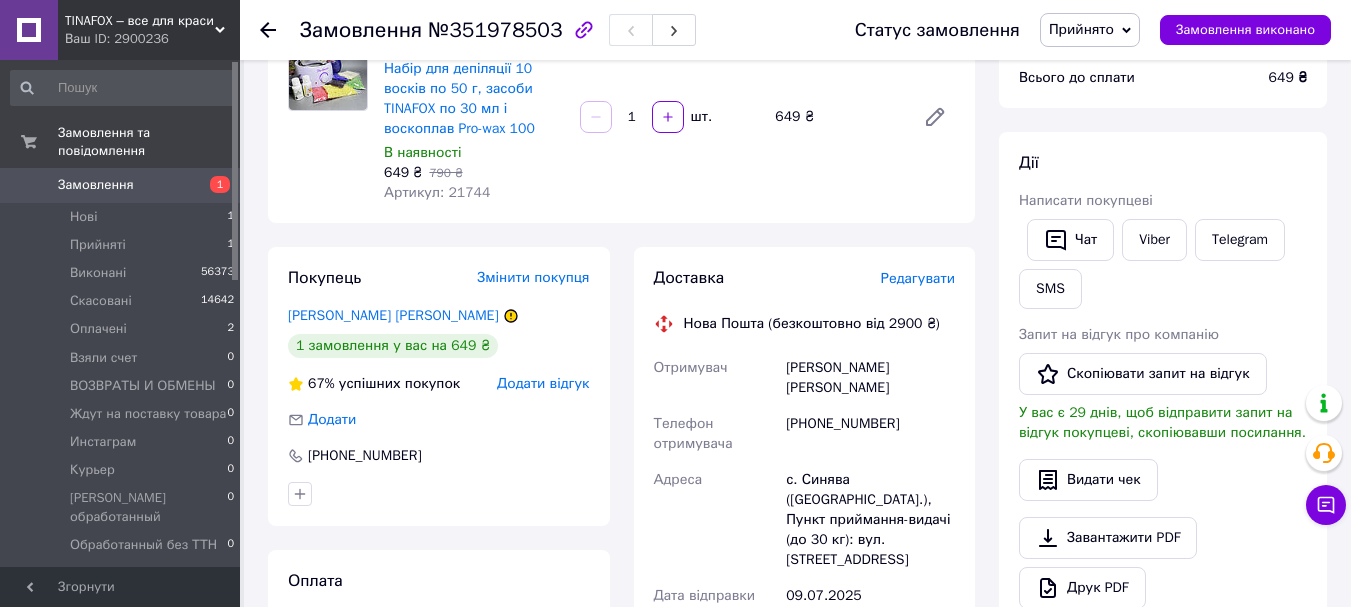 click on "Редагувати" at bounding box center [918, 278] 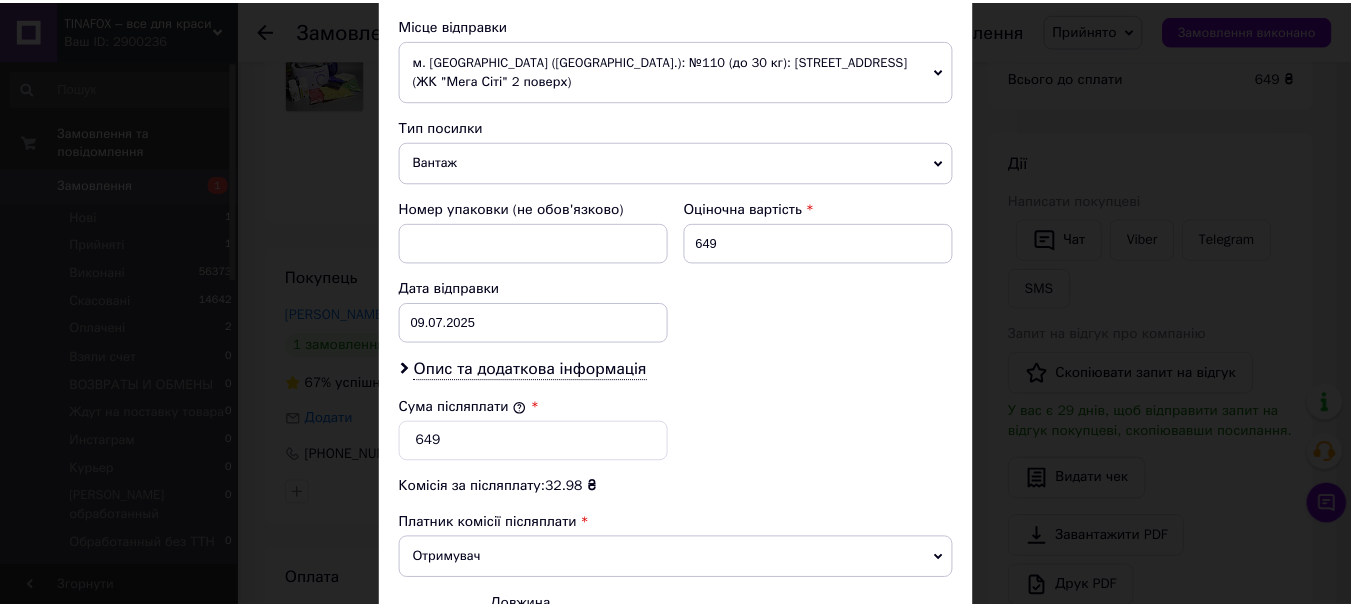 scroll, scrollTop: 939, scrollLeft: 0, axis: vertical 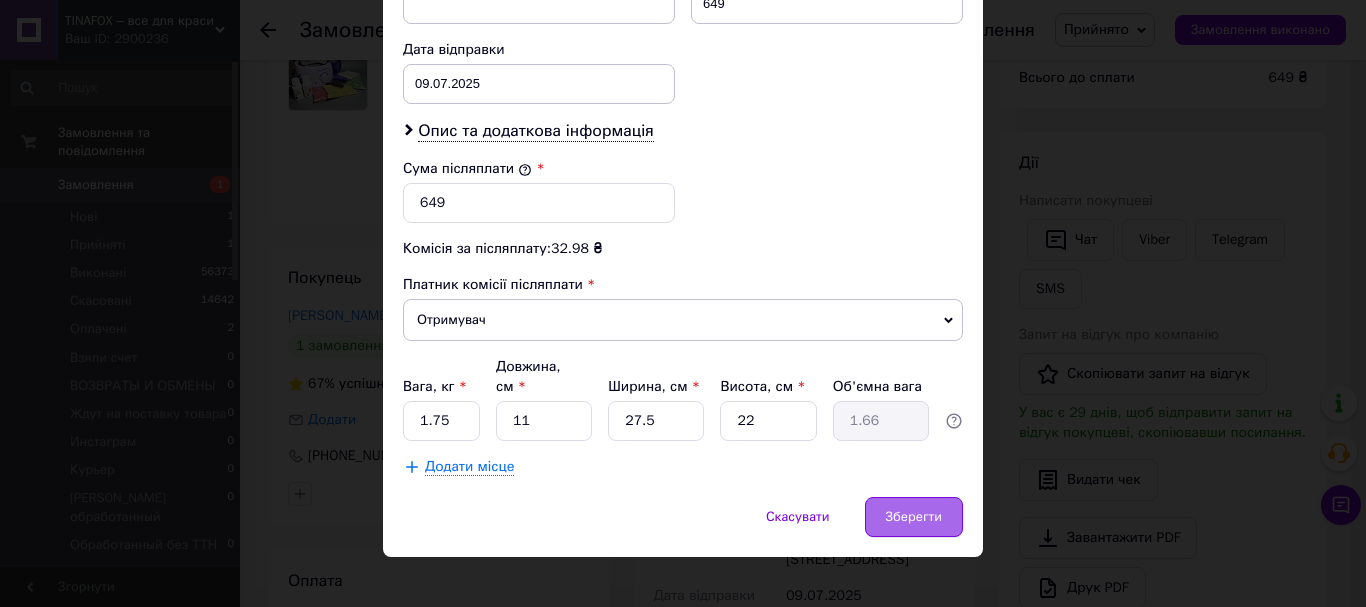 click on "Зберегти" at bounding box center (914, 517) 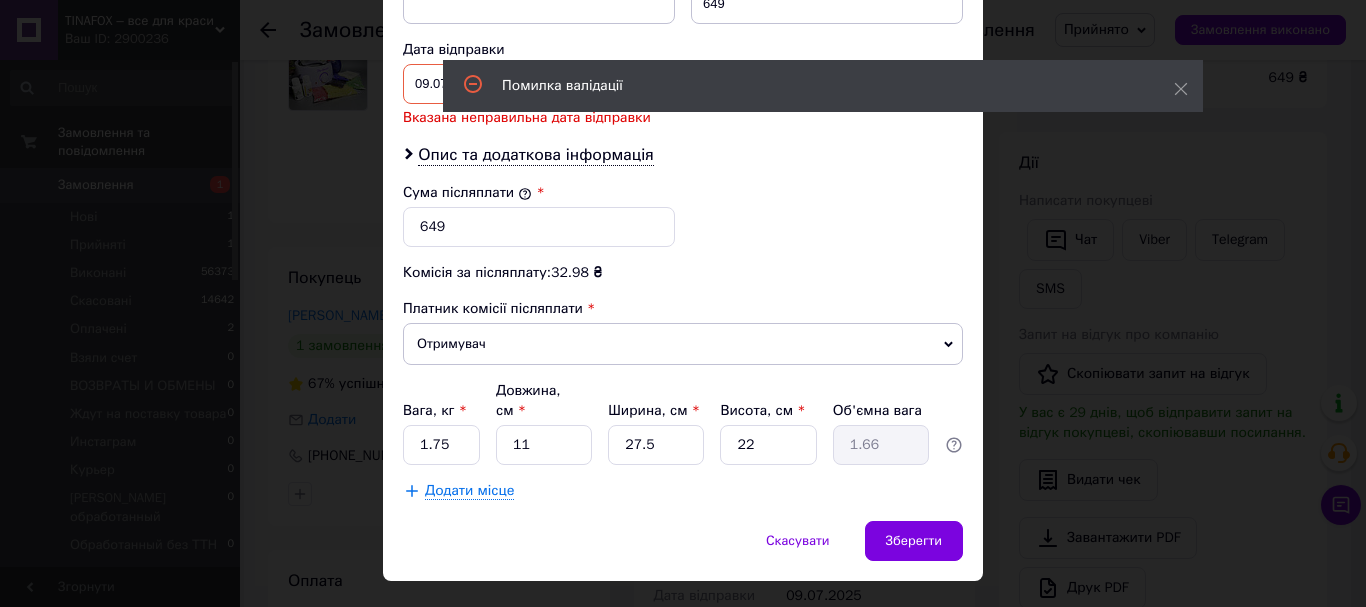 click on "09.07.2025 < 2025 > < Июль > Пн Вт Ср Чт Пт Сб Вс 30 1 2 3 4 5 6 7 8 9 10 11 12 13 14 15 16 17 18 19 20 21 22 23 24 25 26 27 28 29 30 31 1 2 3 4 5 6 7 8 9 10" at bounding box center (539, 84) 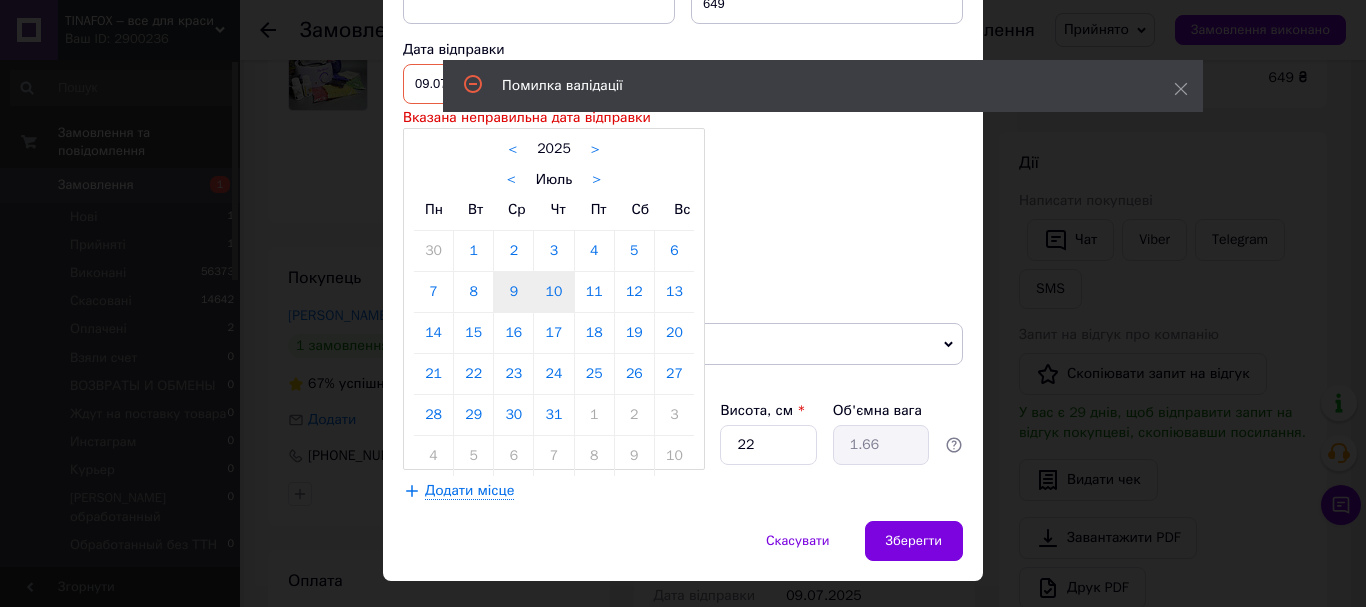 click on "10" at bounding box center [553, 292] 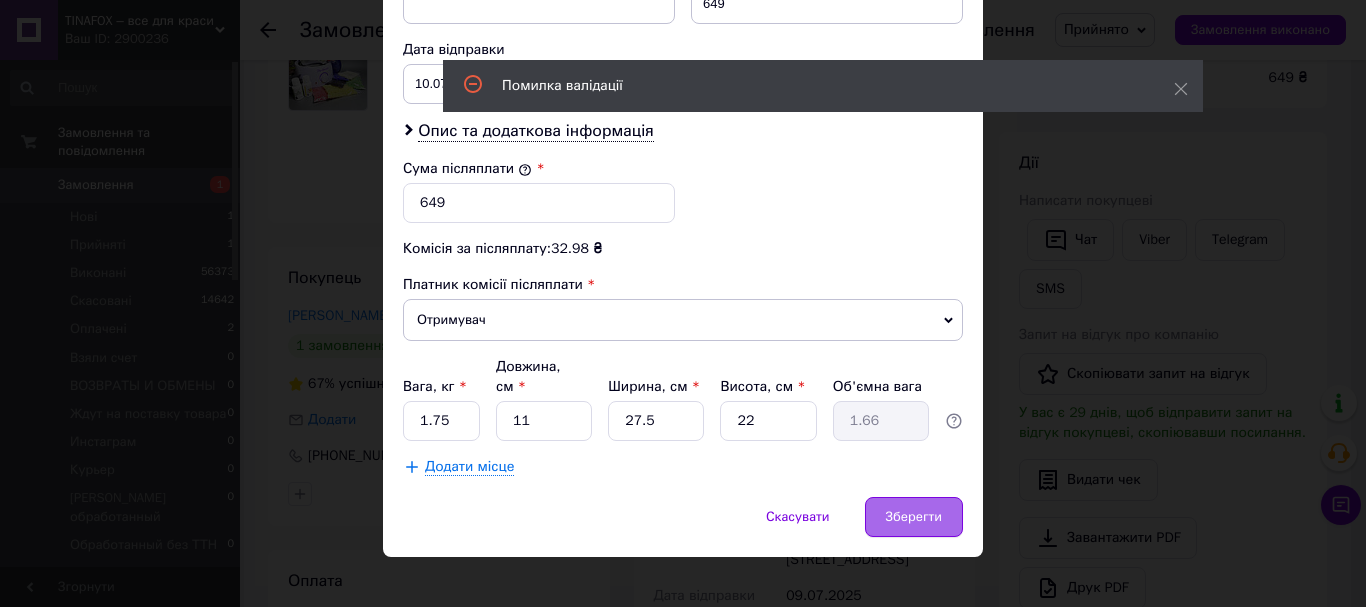 click on "Зберегти" at bounding box center (914, 517) 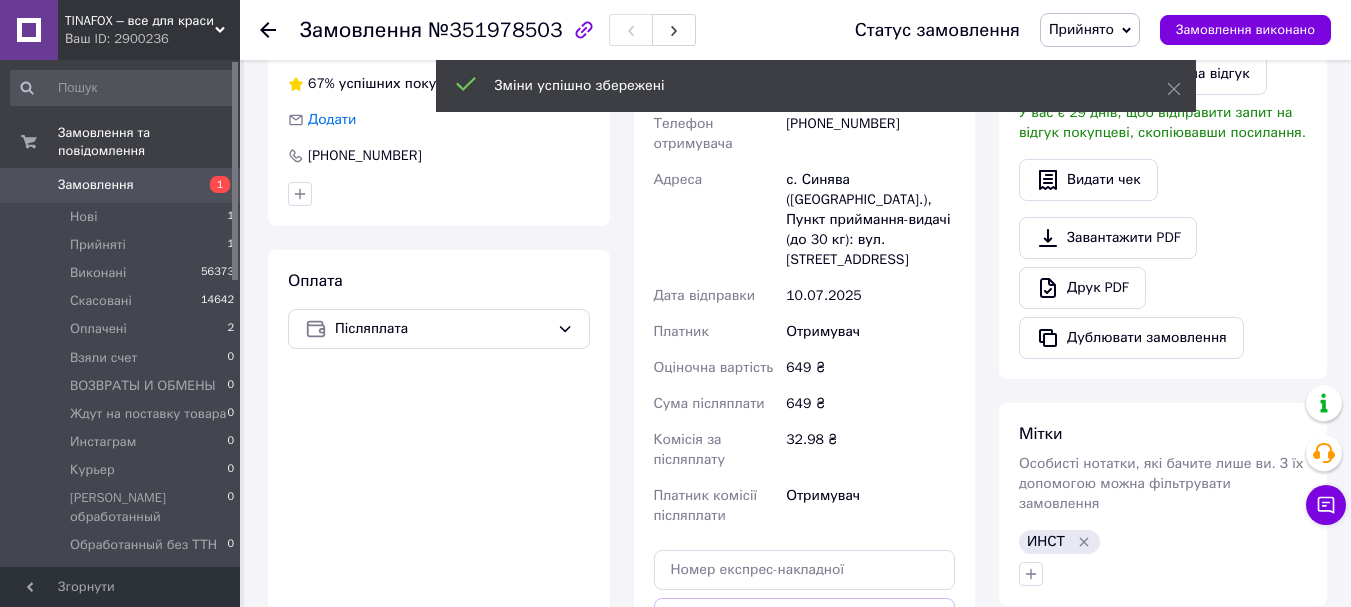 scroll, scrollTop: 800, scrollLeft: 0, axis: vertical 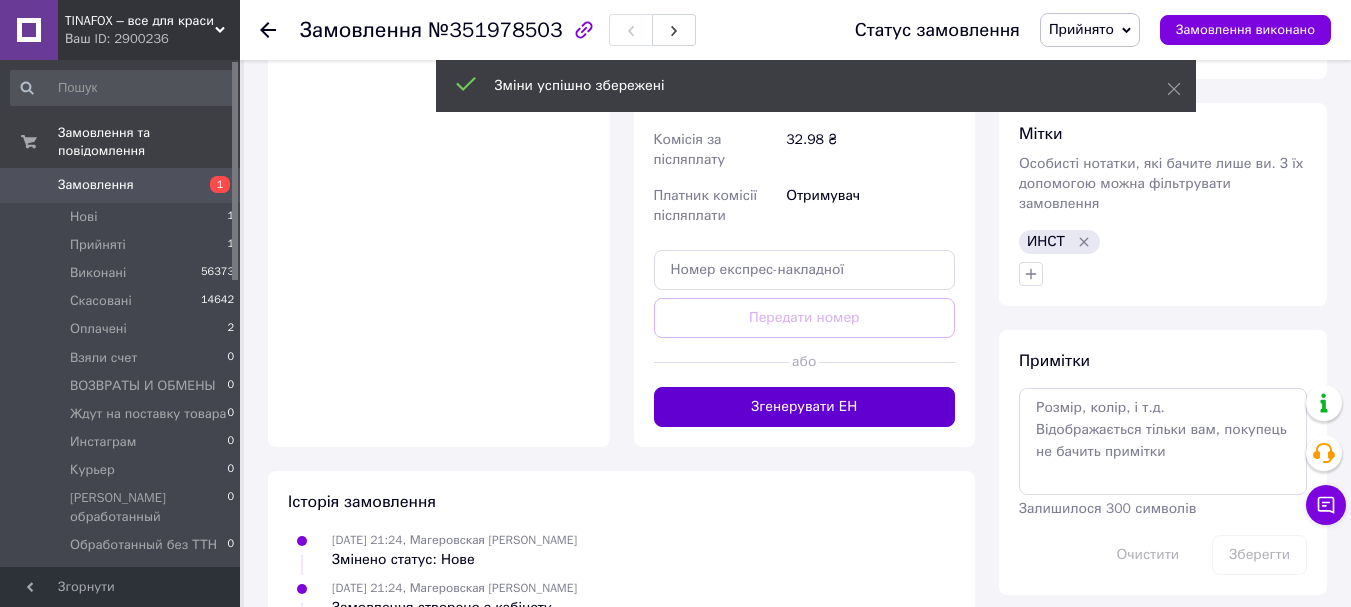 click on "Згенерувати ЕН" at bounding box center [805, 407] 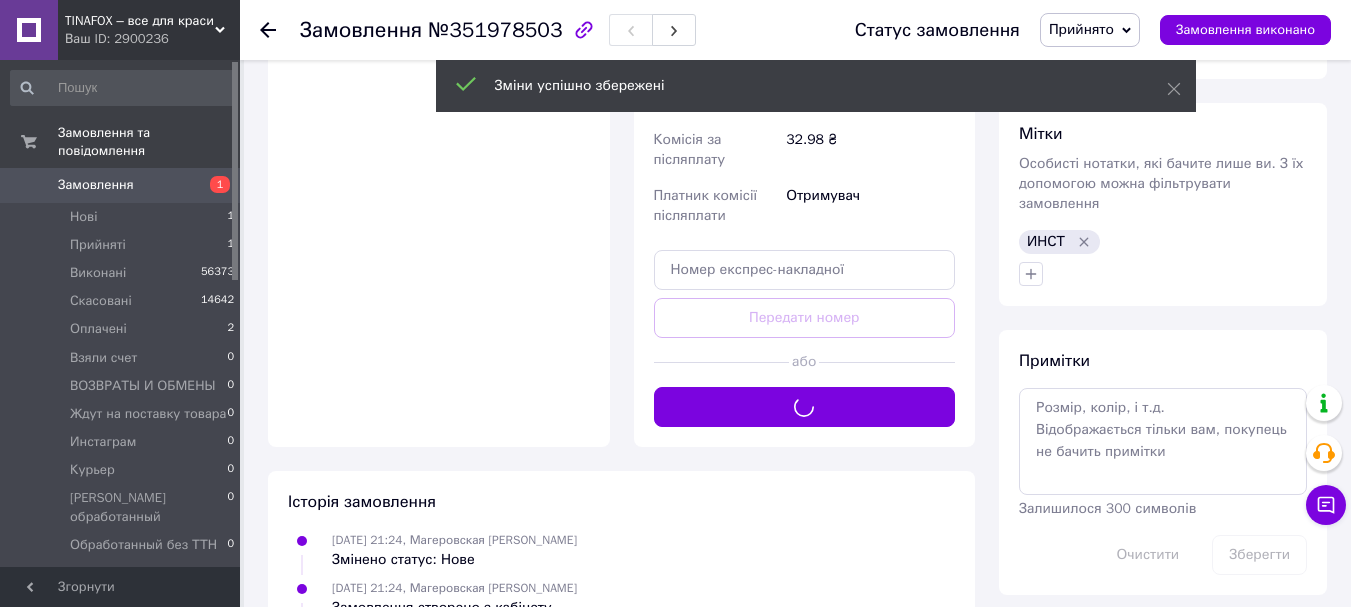 scroll, scrollTop: 500, scrollLeft: 0, axis: vertical 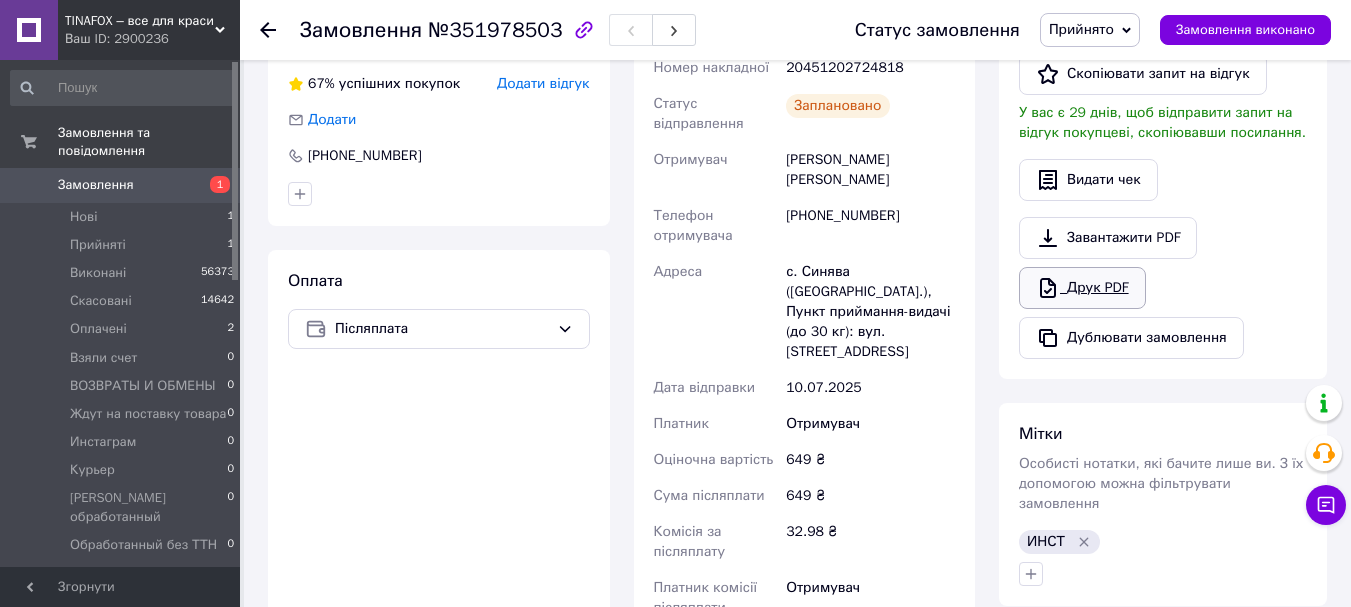 click on "Друк PDF" at bounding box center [1082, 288] 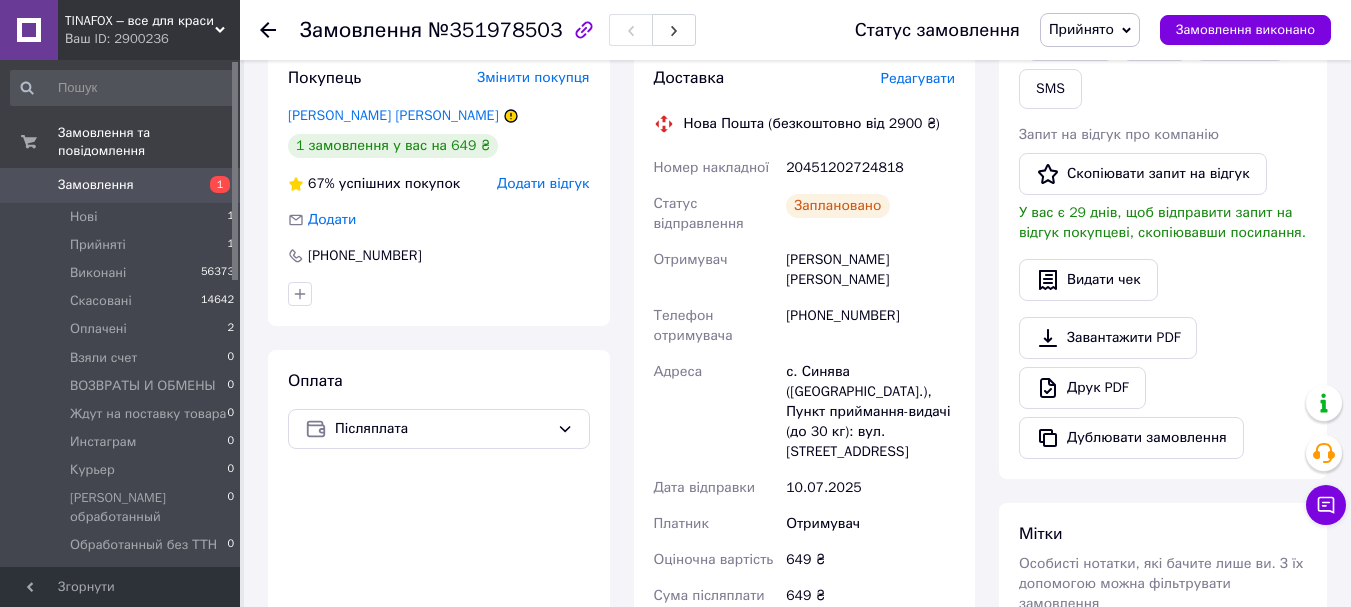 scroll, scrollTop: 300, scrollLeft: 0, axis: vertical 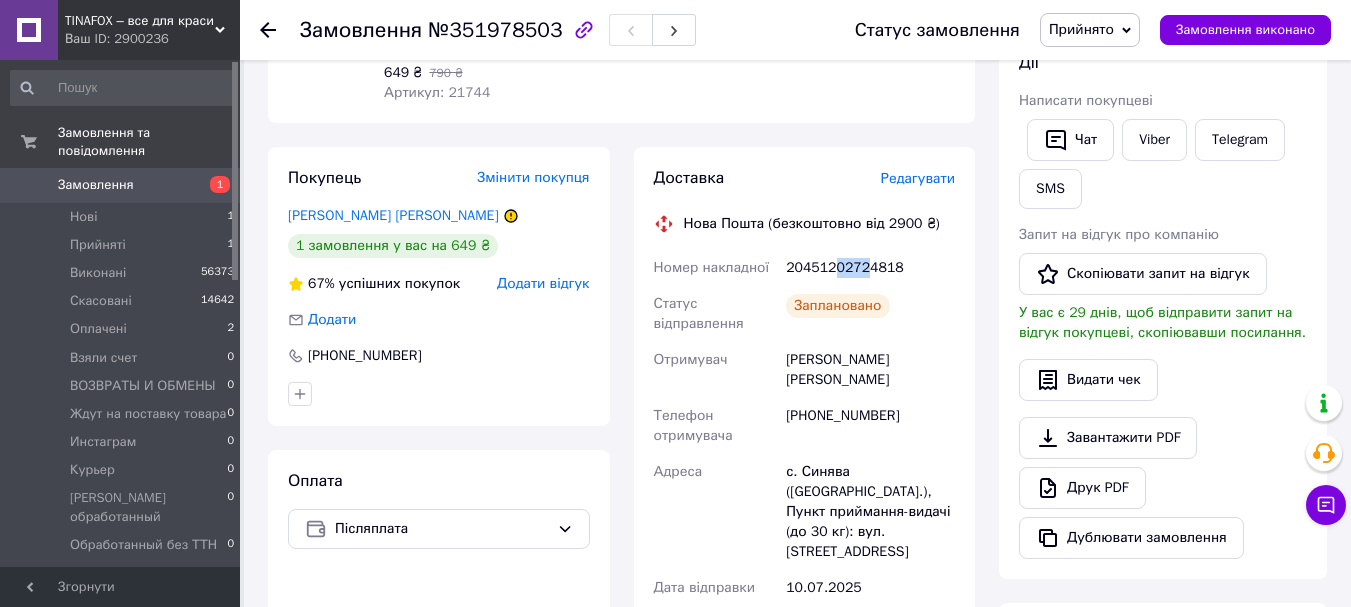 drag, startPoint x: 828, startPoint y: 270, endPoint x: 861, endPoint y: 270, distance: 33 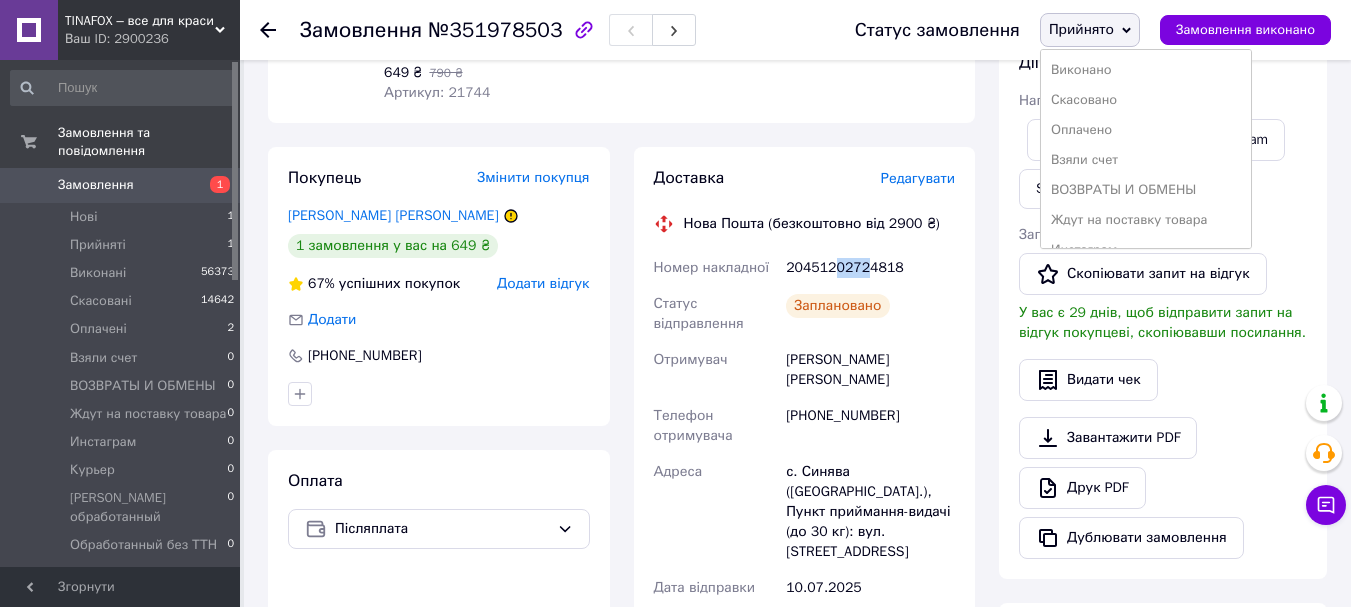 scroll, scrollTop: 232, scrollLeft: 0, axis: vertical 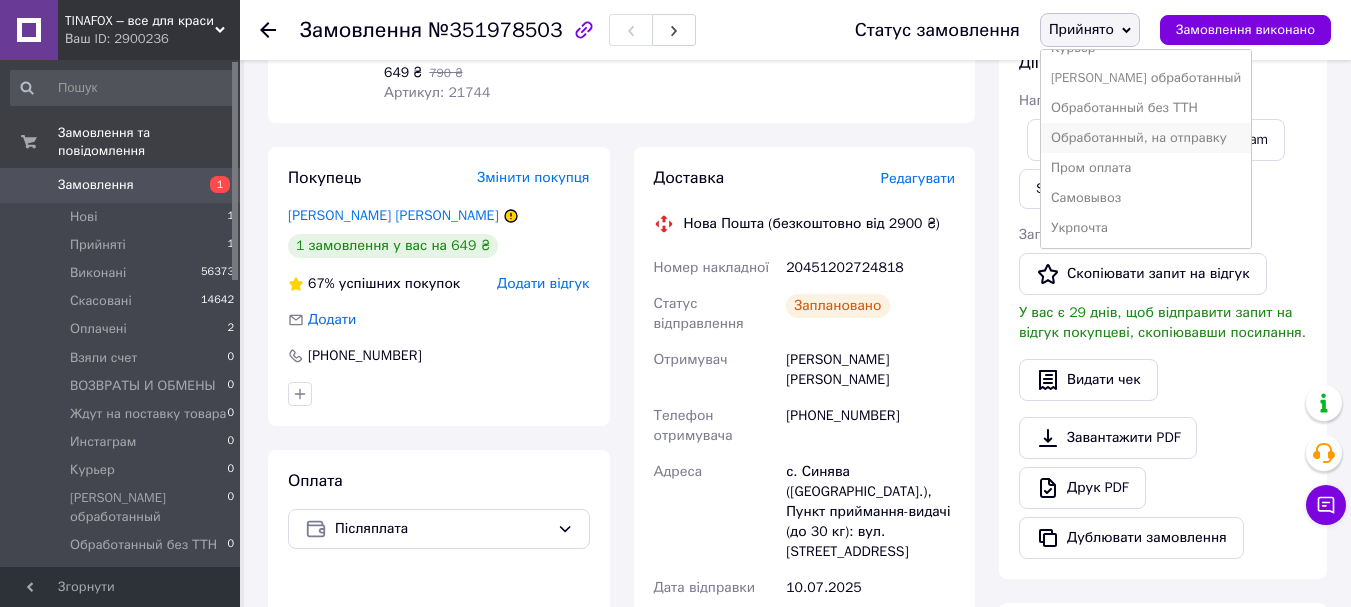 click on "Обработанный, на отправку" at bounding box center (1146, 138) 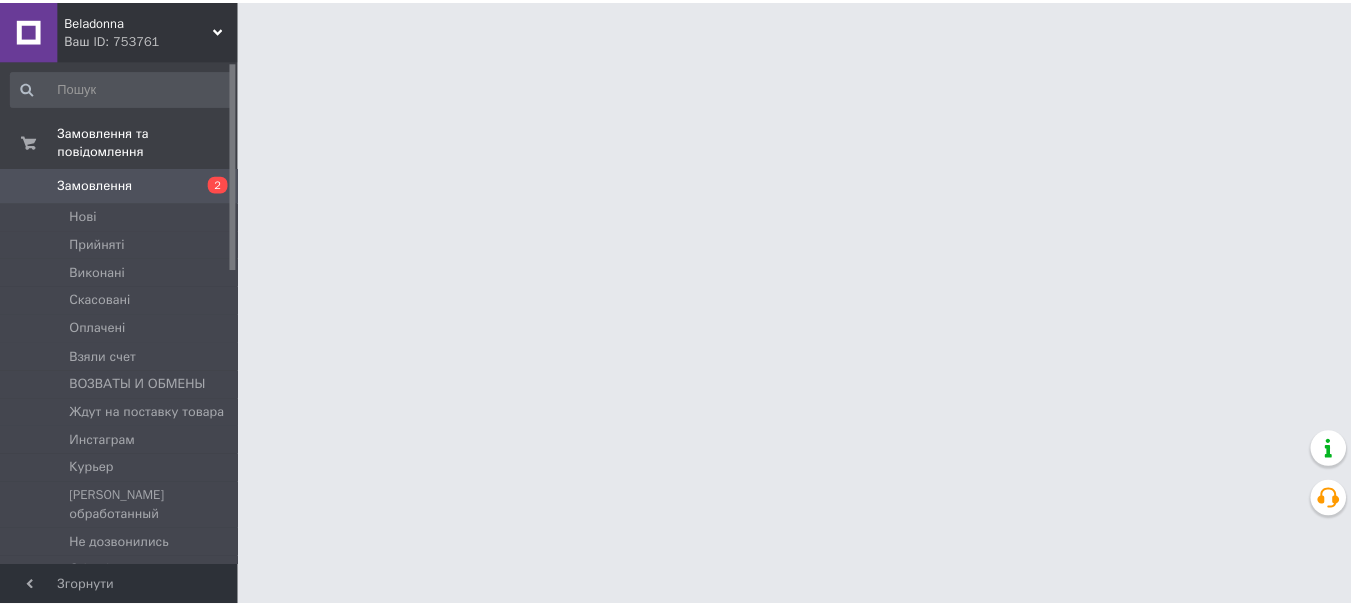 scroll, scrollTop: 0, scrollLeft: 0, axis: both 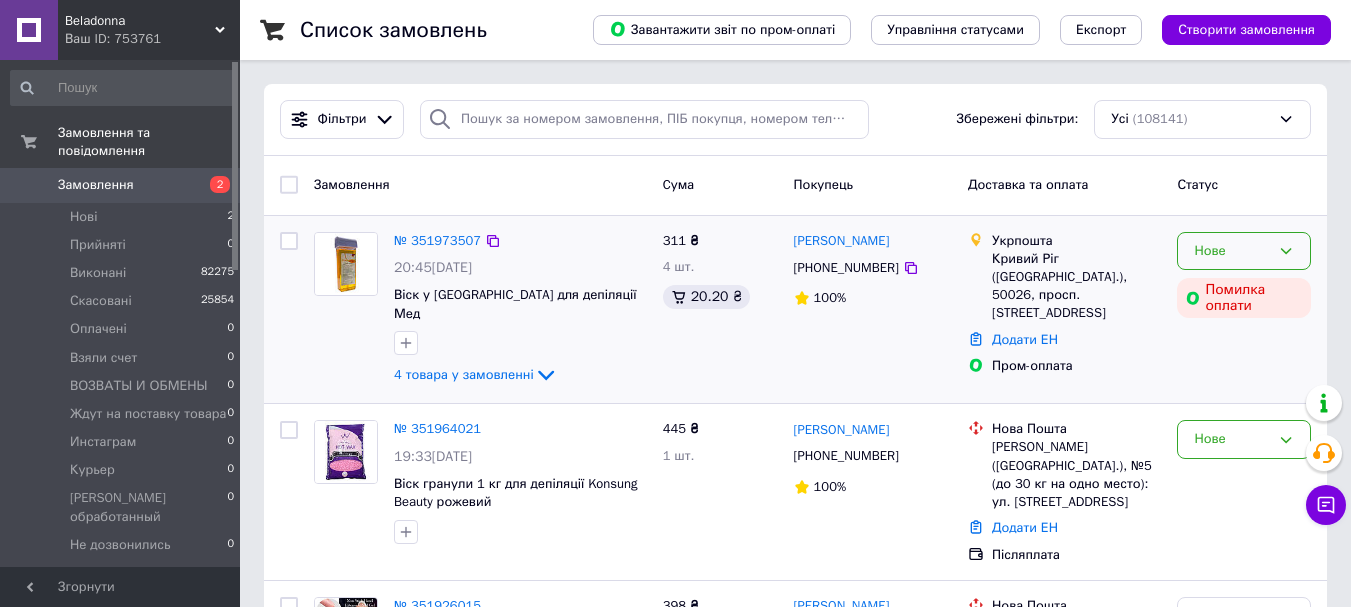 click on "Нове" at bounding box center (1232, 251) 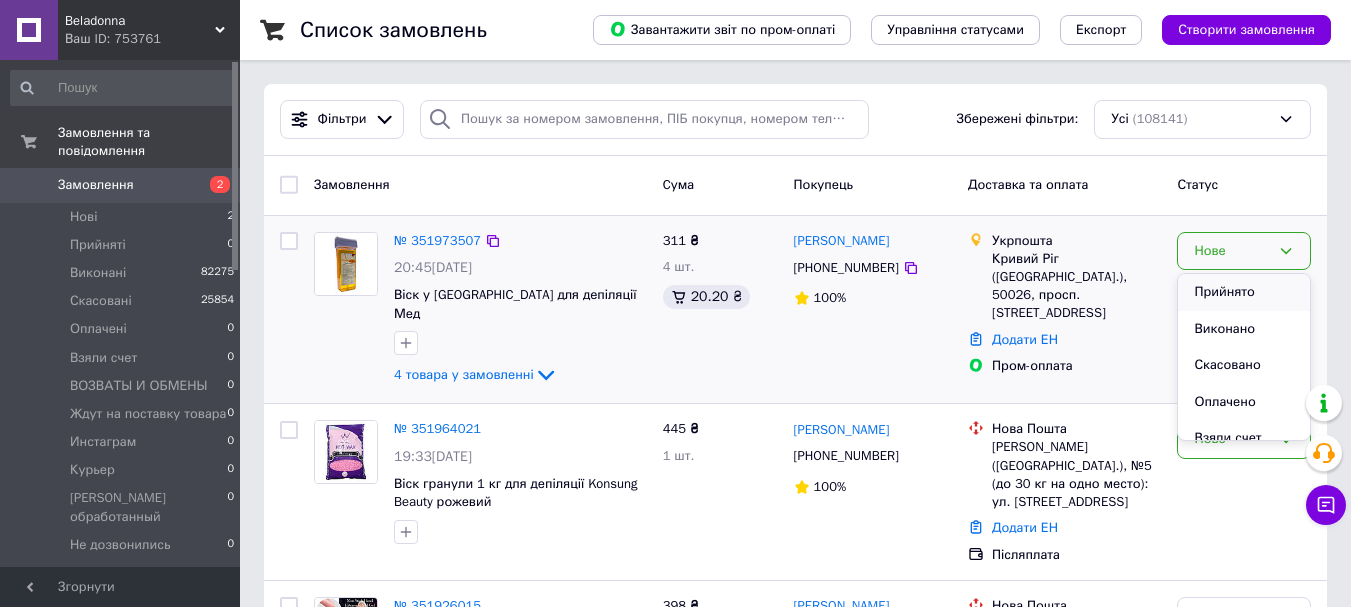 click on "Прийнято" at bounding box center (1244, 292) 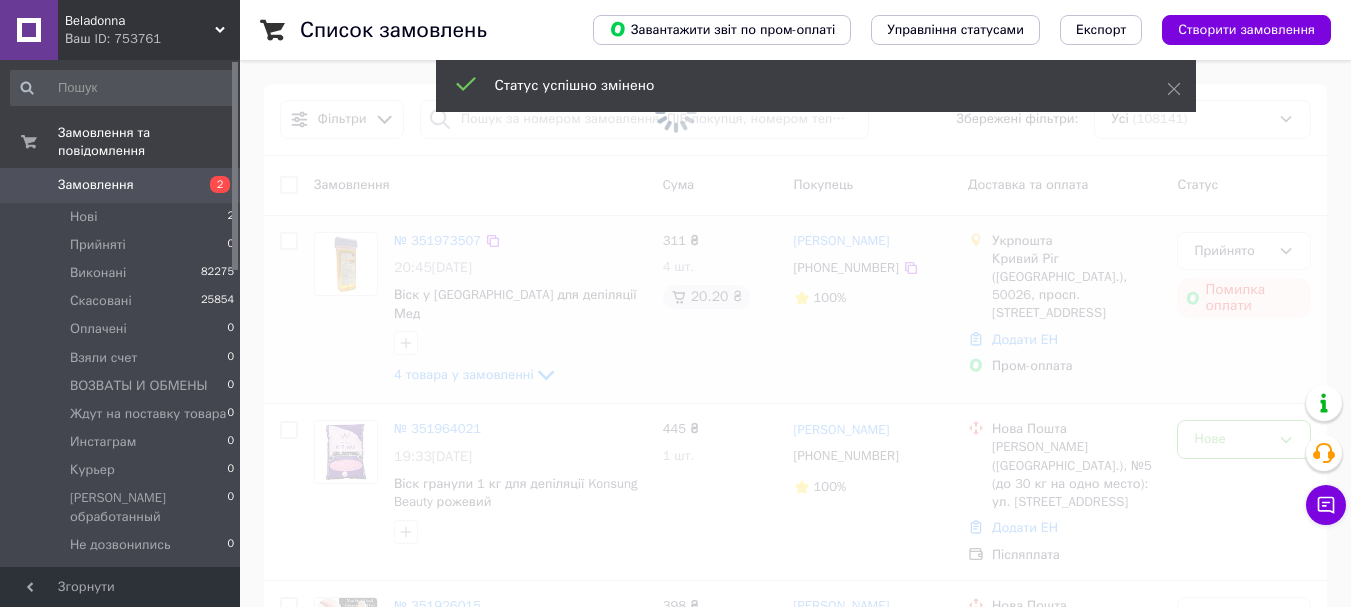 scroll, scrollTop: 100, scrollLeft: 0, axis: vertical 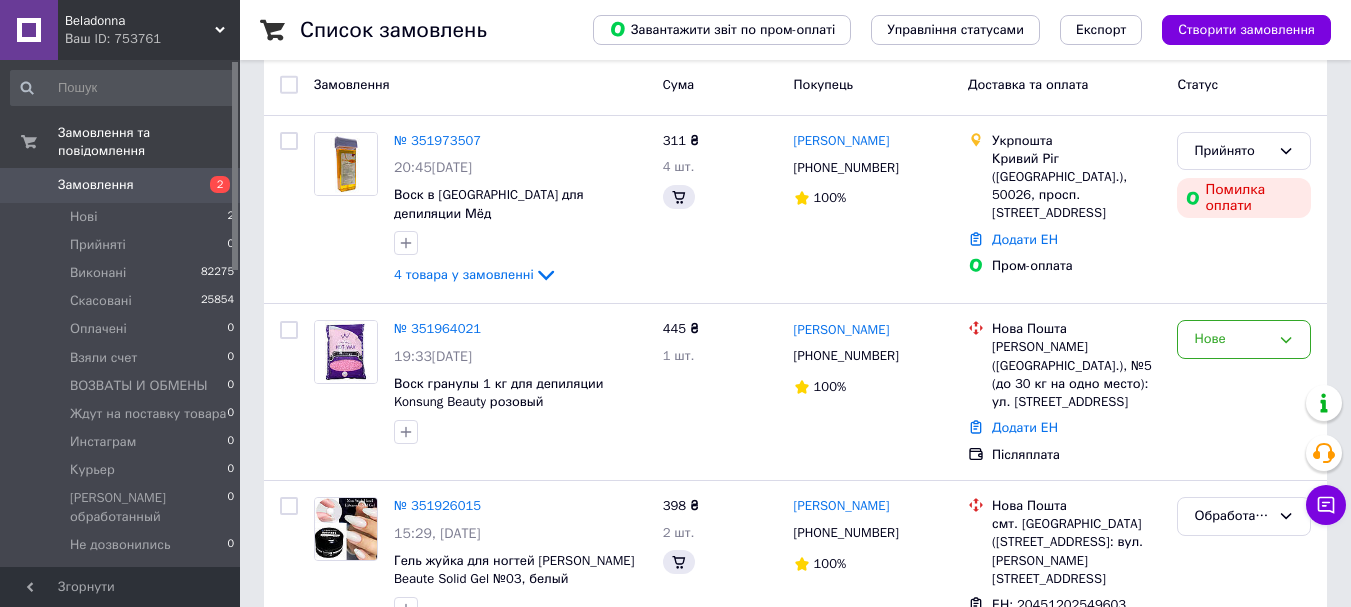 click on "Нове" at bounding box center [1232, 339] 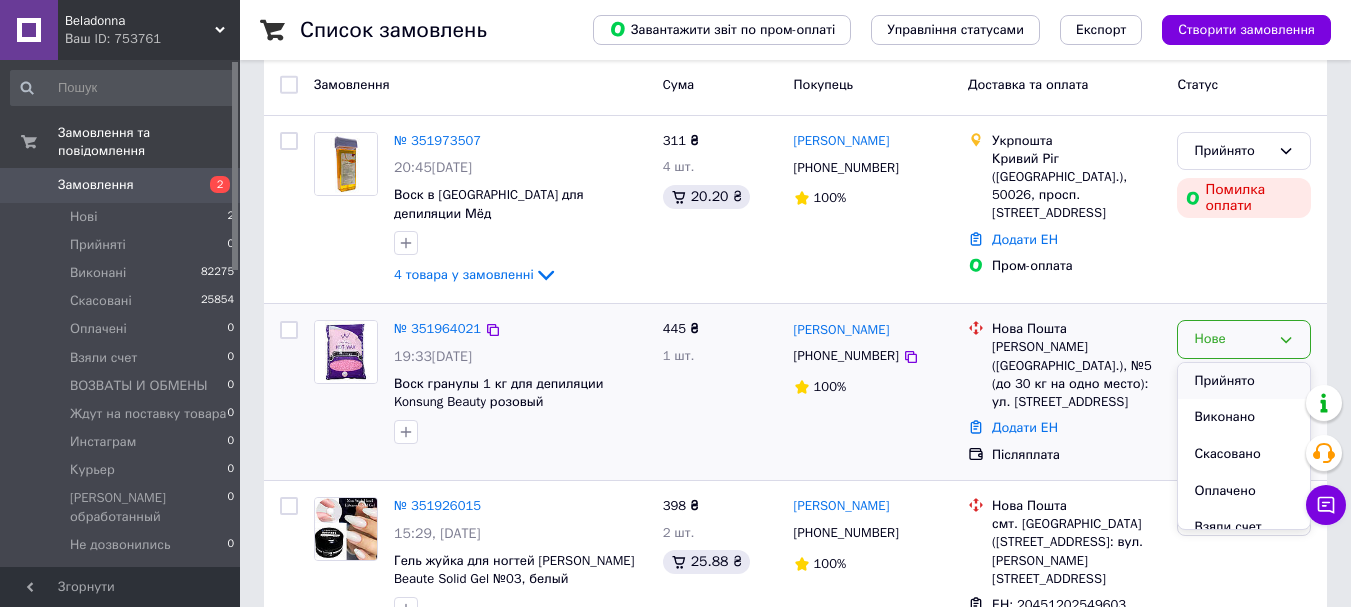 click on "Прийнято" at bounding box center (1244, 381) 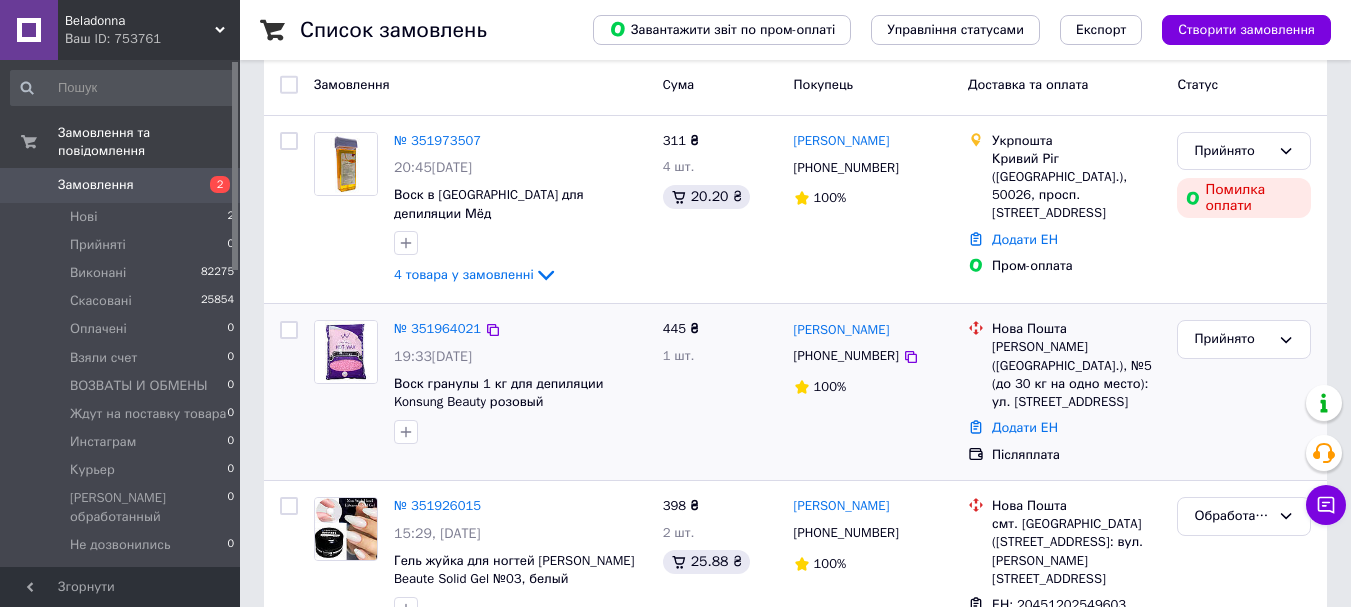 click on "Ваш ID: 753761" at bounding box center [152, 39] 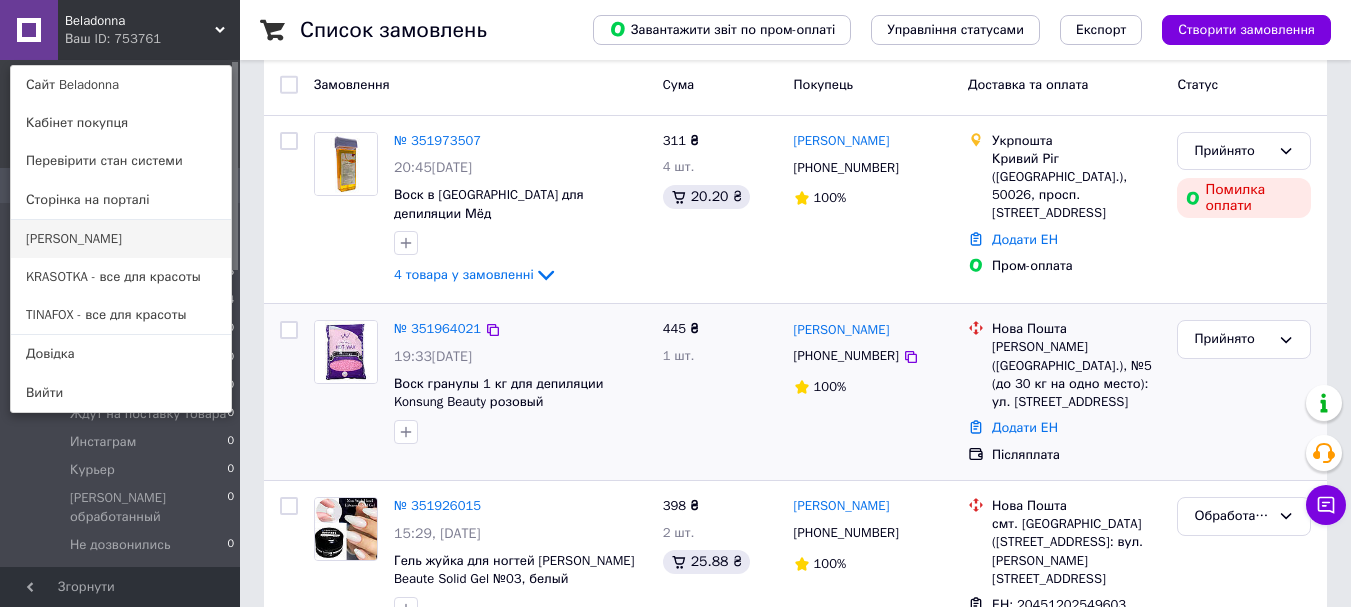 click on "[PERSON_NAME]" at bounding box center [121, 239] 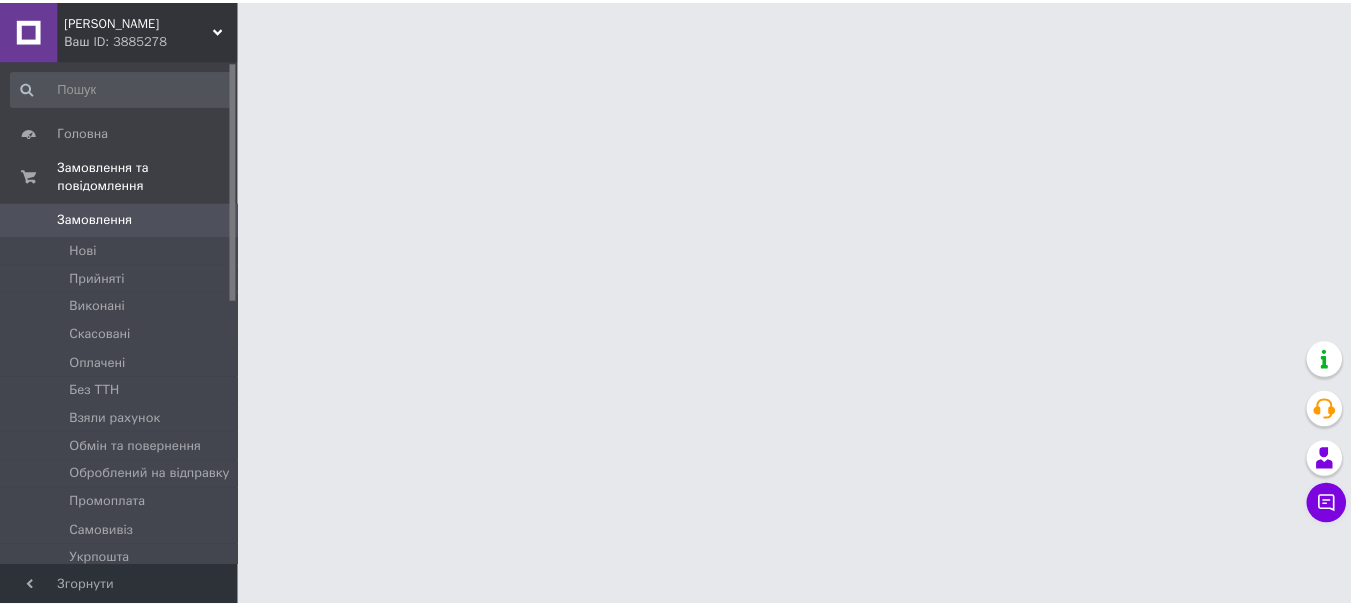 scroll, scrollTop: 0, scrollLeft: 0, axis: both 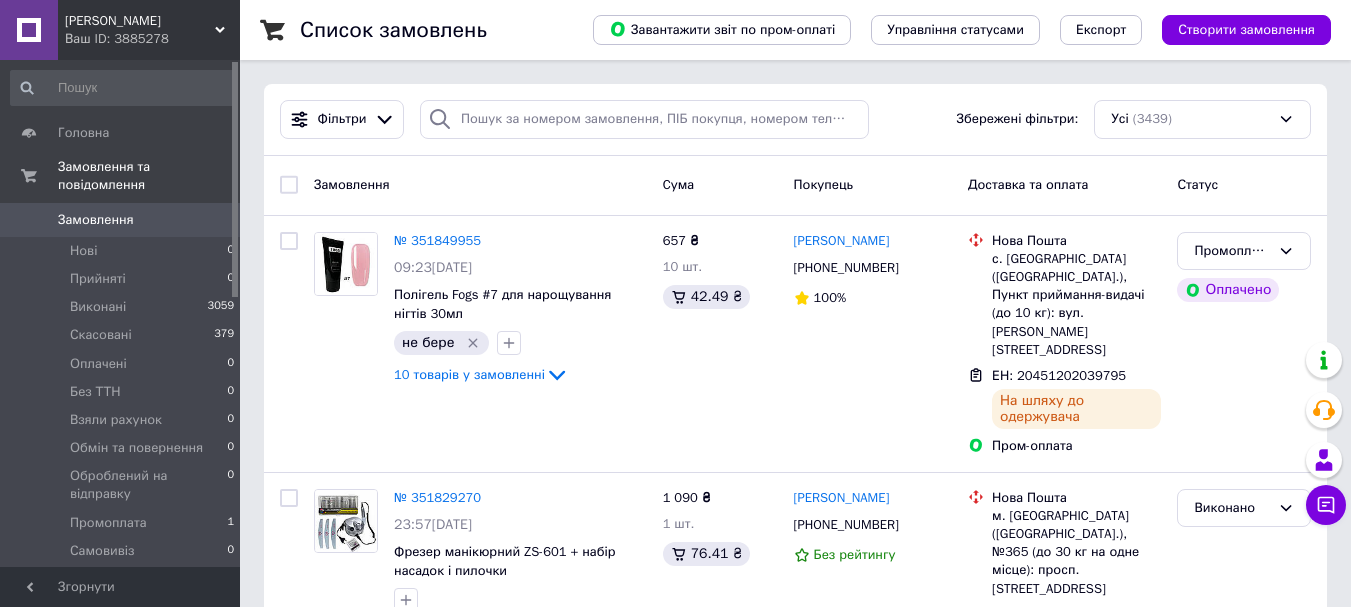 click on "Ваш ID: 3885278" at bounding box center (152, 39) 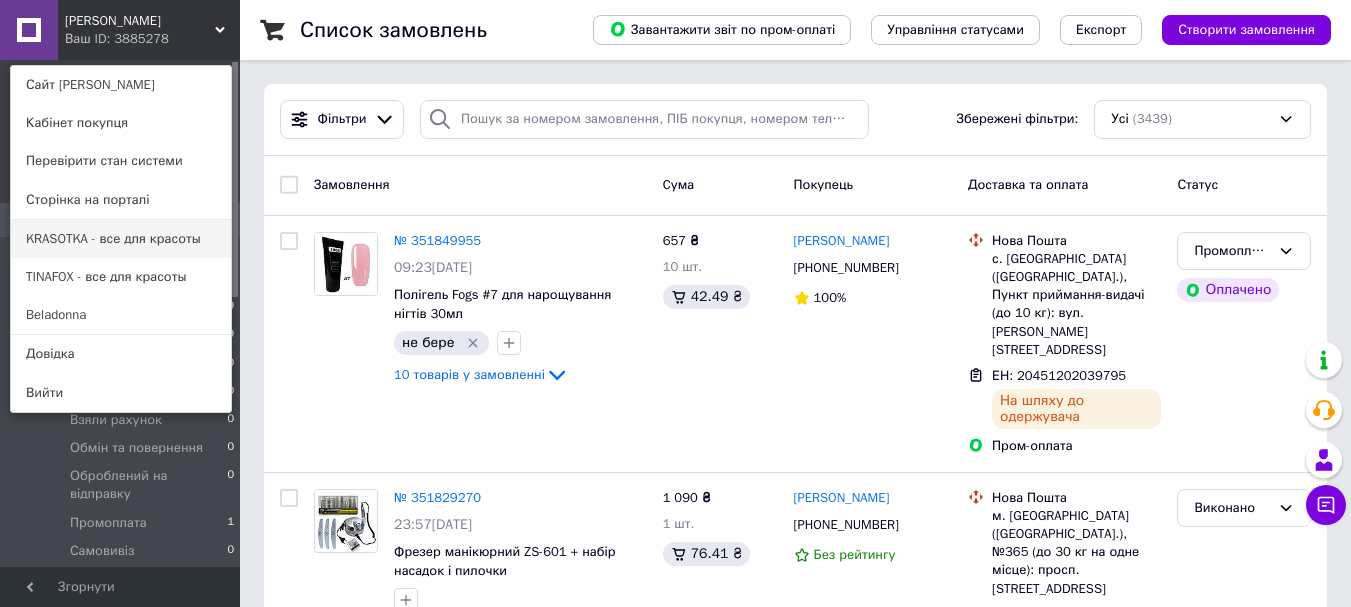 click on "KRASOTKA - все для красоты" at bounding box center [121, 239] 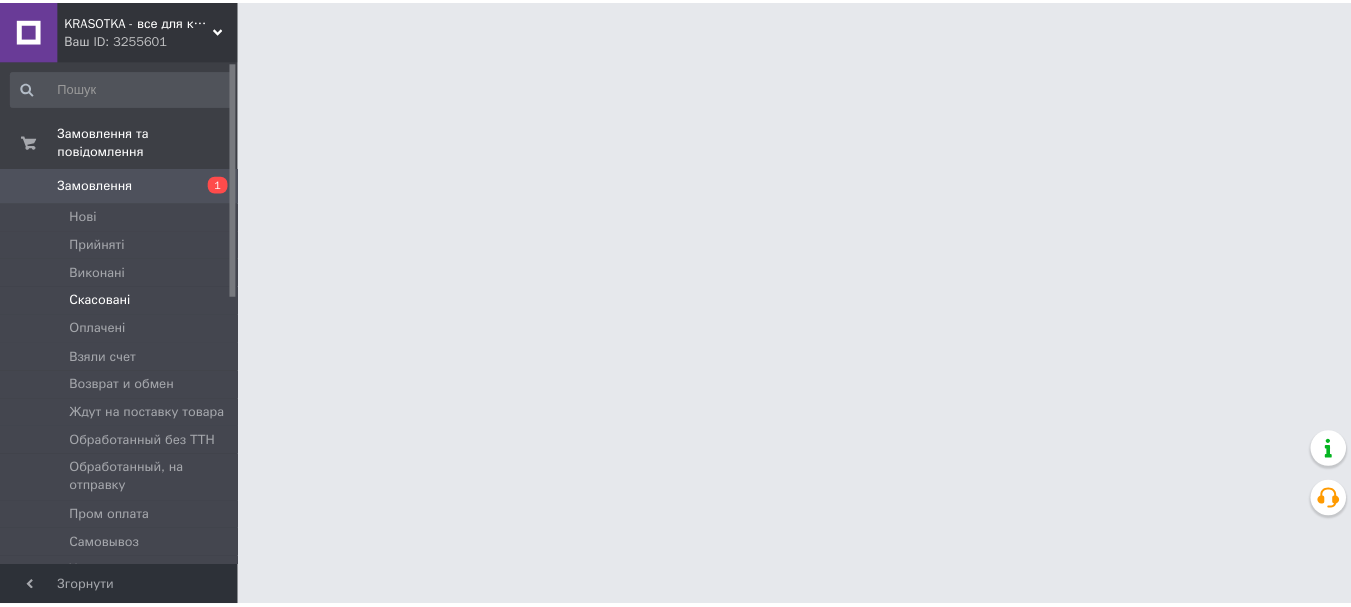 scroll, scrollTop: 0, scrollLeft: 0, axis: both 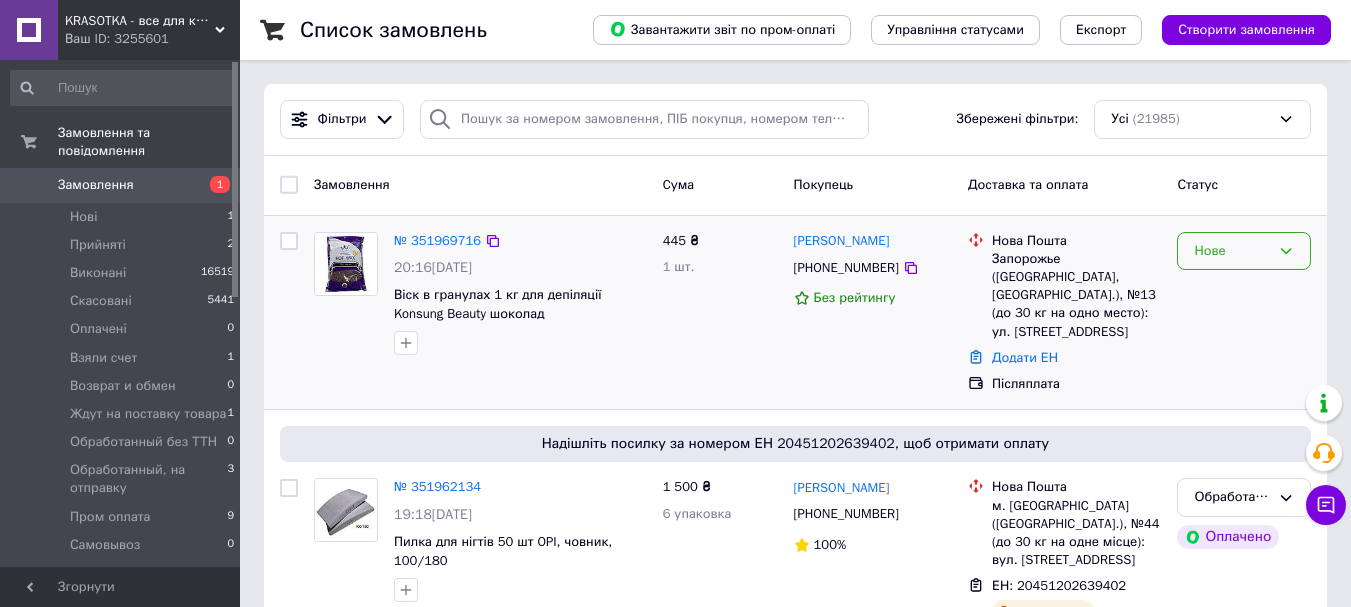 click on "Нове" at bounding box center [1244, 251] 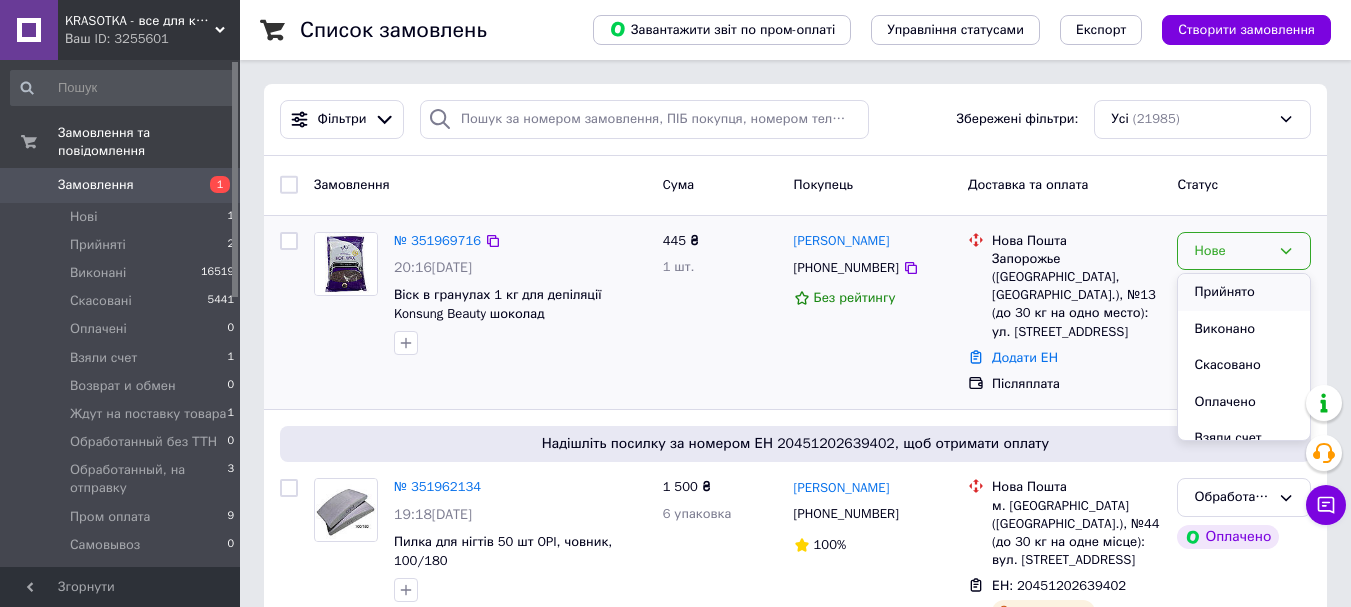 click on "Прийнято" at bounding box center (1244, 292) 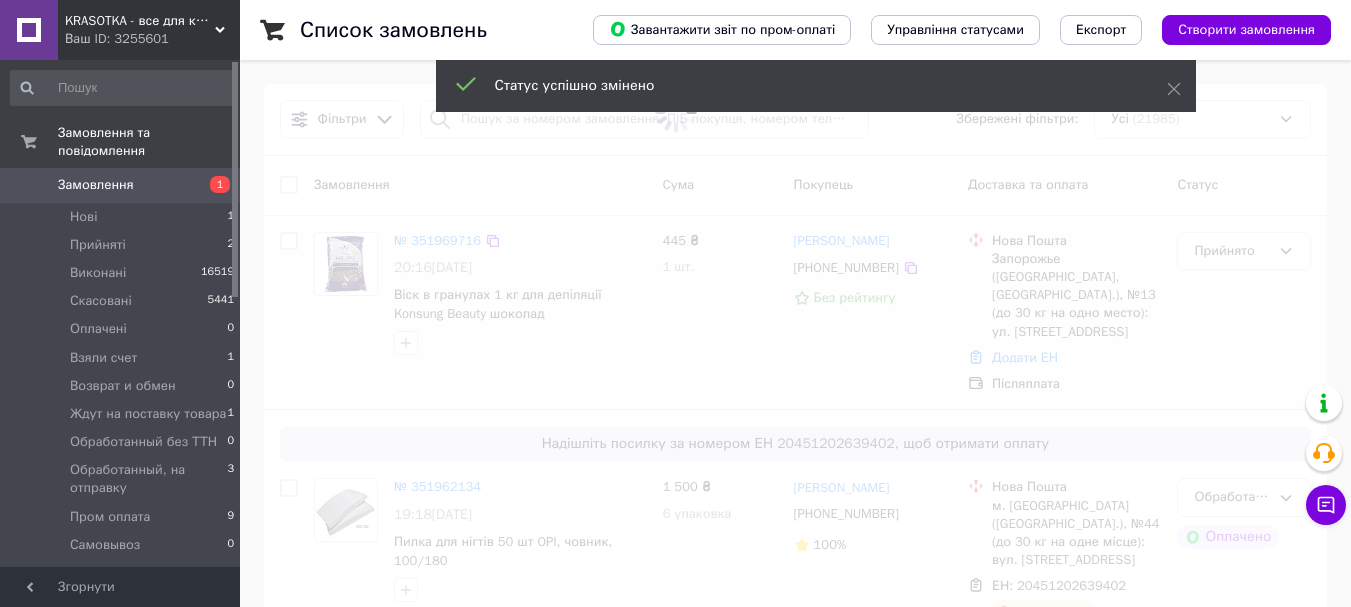 scroll, scrollTop: 100, scrollLeft: 0, axis: vertical 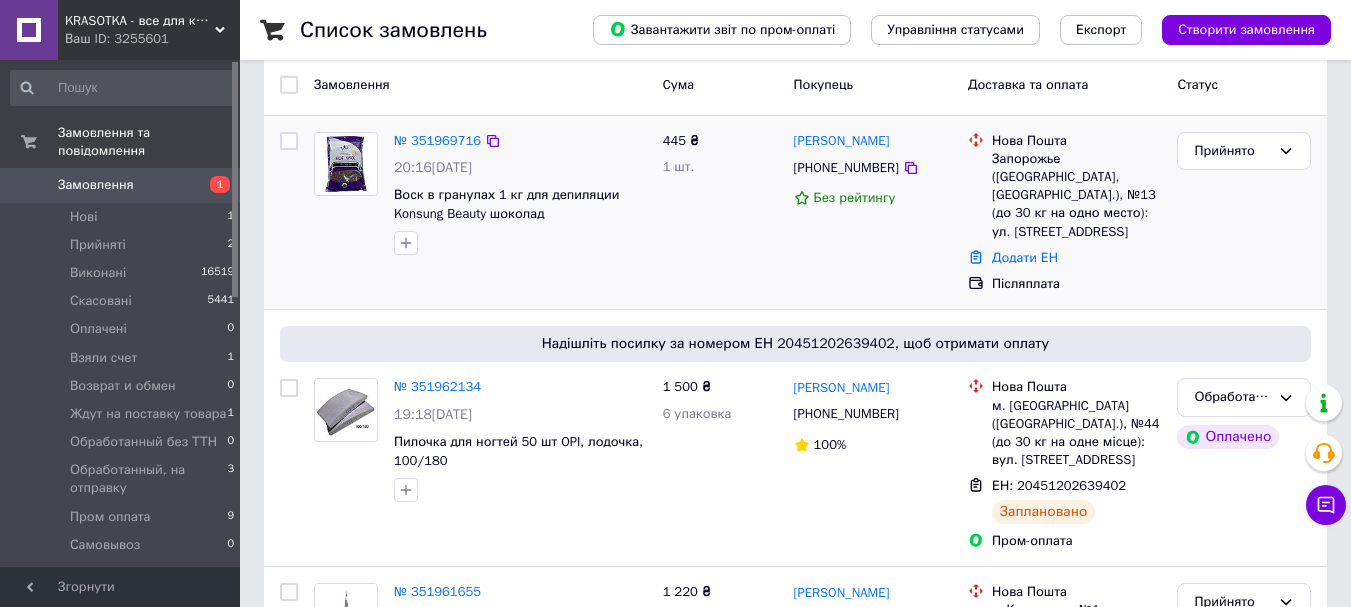 click on "Ваш ID: 3255601" at bounding box center (152, 39) 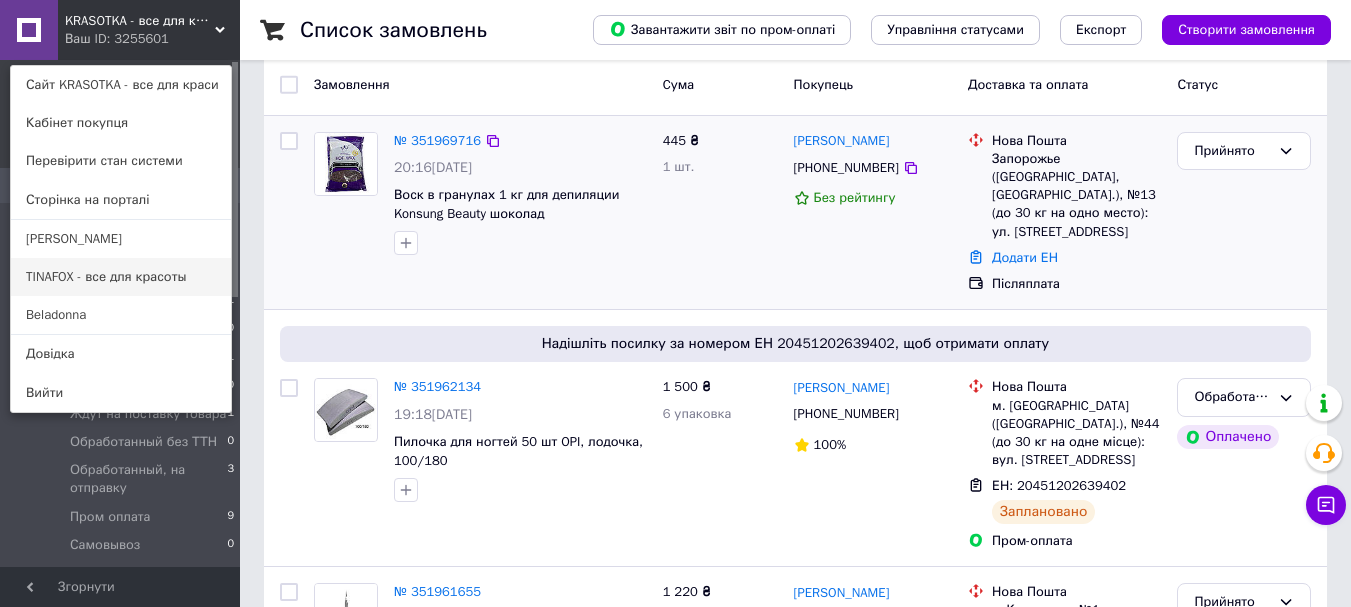 click on "TINAFOX - все для красоты" at bounding box center (121, 277) 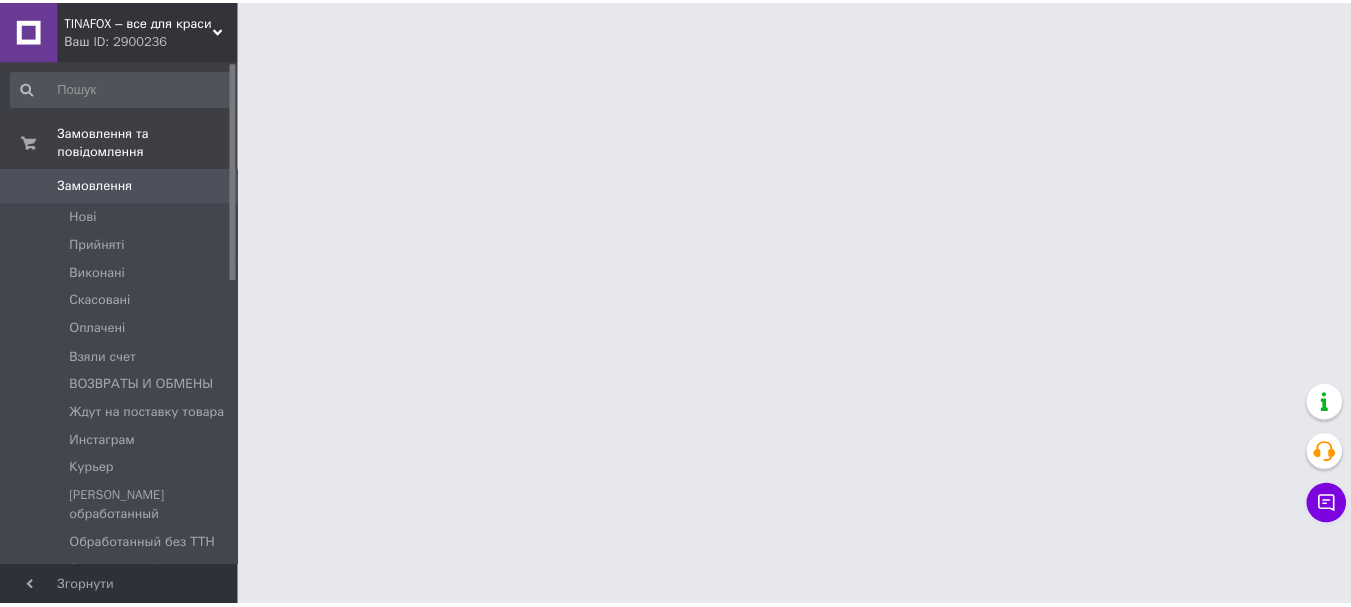 scroll, scrollTop: 0, scrollLeft: 0, axis: both 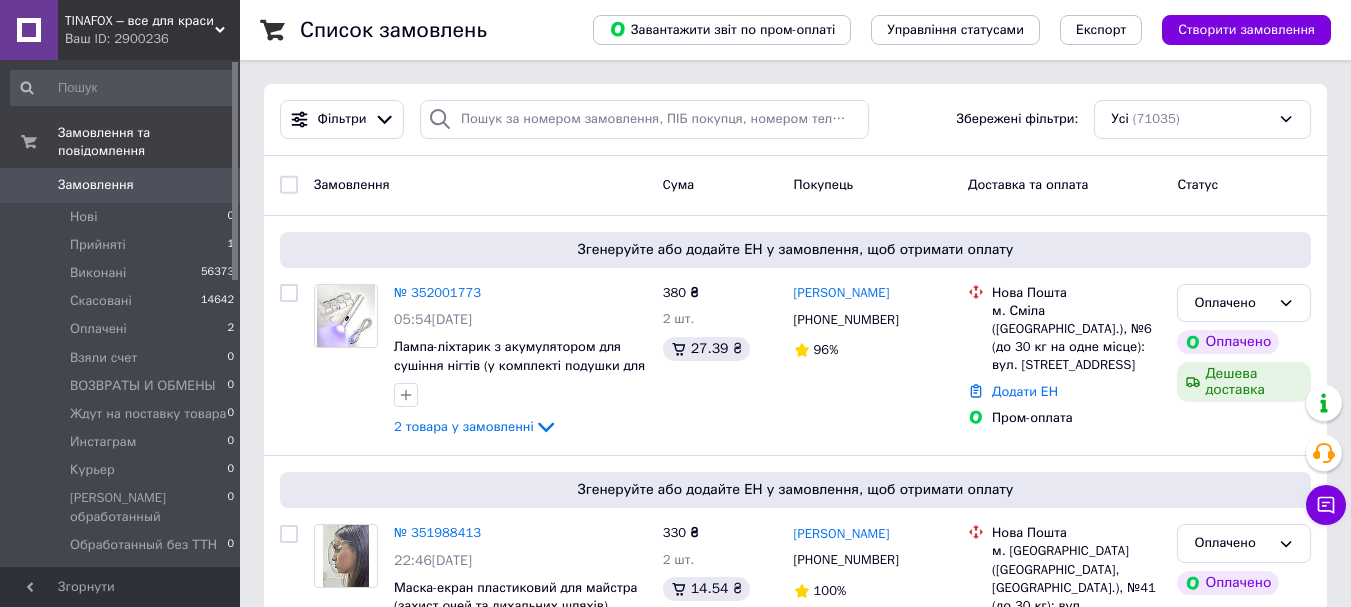 click on "TINAFOX – все для краси" at bounding box center [140, 21] 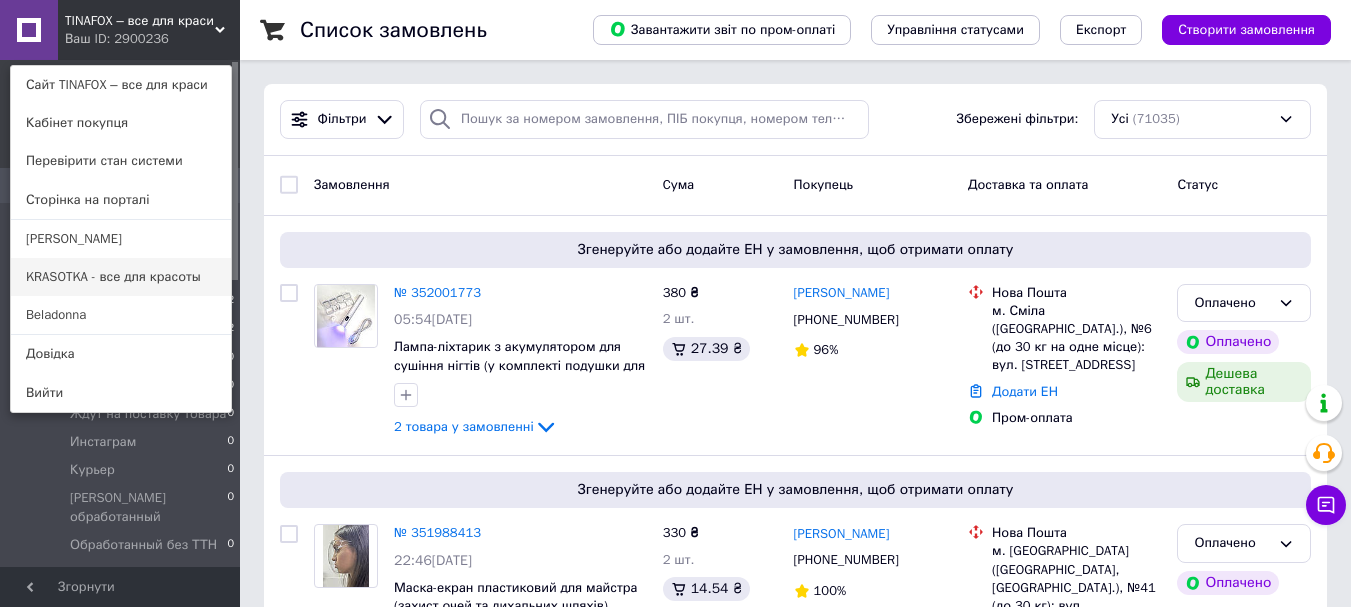 click on "KRASOTKA - все для красоты" at bounding box center (121, 277) 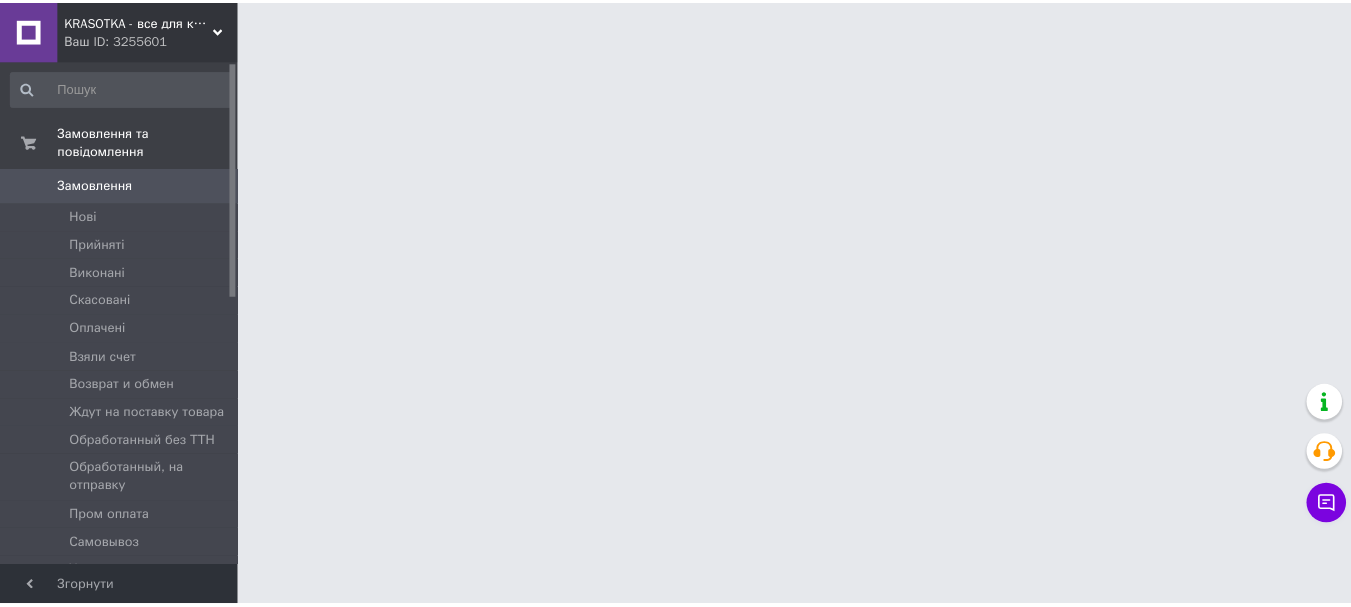 scroll, scrollTop: 0, scrollLeft: 0, axis: both 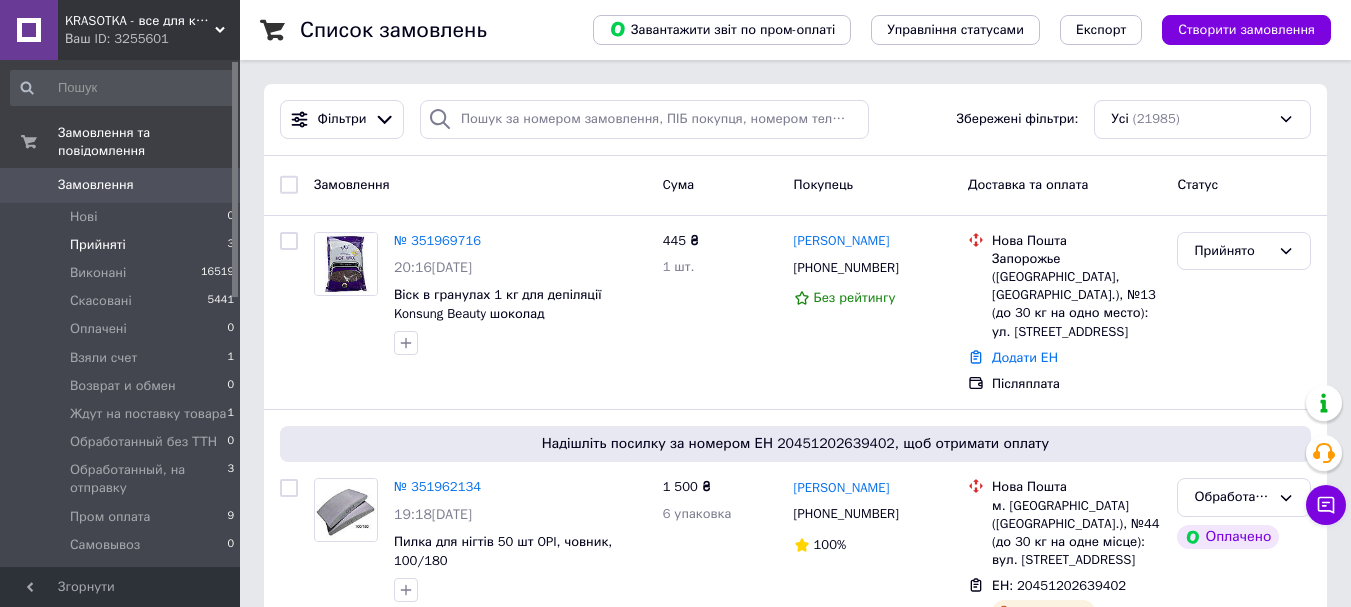 click on "Прийняті 3" at bounding box center (123, 245) 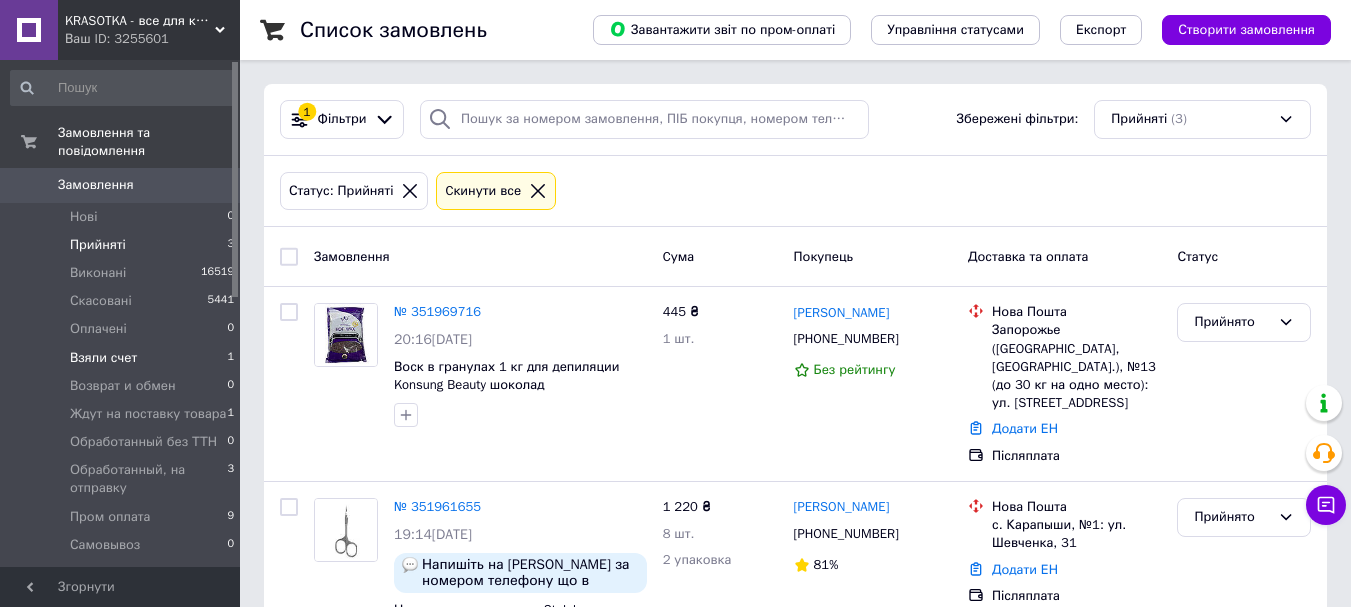 click on "Взяли счет 1" at bounding box center (123, 358) 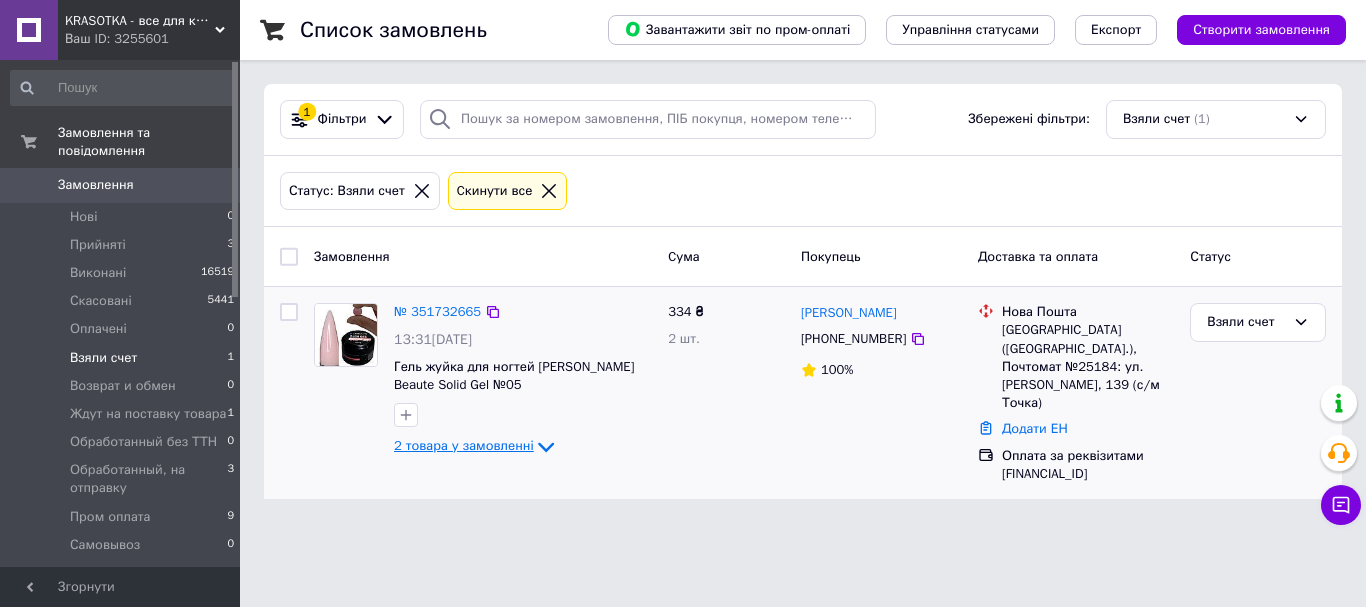 click 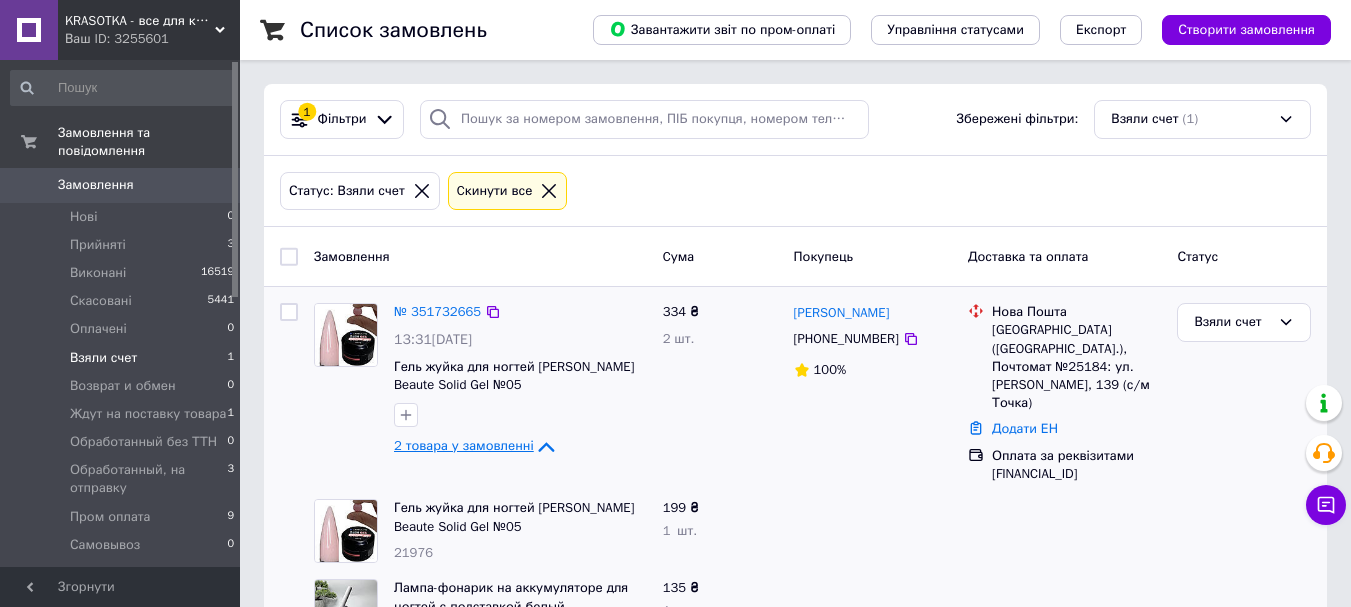 scroll, scrollTop: 59, scrollLeft: 0, axis: vertical 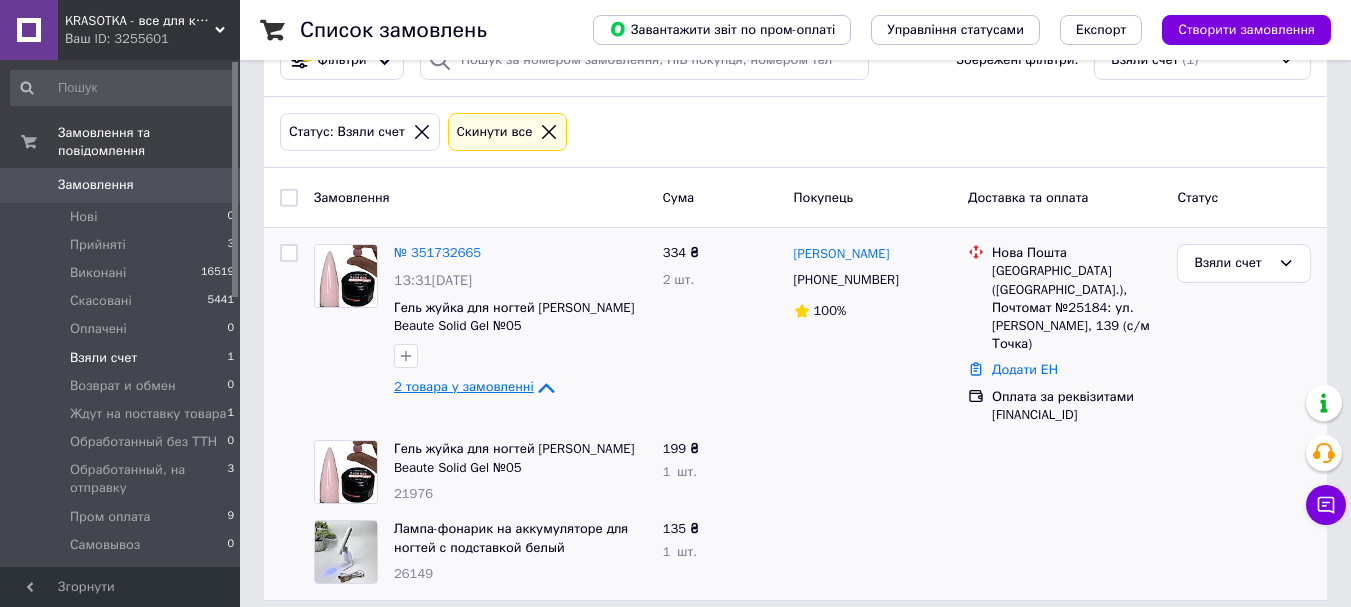 click 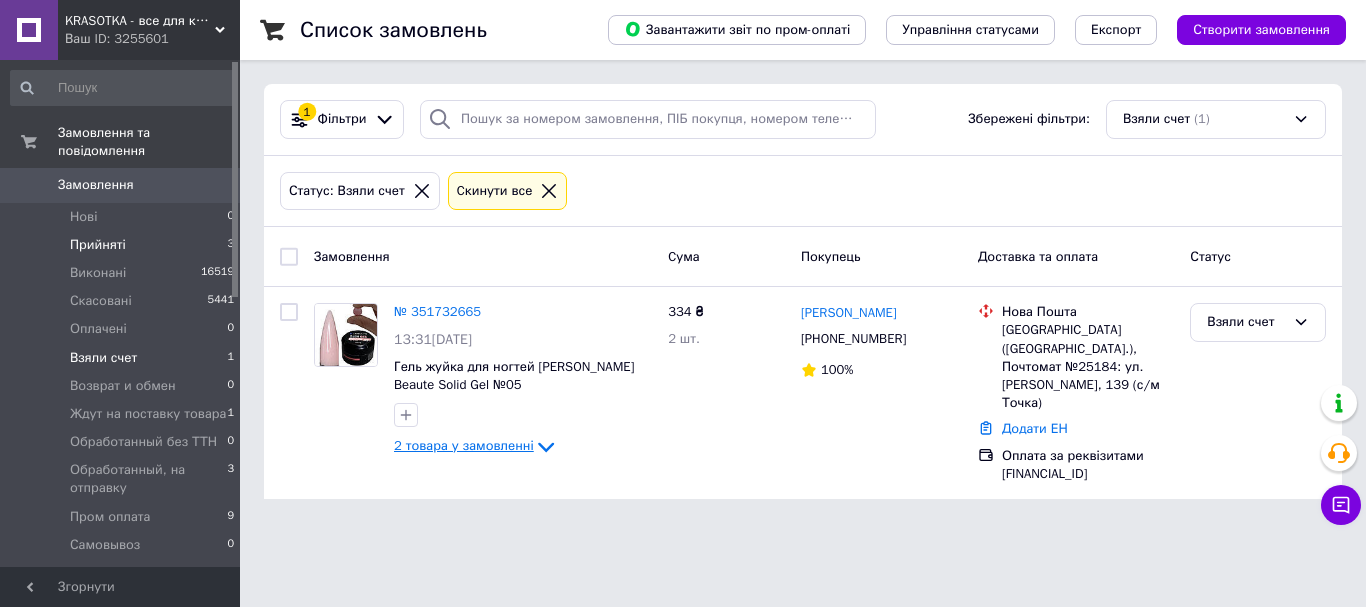 click on "Прийняті 3" at bounding box center [123, 245] 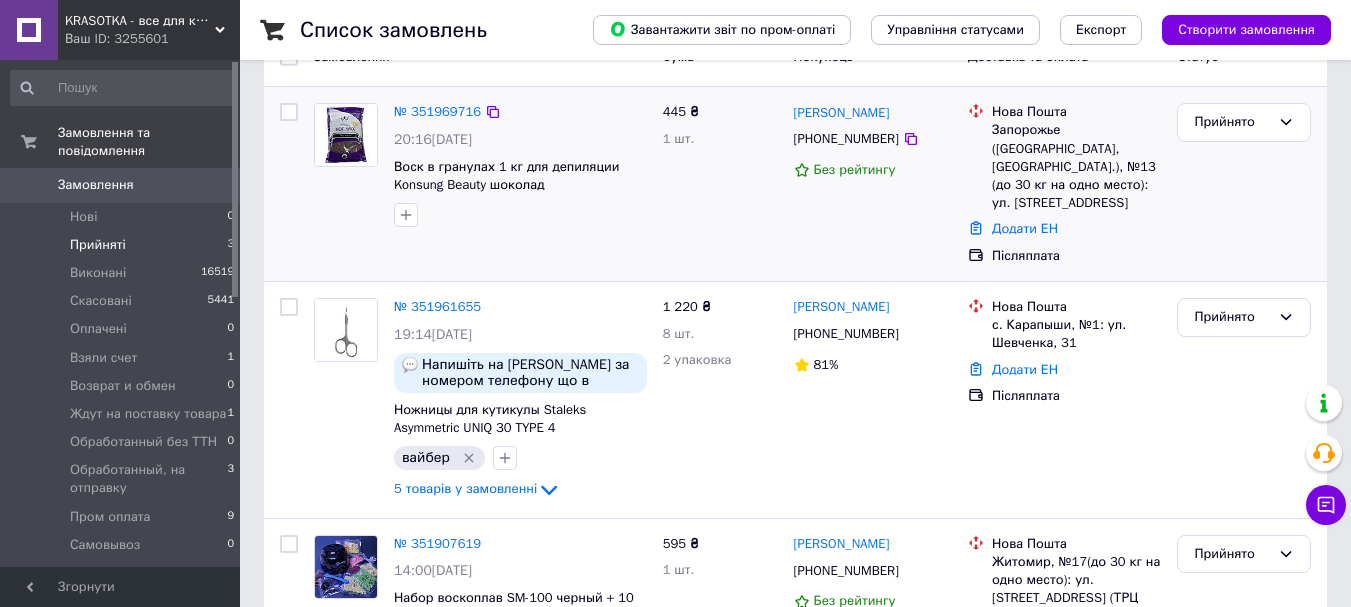 scroll, scrollTop: 300, scrollLeft: 0, axis: vertical 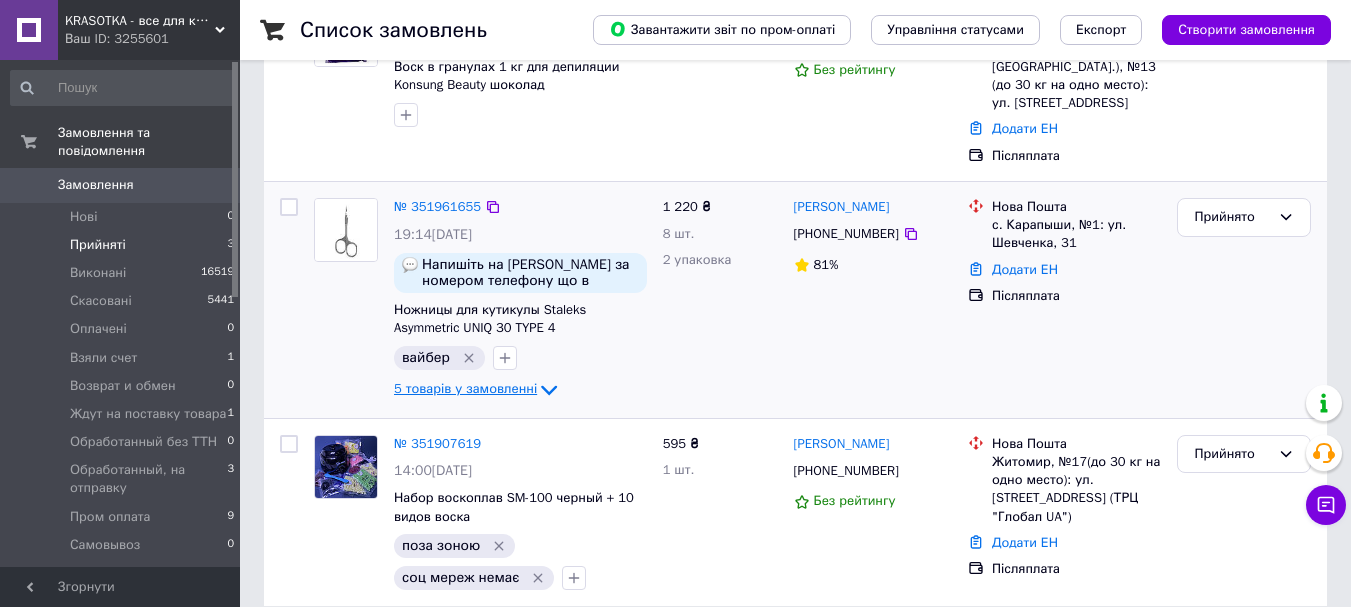 click 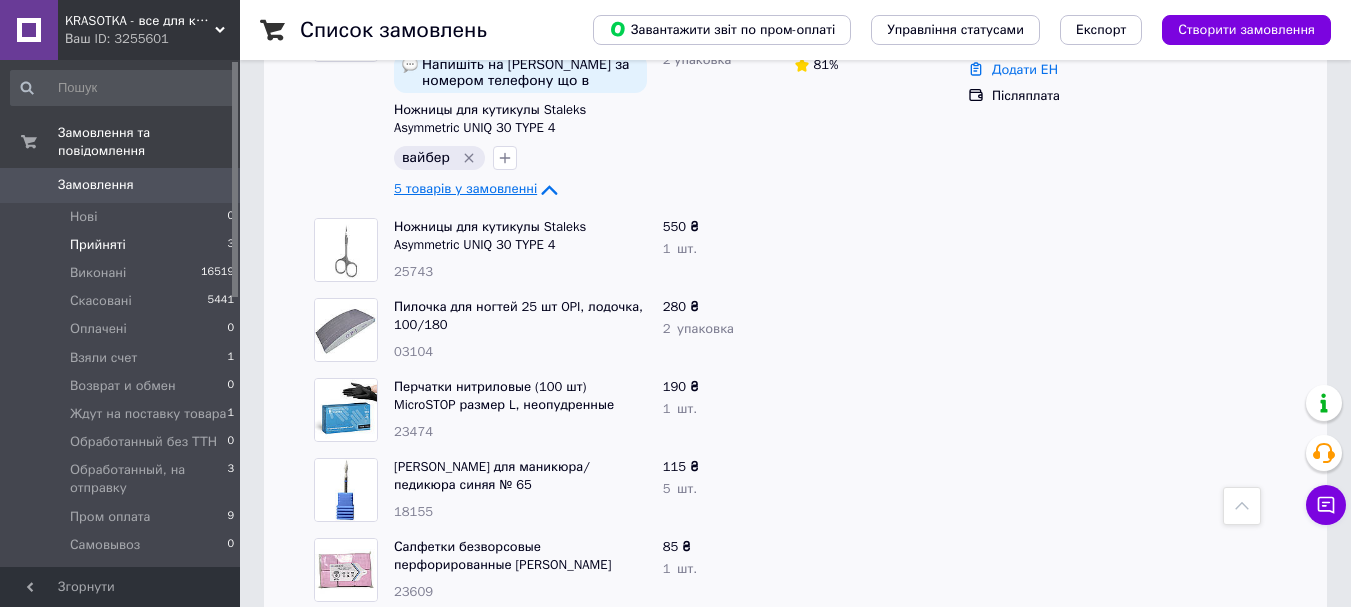 scroll, scrollTop: 400, scrollLeft: 0, axis: vertical 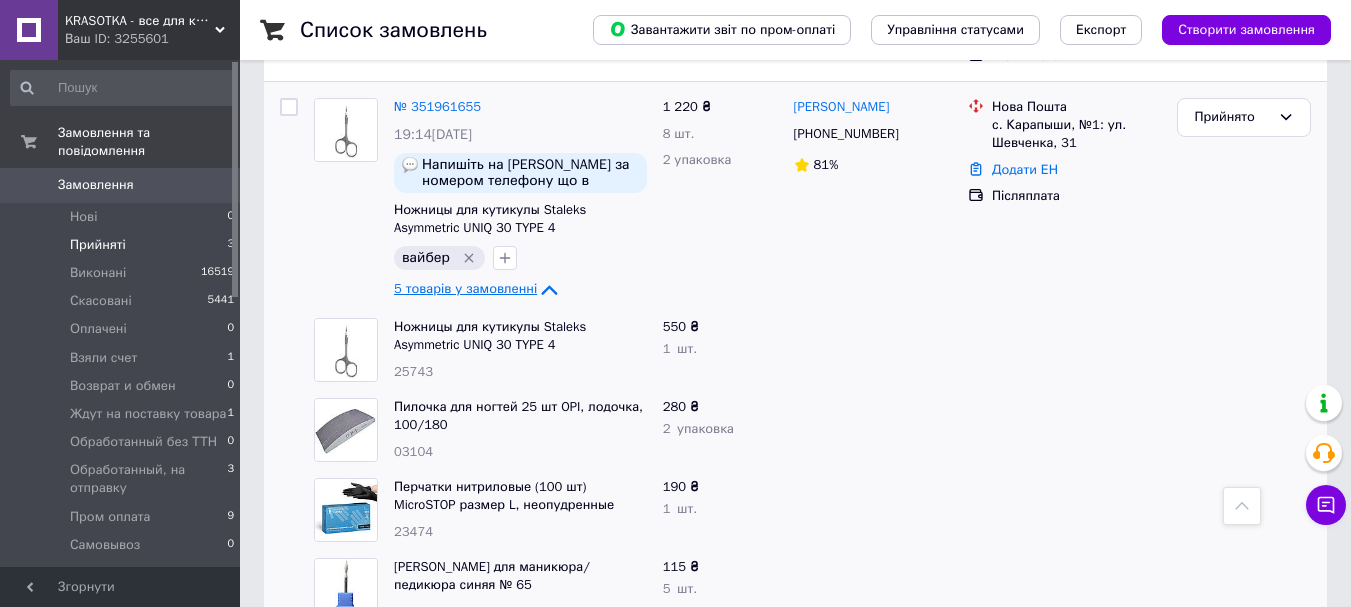click 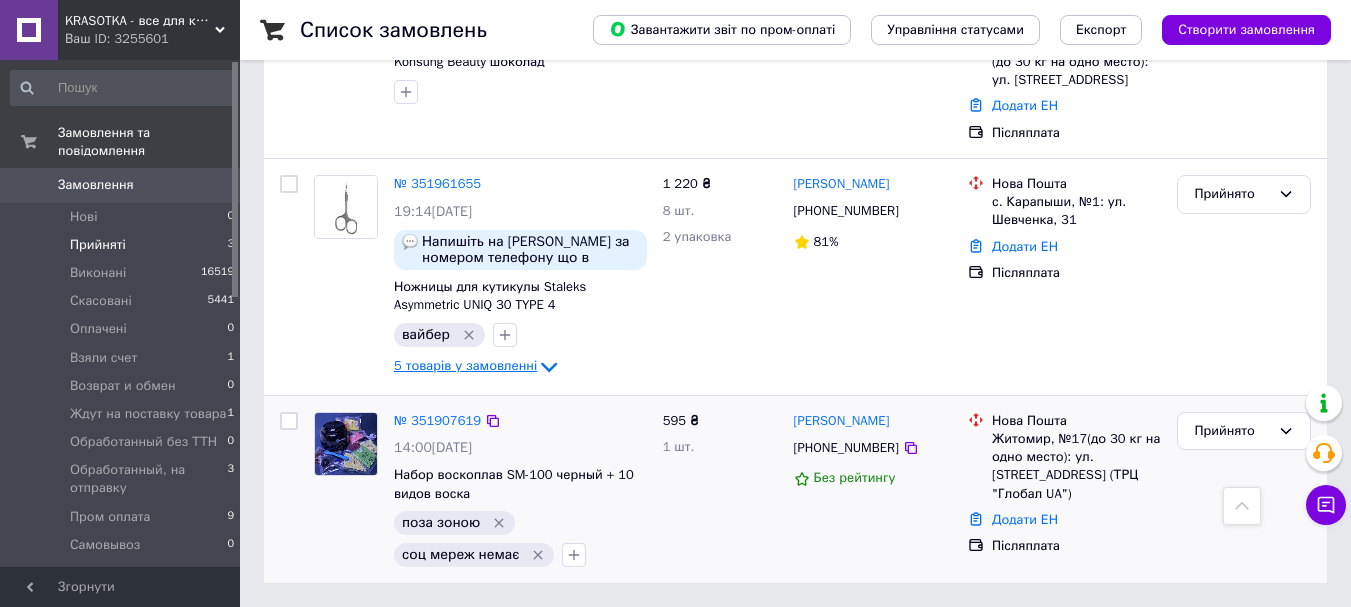scroll, scrollTop: 323, scrollLeft: 0, axis: vertical 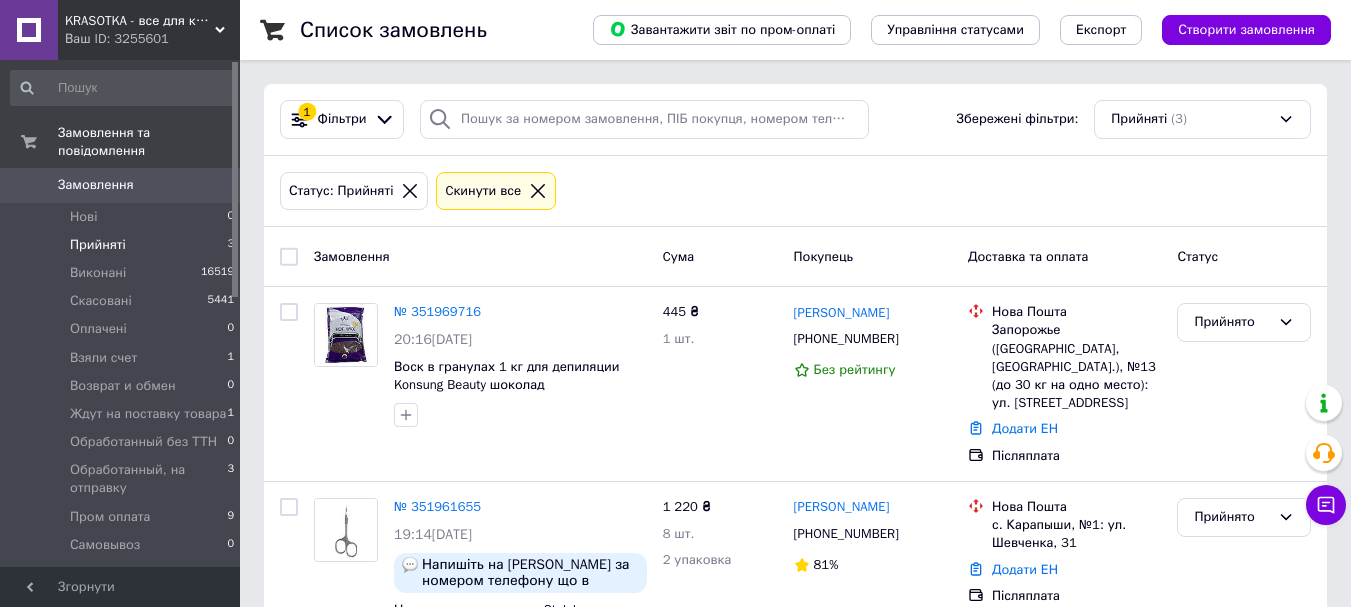click on "Ваш ID: 3255601" at bounding box center (152, 39) 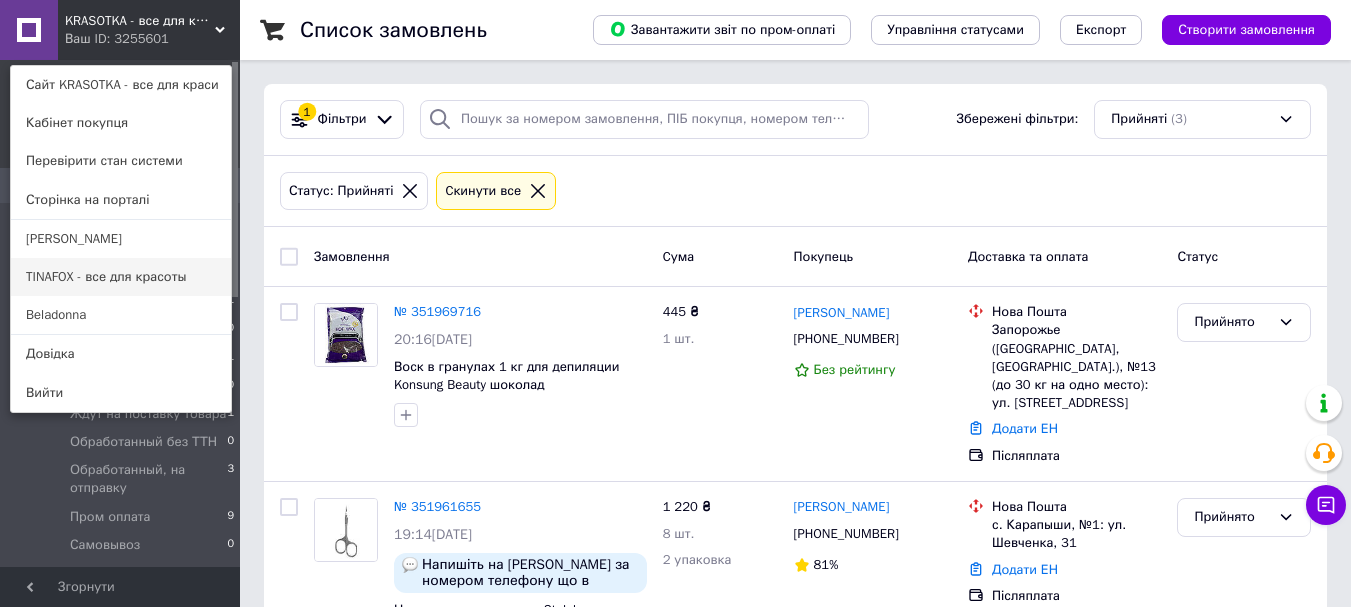 click on "TINAFOX - все для красоты" at bounding box center (121, 277) 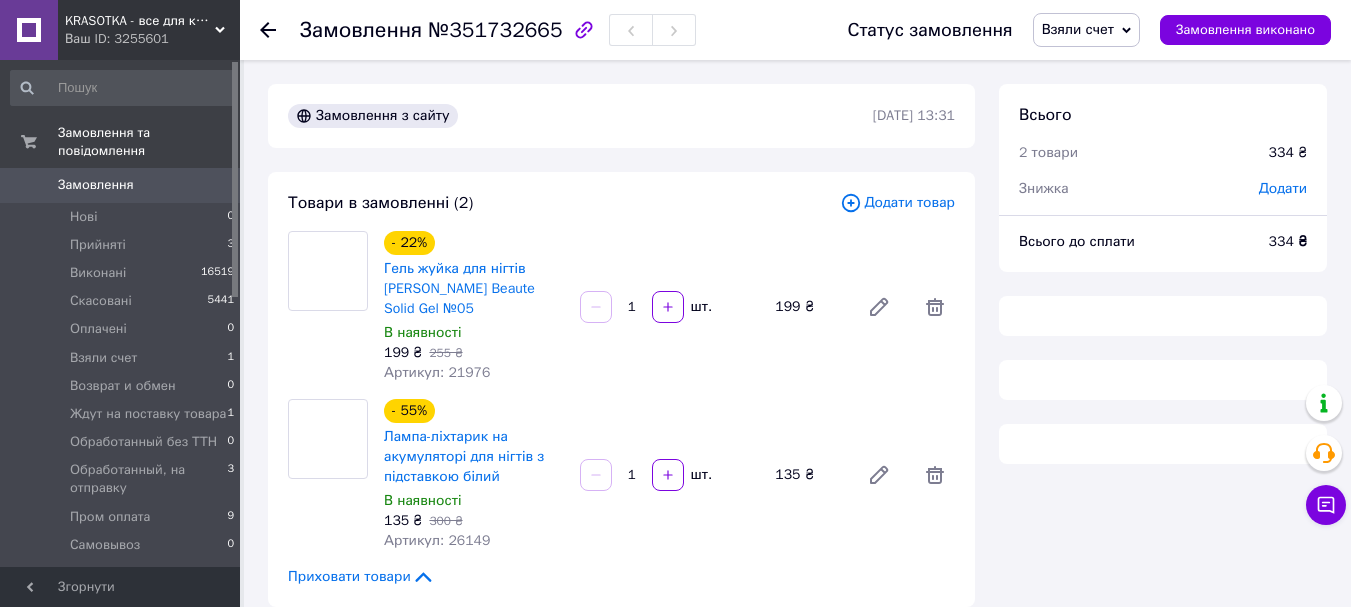 scroll, scrollTop: 0, scrollLeft: 0, axis: both 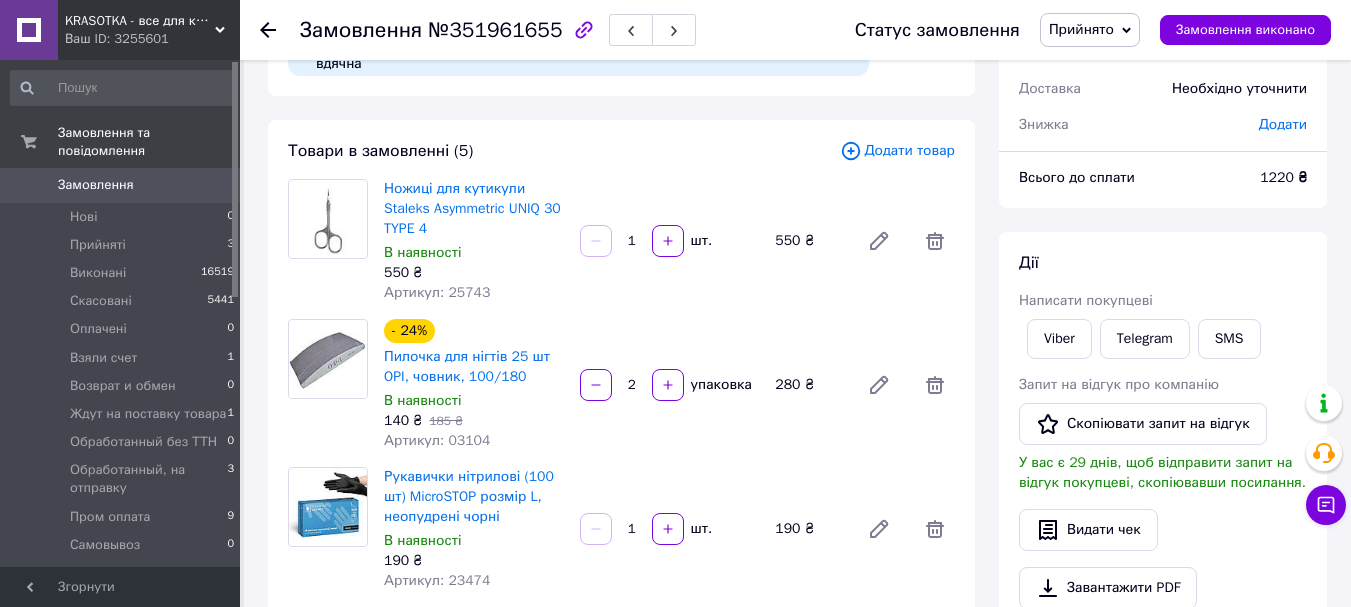 click on "Артикул: 25743" at bounding box center [437, 292] 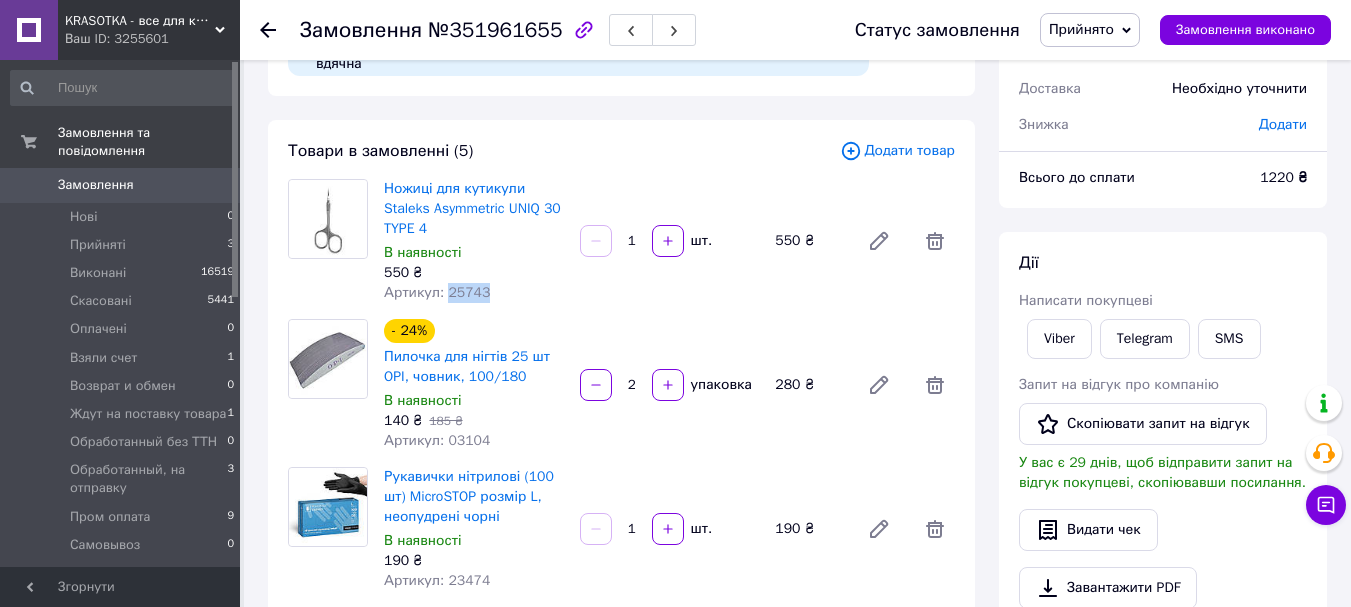 click on "Артикул: 25743" at bounding box center (437, 292) 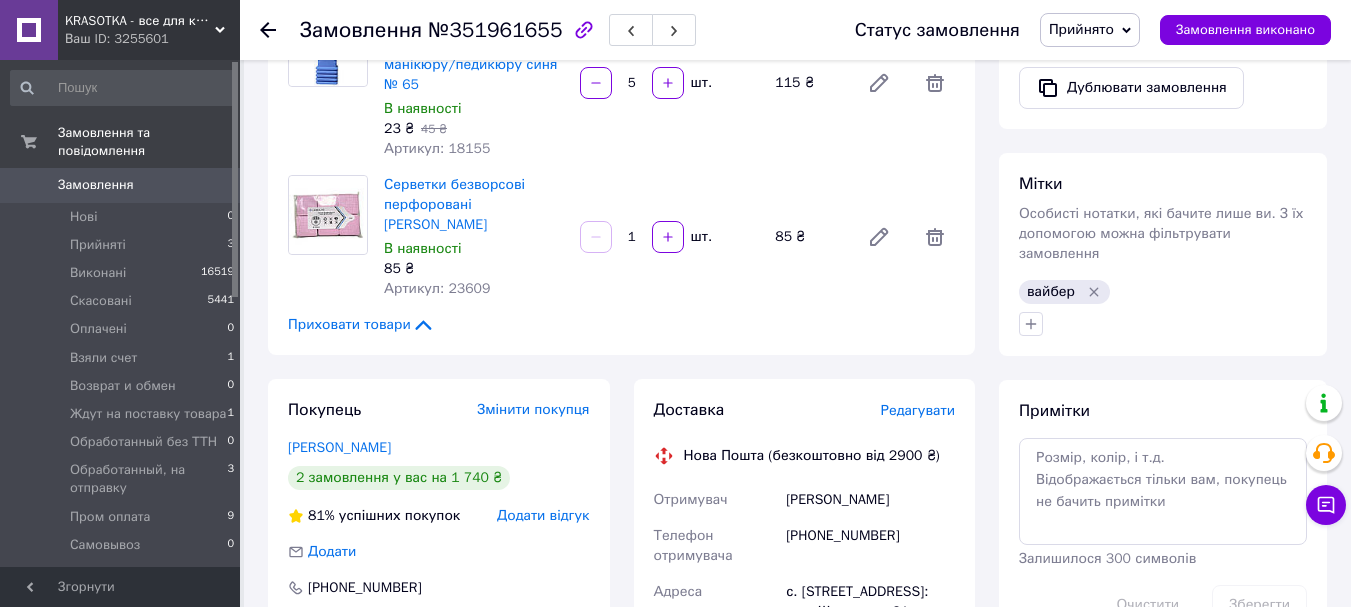 scroll, scrollTop: 900, scrollLeft: 0, axis: vertical 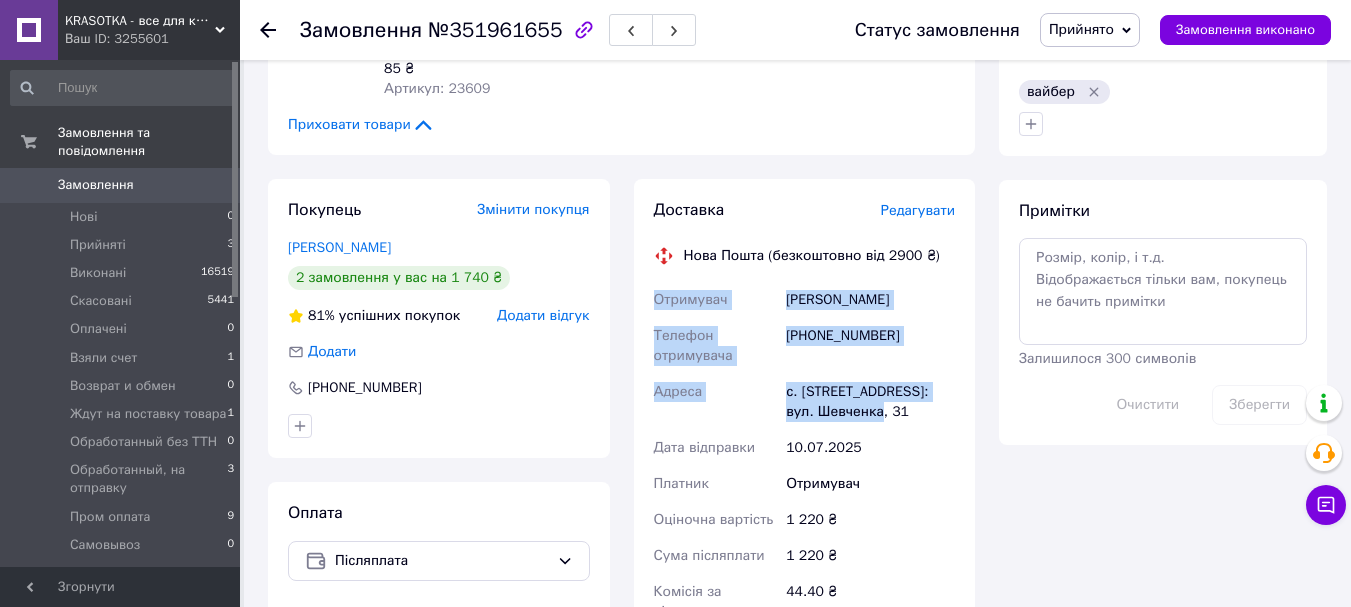 drag, startPoint x: 650, startPoint y: 262, endPoint x: 934, endPoint y: 383, distance: 308.70212 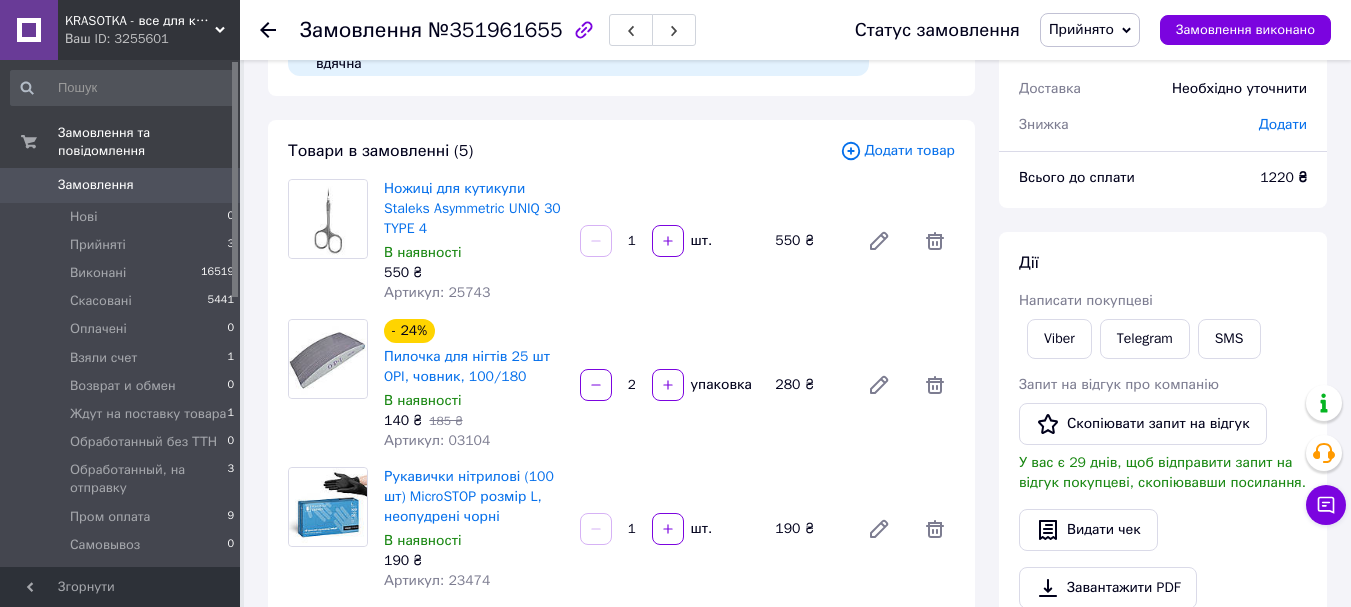 scroll, scrollTop: 0, scrollLeft: 0, axis: both 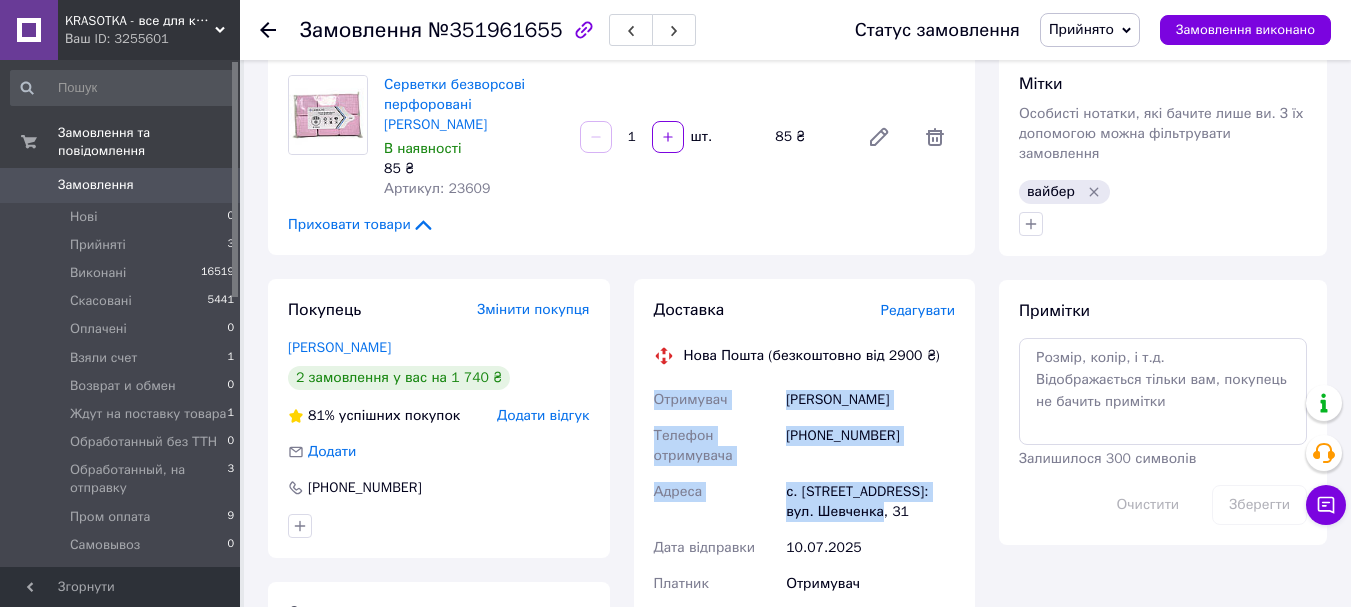 click on "Отримувач" at bounding box center (716, 400) 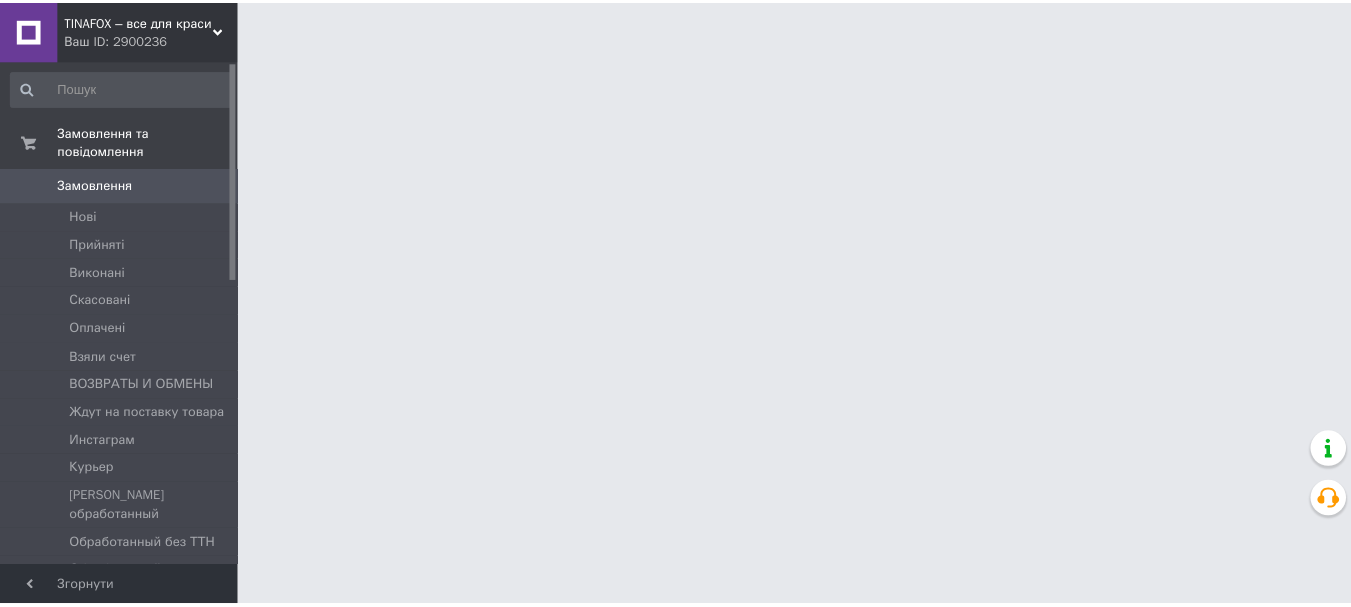 scroll, scrollTop: 0, scrollLeft: 0, axis: both 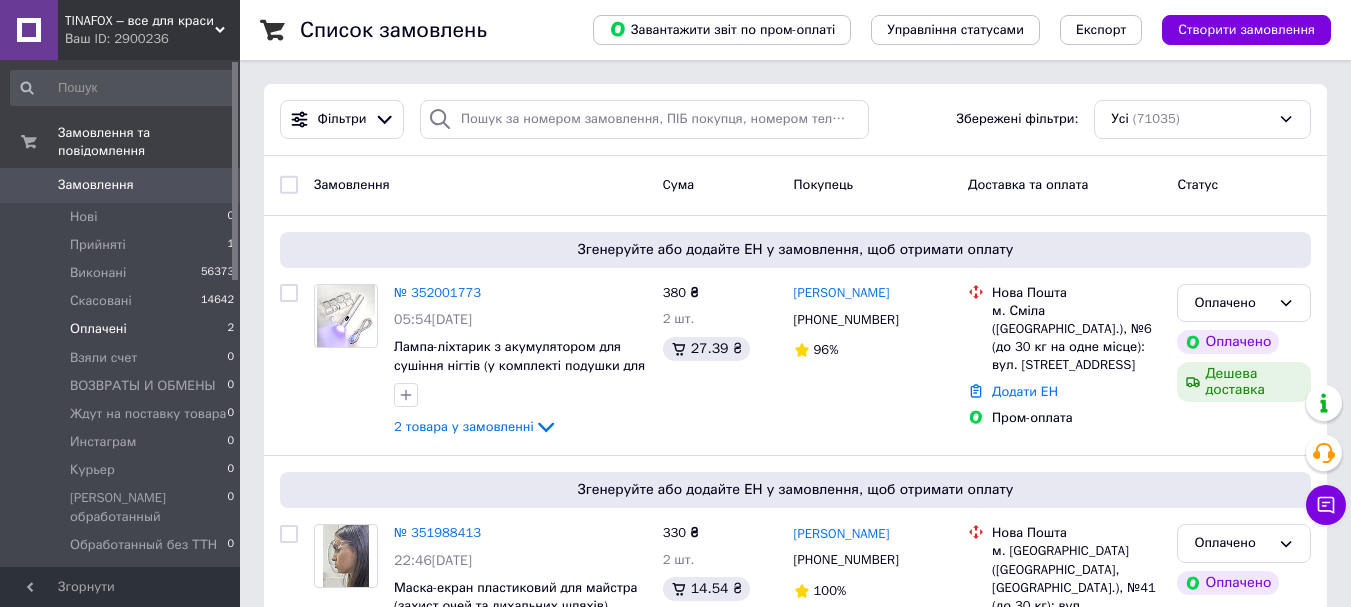 click on "Оплачені 2" at bounding box center (123, 329) 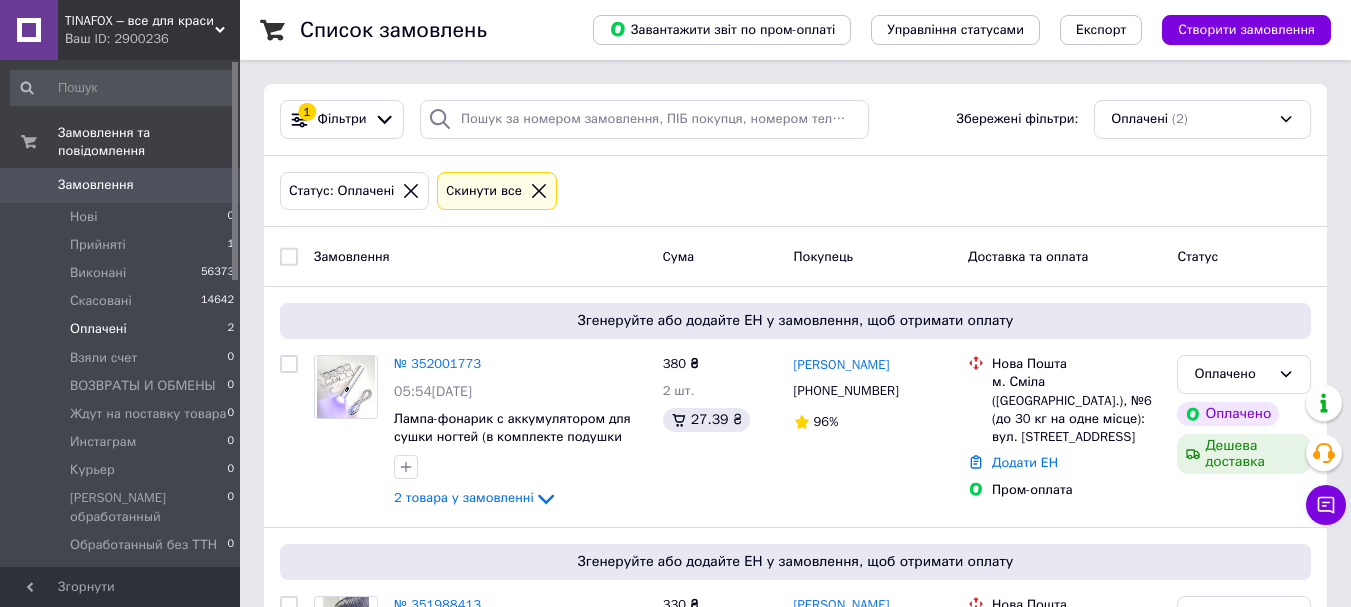 scroll, scrollTop: 173, scrollLeft: 0, axis: vertical 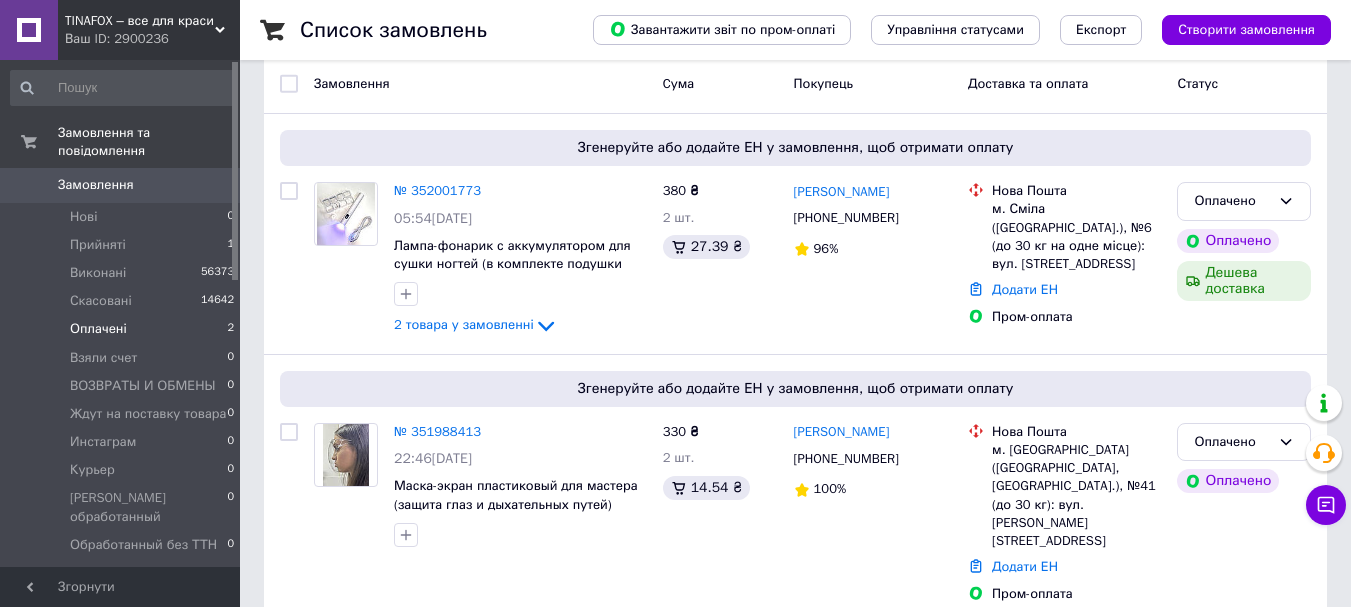 click on "Замовлення" at bounding box center [96, 185] 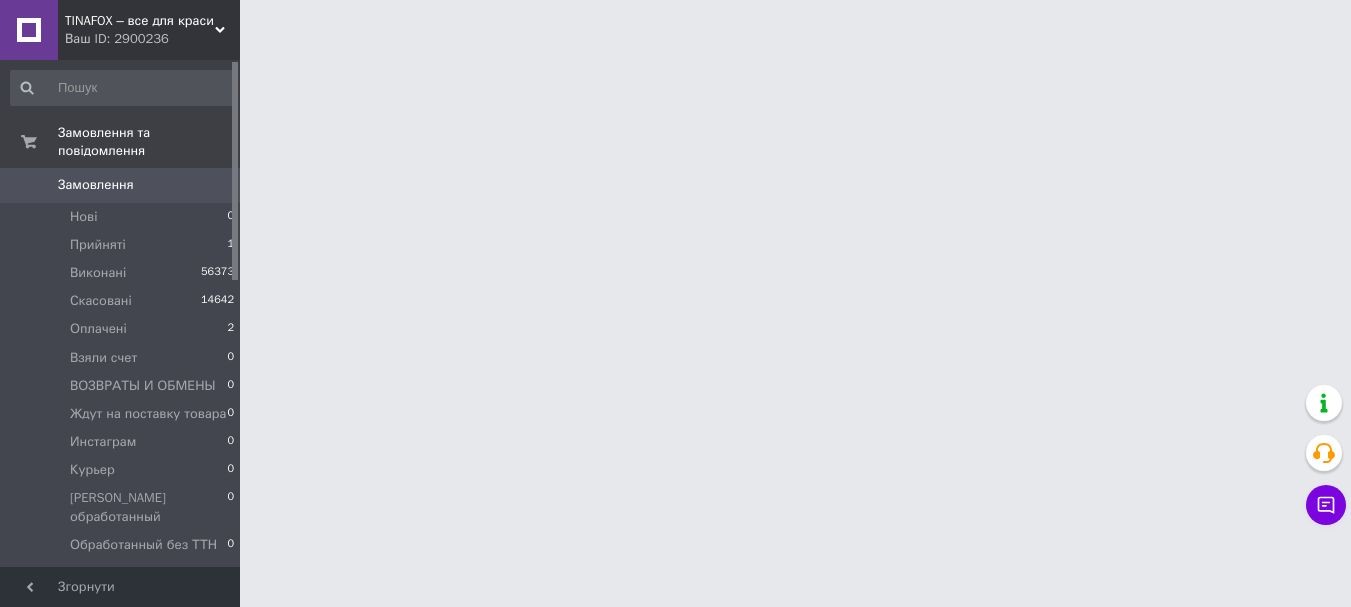 scroll, scrollTop: 0, scrollLeft: 0, axis: both 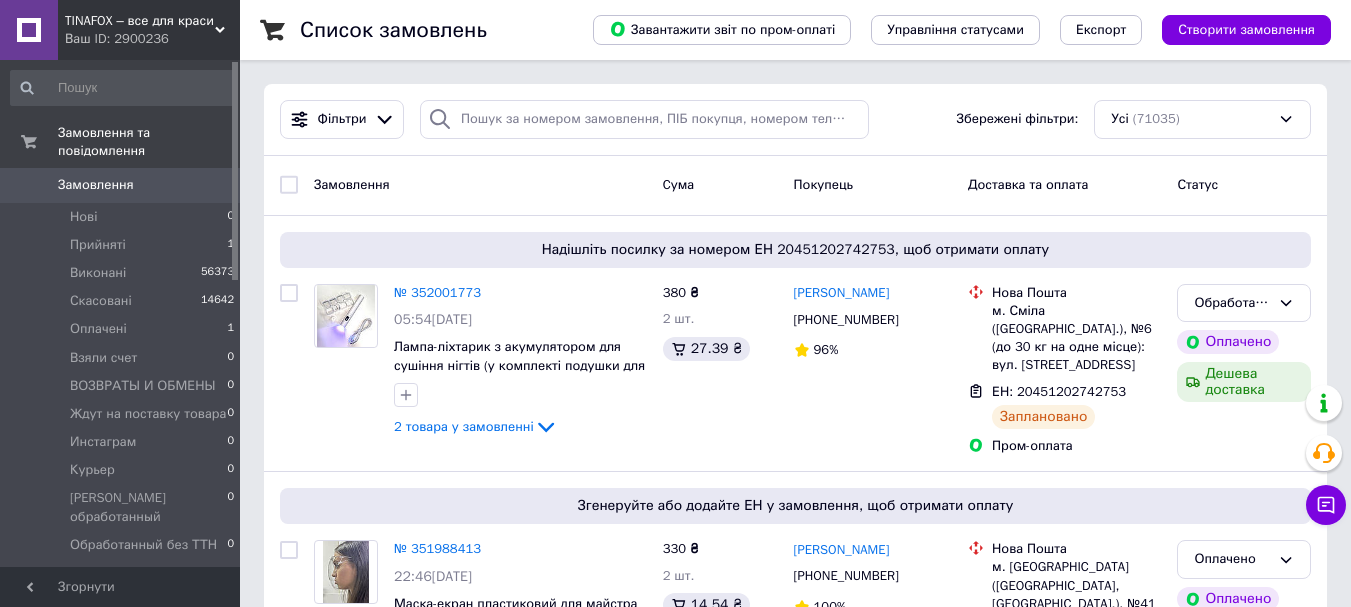 click on "Ваш ID: 2900236" at bounding box center [152, 39] 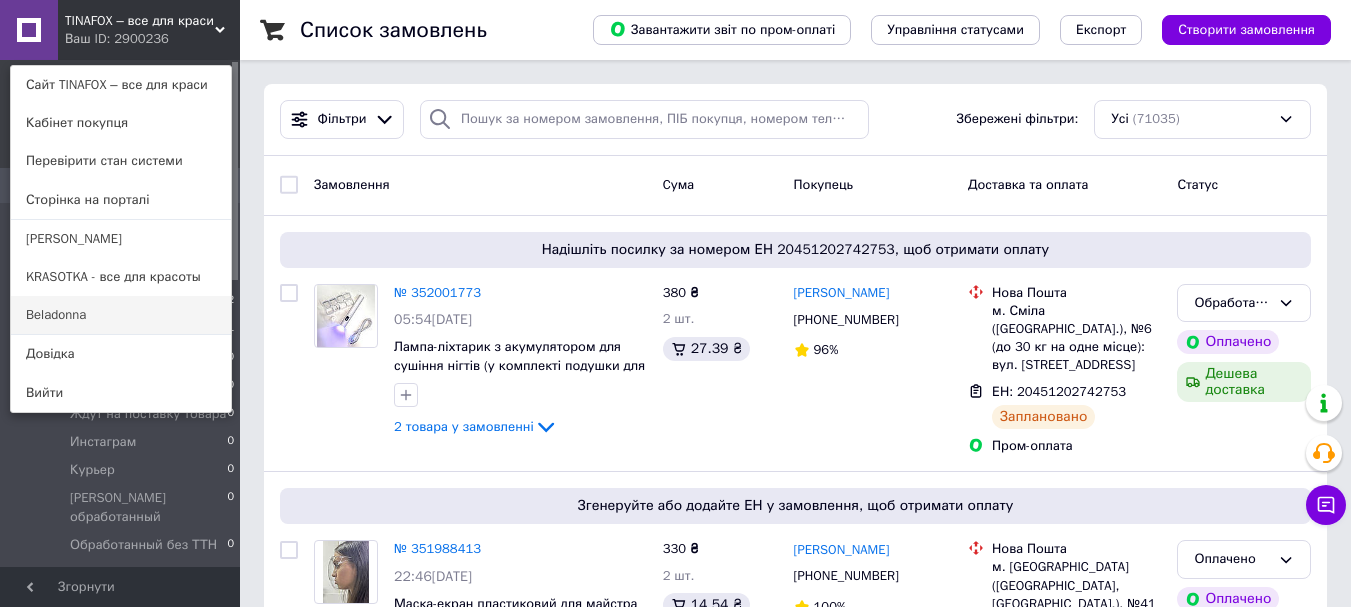 click on "Beladonna" at bounding box center (121, 315) 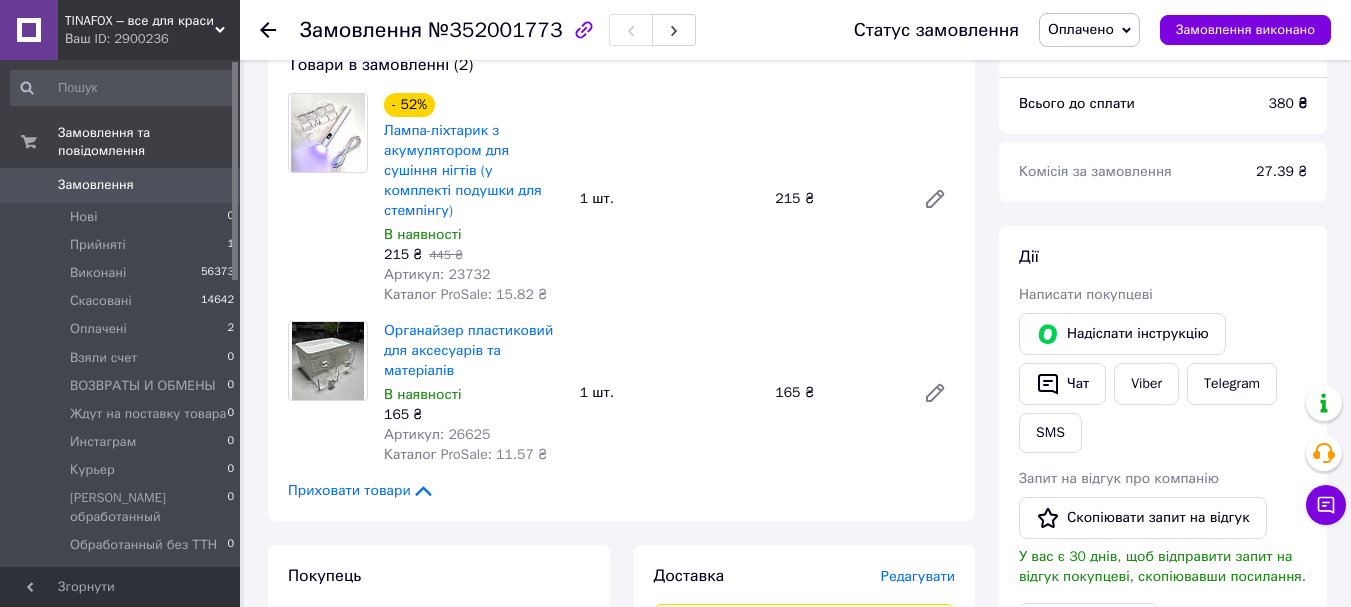 scroll, scrollTop: 400, scrollLeft: 0, axis: vertical 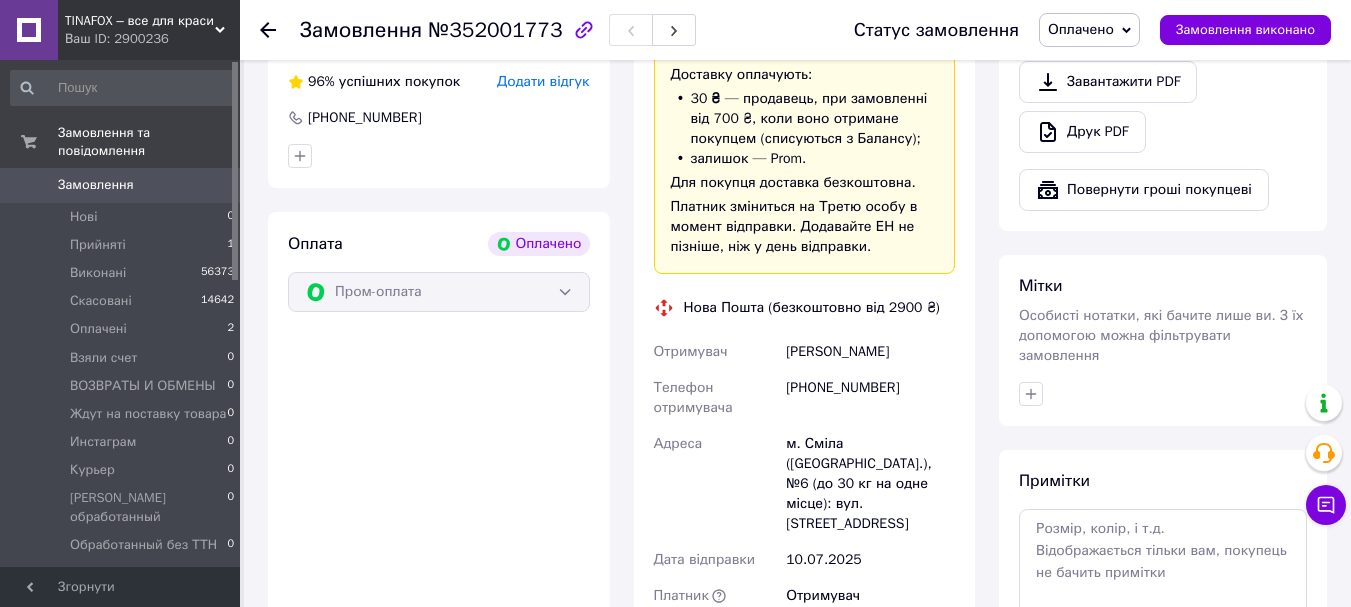 click on "+380979939642" at bounding box center [870, 398] 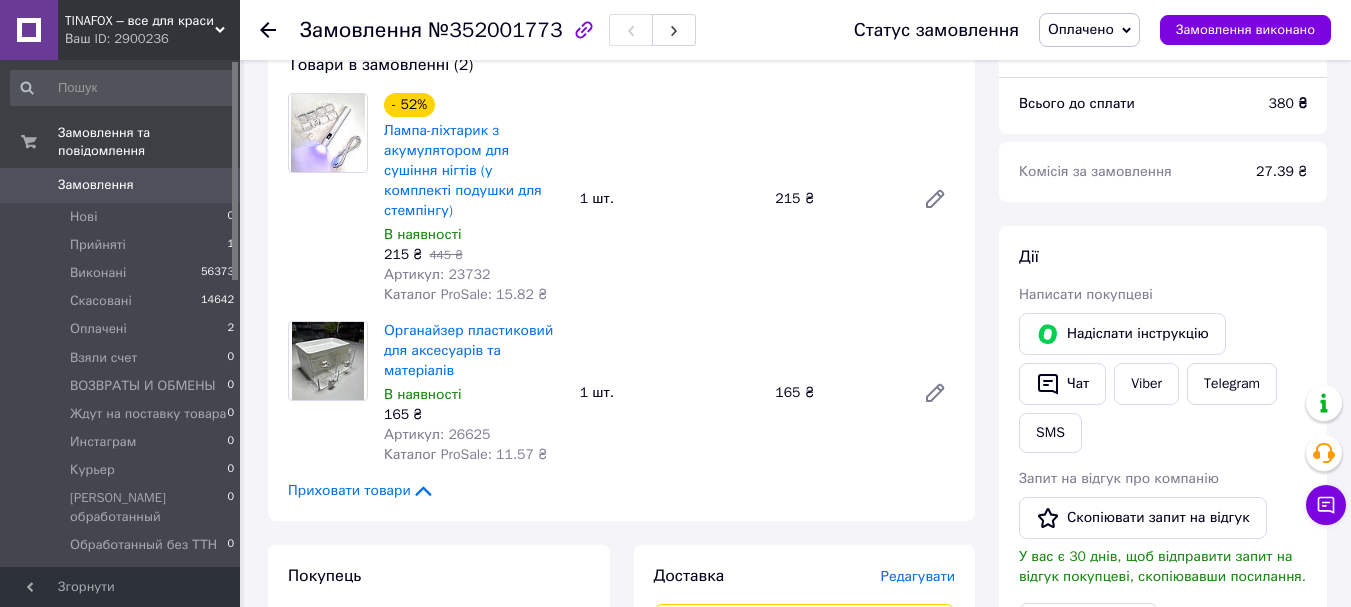 scroll, scrollTop: 400, scrollLeft: 0, axis: vertical 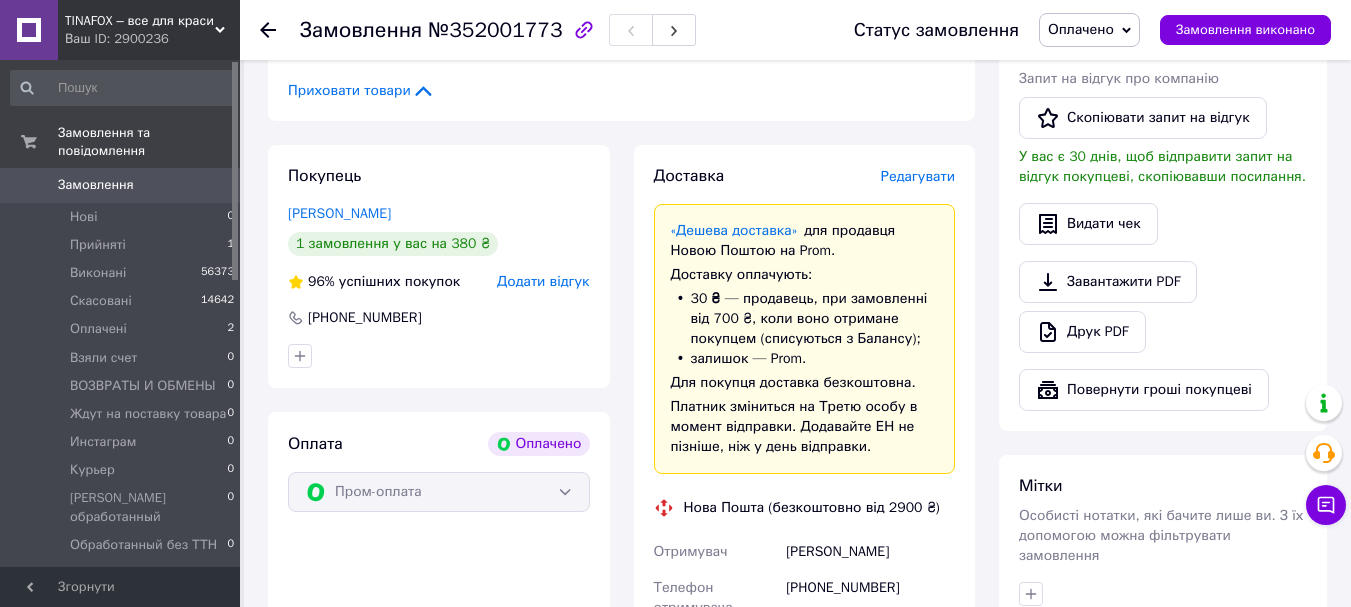 click on "Редагувати" at bounding box center (918, 176) 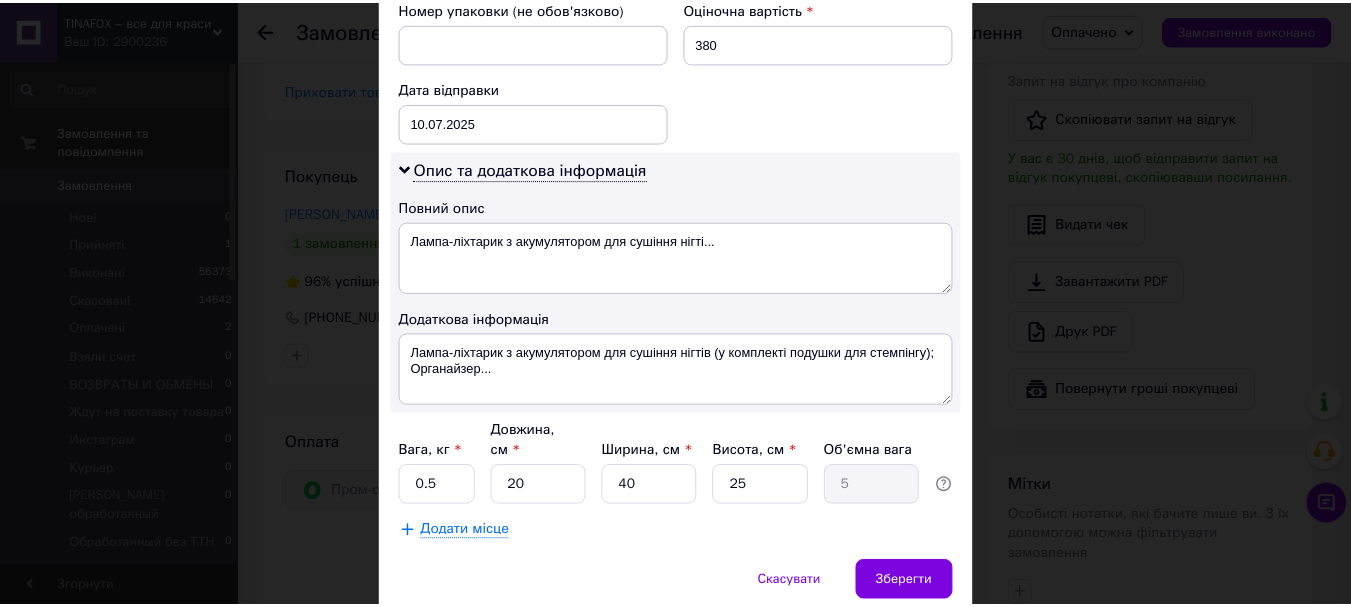 scroll, scrollTop: 965, scrollLeft: 0, axis: vertical 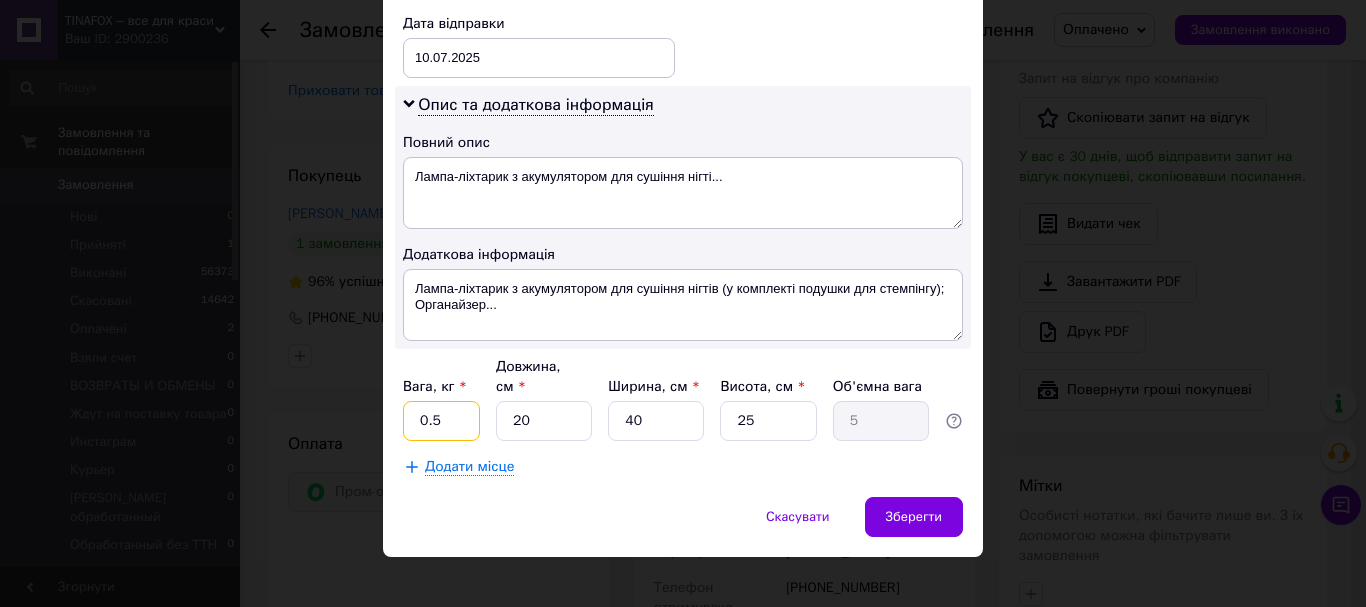 click on "0.5" at bounding box center (441, 421) 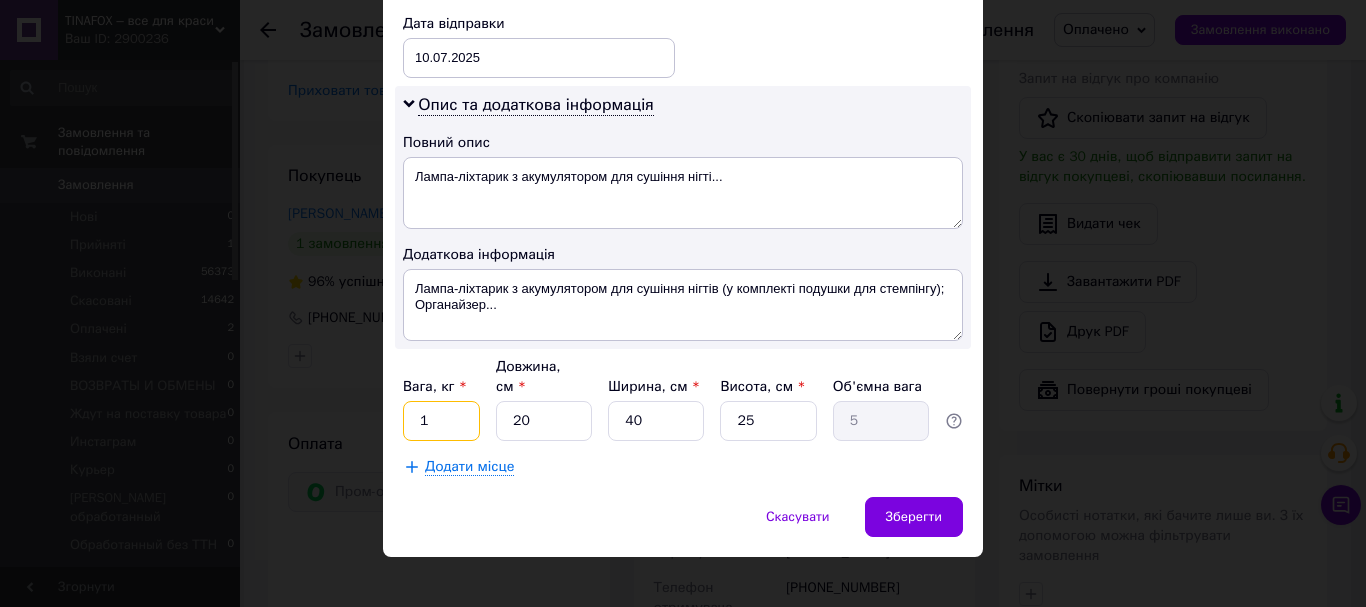 type on "1" 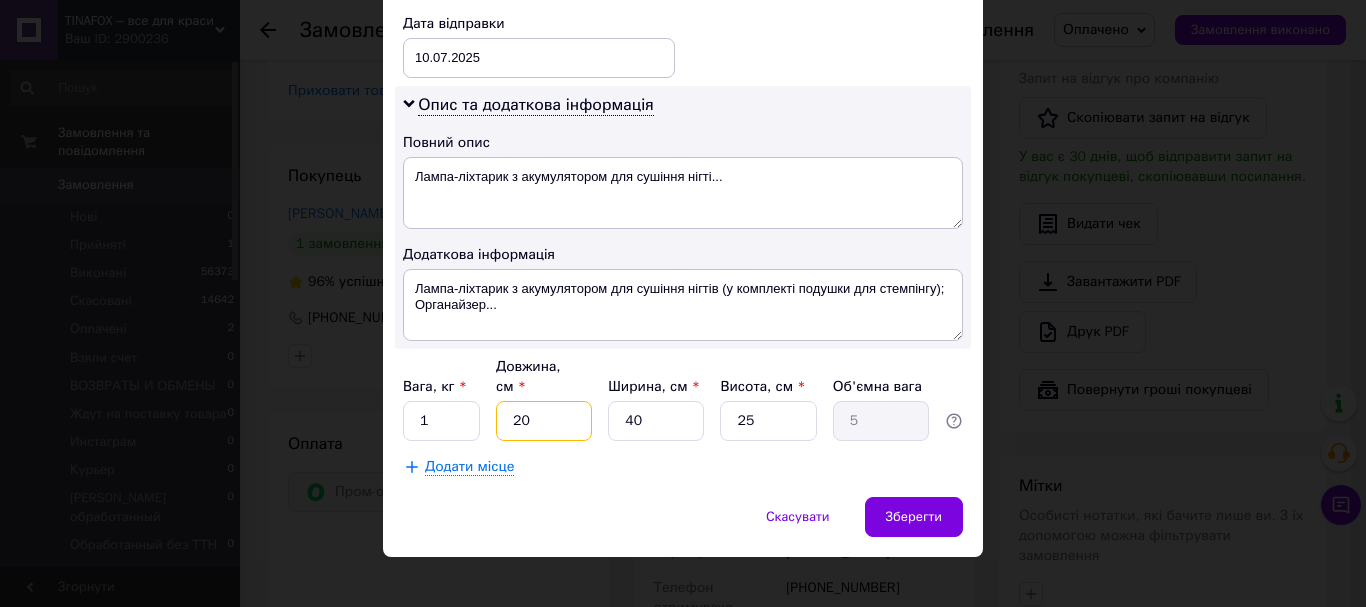 click on "20" at bounding box center [544, 421] 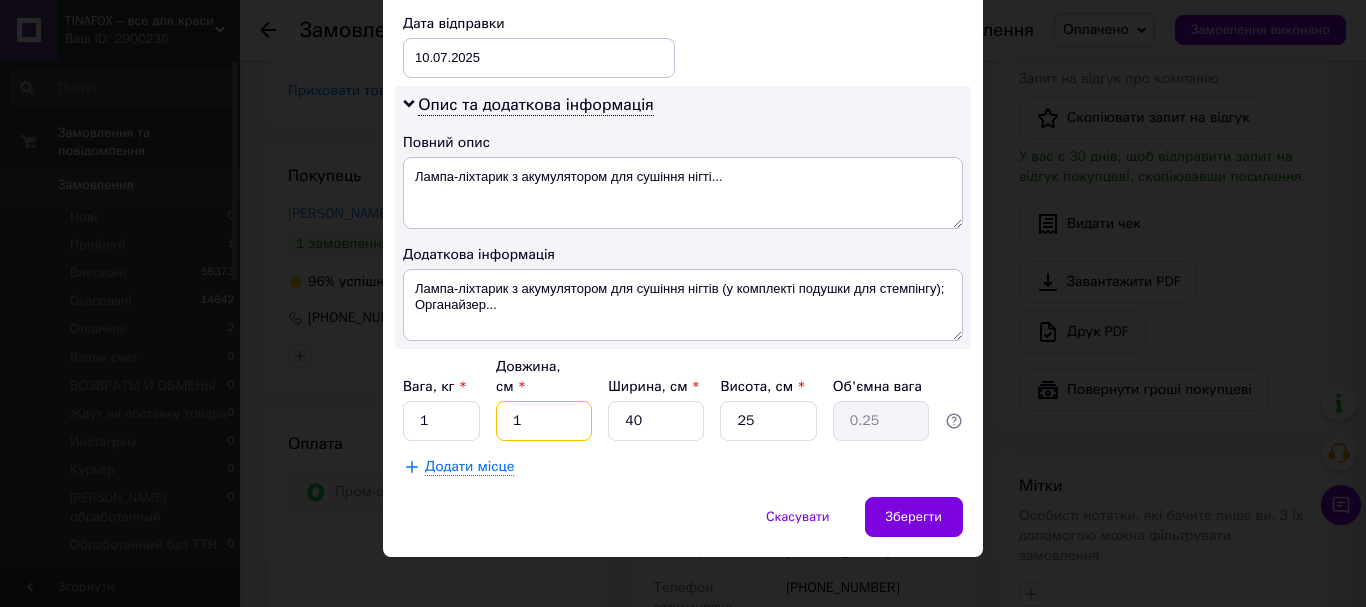 type on "10" 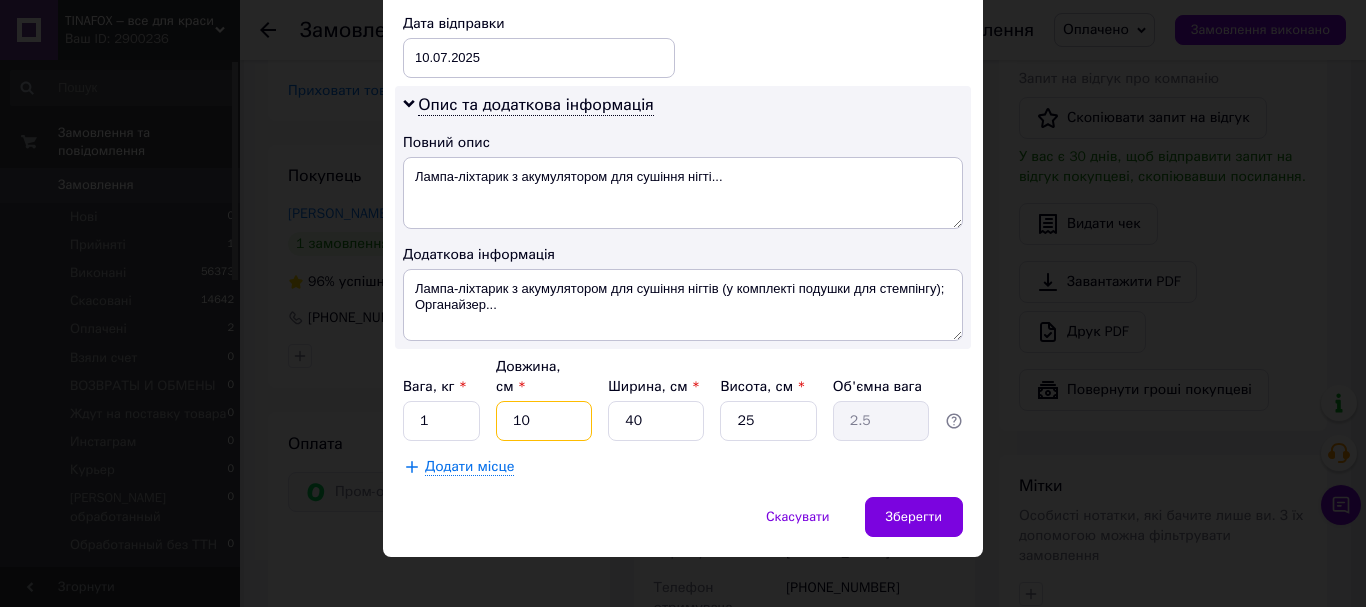 type on "10" 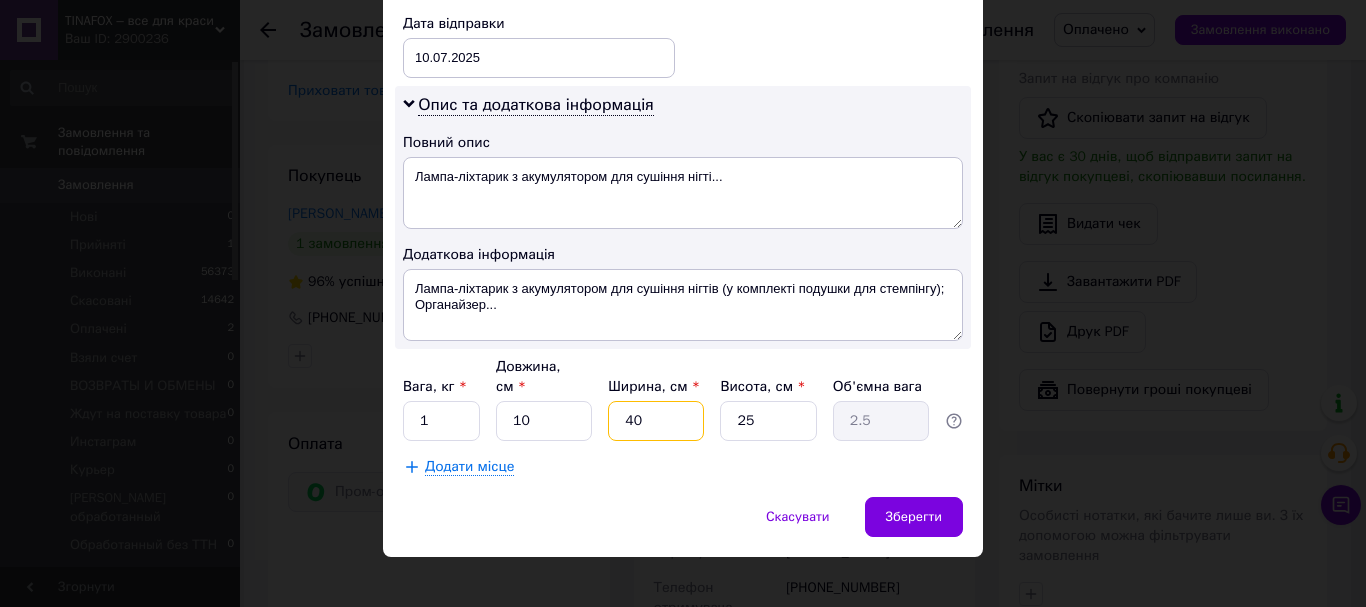 click on "40" at bounding box center (656, 421) 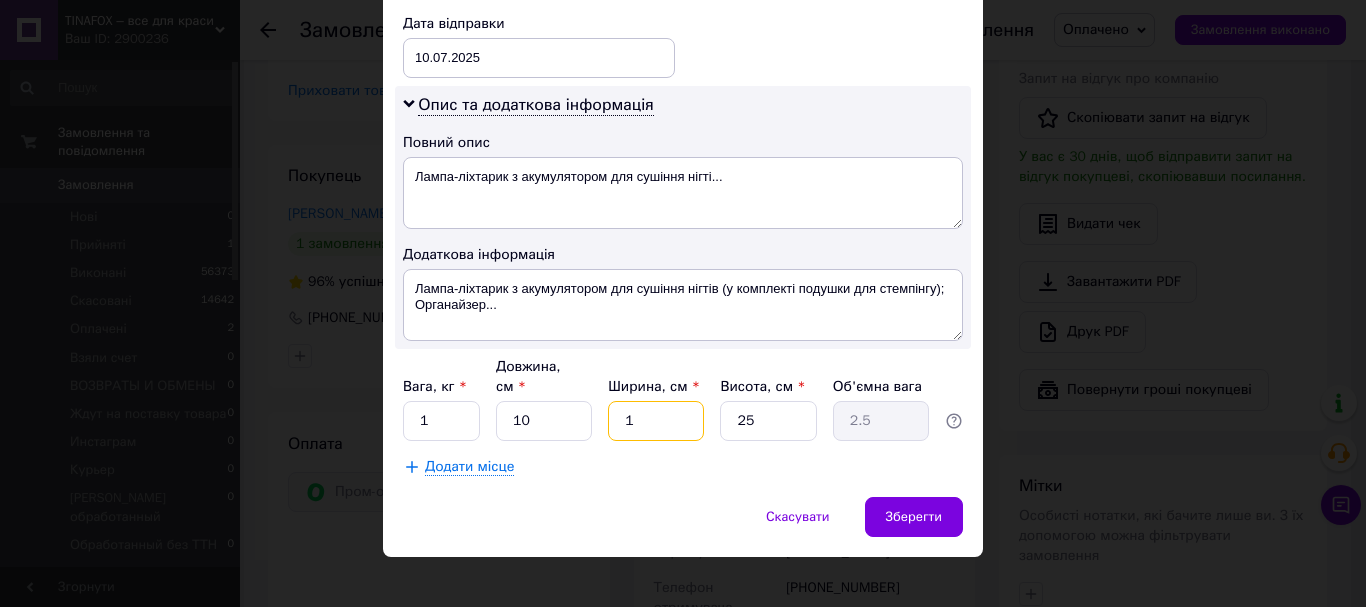 type on "0.1" 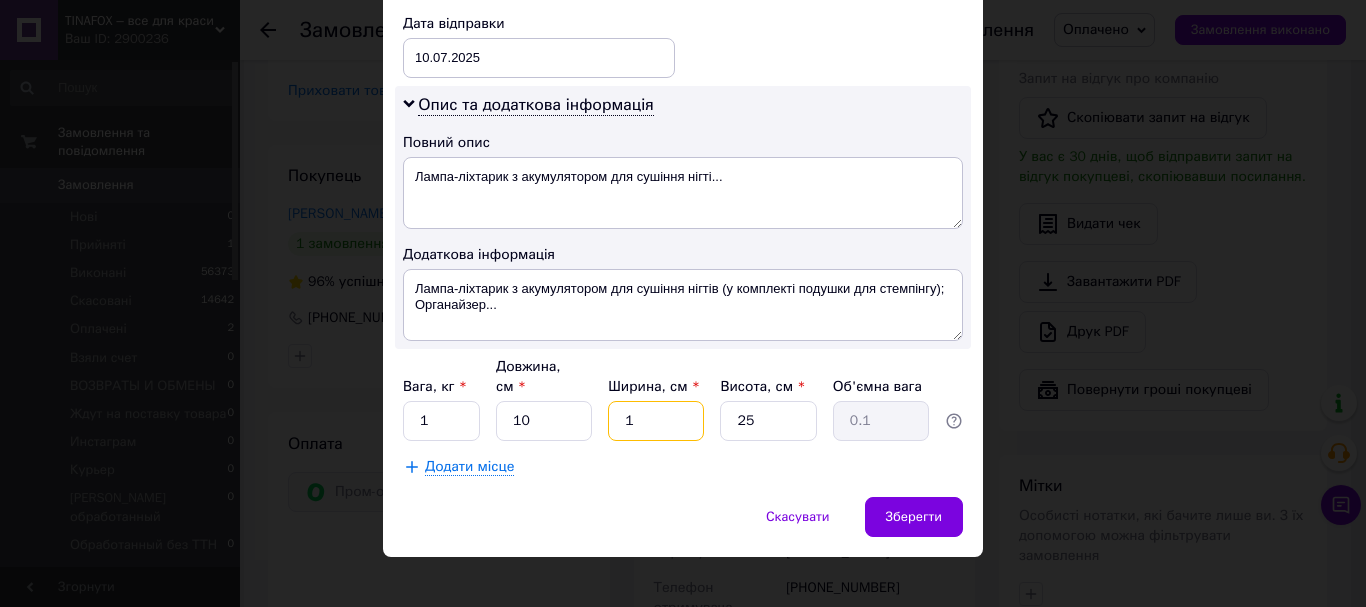 type on "10" 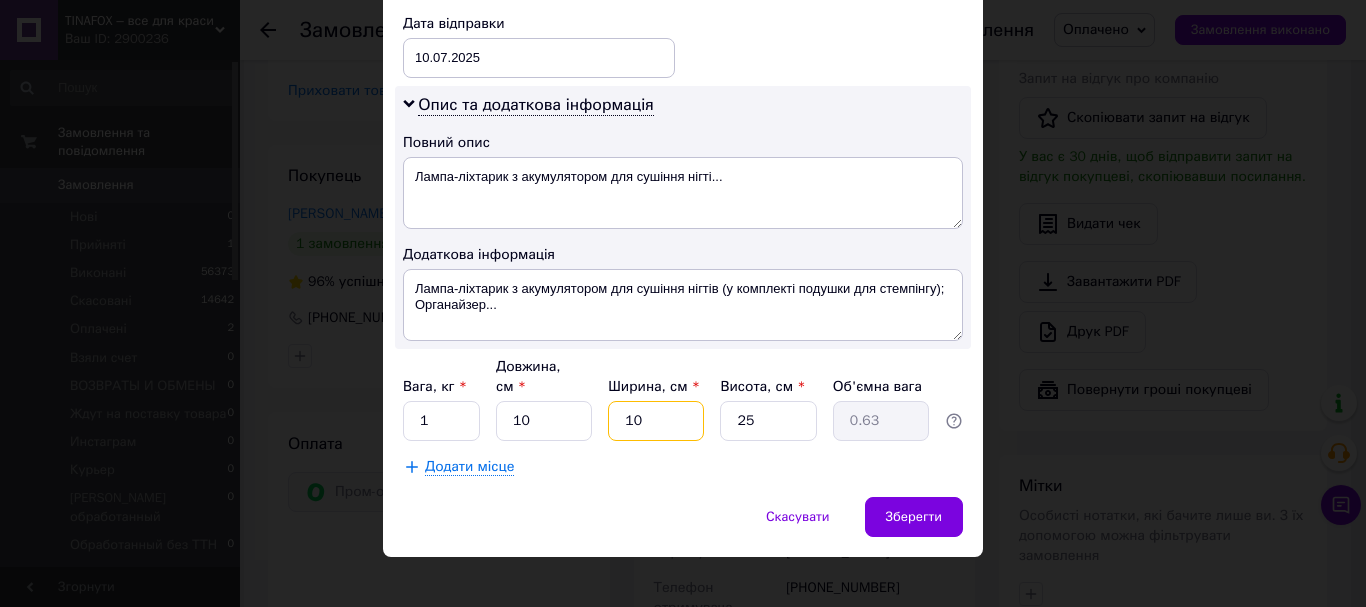 type on "1" 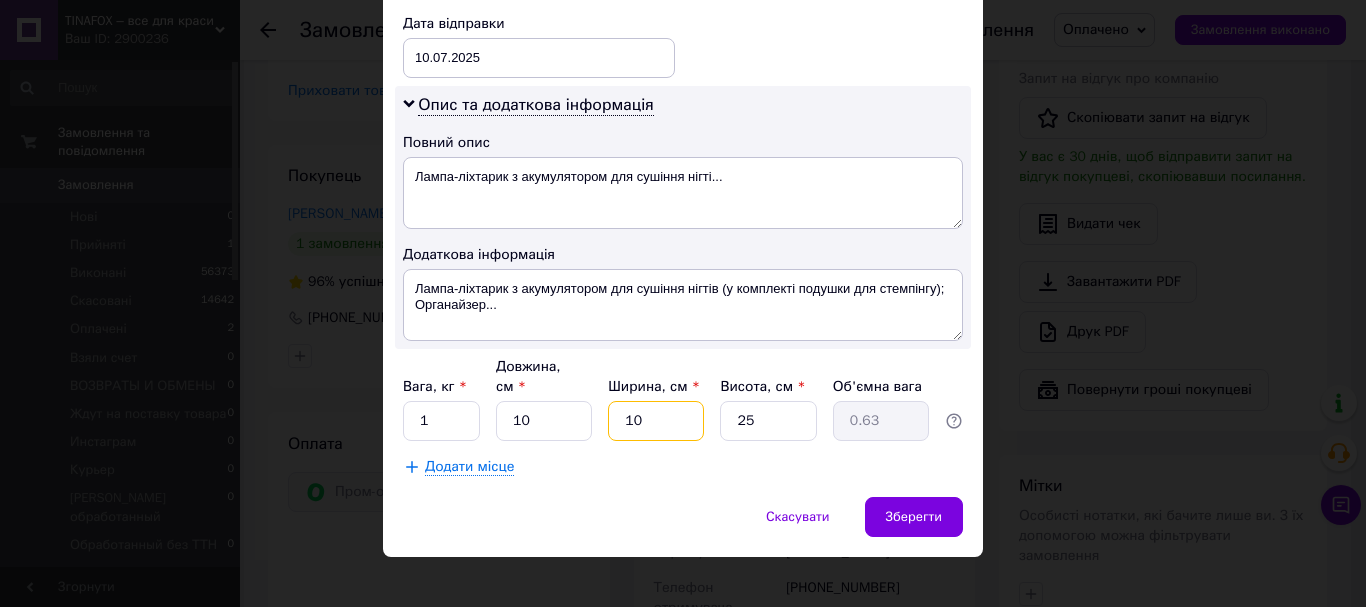 type on "0.1" 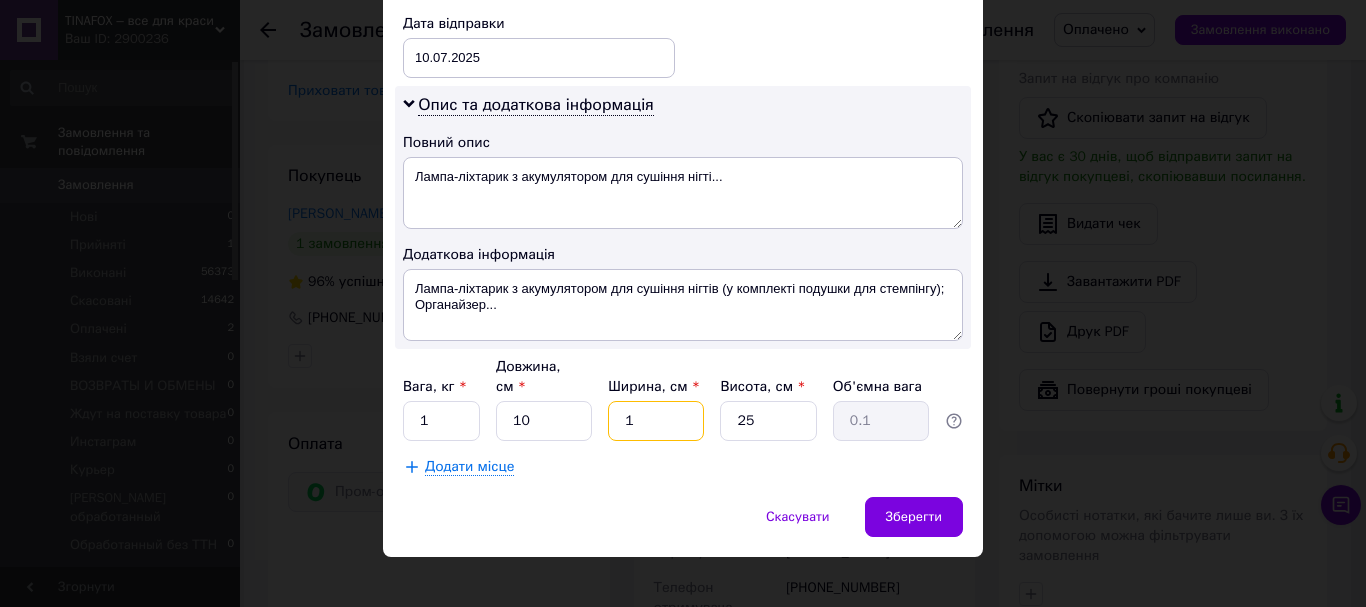 type 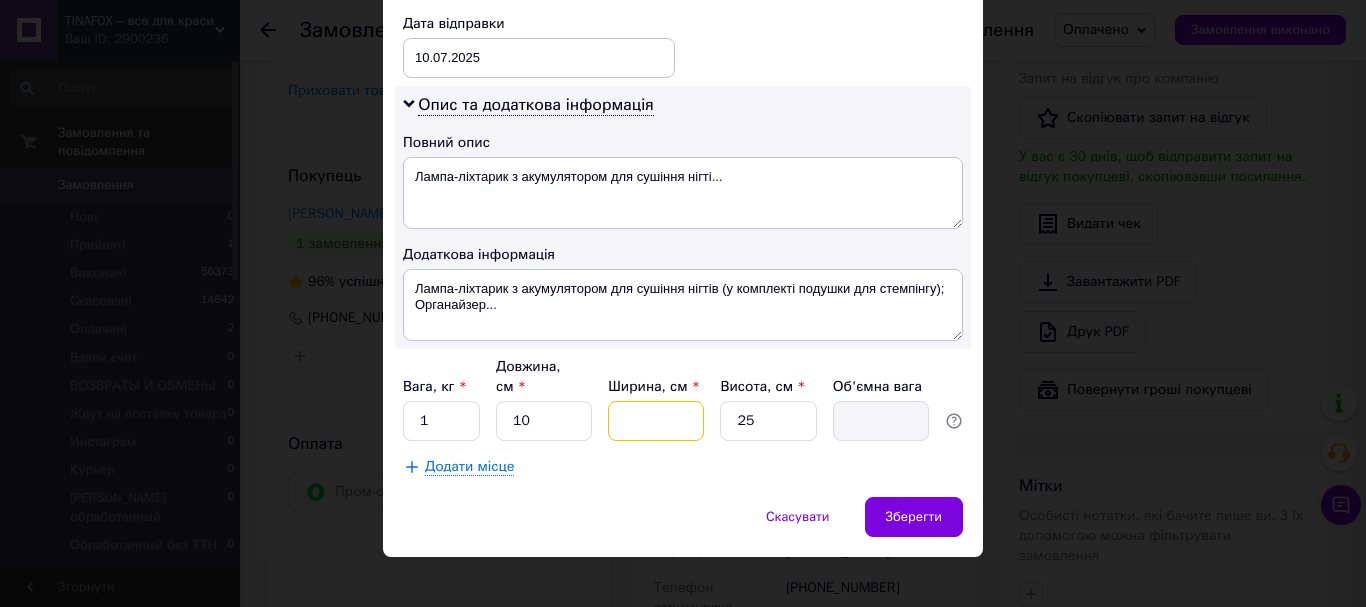 type on "2" 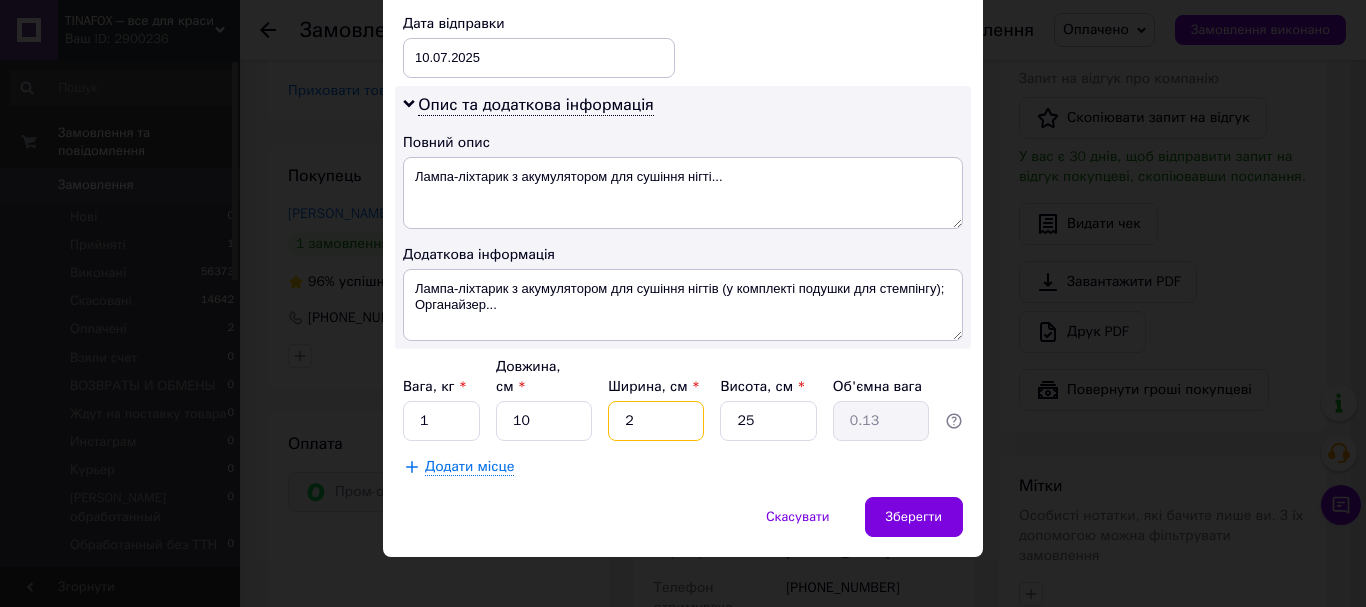 type on "20" 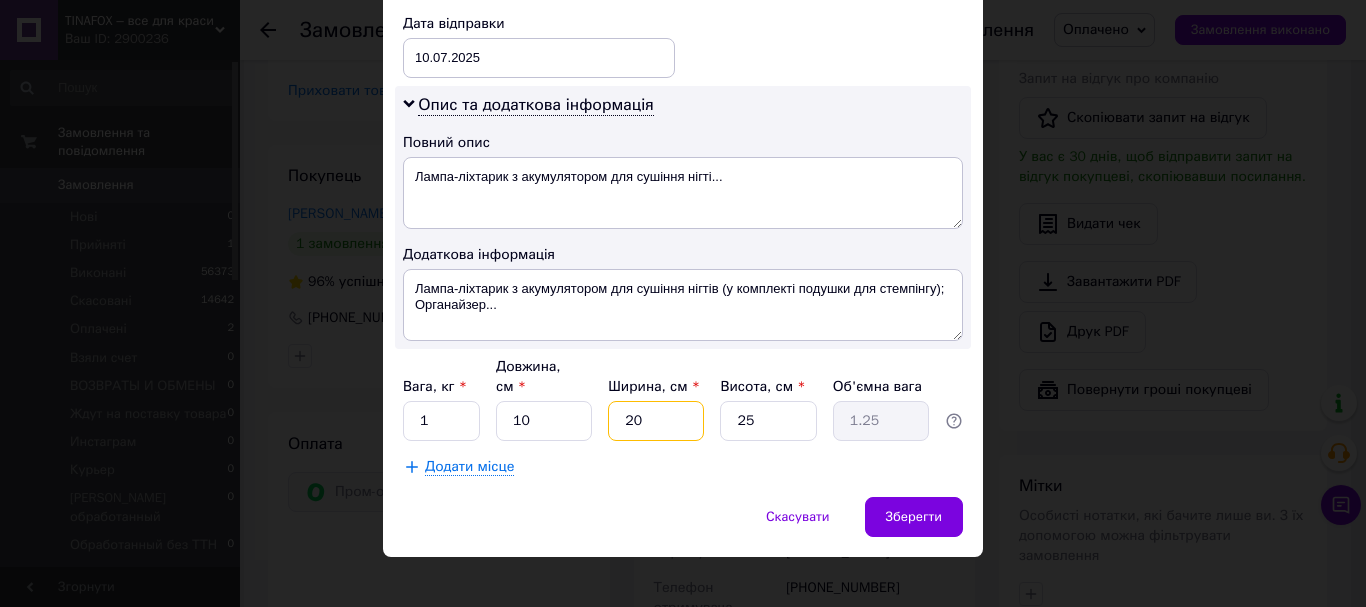 type on "20" 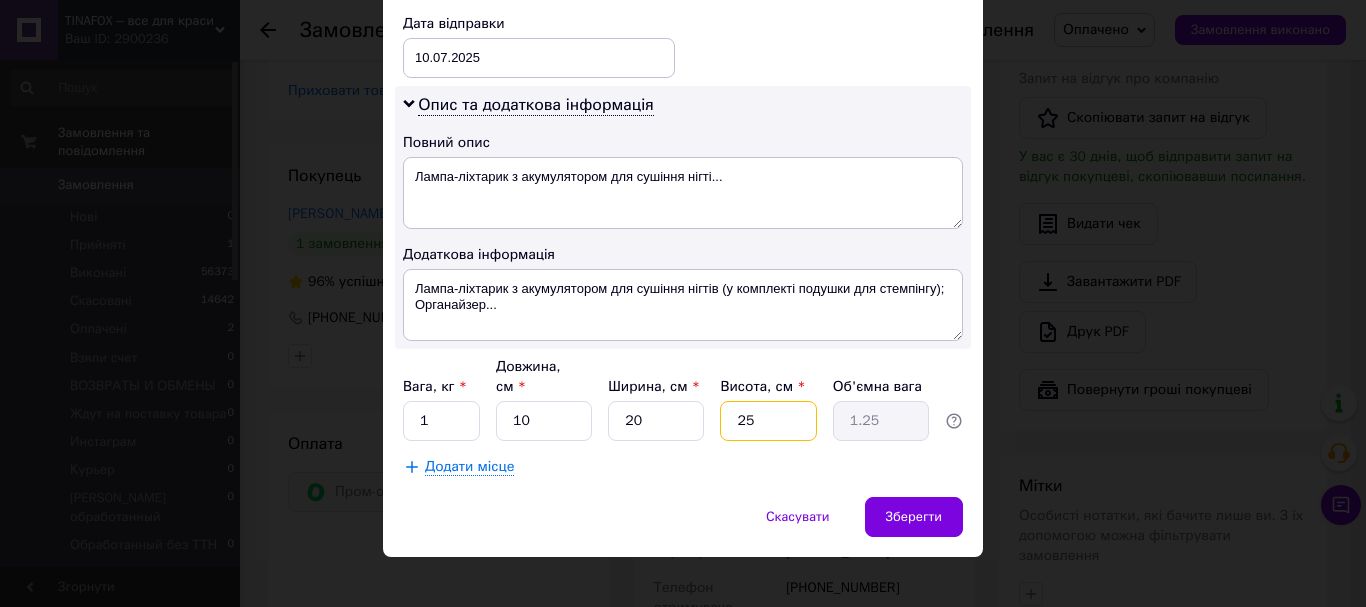 click on "25" at bounding box center (768, 421) 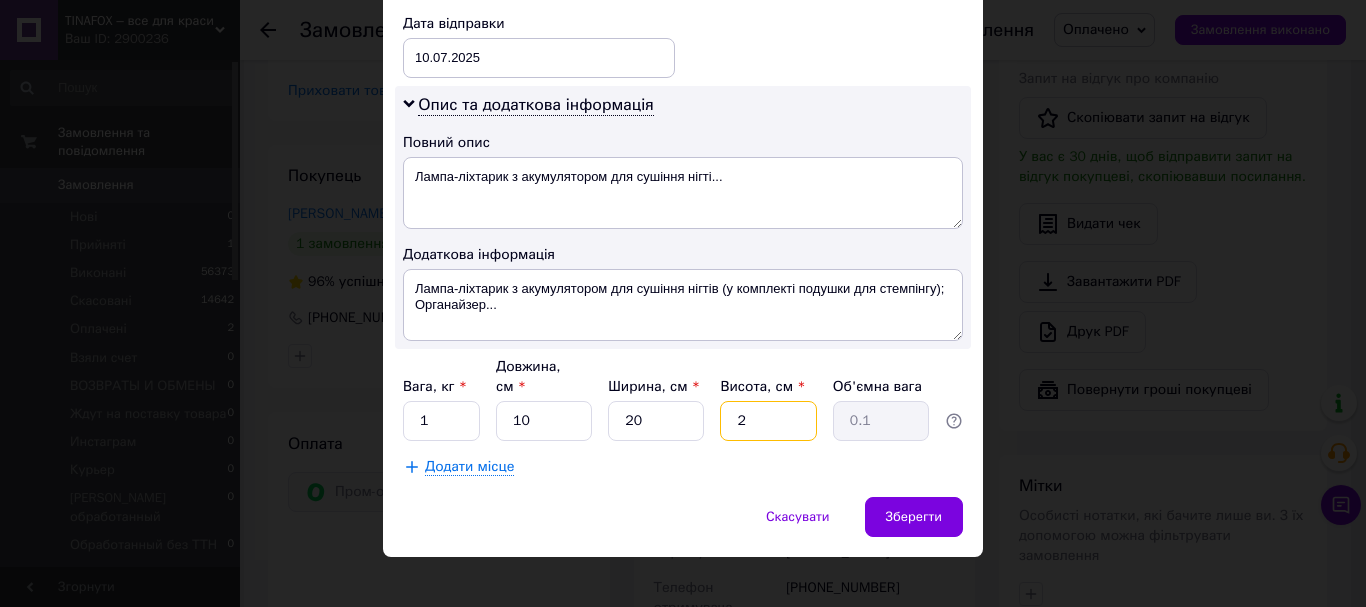 type on "29" 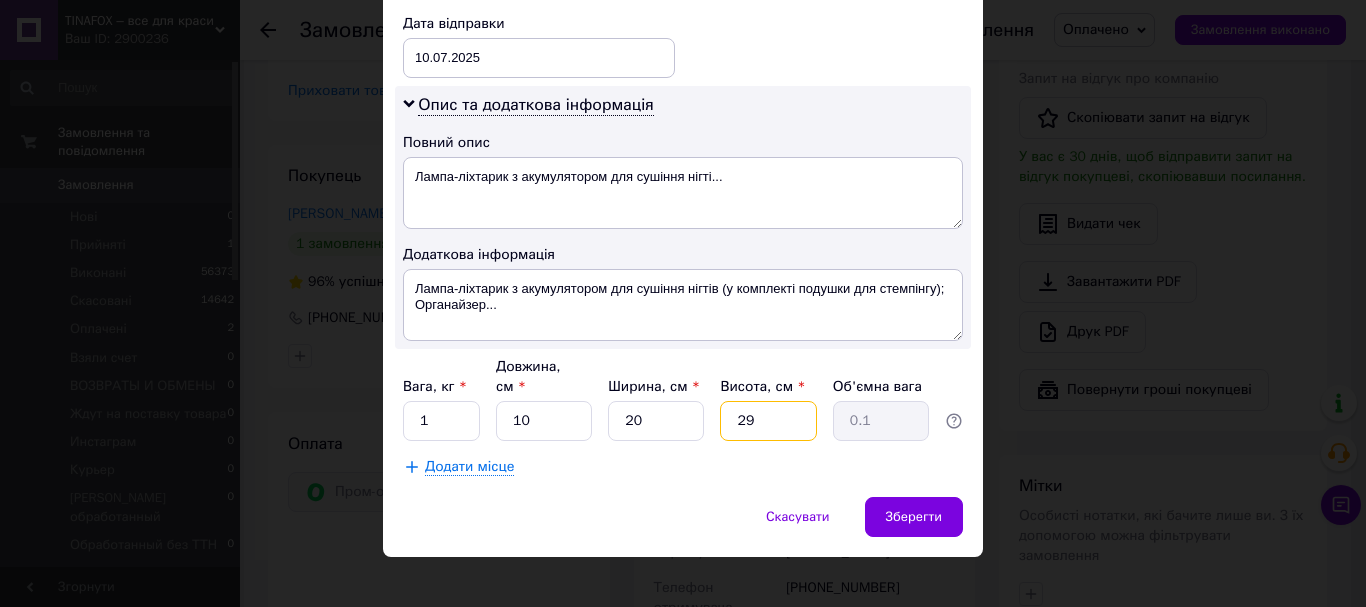 type on "1.45" 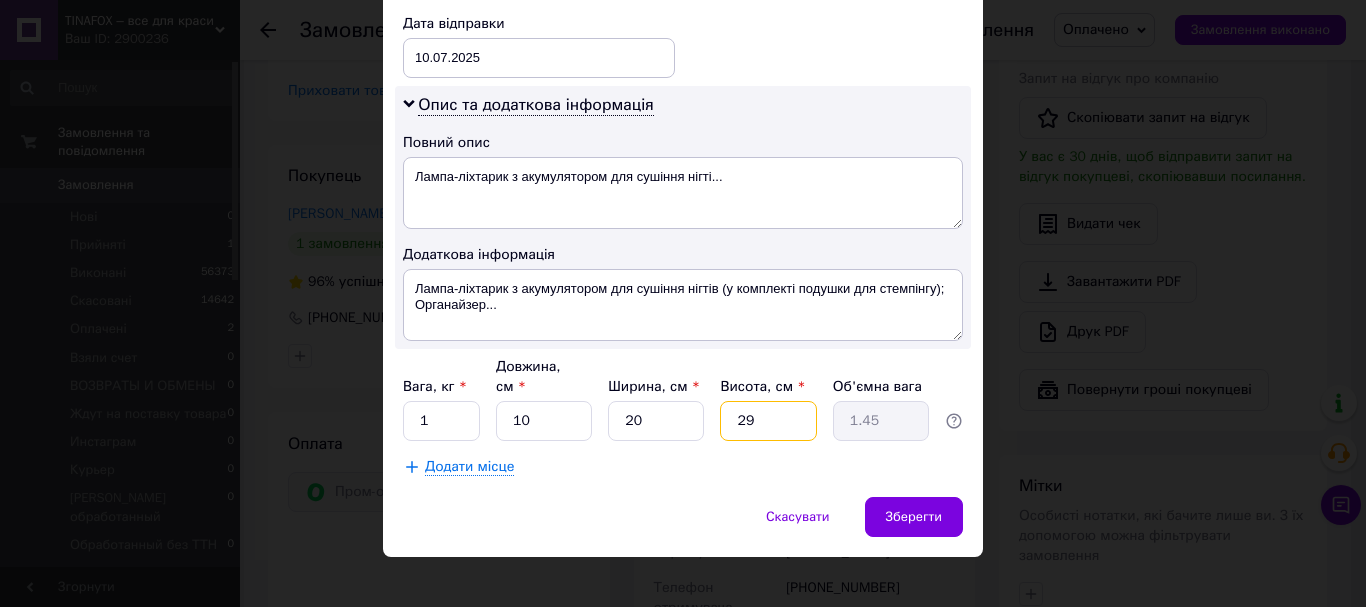 type on "2" 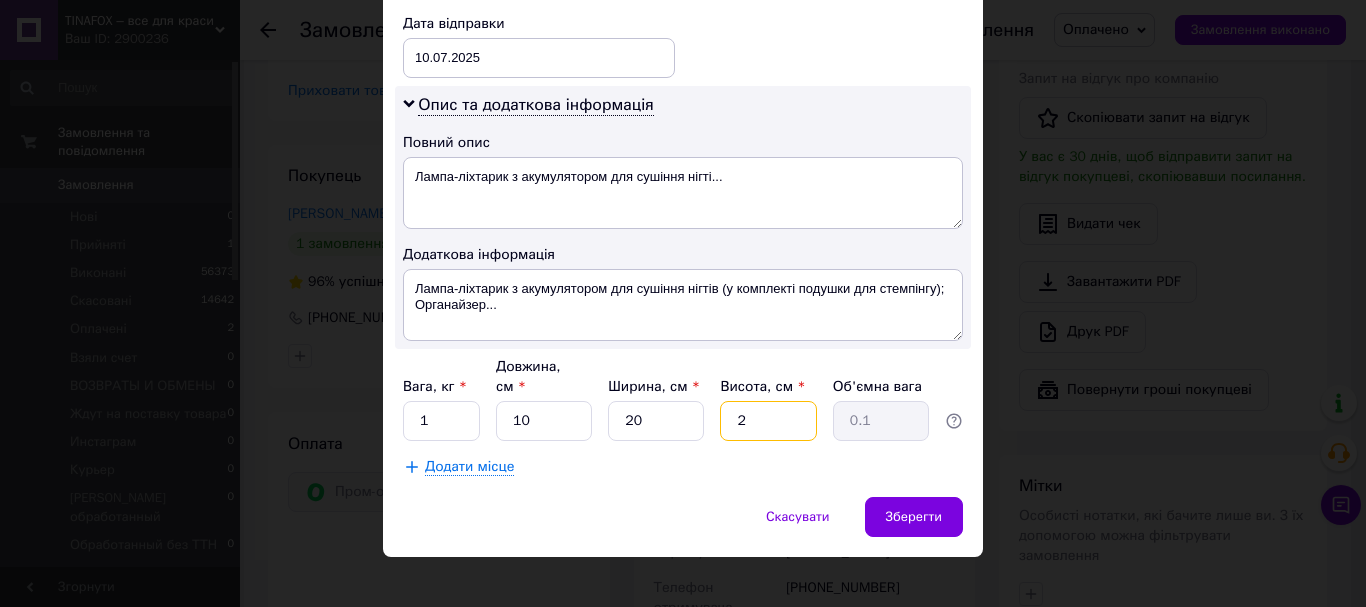 type on "20" 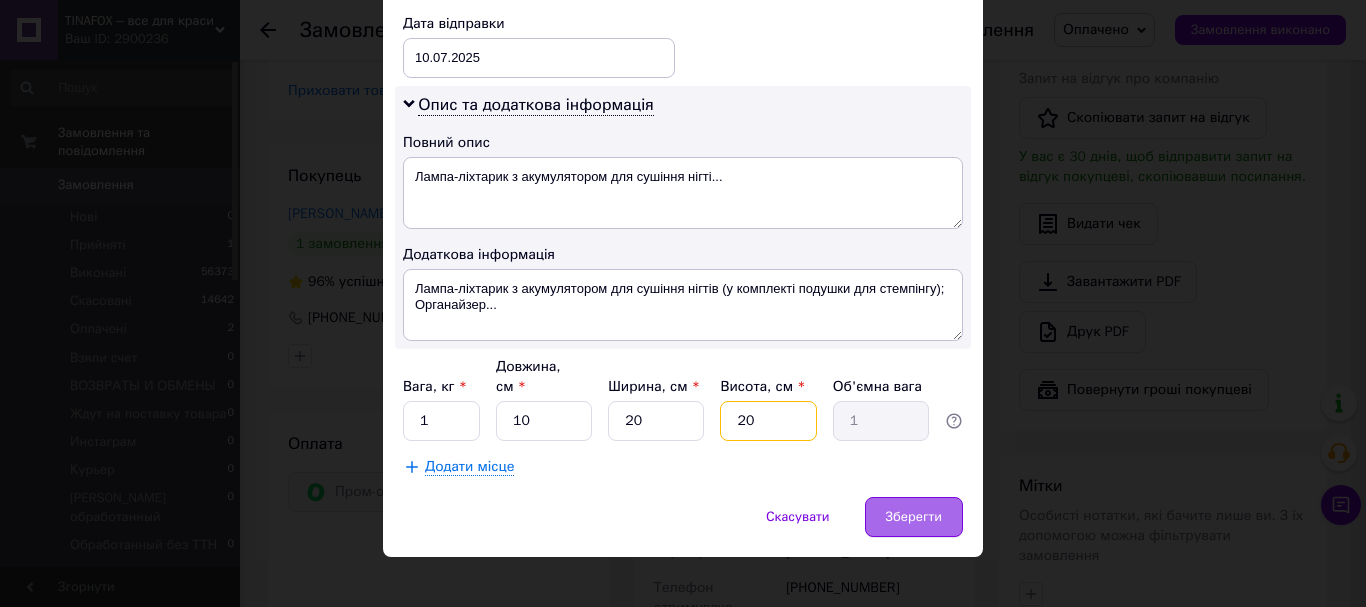 type on "20" 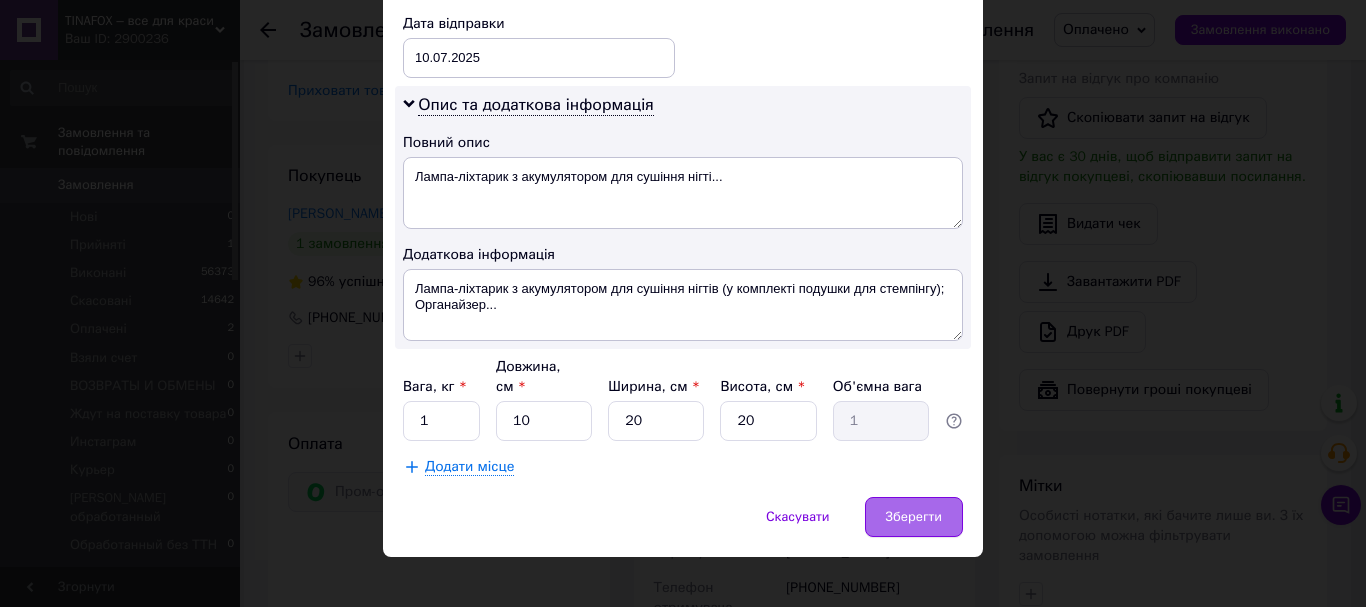 click on "Зберегти" at bounding box center [914, 517] 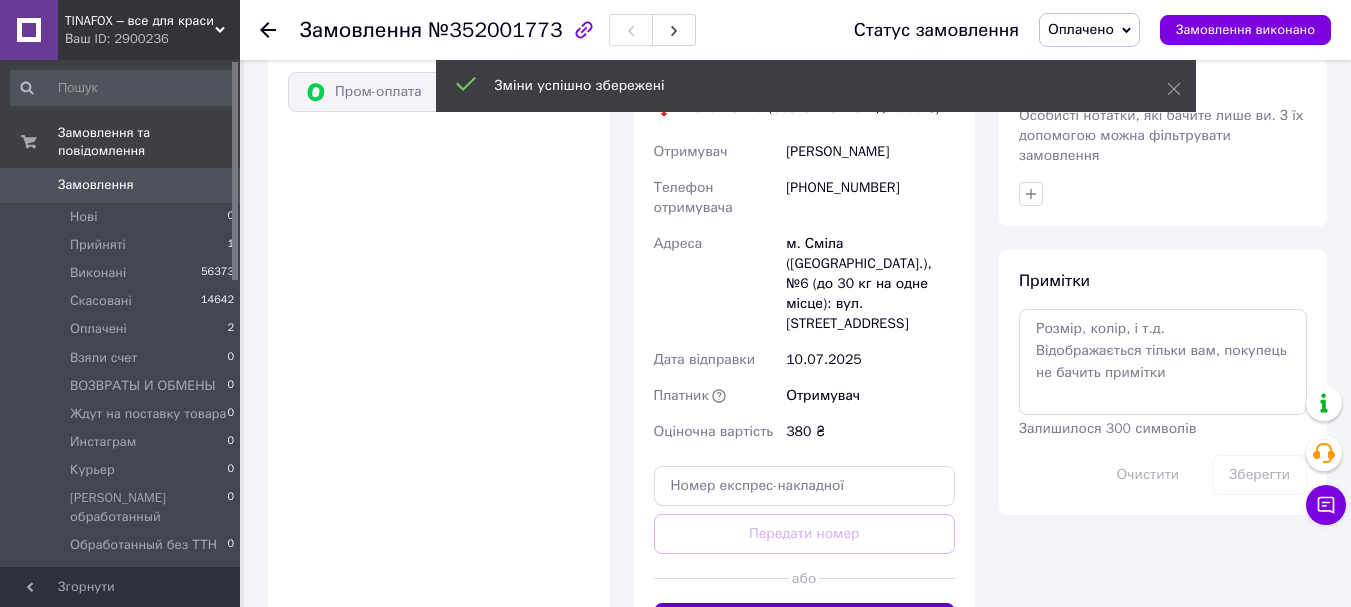 scroll, scrollTop: 1200, scrollLeft: 0, axis: vertical 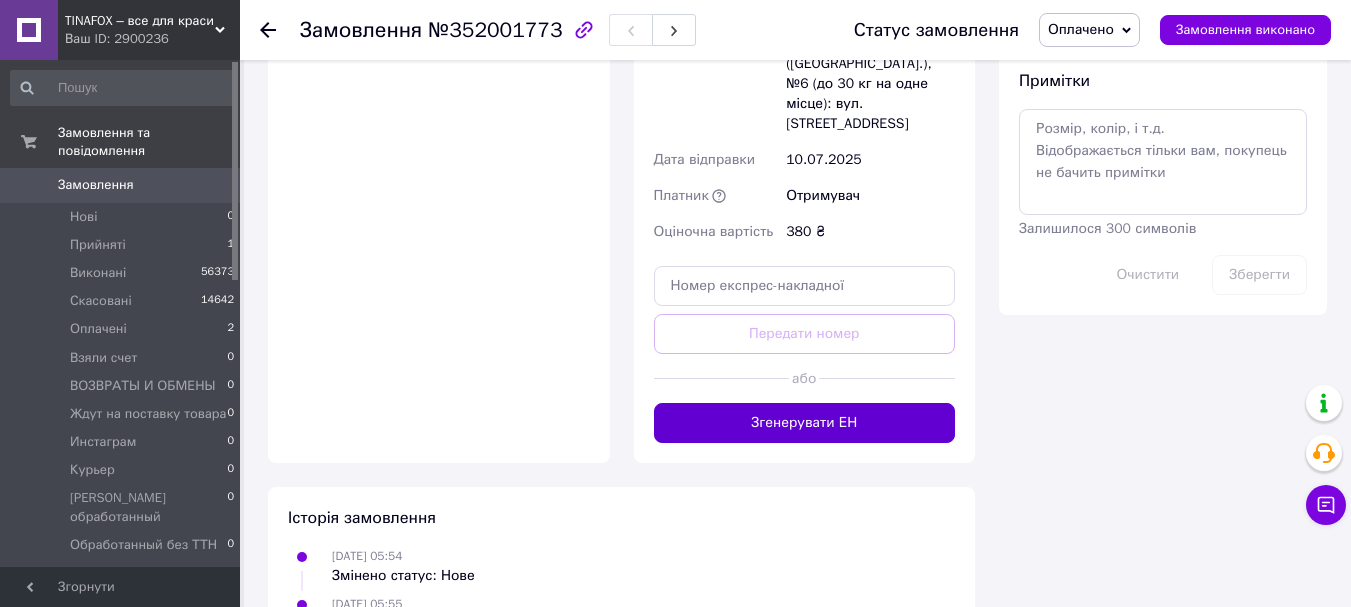 click on "Згенерувати ЕН" at bounding box center [805, 423] 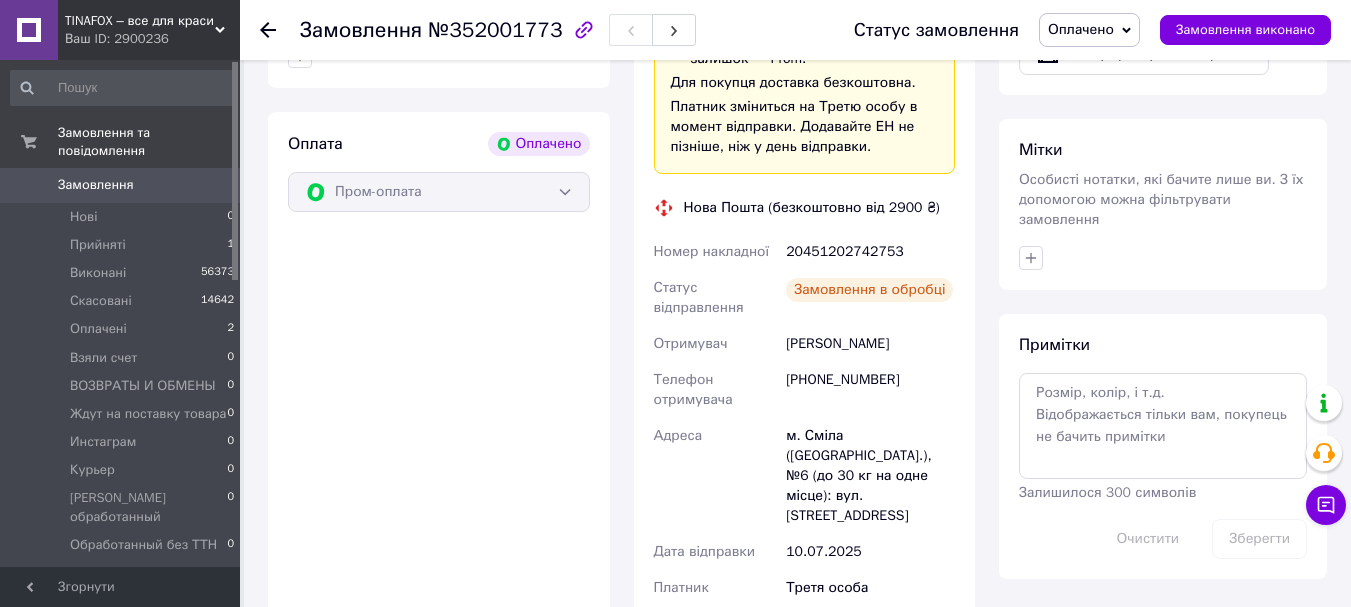scroll, scrollTop: 800, scrollLeft: 0, axis: vertical 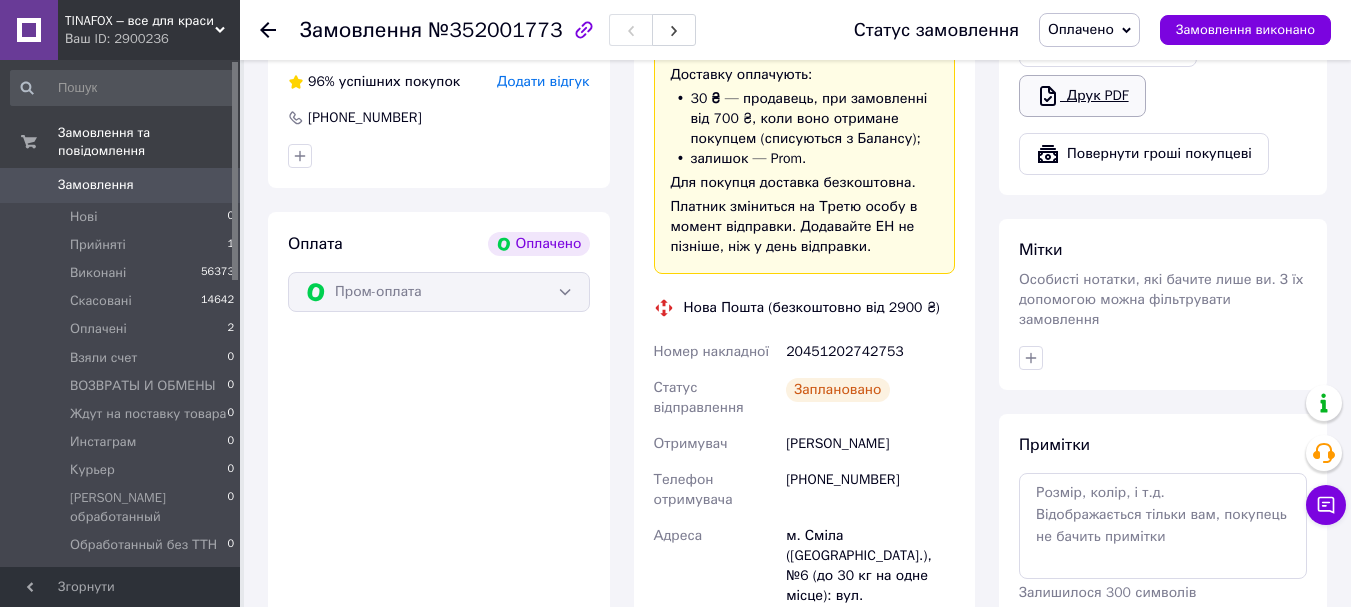 click on "Друк PDF" at bounding box center (1082, 96) 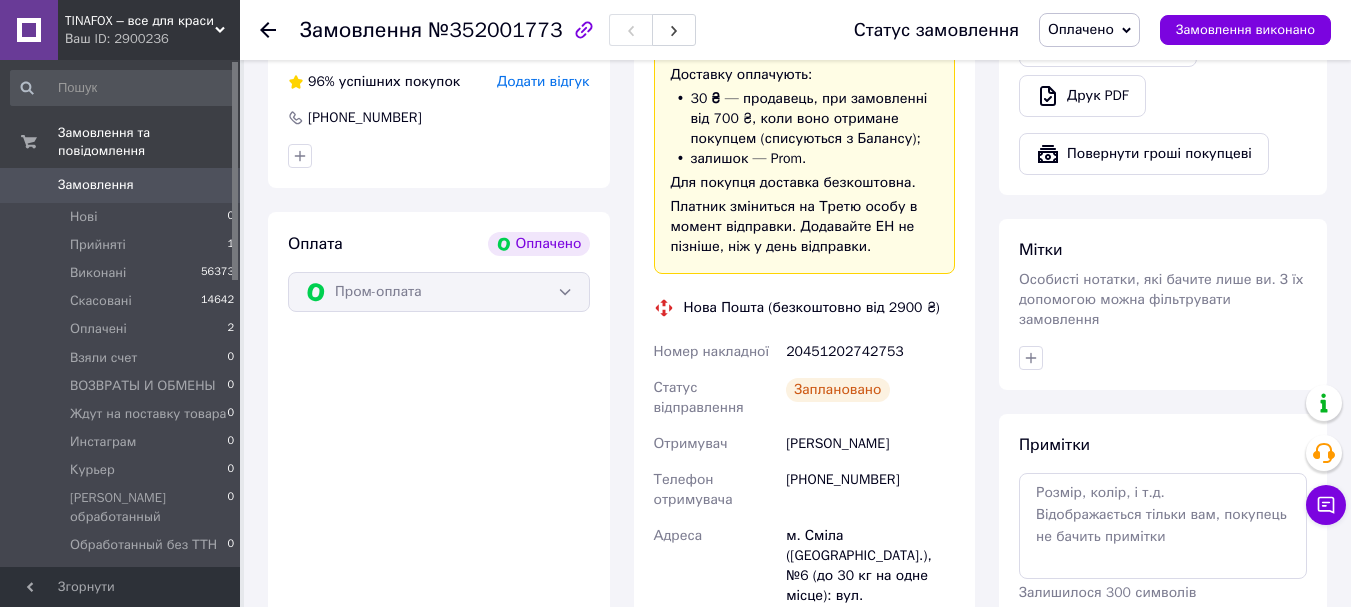 click on "20451202742753" at bounding box center (870, 352) 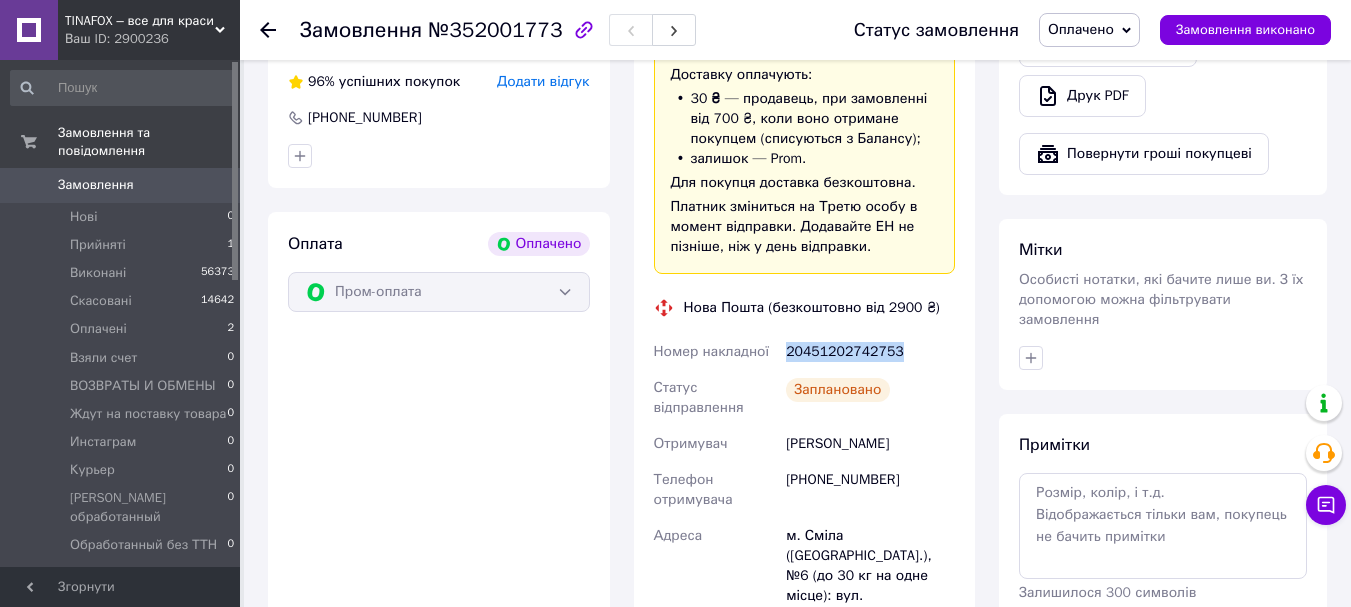 click on "20451202742753" at bounding box center (870, 352) 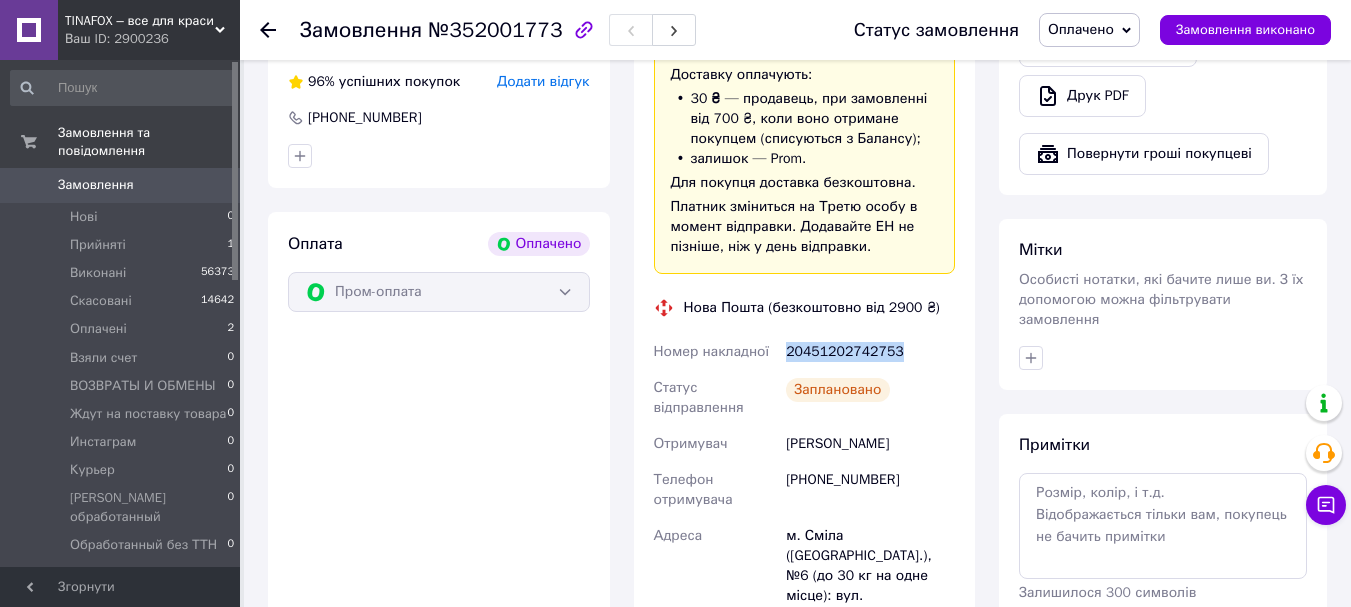 click on "Оплачено" at bounding box center [1081, 29] 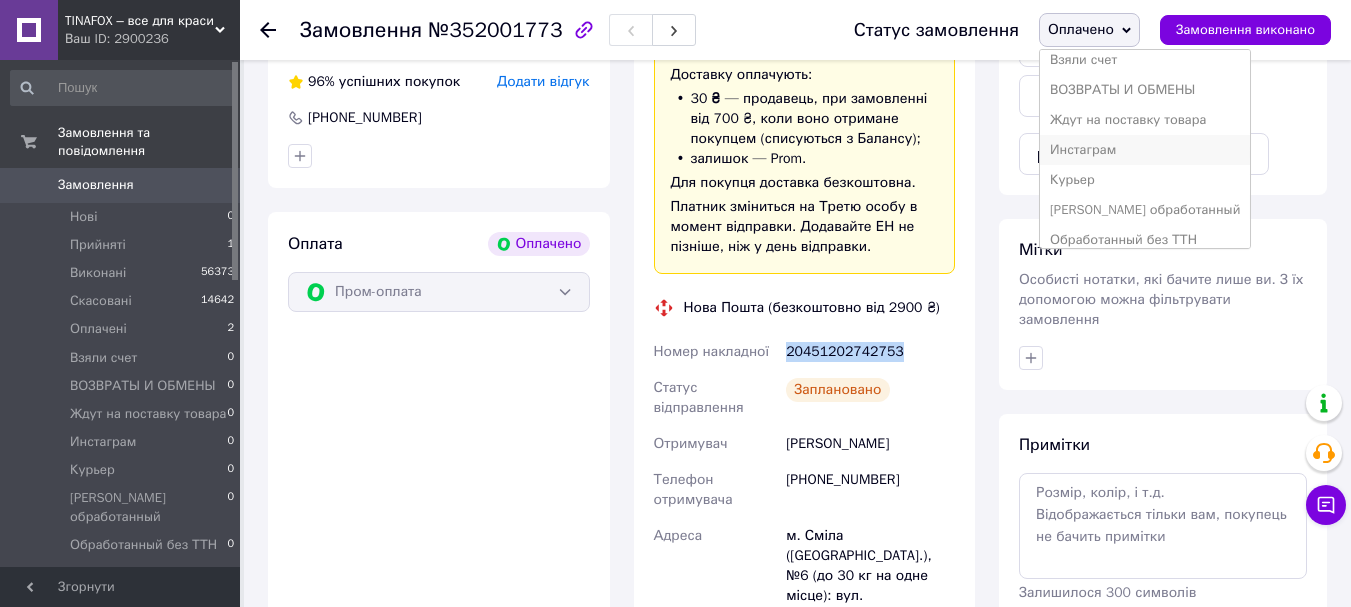scroll, scrollTop: 232, scrollLeft: 0, axis: vertical 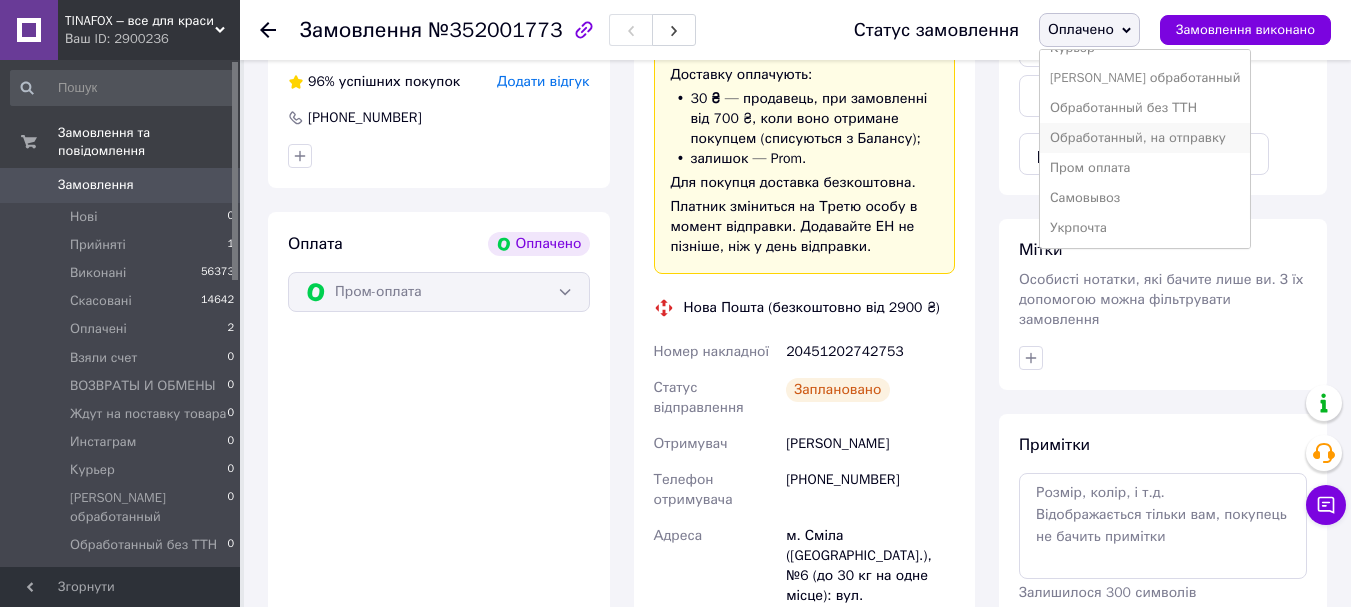 click on "Обработанный, на отправку" at bounding box center [1145, 138] 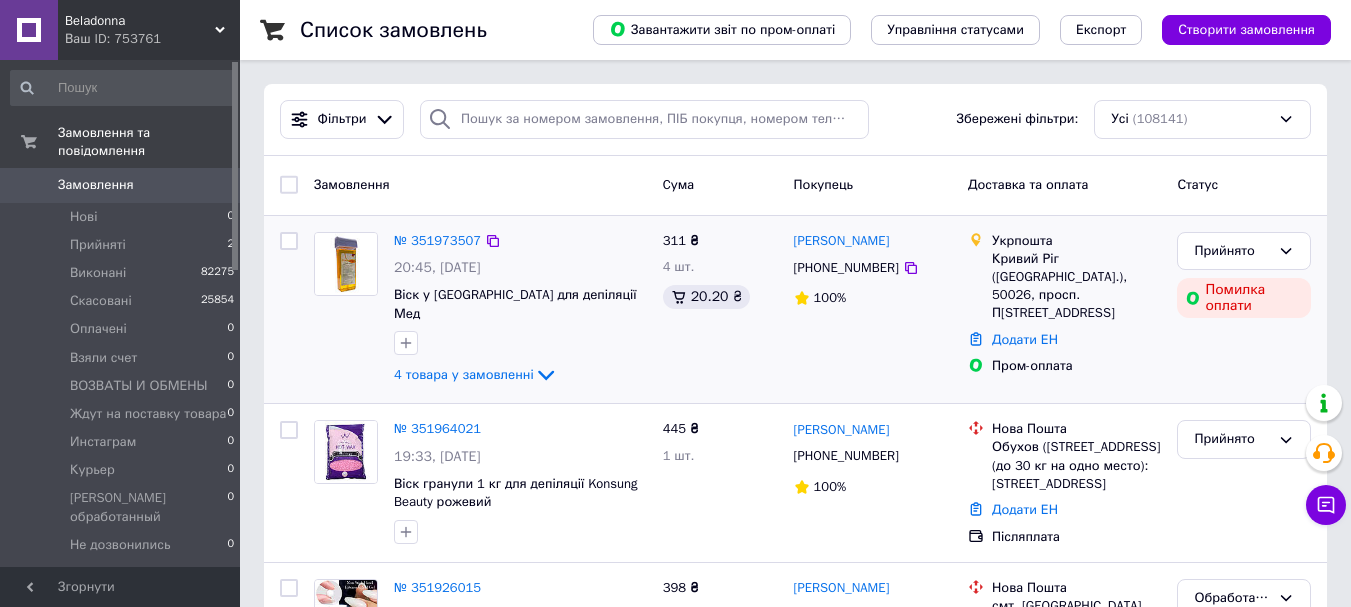 scroll, scrollTop: 100, scrollLeft: 0, axis: vertical 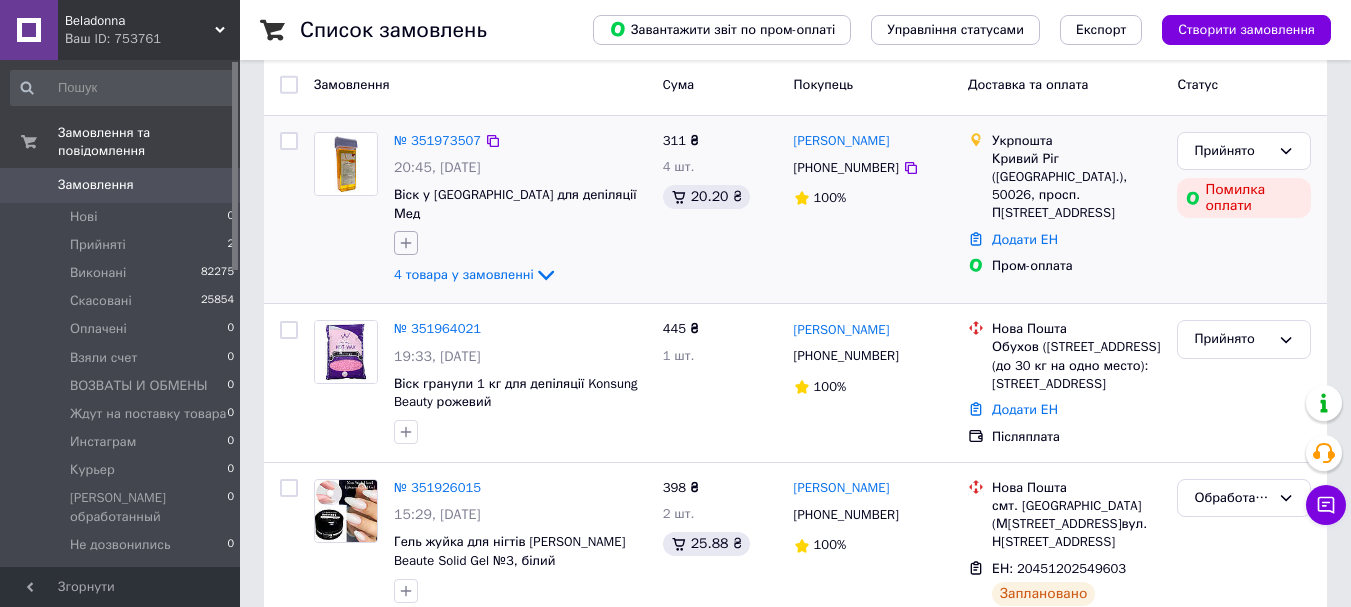 click 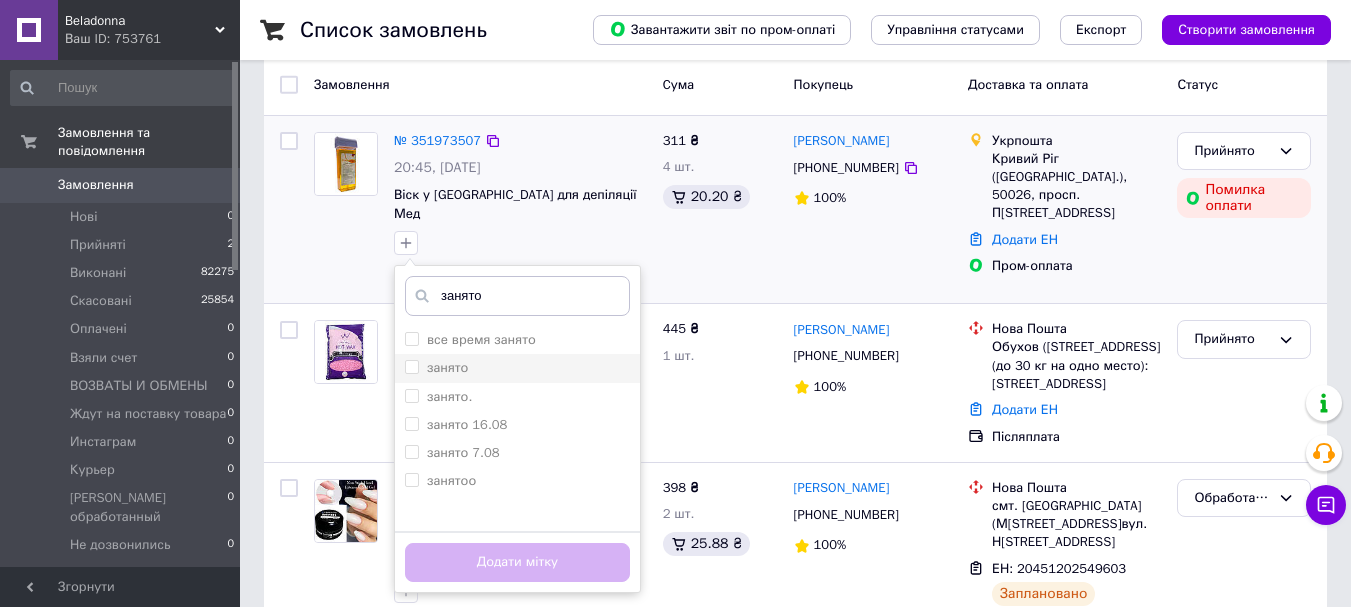 type on "занято" 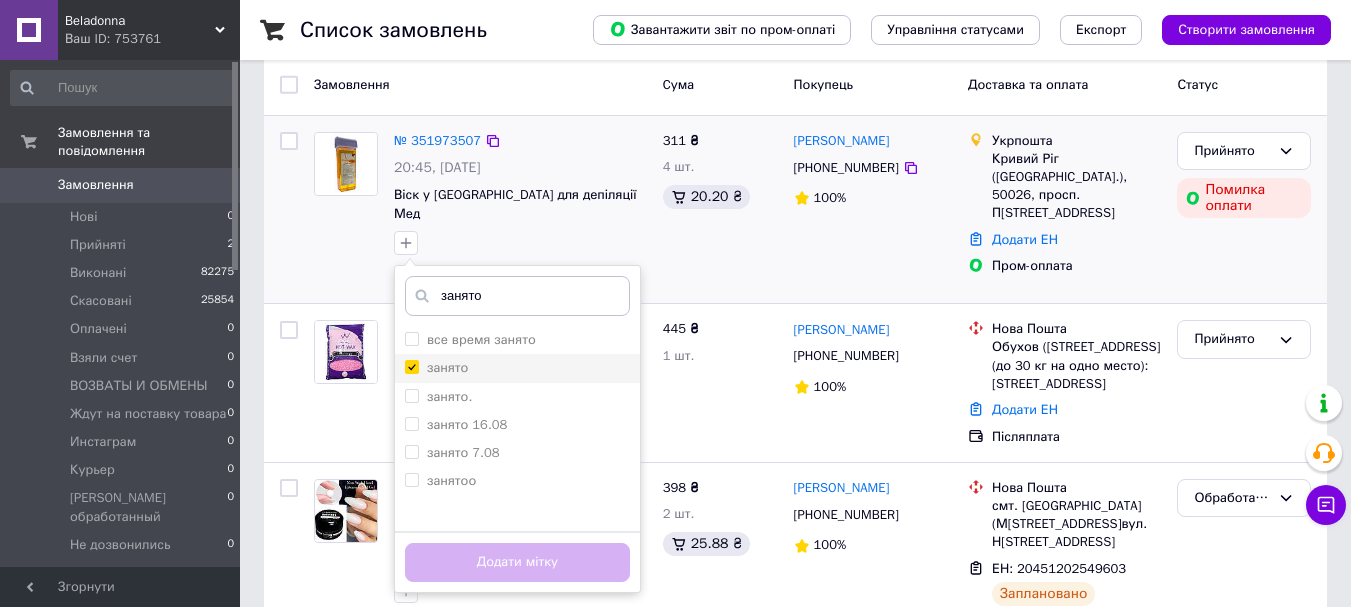 checkbox on "true" 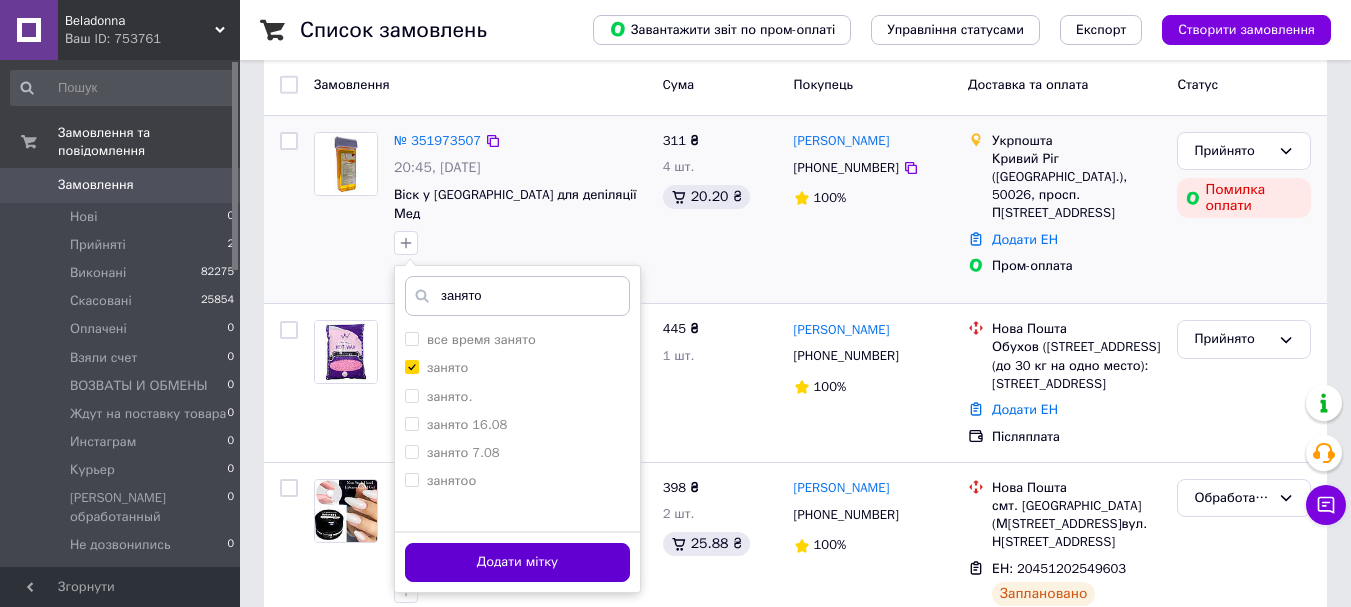 click on "Додати мітку" at bounding box center [517, 562] 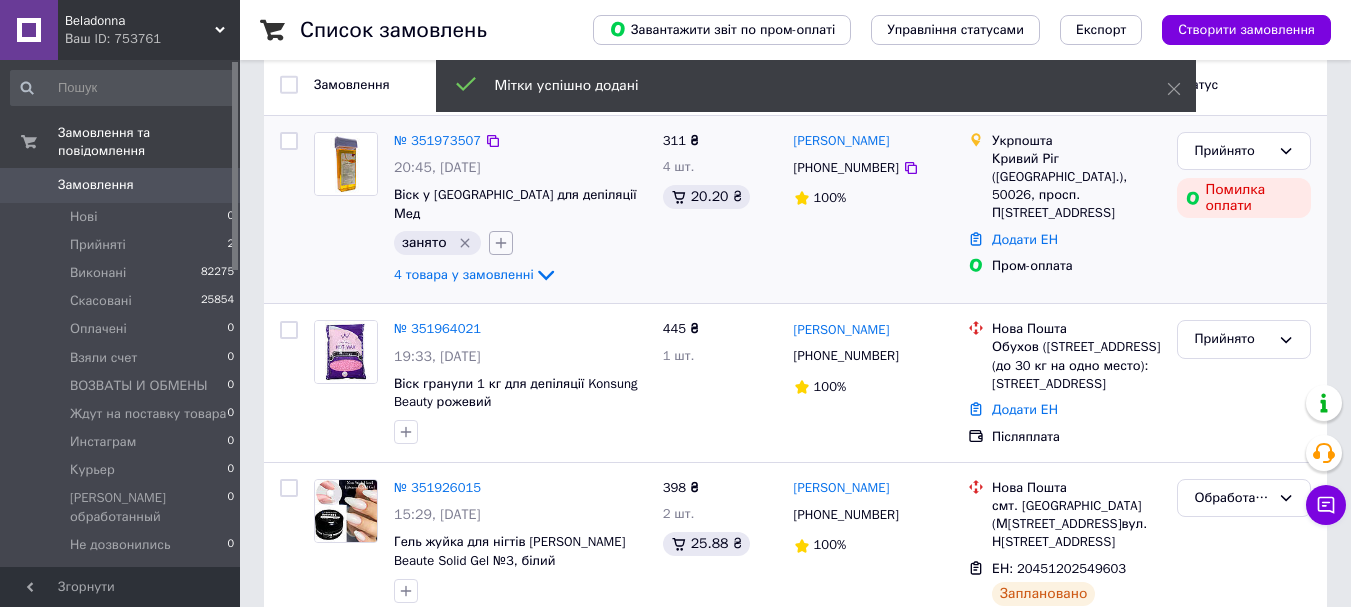 click 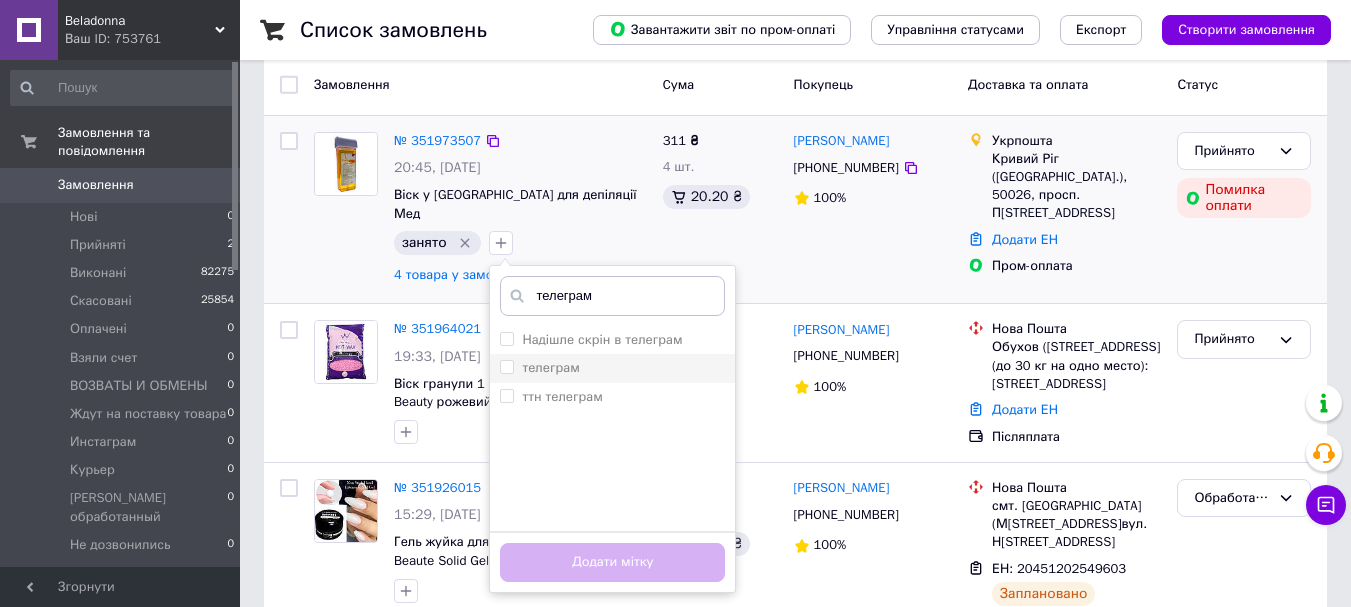 type on "телеграм" 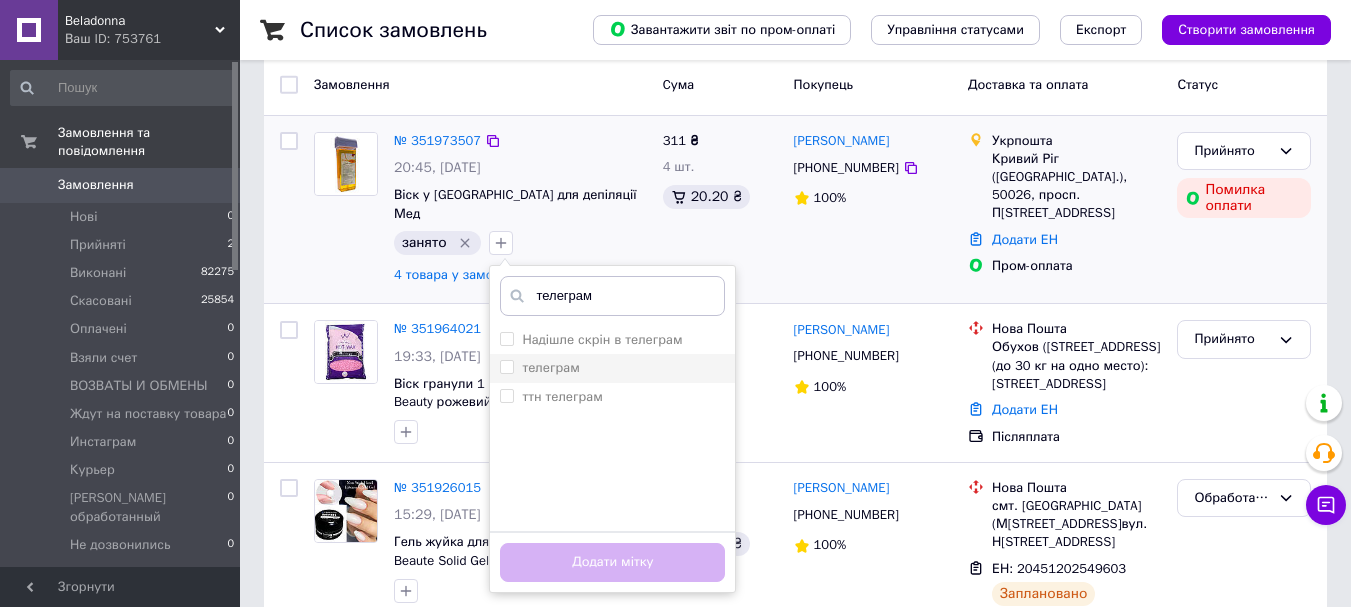 click on "телеграм" at bounding box center (612, 368) 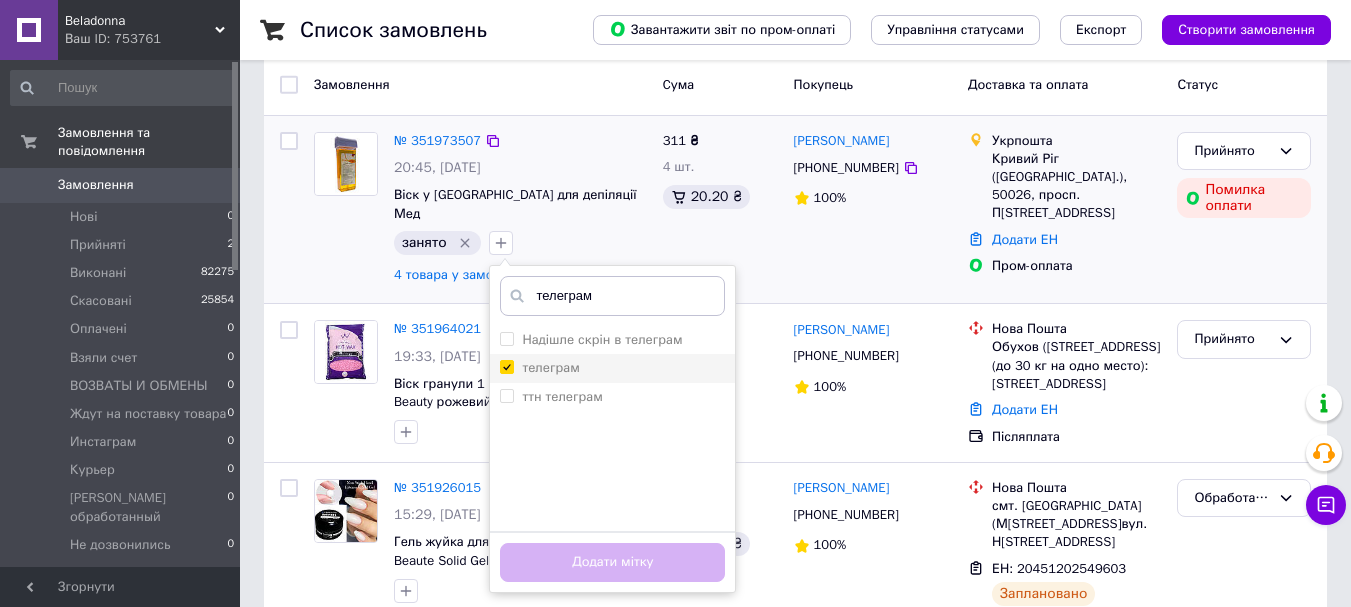 checkbox on "true" 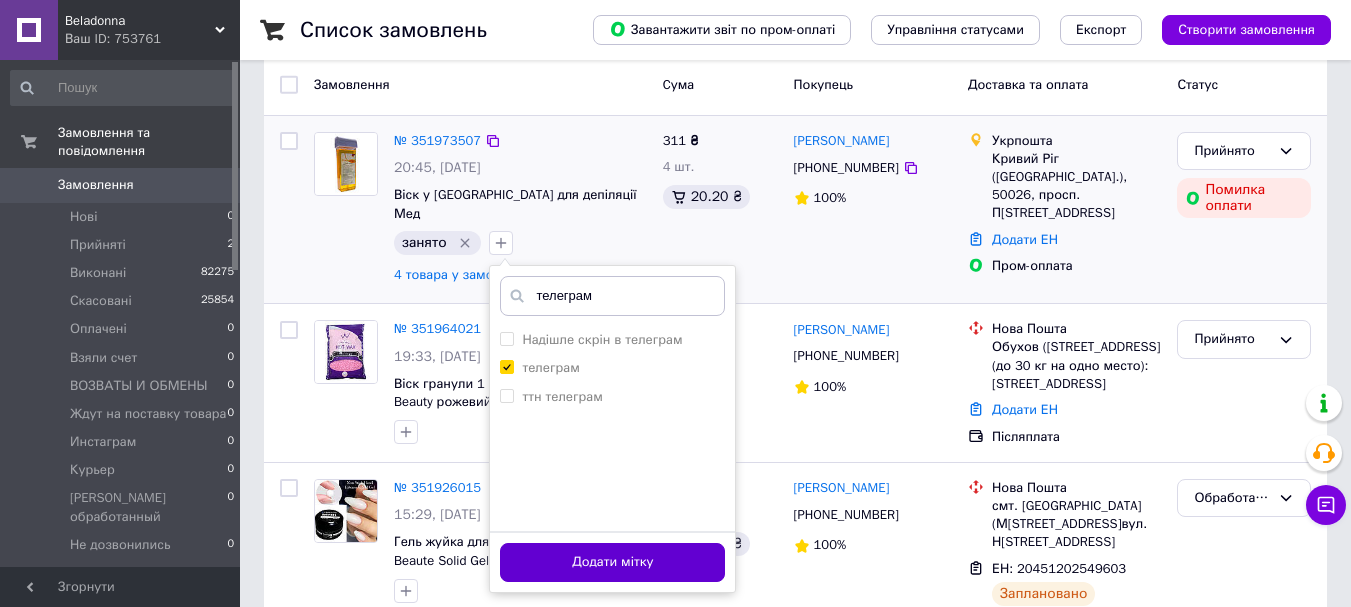 click on "Додати мітку" at bounding box center (612, 562) 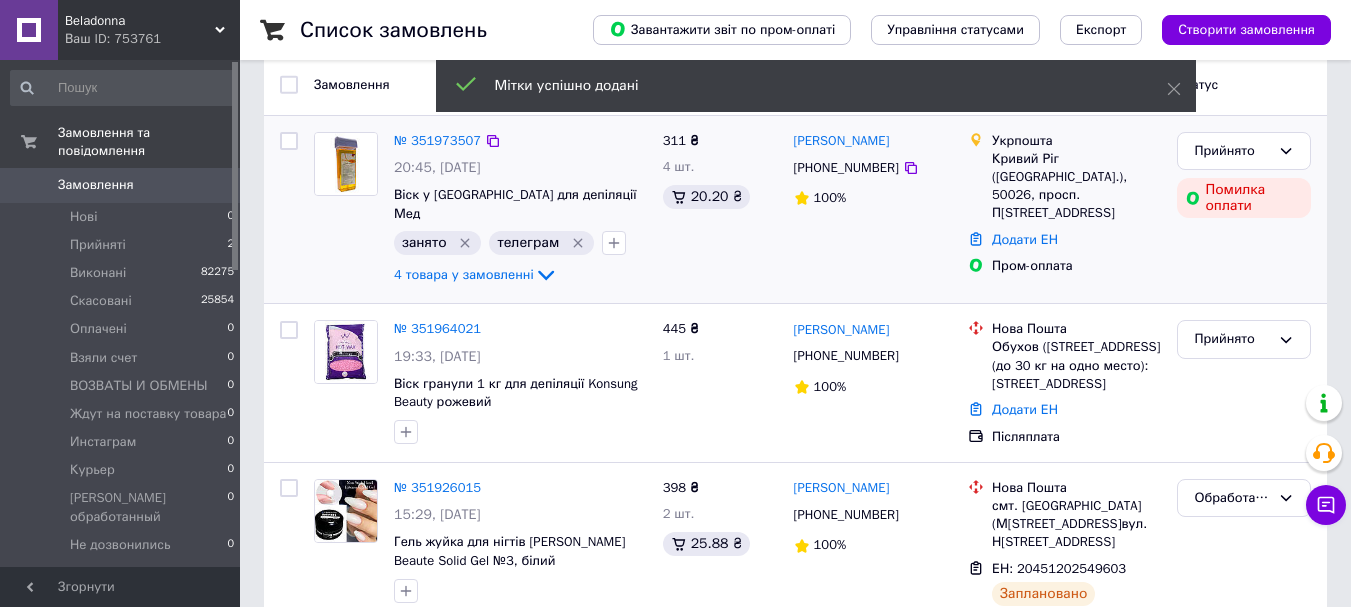 drag, startPoint x: 200, startPoint y: 47, endPoint x: 218, endPoint y: 236, distance: 189.85521 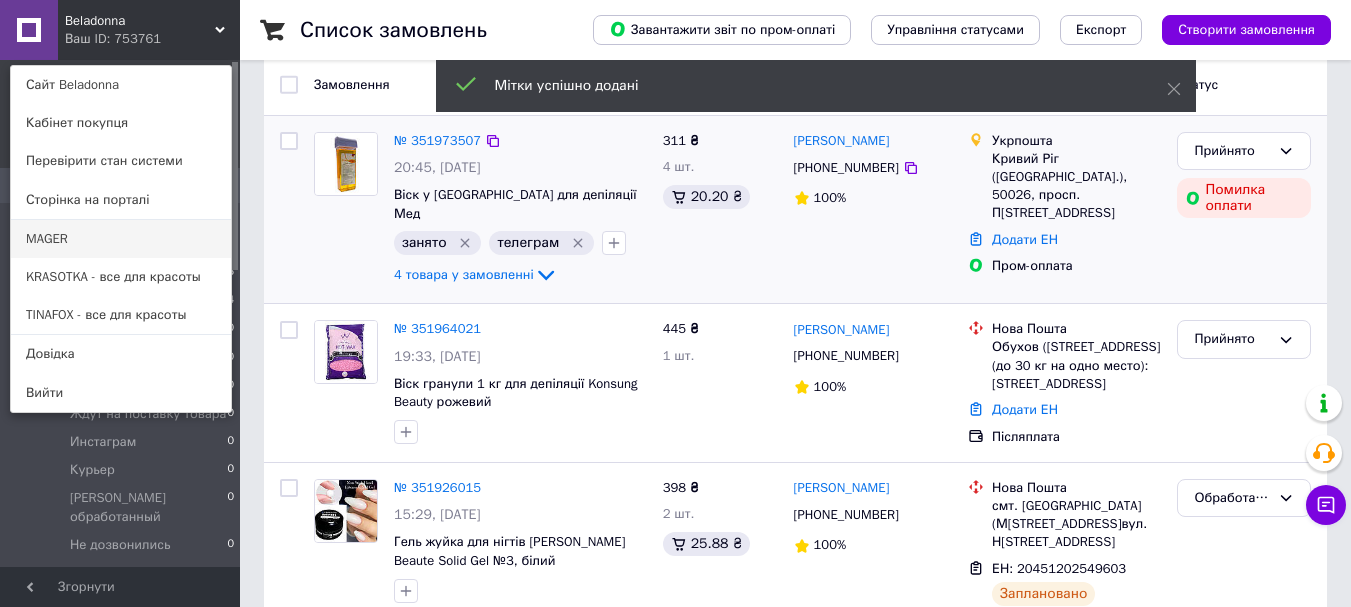 click on "MAGER" at bounding box center (121, 239) 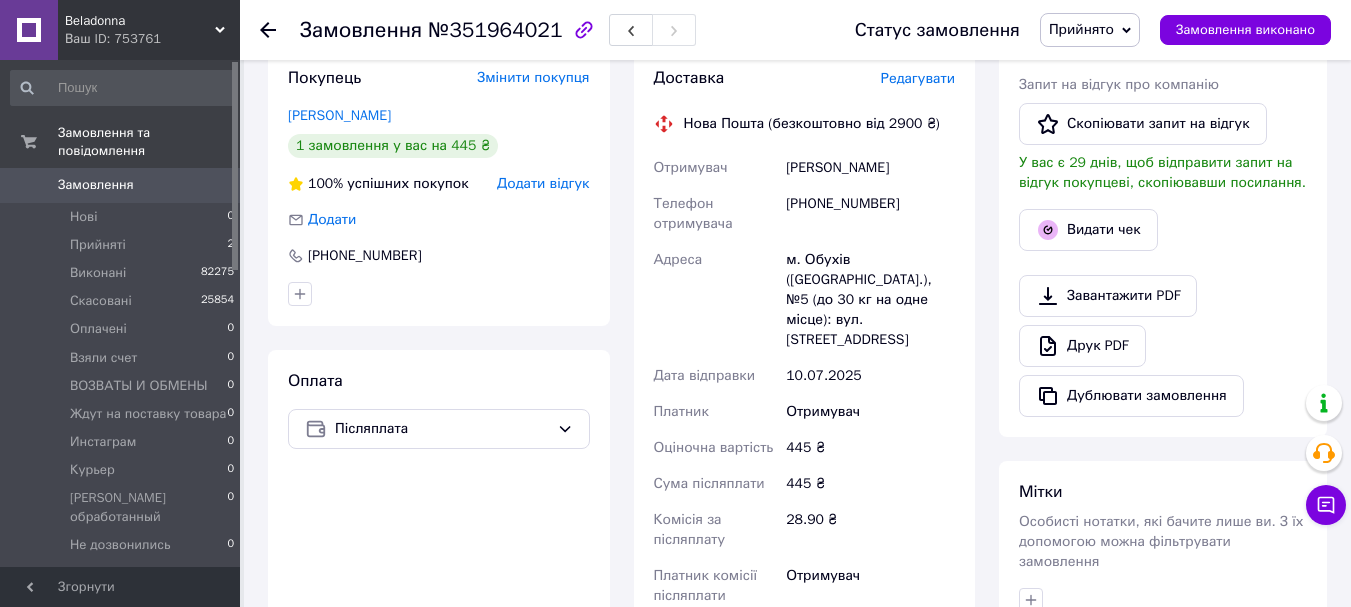 scroll, scrollTop: 200, scrollLeft: 0, axis: vertical 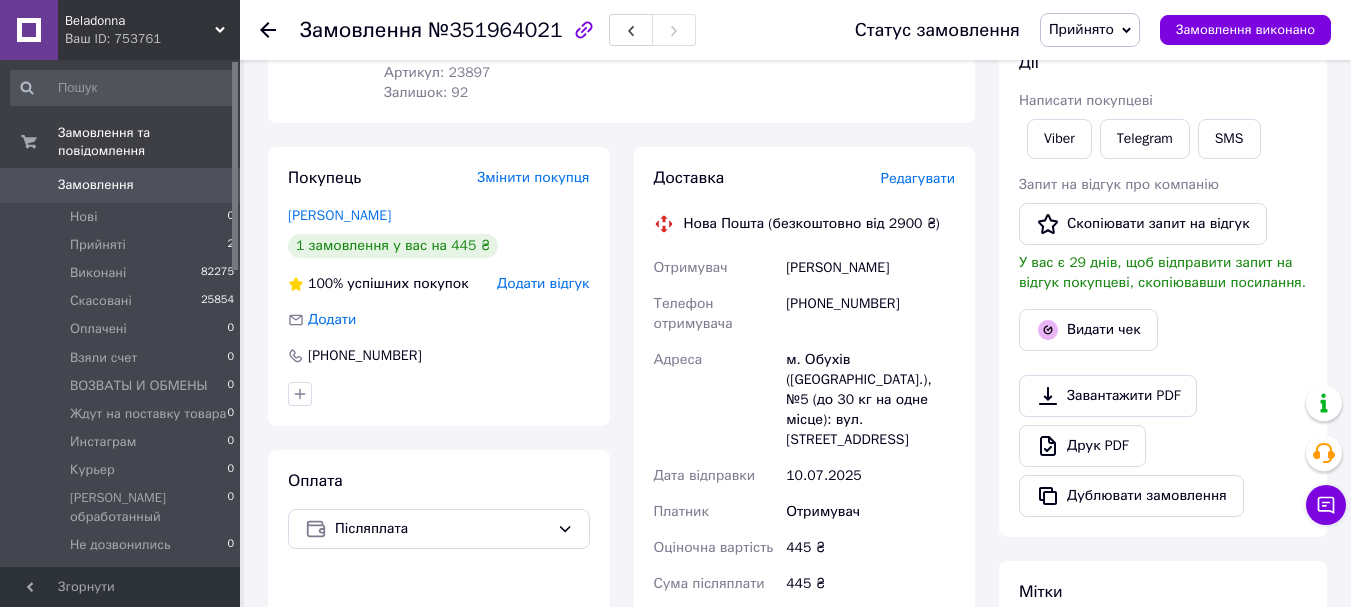 click on "[PHONE_NUMBER]" at bounding box center (870, 314) 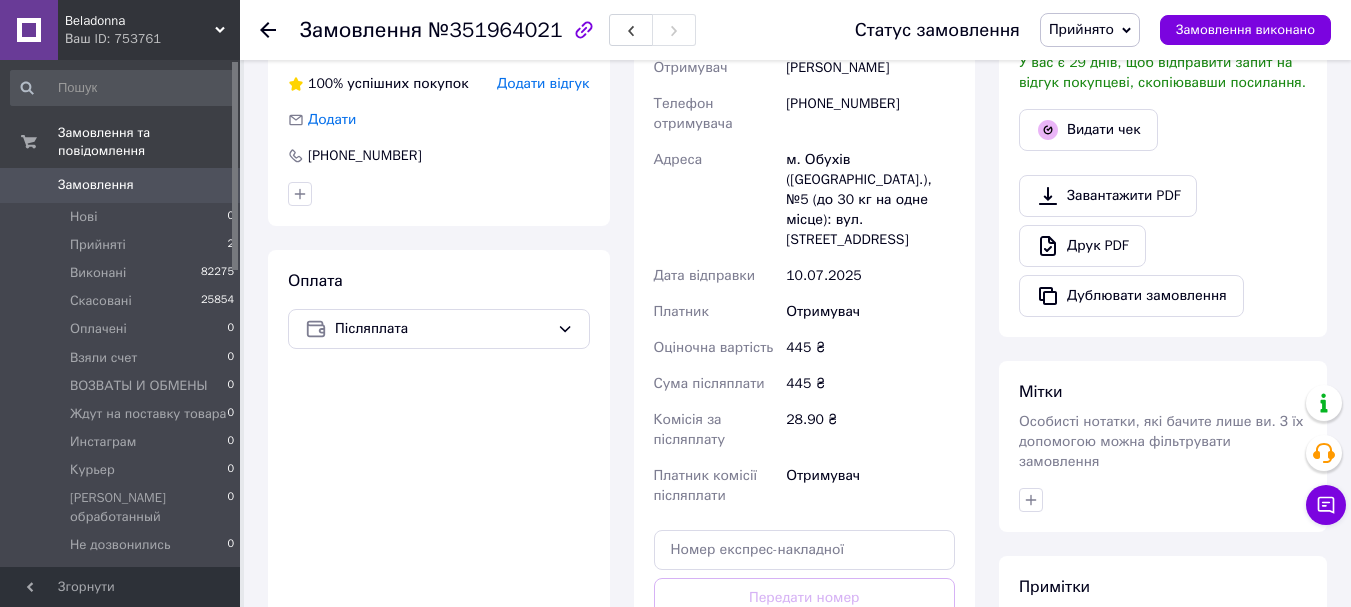 scroll, scrollTop: 795, scrollLeft: 0, axis: vertical 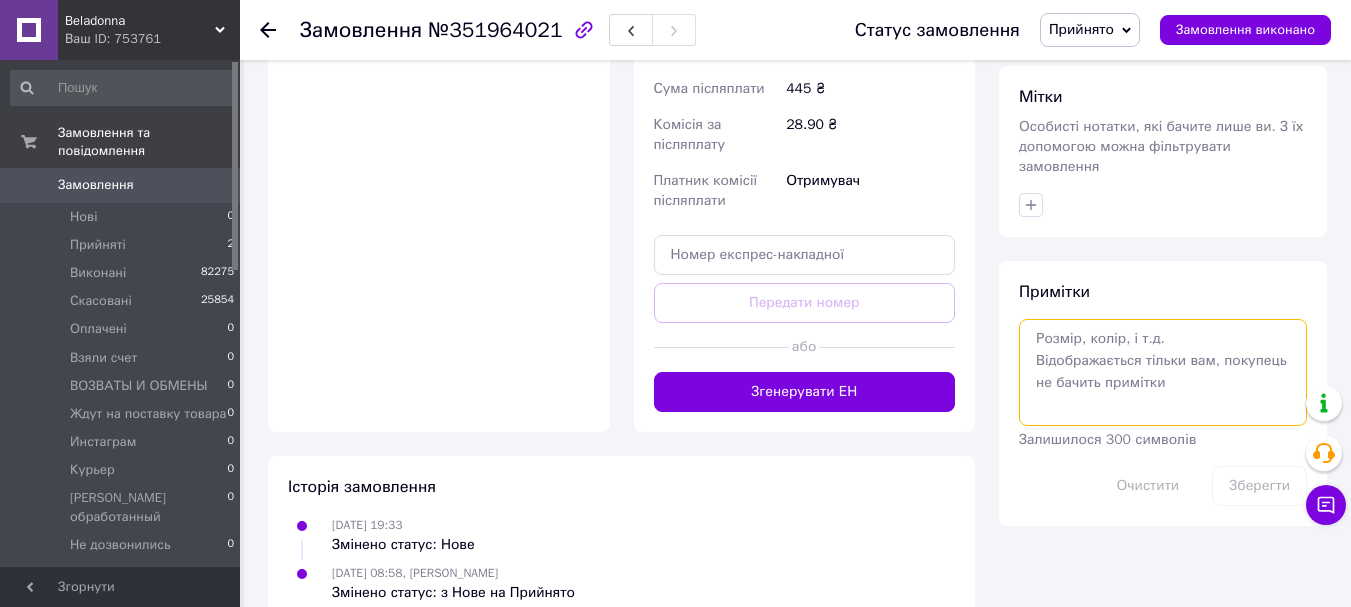 click at bounding box center [1163, 372] 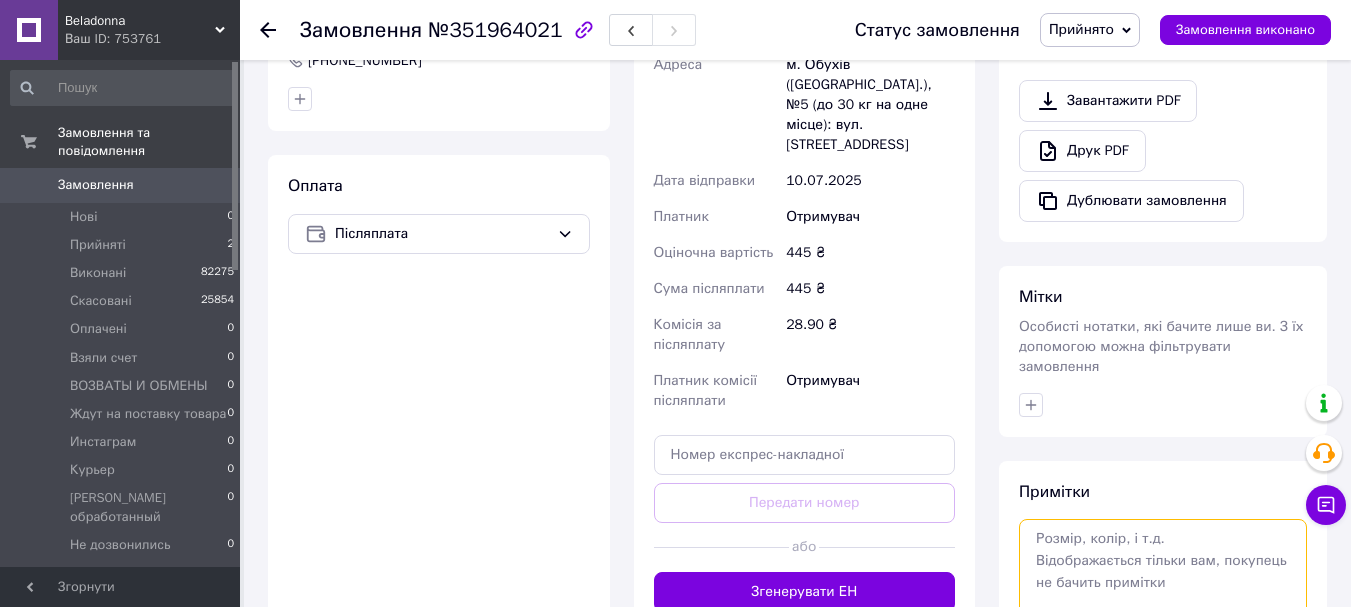 scroll, scrollTop: 795, scrollLeft: 0, axis: vertical 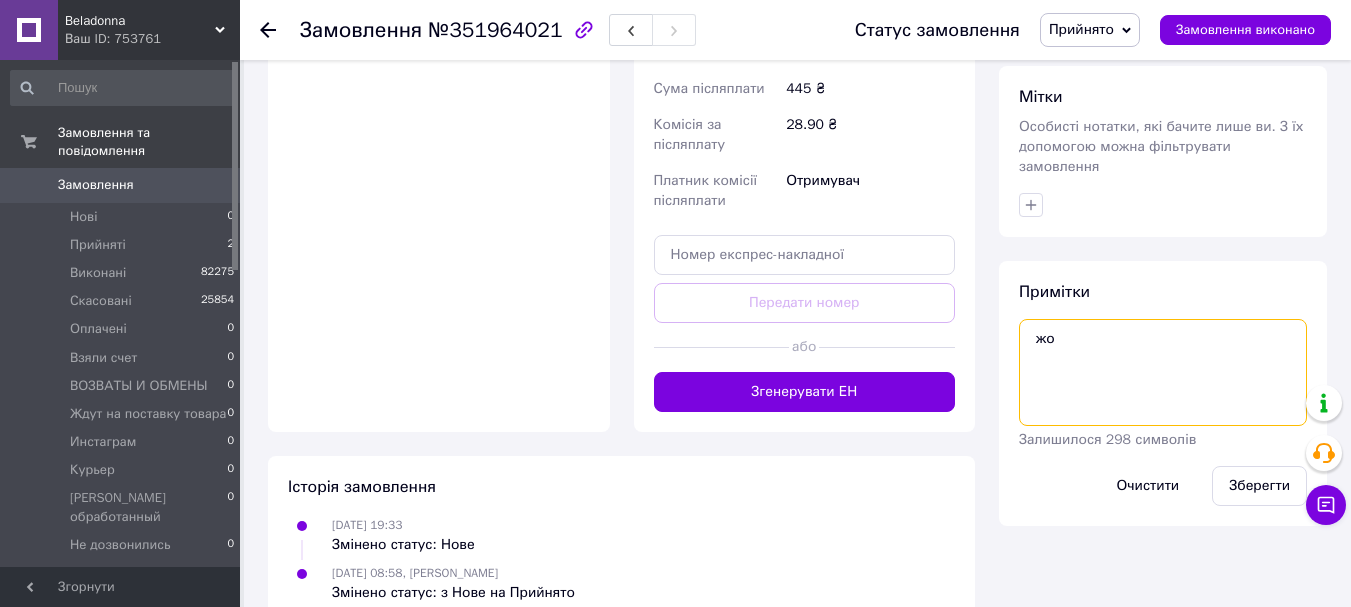 type on "ж" 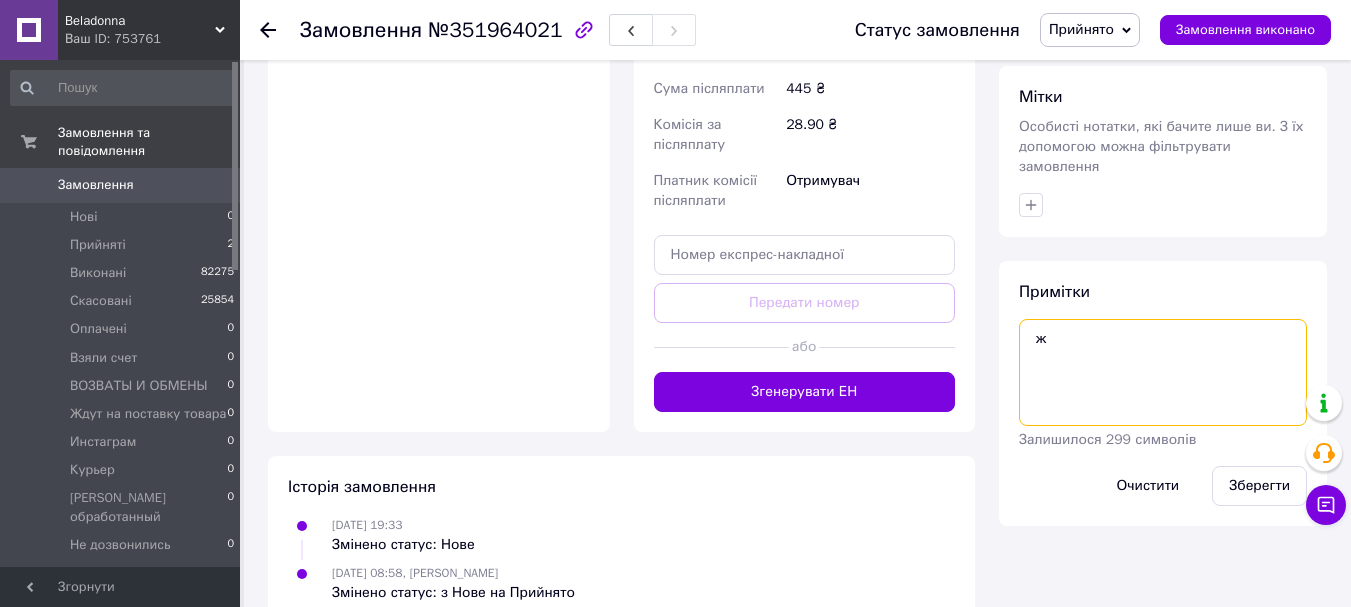 type 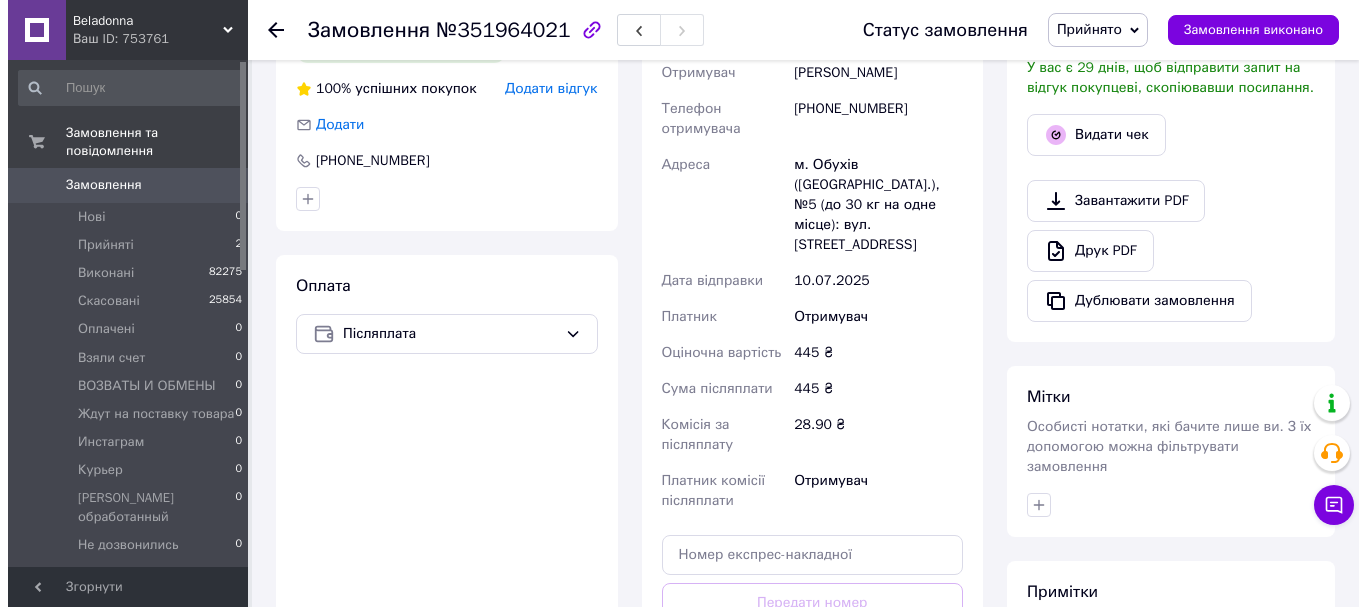 scroll, scrollTop: 295, scrollLeft: 0, axis: vertical 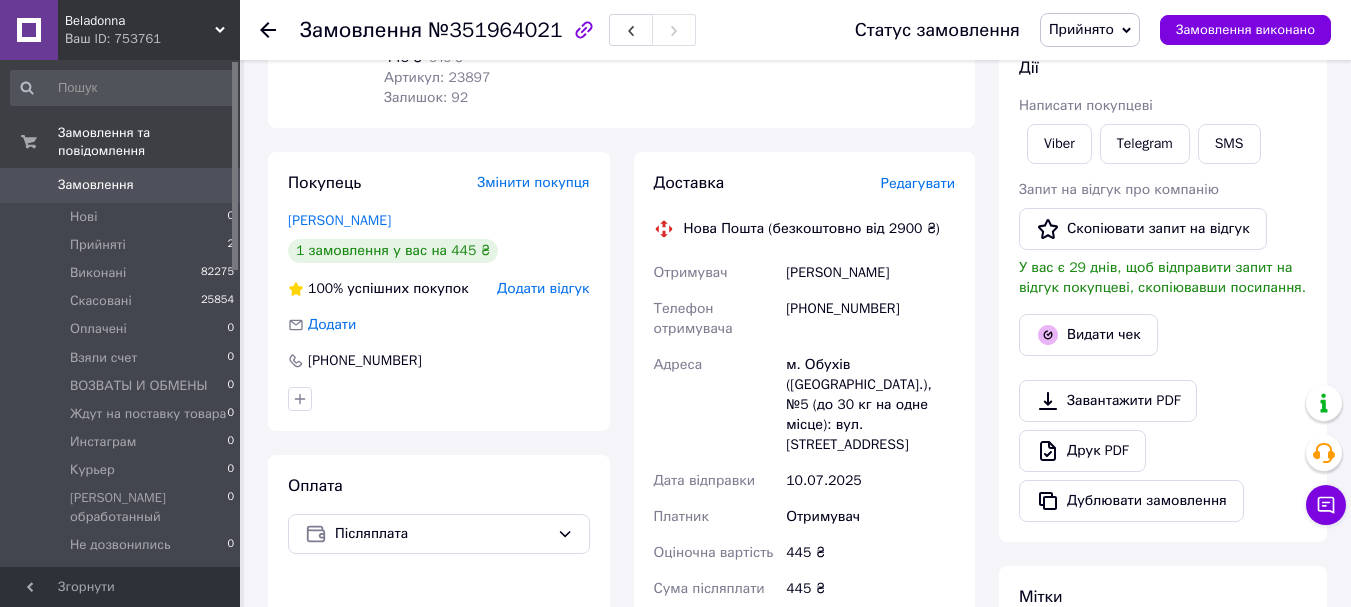 click on "Редагувати" at bounding box center [918, 183] 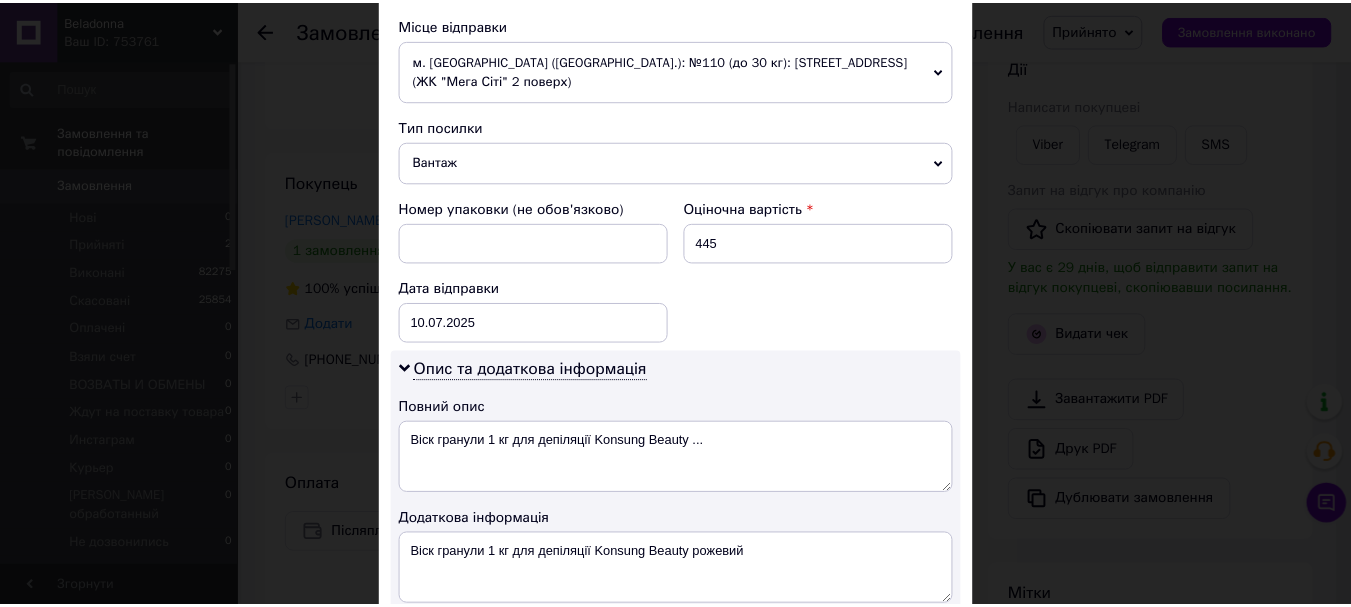 scroll, scrollTop: 1163, scrollLeft: 0, axis: vertical 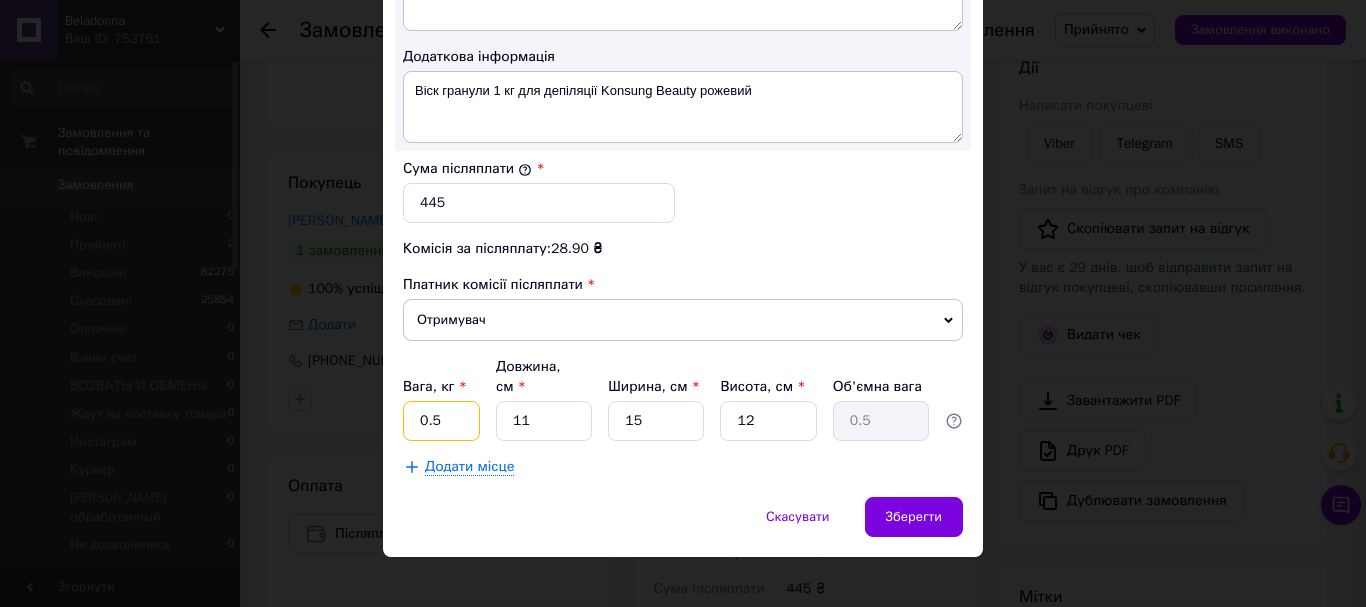 click on "0.5" at bounding box center (441, 421) 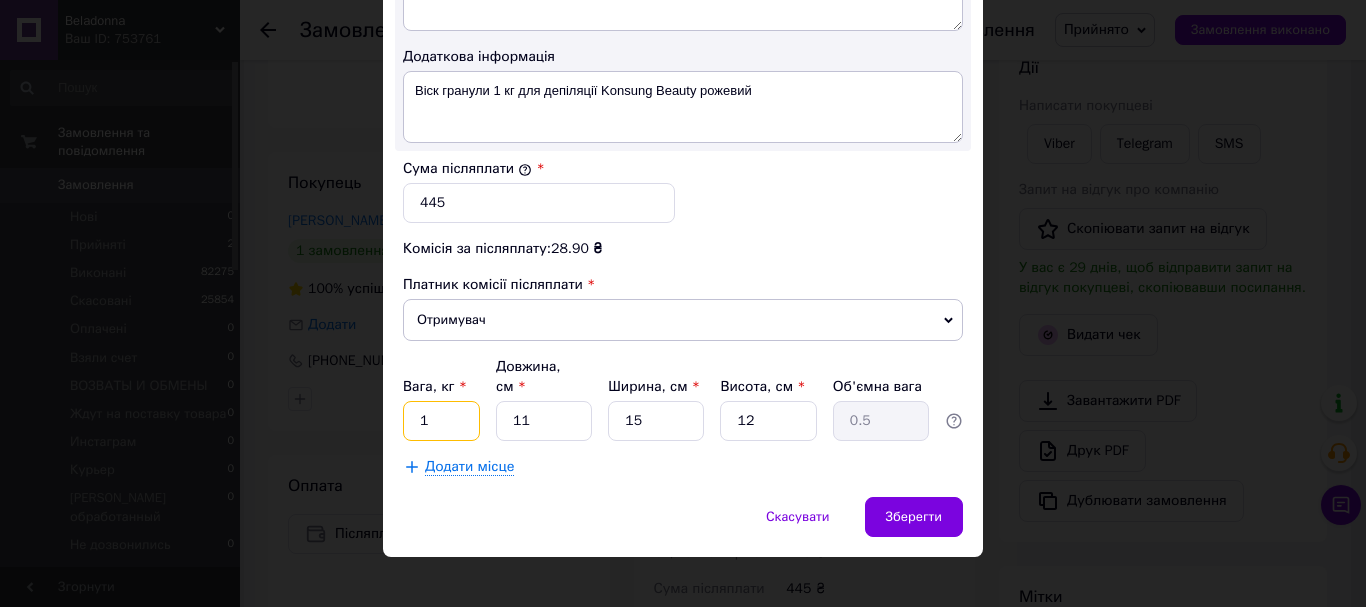 type on "1" 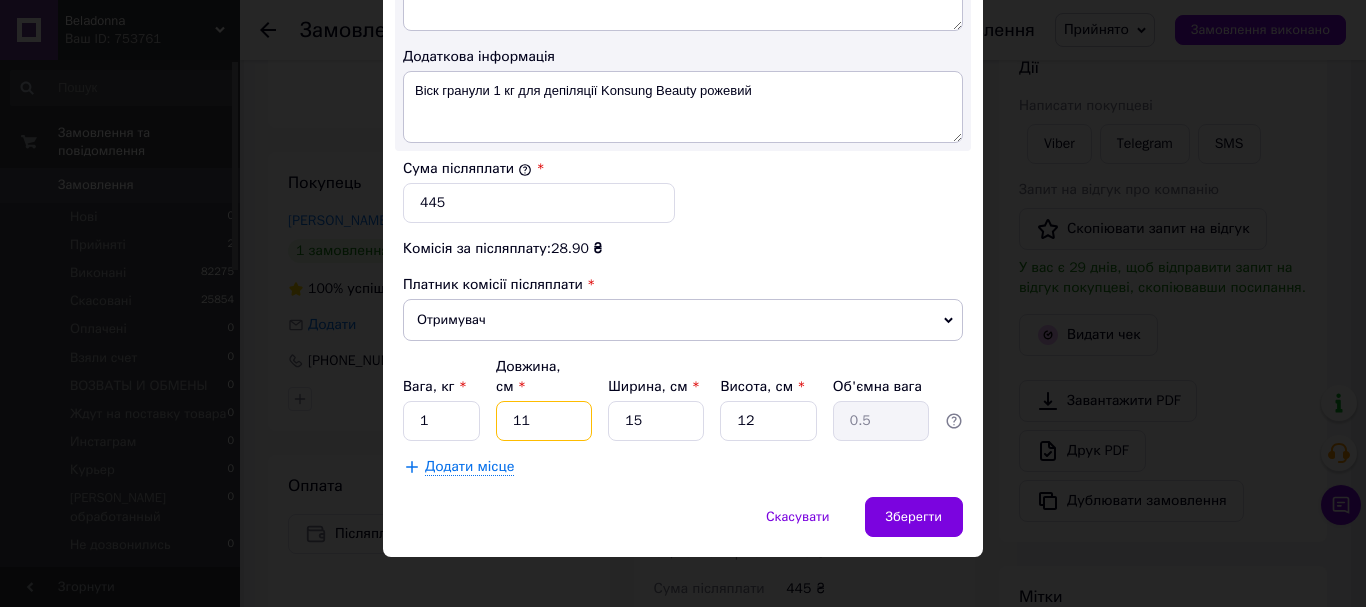 click on "11" at bounding box center (544, 421) 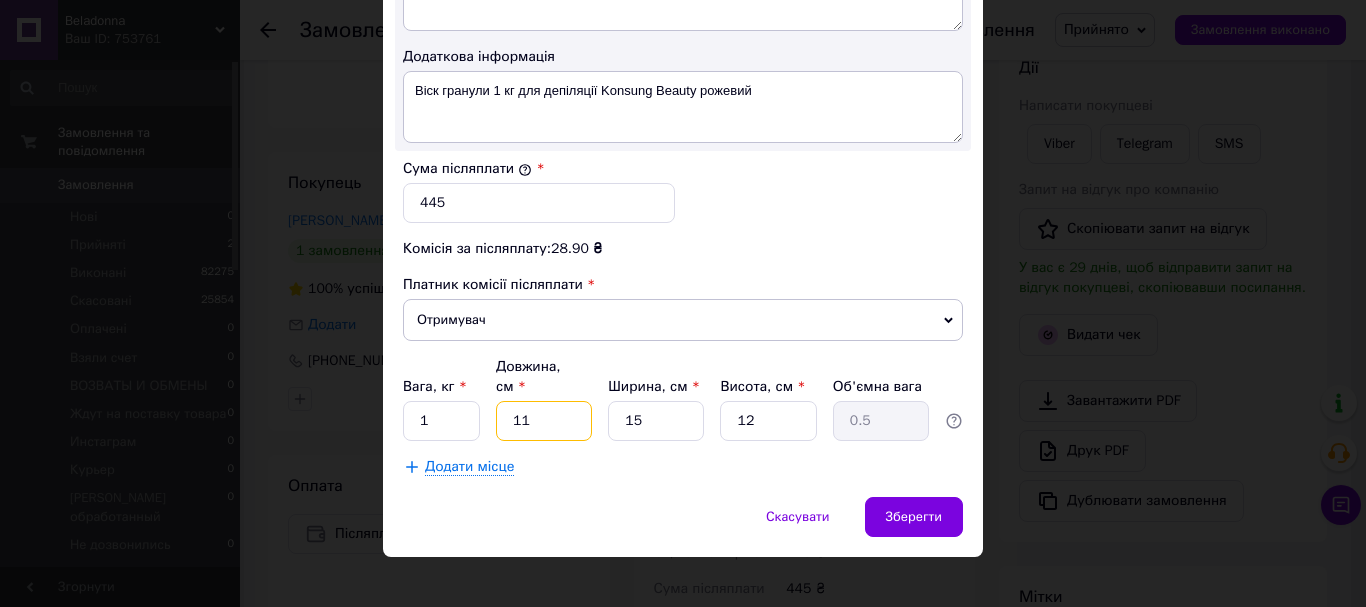type on "1" 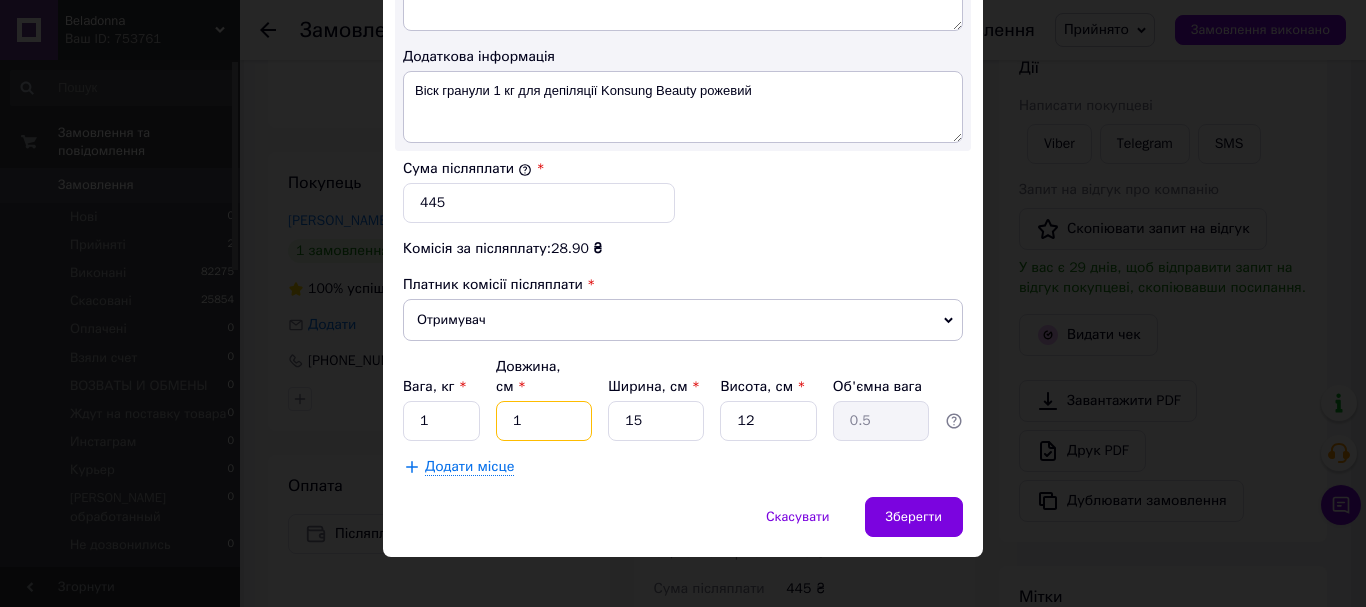 type on "0.1" 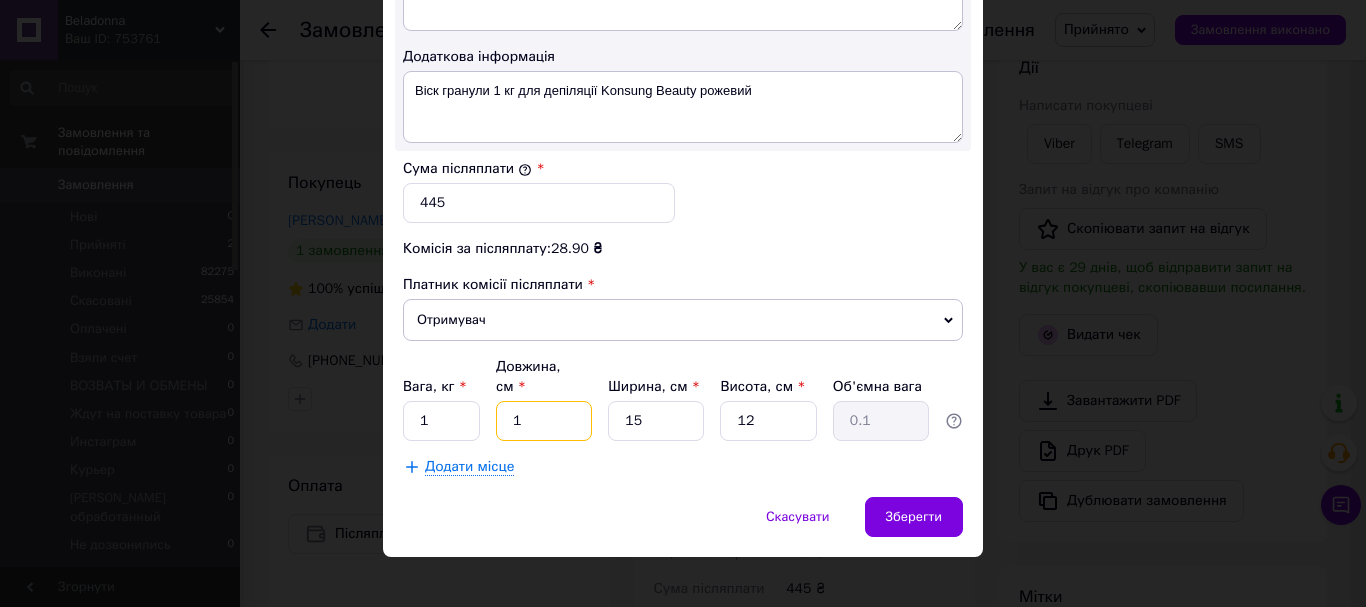 type on "10" 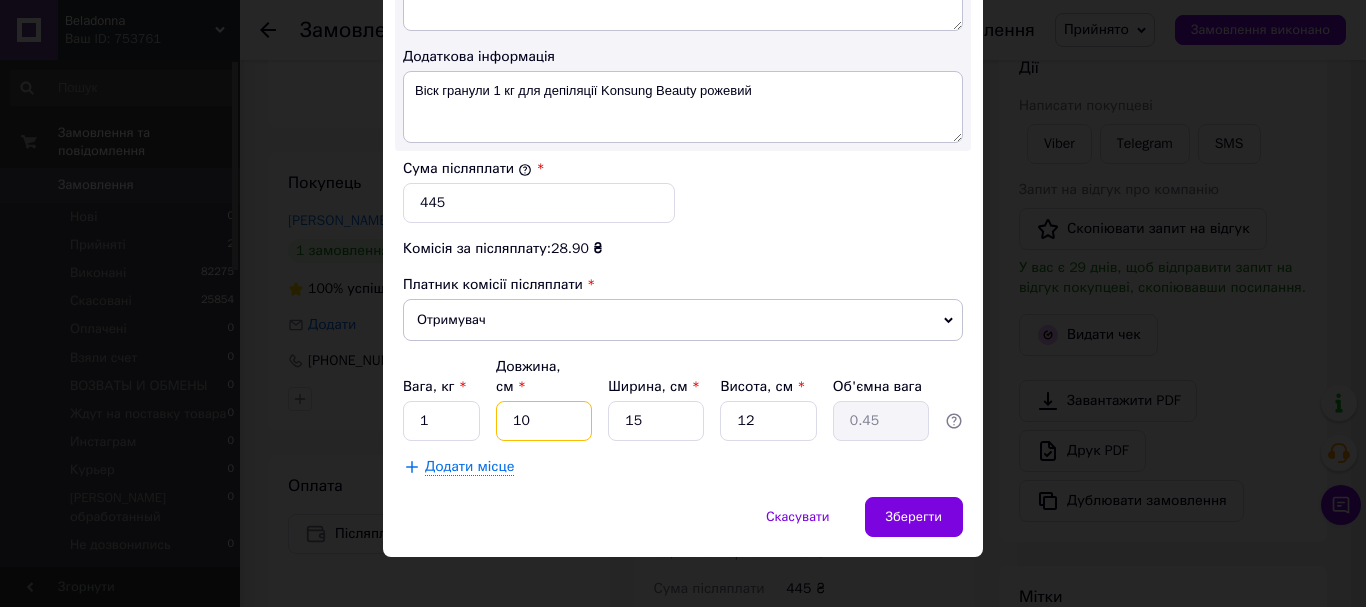 type on "10" 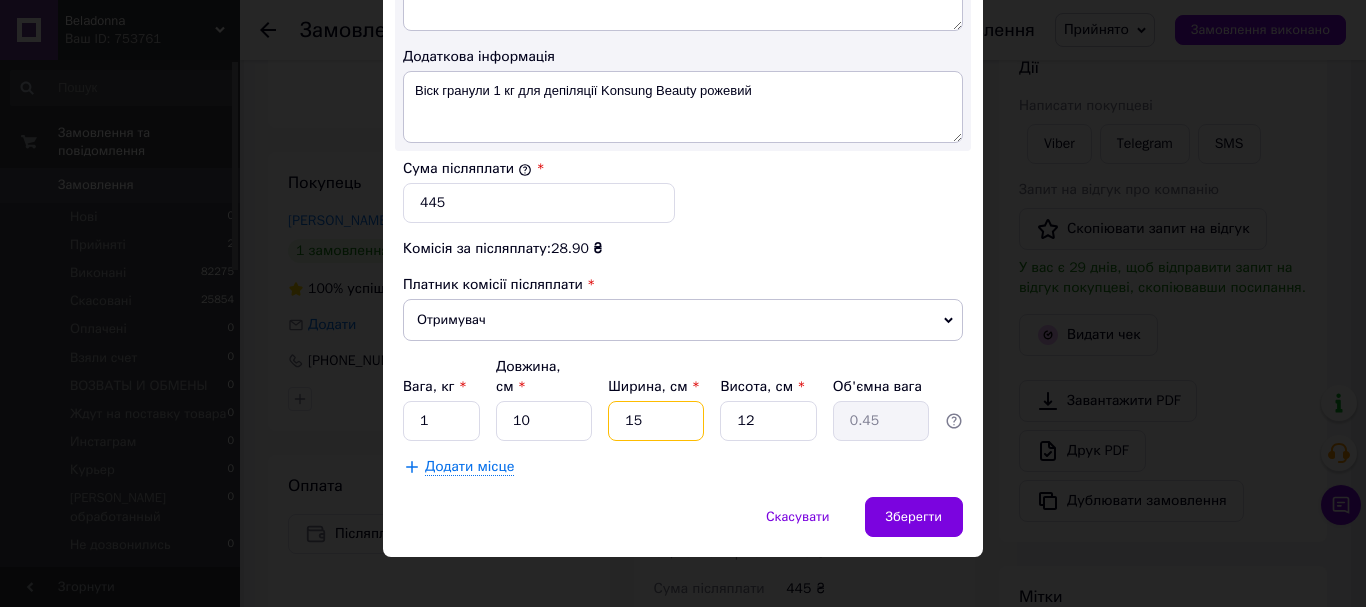 click on "15" at bounding box center (656, 421) 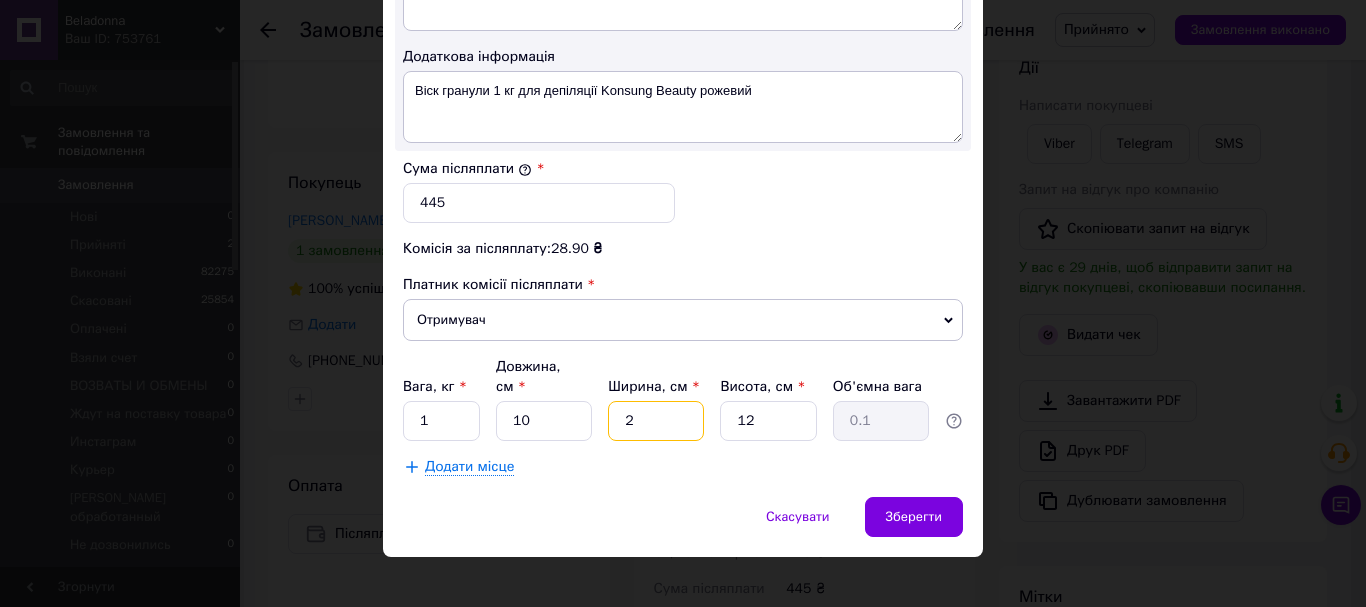 type on "20" 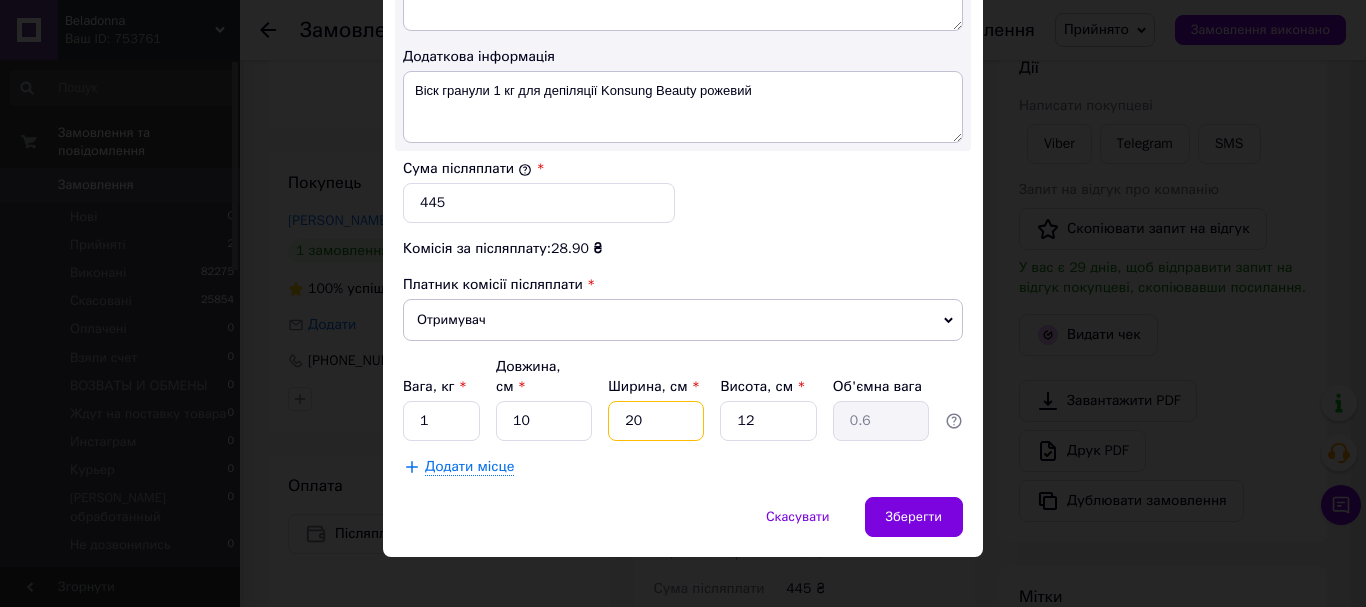type on "20" 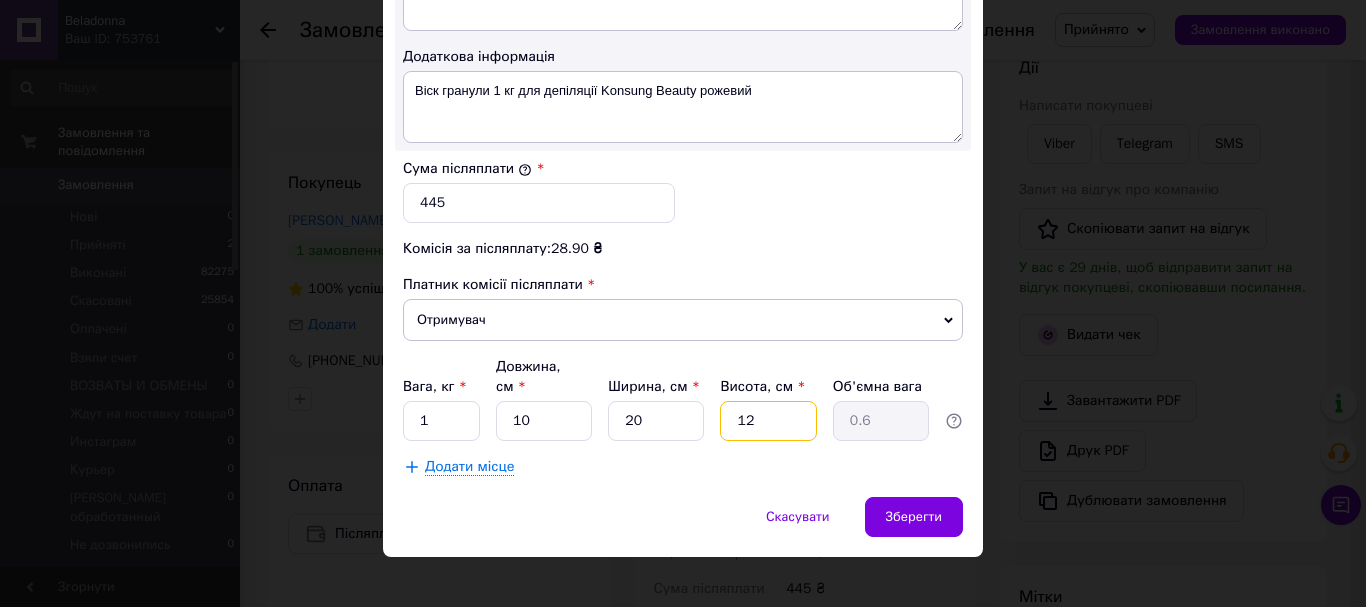 click on "12" at bounding box center [768, 421] 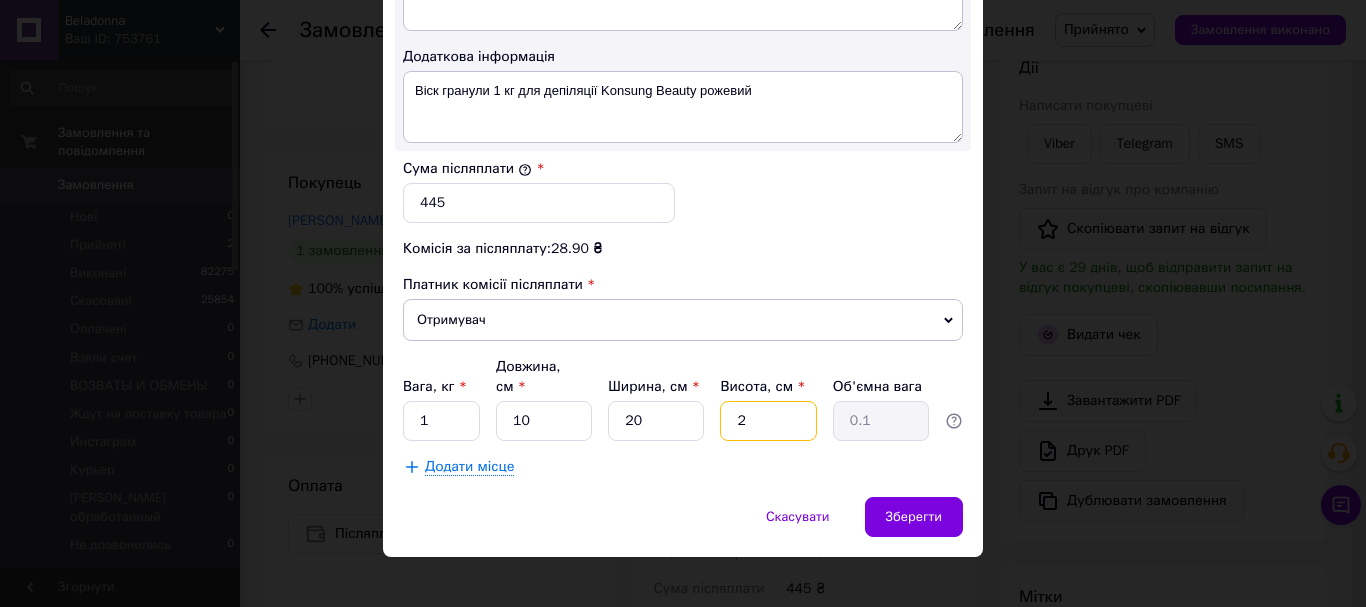type on "20" 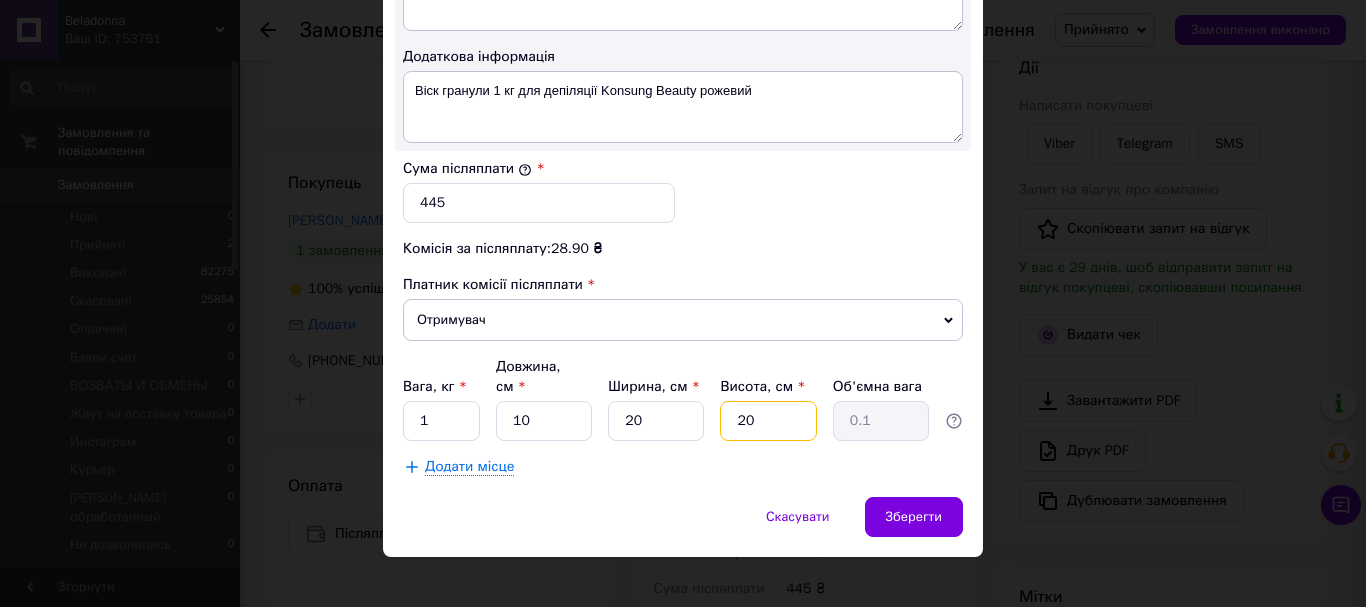 type on "1" 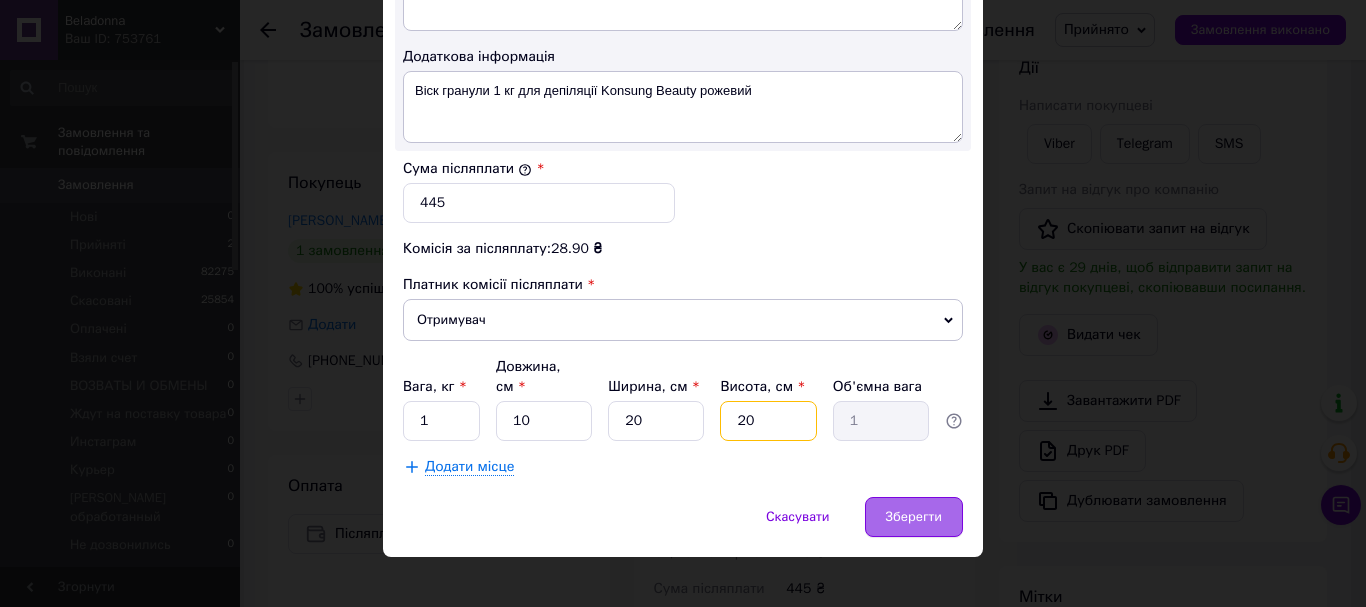 type on "20" 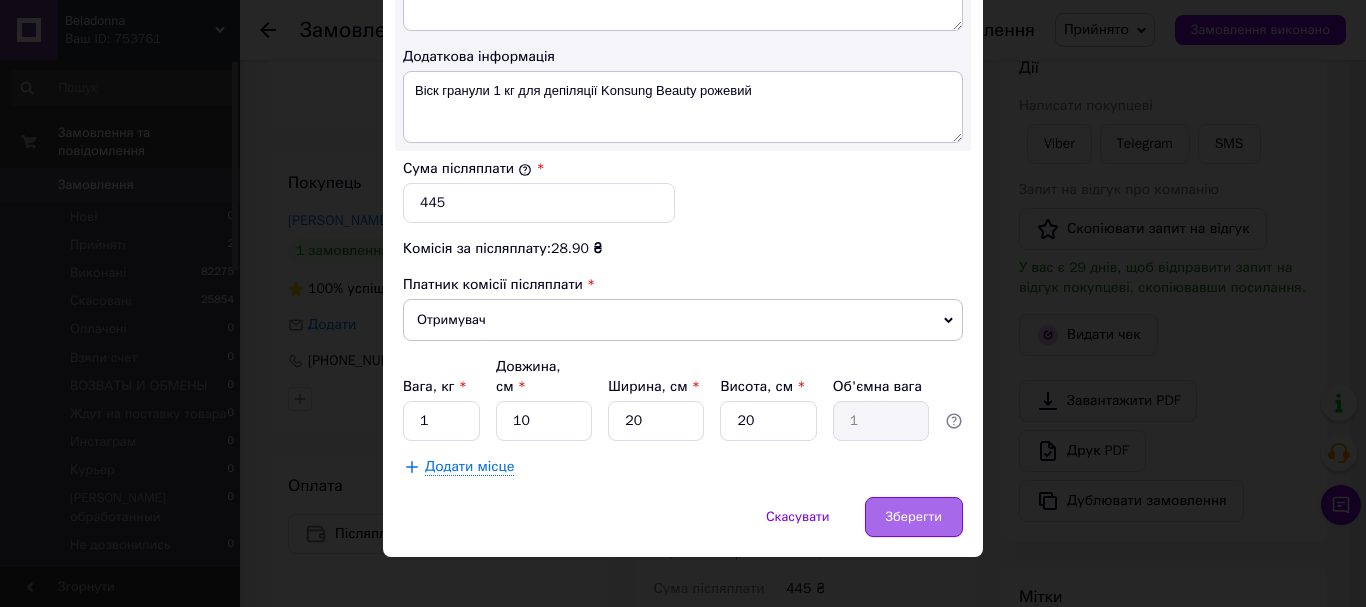 click on "Зберегти" at bounding box center (914, 517) 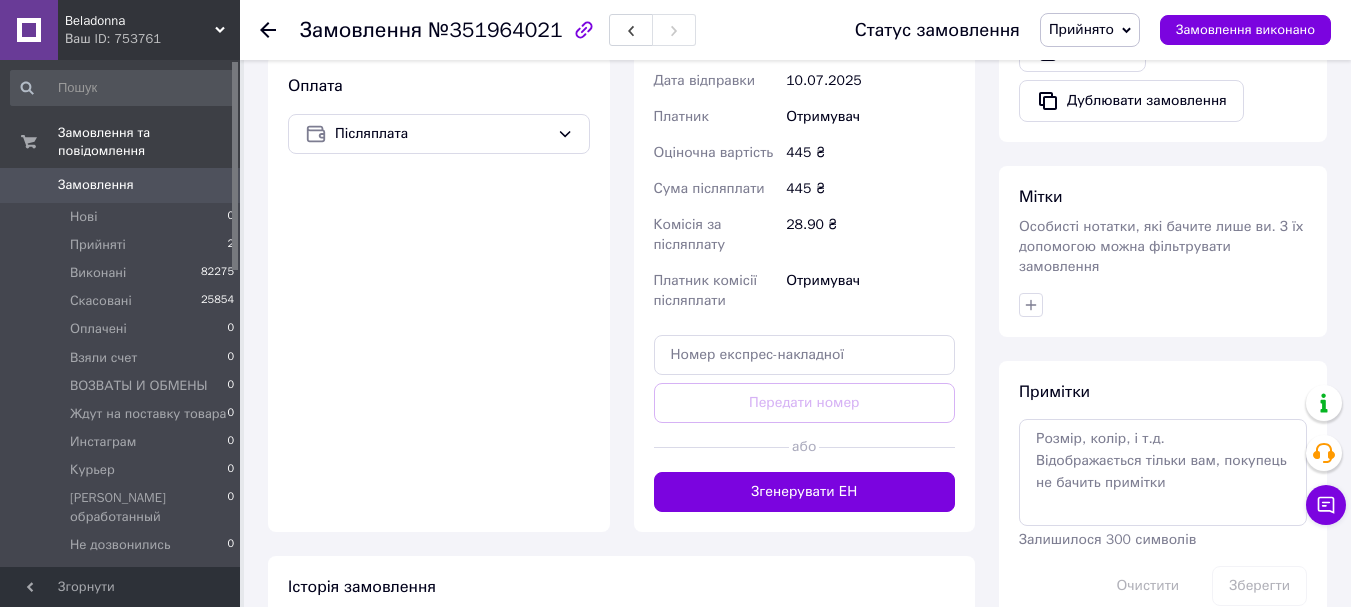 scroll, scrollTop: 795, scrollLeft: 0, axis: vertical 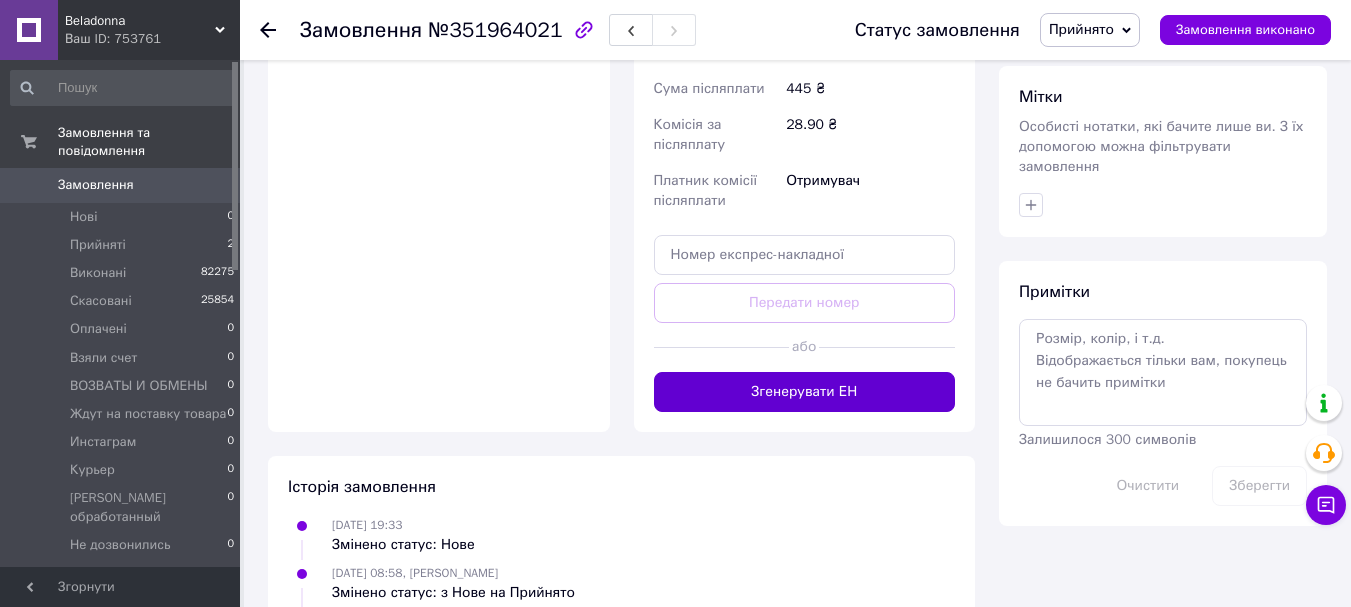 click on "Згенерувати ЕН" at bounding box center [805, 392] 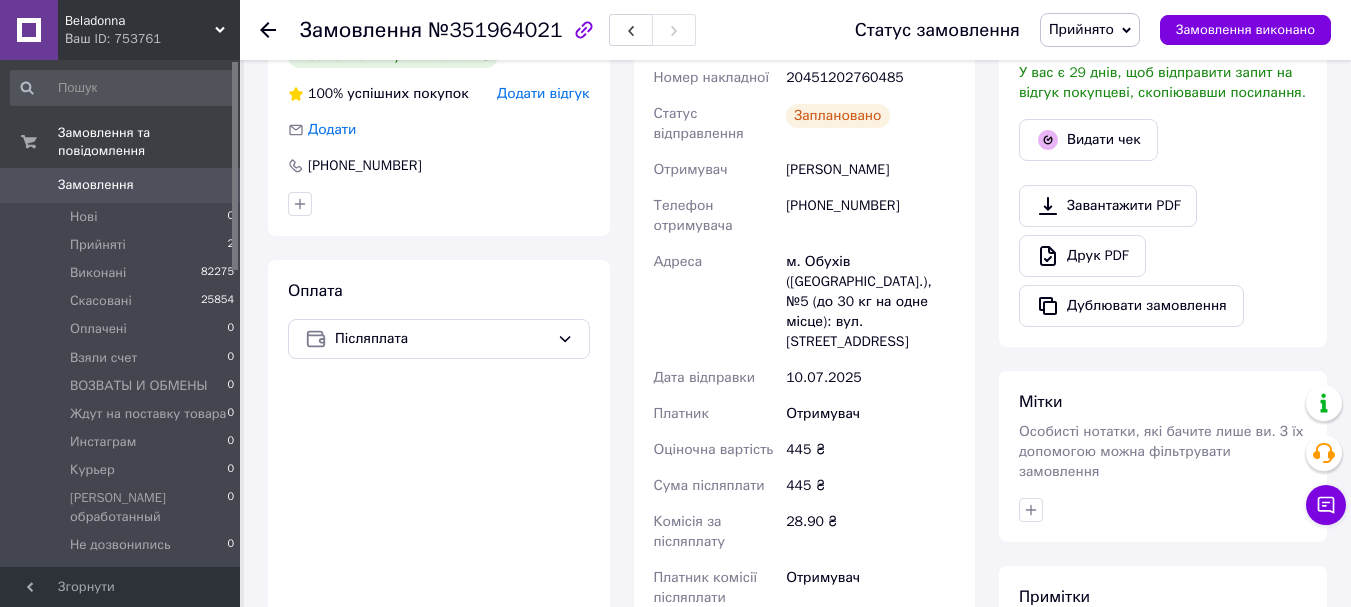 scroll, scrollTop: 290, scrollLeft: 0, axis: vertical 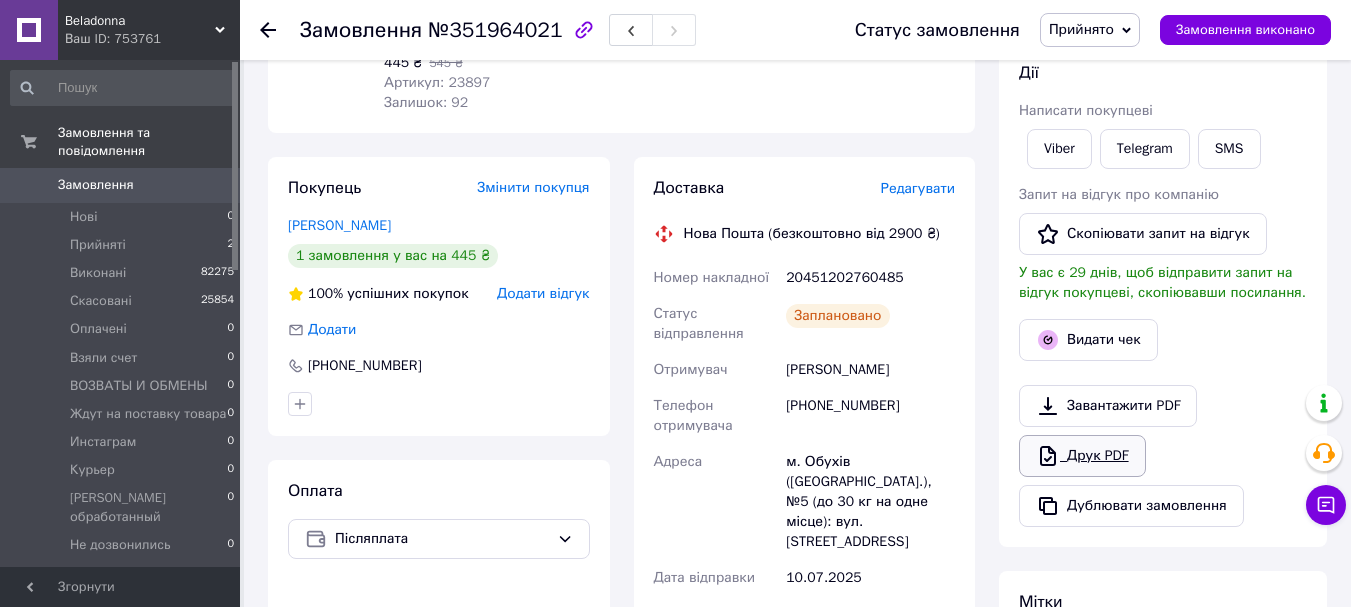 click on "Друк PDF" at bounding box center [1082, 456] 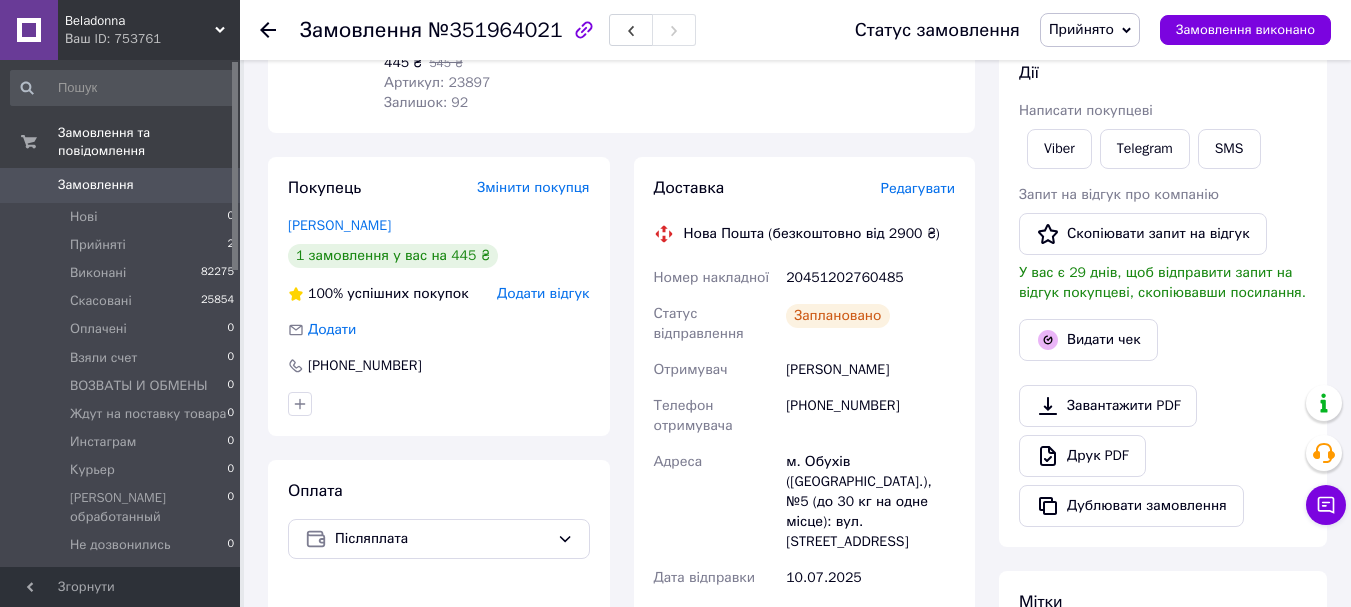 click on "20451202760485" at bounding box center [870, 278] 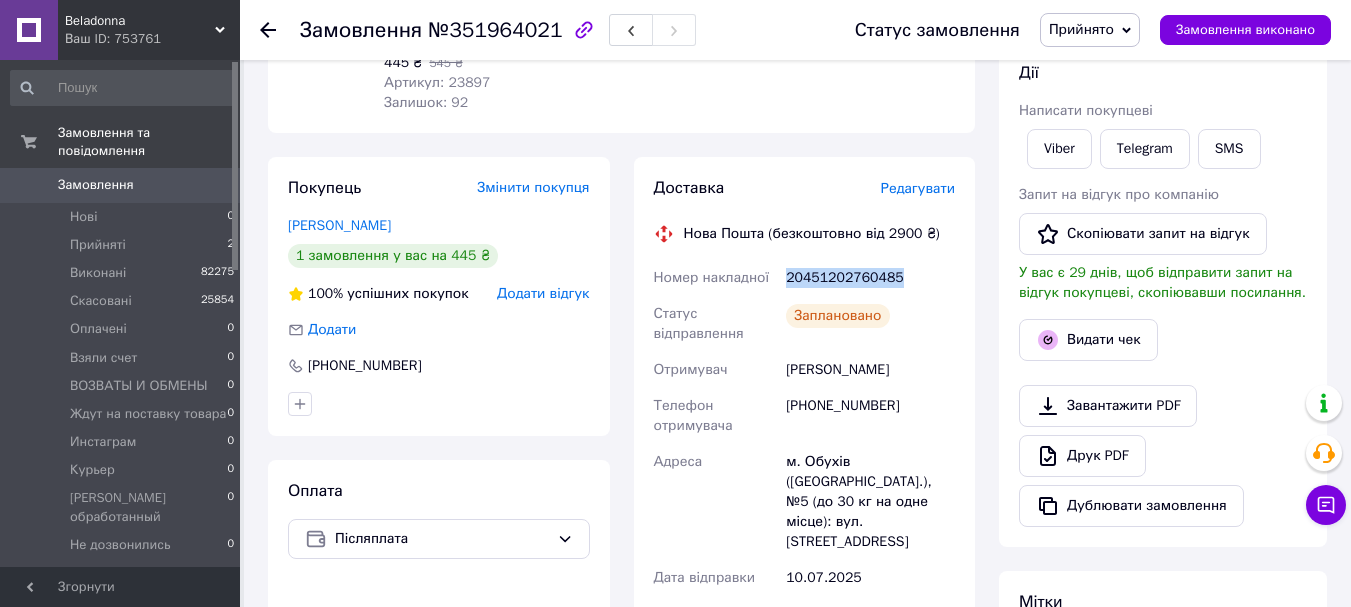 click on "20451202760485" at bounding box center (870, 278) 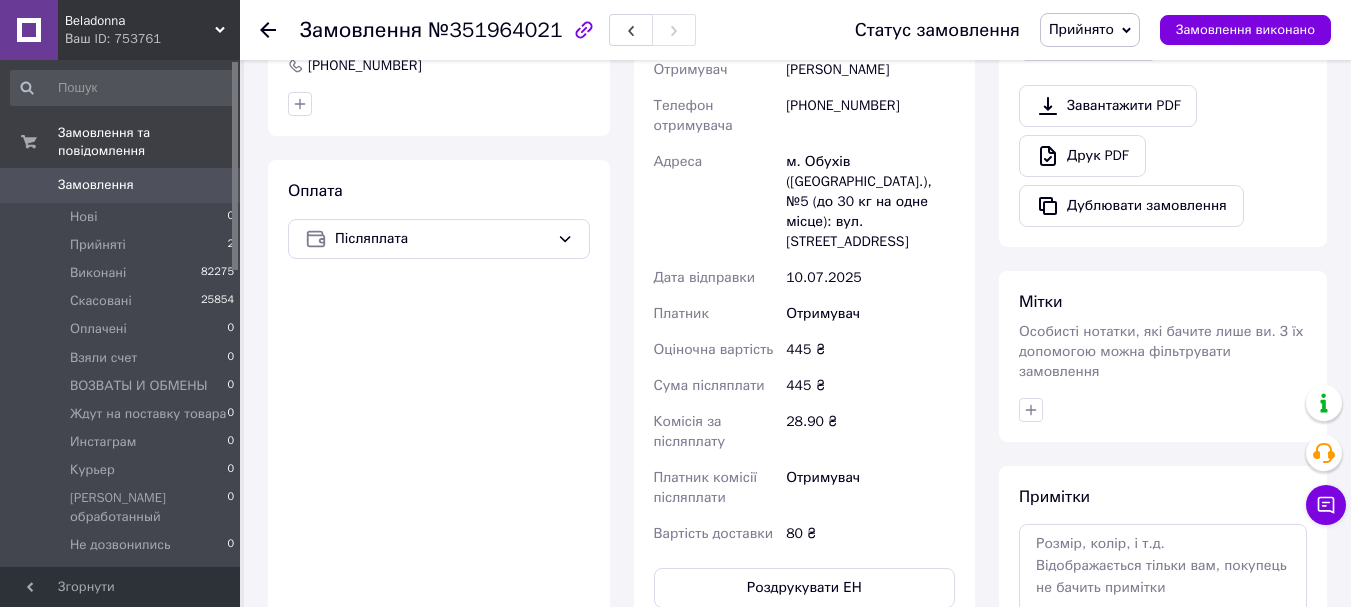 scroll, scrollTop: 190, scrollLeft: 0, axis: vertical 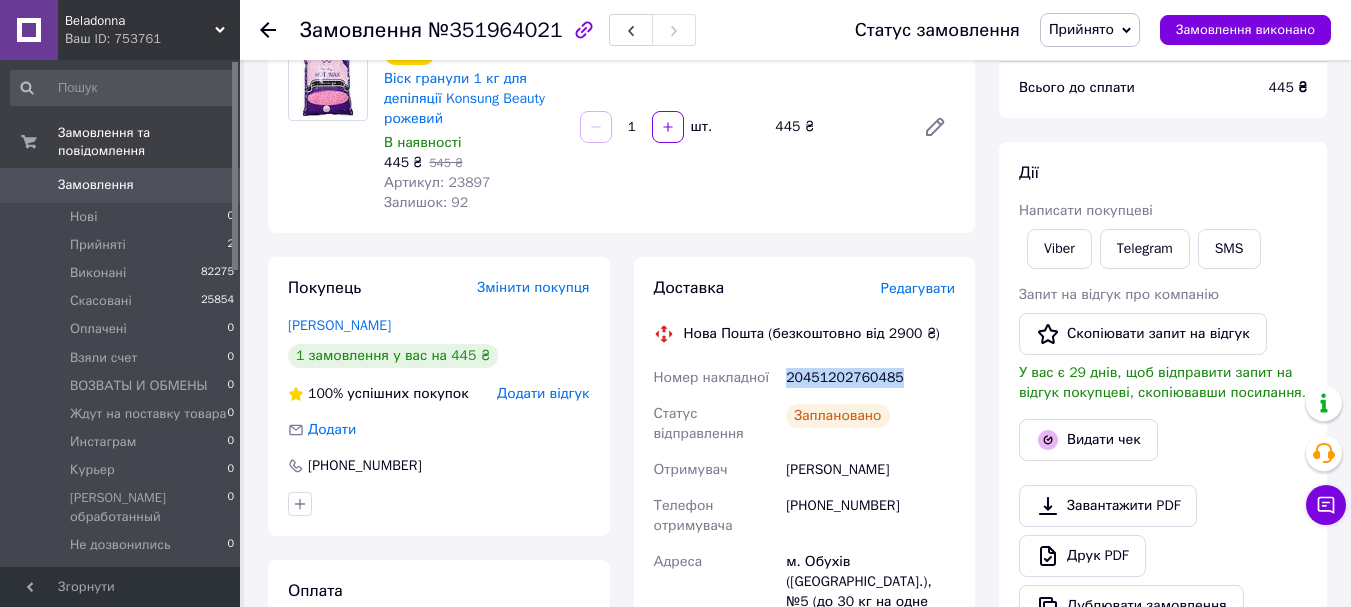 click on "Прийнято" at bounding box center [1081, 29] 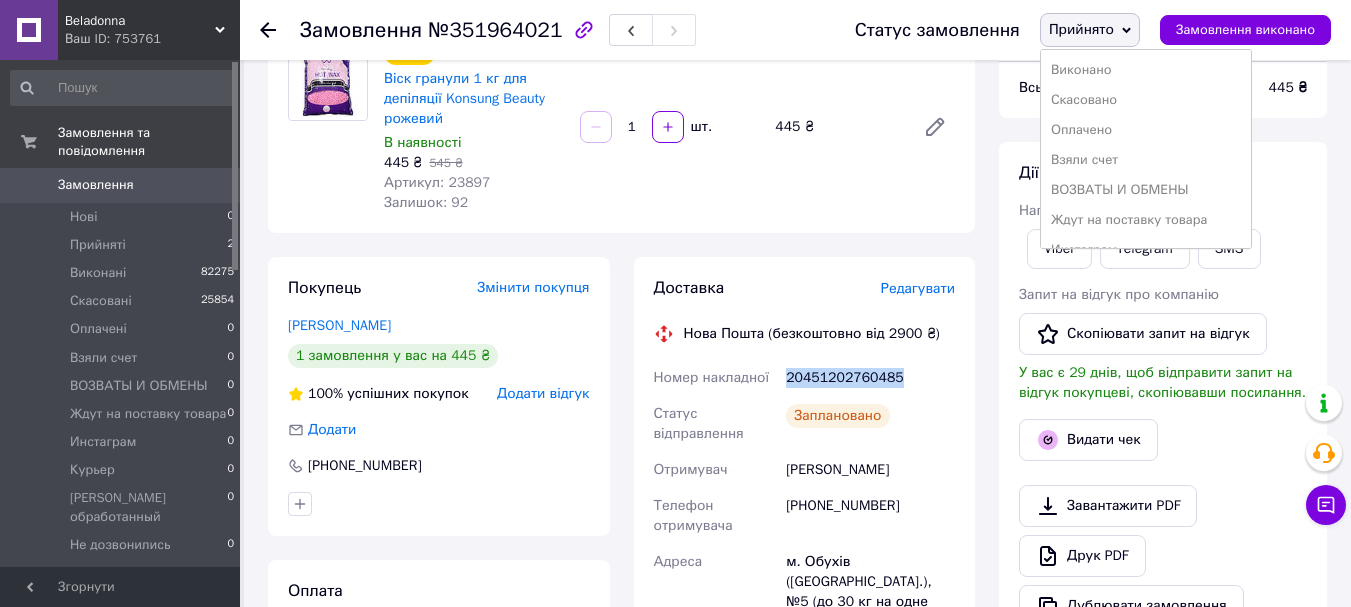 scroll, scrollTop: 262, scrollLeft: 0, axis: vertical 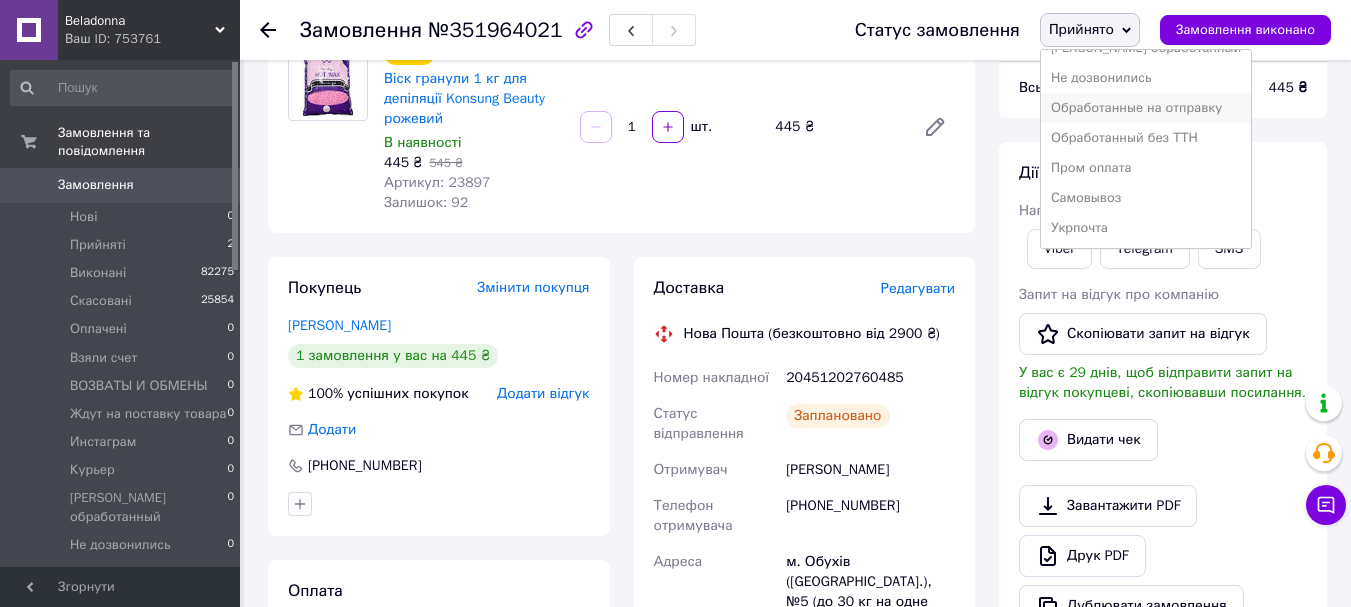 click on "Обработанные на  отправку" at bounding box center (1146, 108) 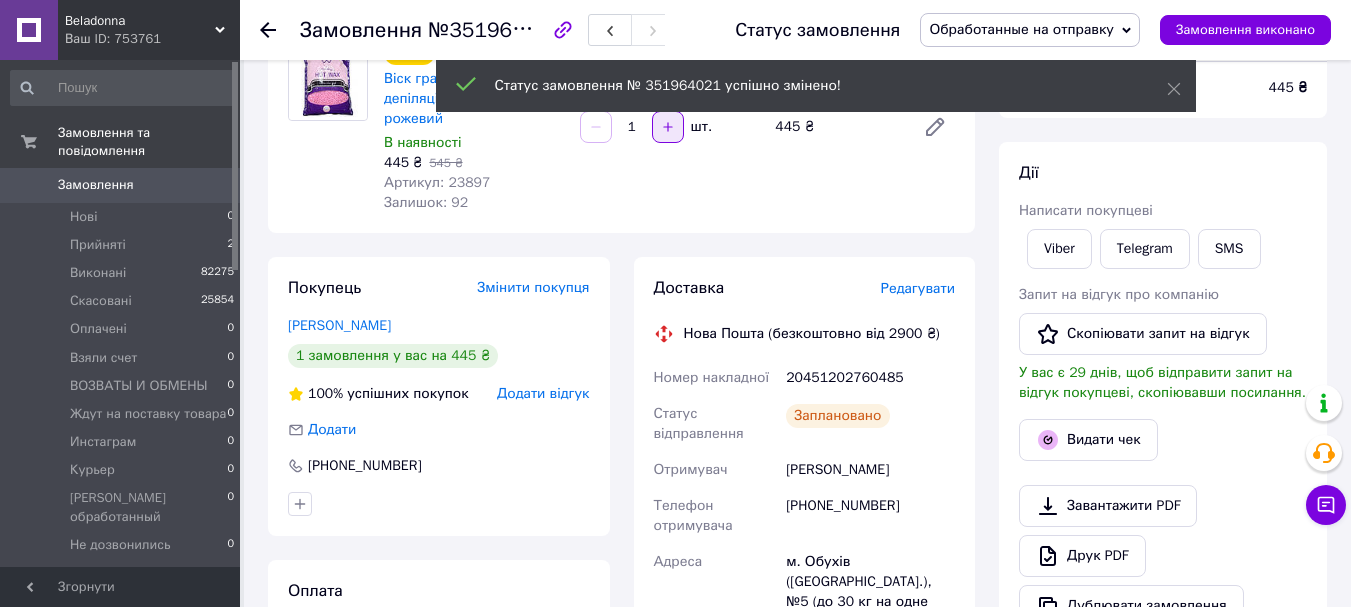 scroll, scrollTop: 0, scrollLeft: 0, axis: both 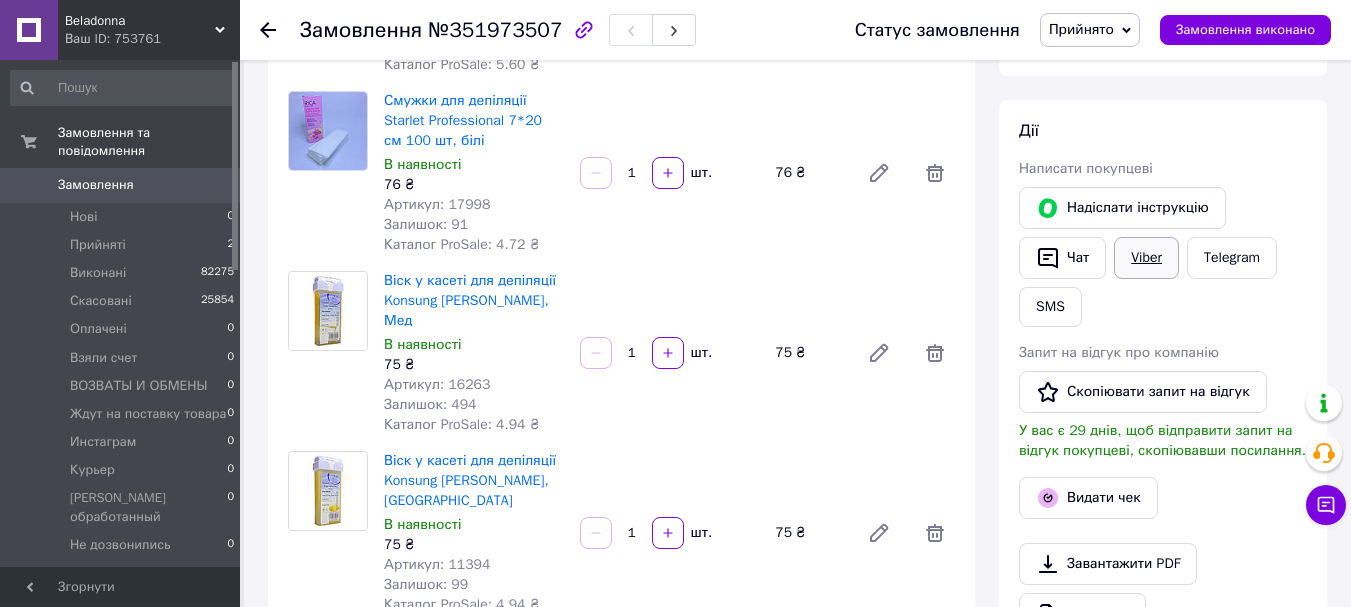 click on "Viber" at bounding box center (1146, 258) 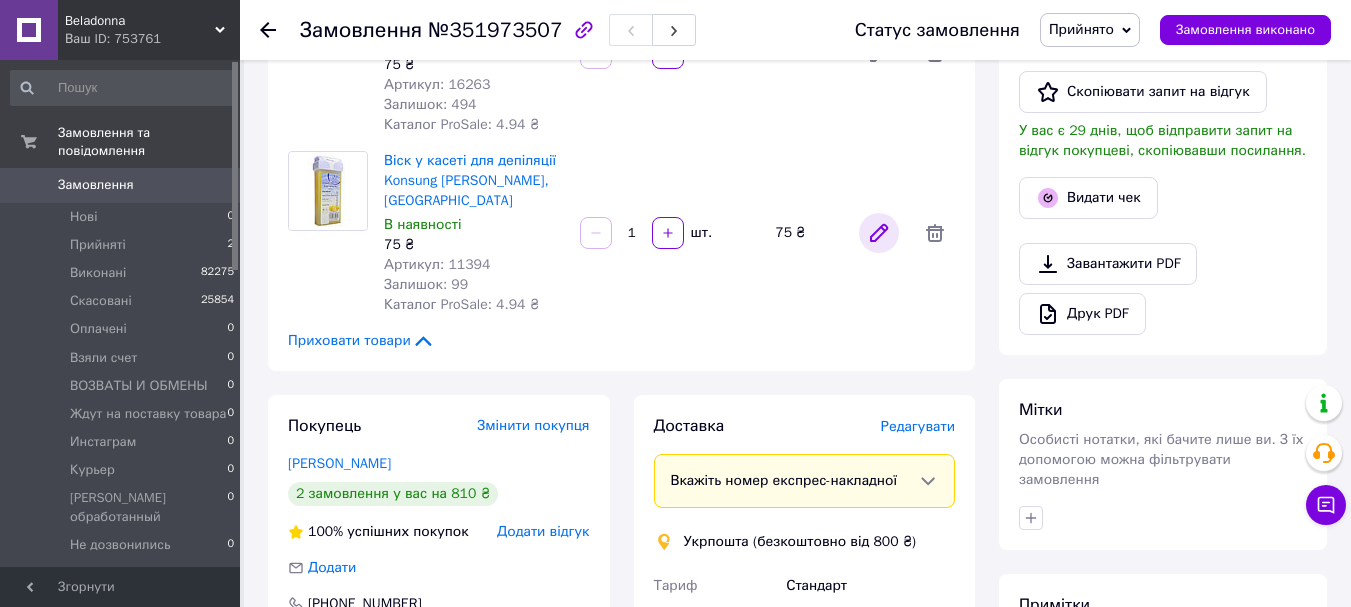 scroll, scrollTop: 900, scrollLeft: 0, axis: vertical 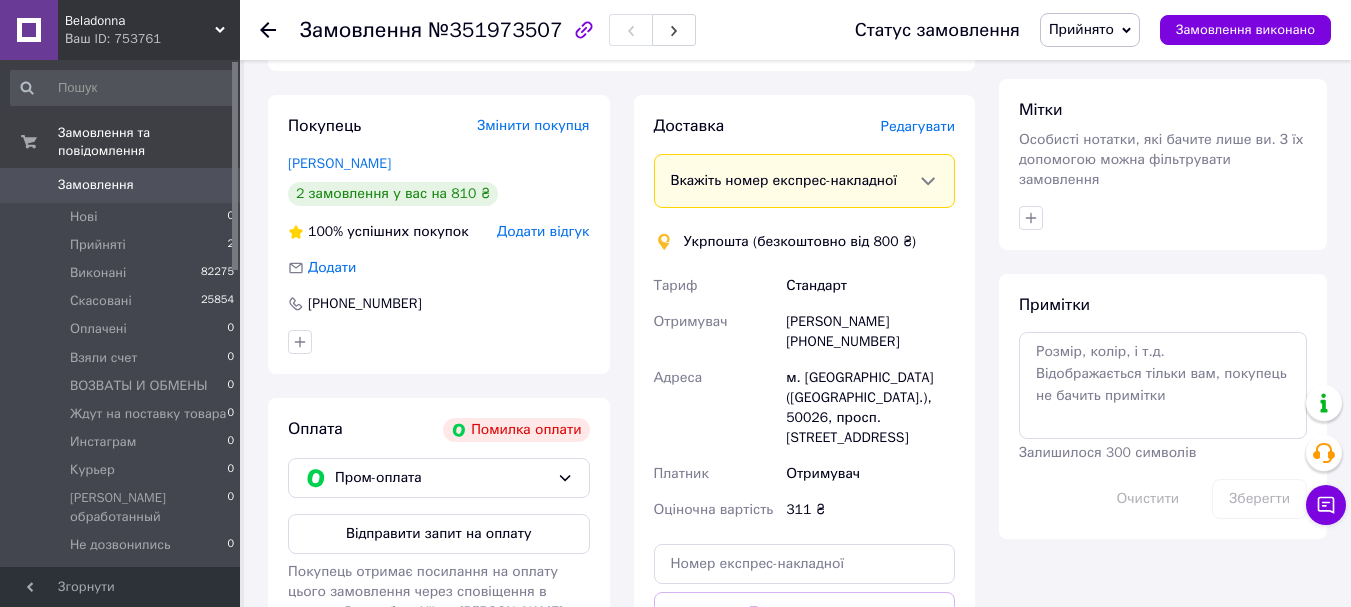click on "Полина Шкляр +380680215886" at bounding box center (870, 332) 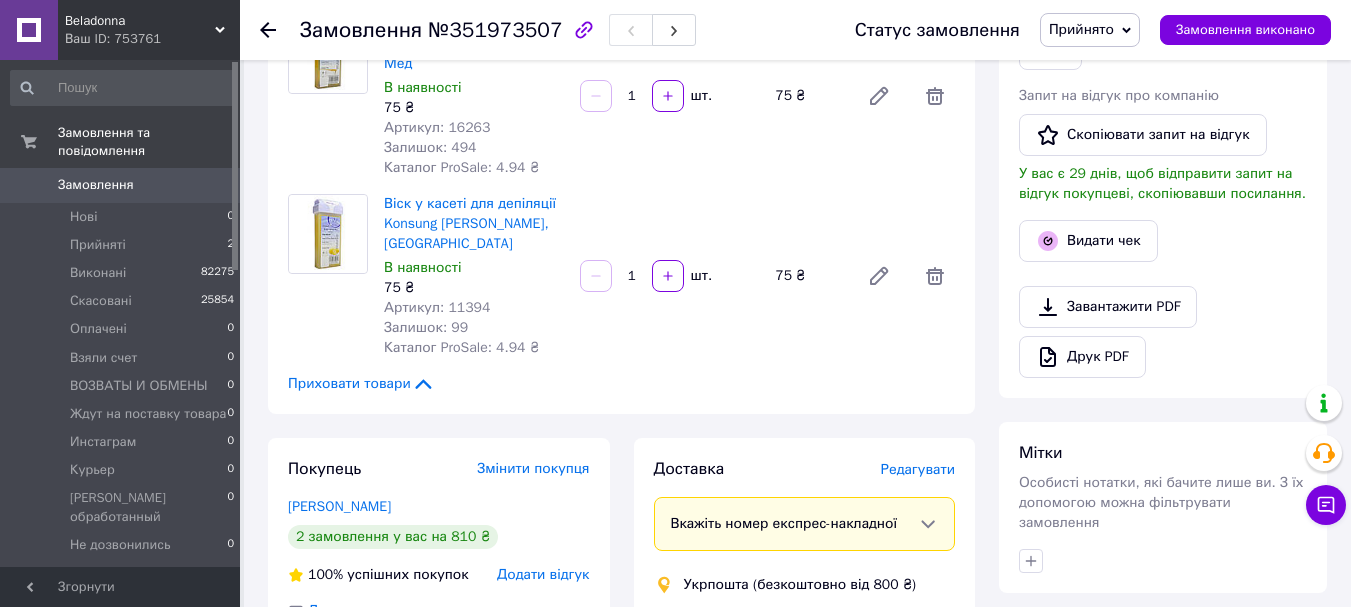 scroll, scrollTop: 957, scrollLeft: 0, axis: vertical 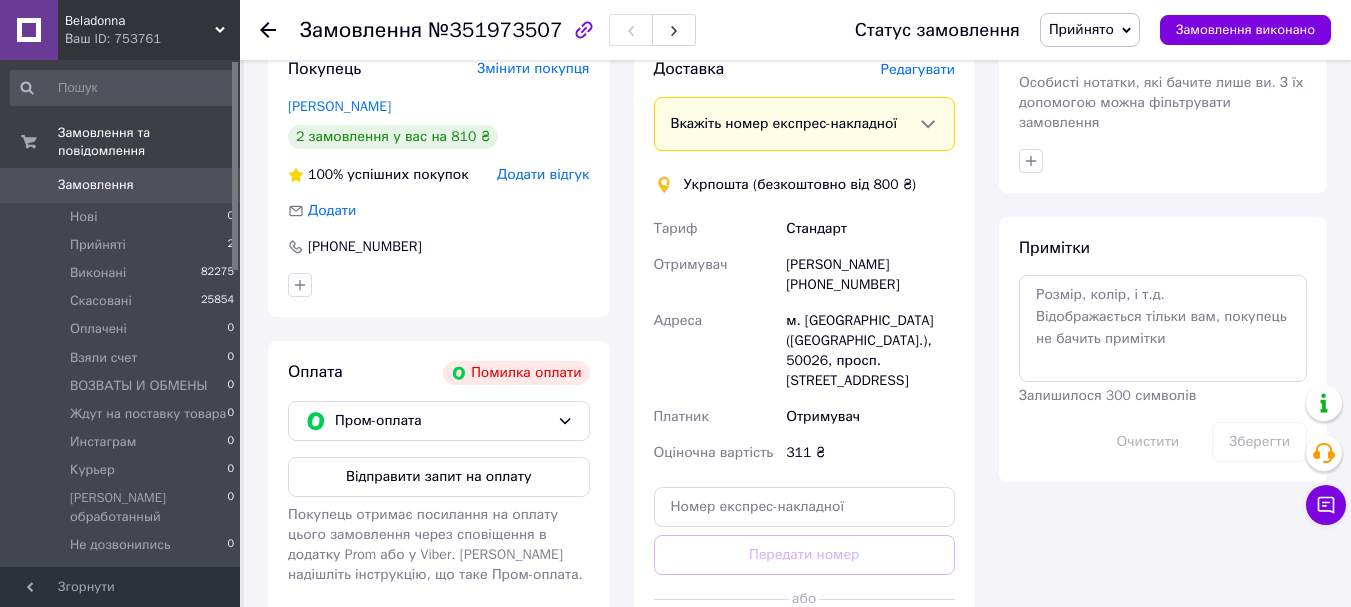 click on "Полина Шкляр +380680215886" at bounding box center (870, 275) 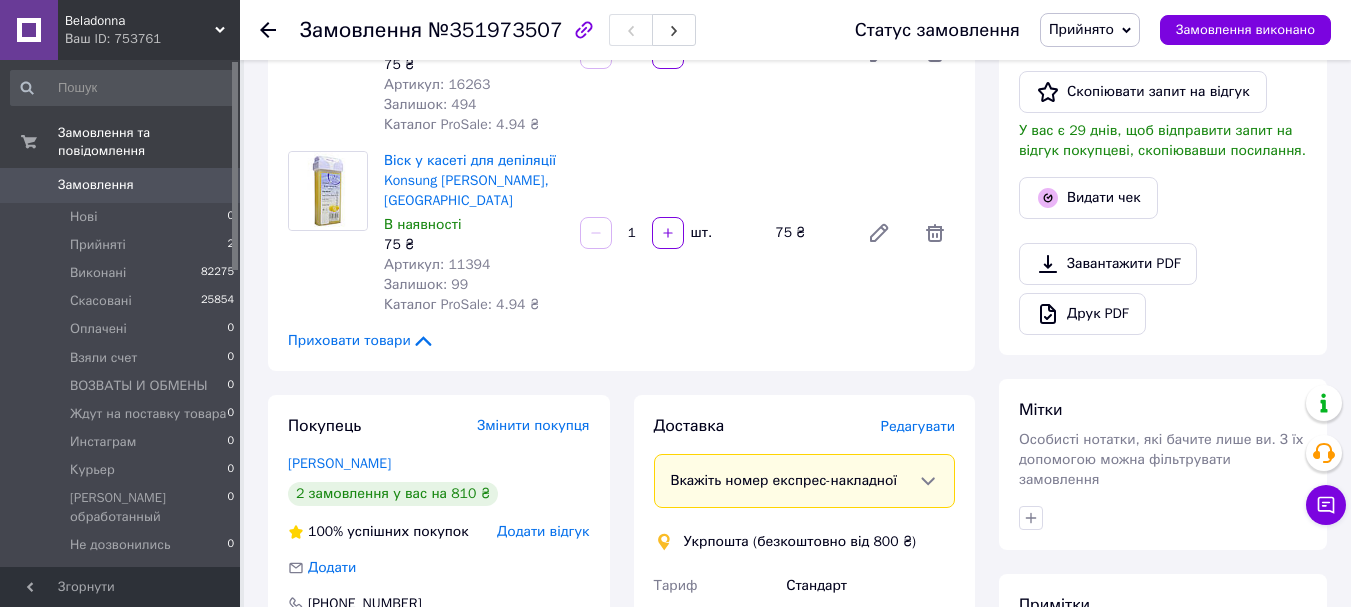 scroll, scrollTop: 300, scrollLeft: 0, axis: vertical 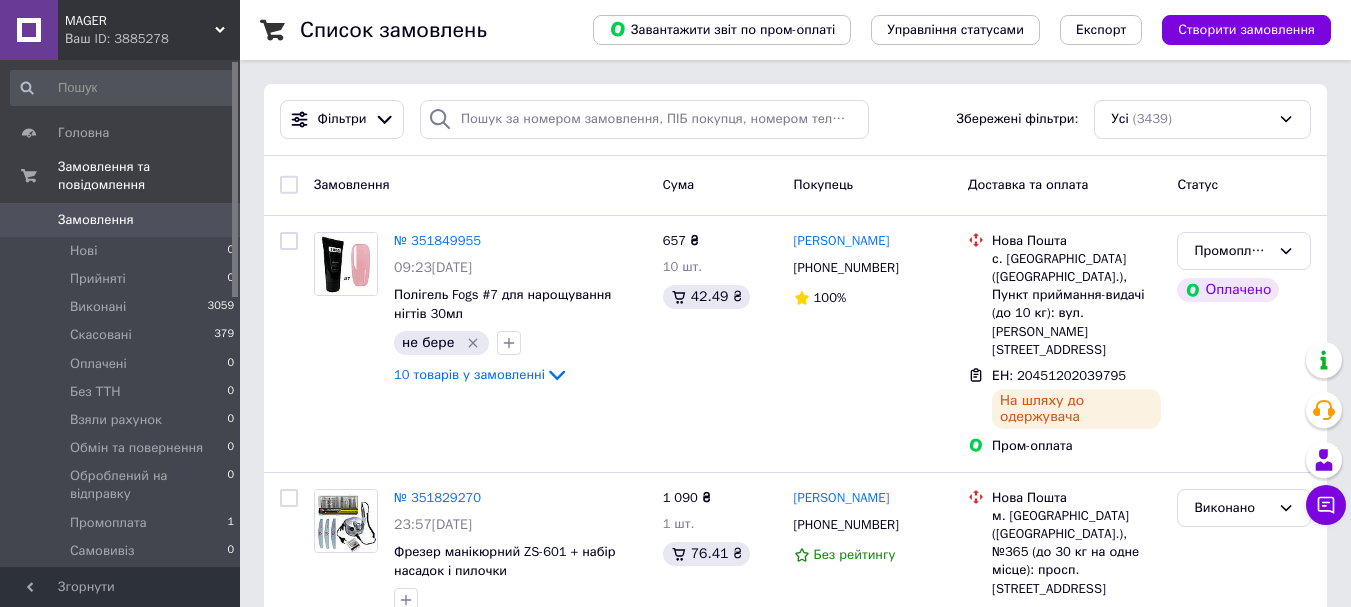 click on "Ваш ID: 3885278" at bounding box center (152, 39) 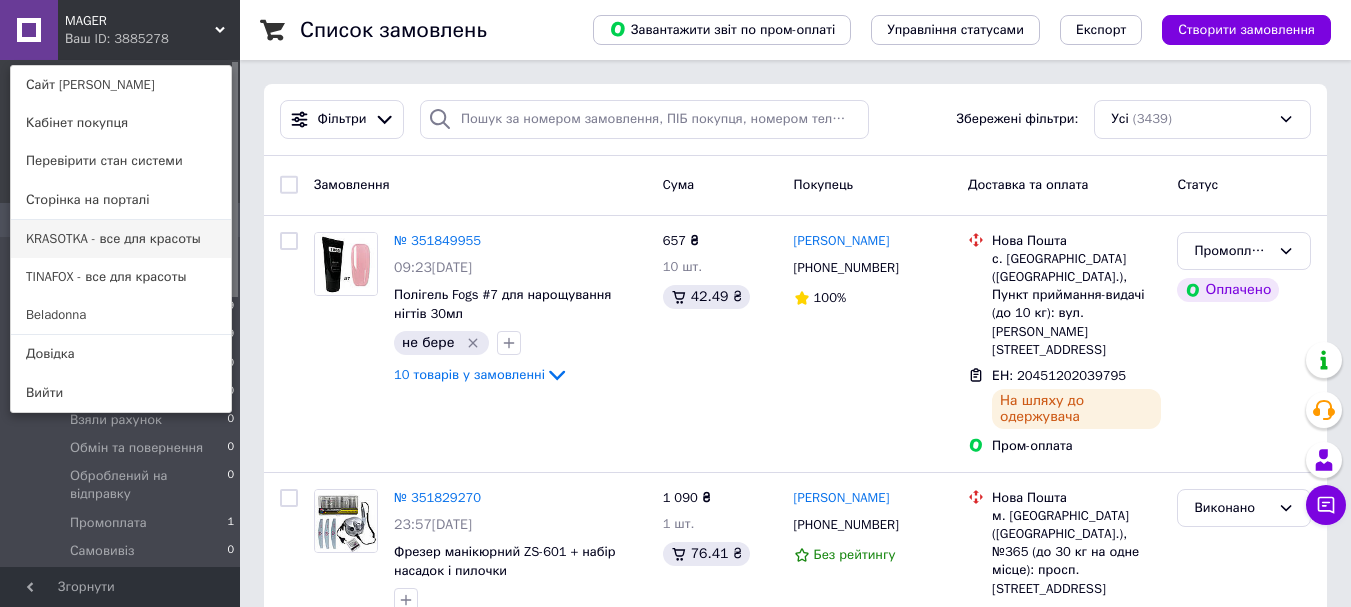 click on "KRASOTKA - все для красоты" at bounding box center (121, 239) 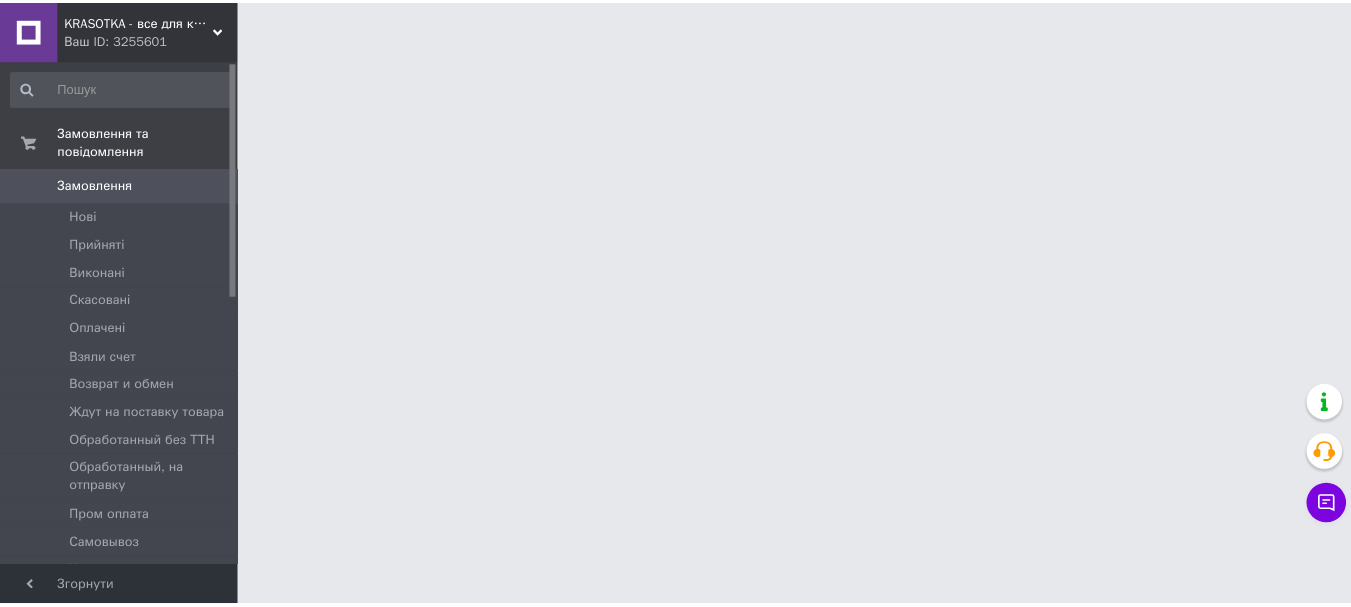 scroll, scrollTop: 0, scrollLeft: 0, axis: both 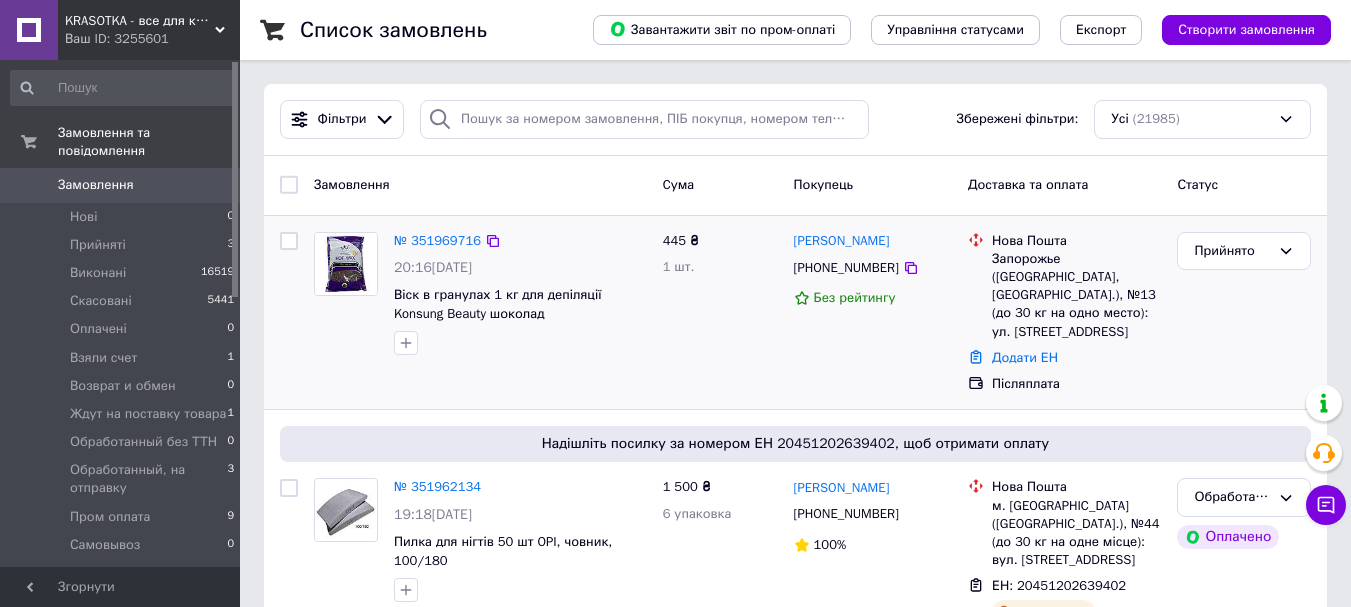 click on "Прийнято" at bounding box center (1244, 313) 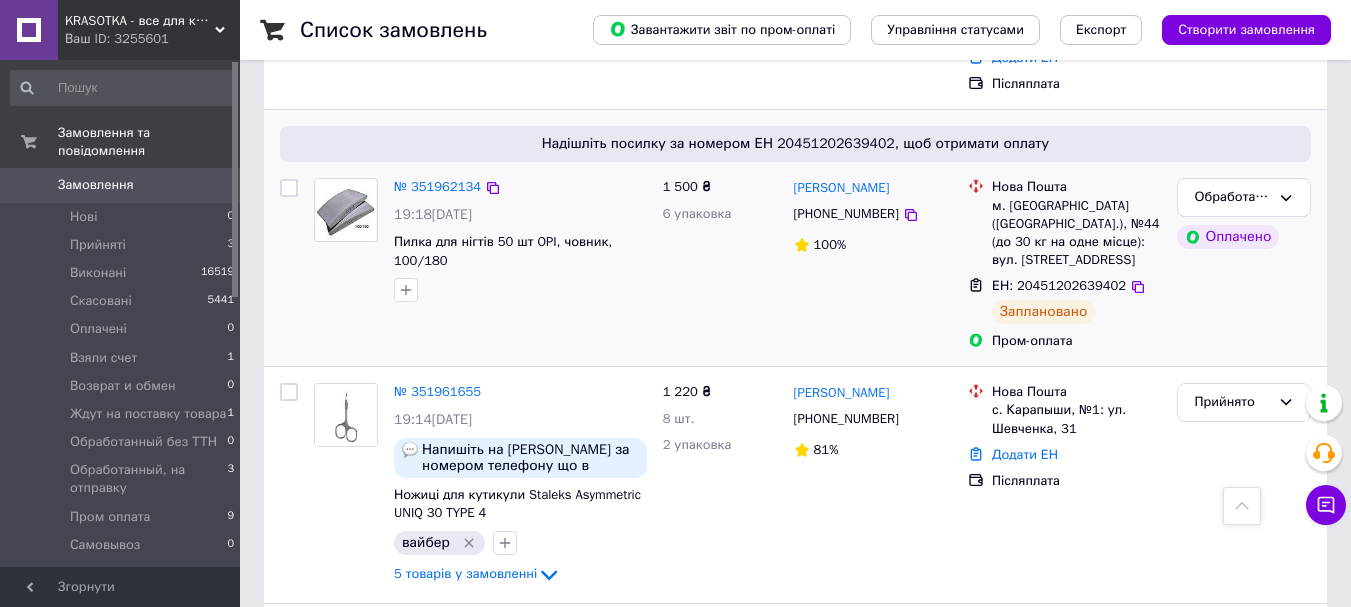 scroll, scrollTop: 0, scrollLeft: 0, axis: both 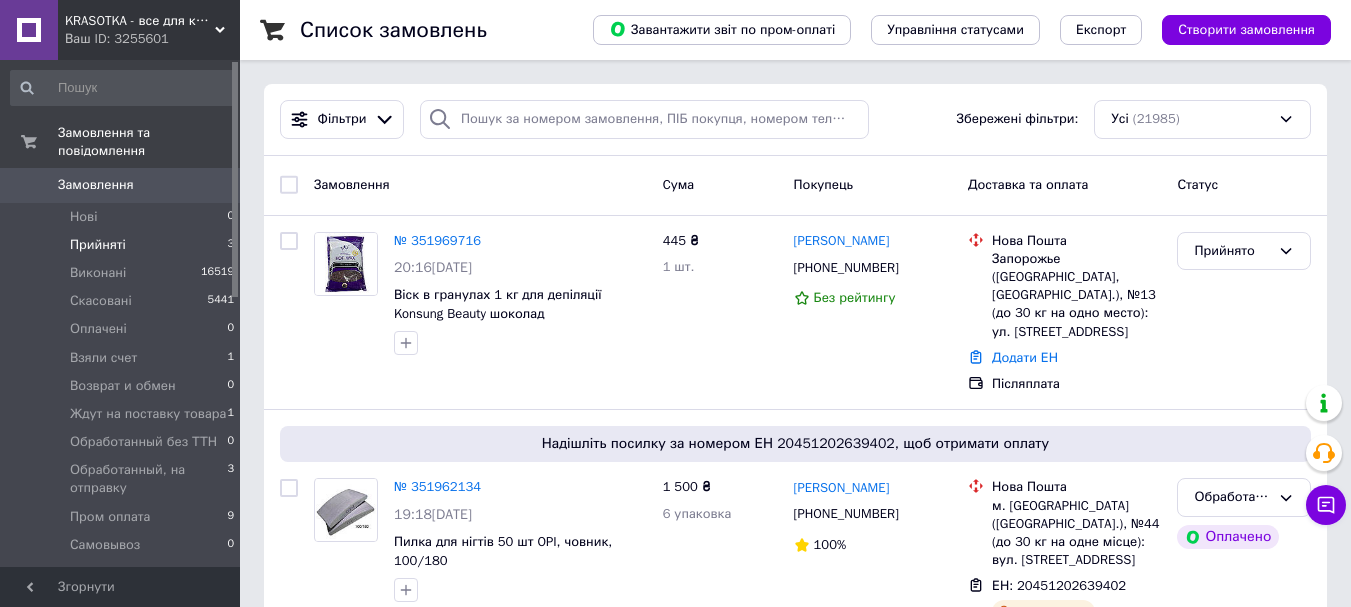click on "Прийняті 3" at bounding box center [123, 245] 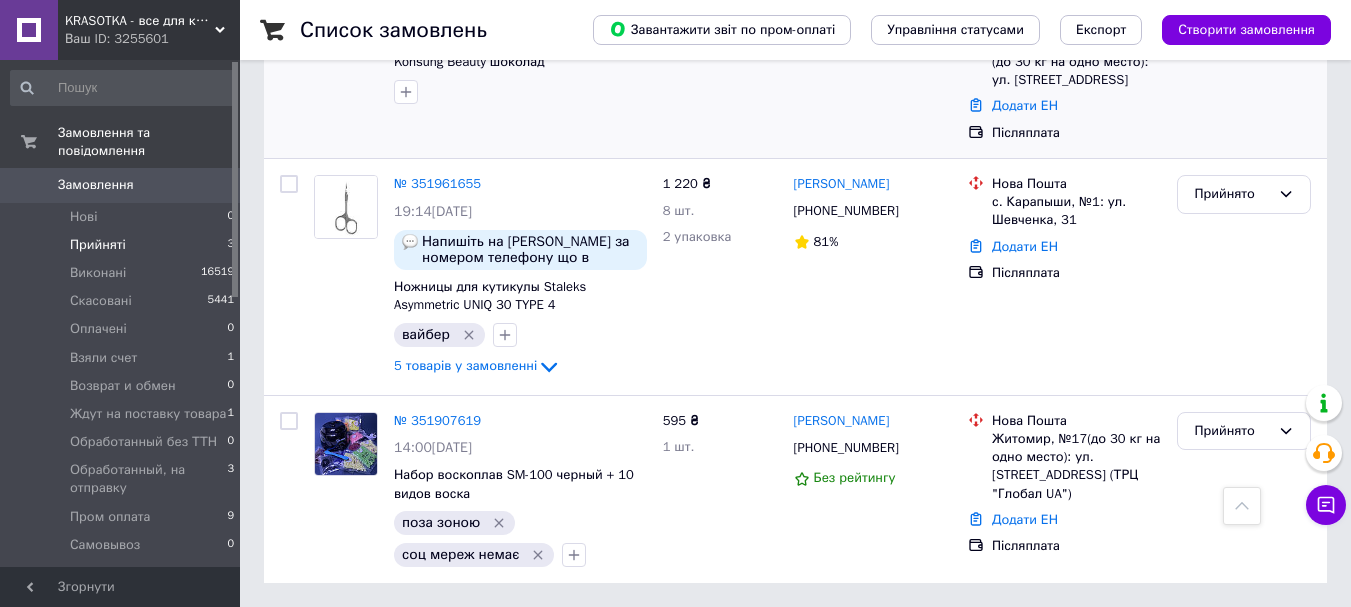 scroll, scrollTop: 0, scrollLeft: 0, axis: both 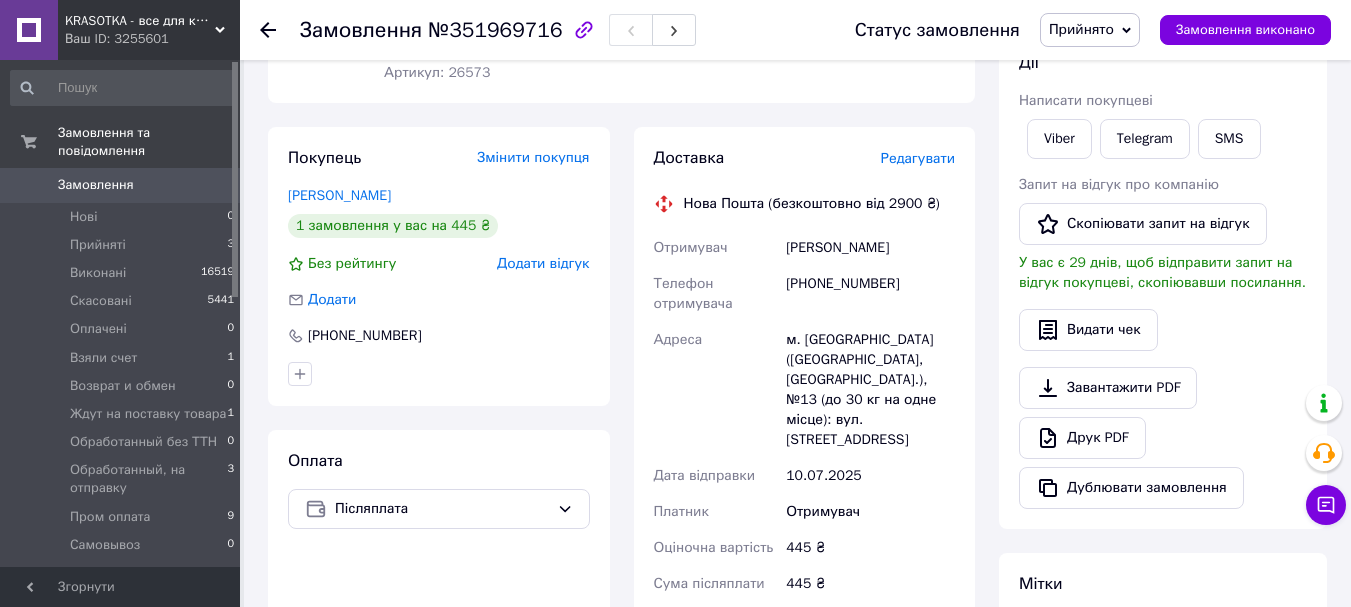 click on "+380669301826" at bounding box center (870, 294) 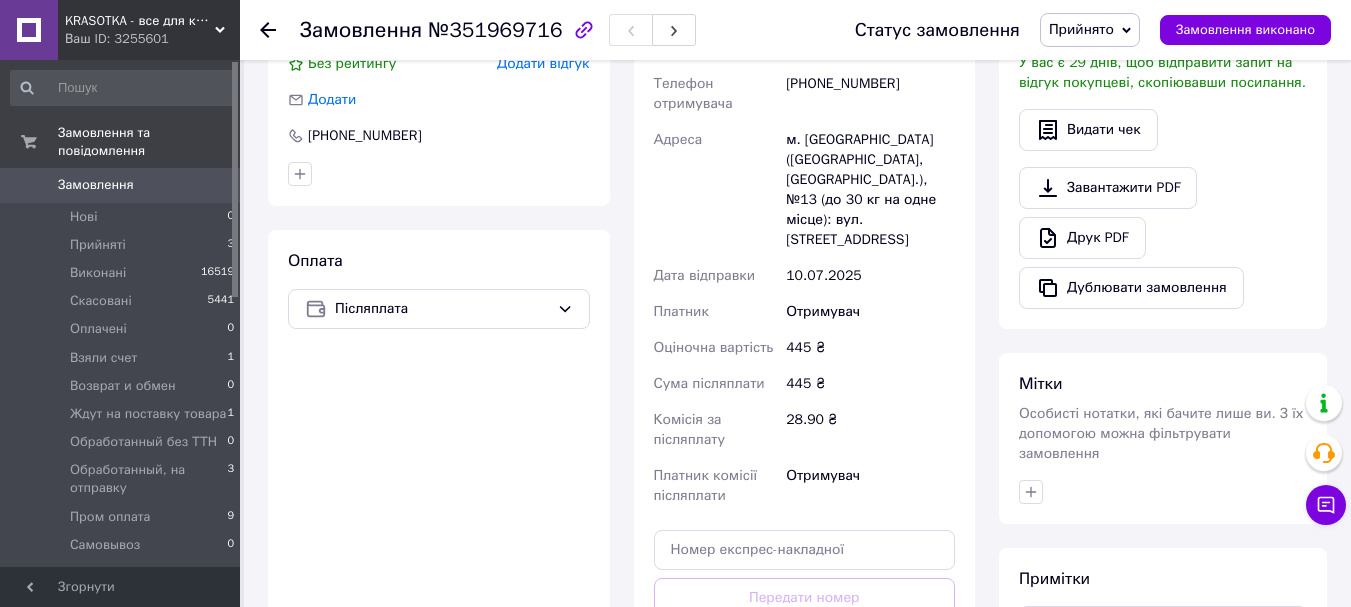 scroll, scrollTop: 800, scrollLeft: 0, axis: vertical 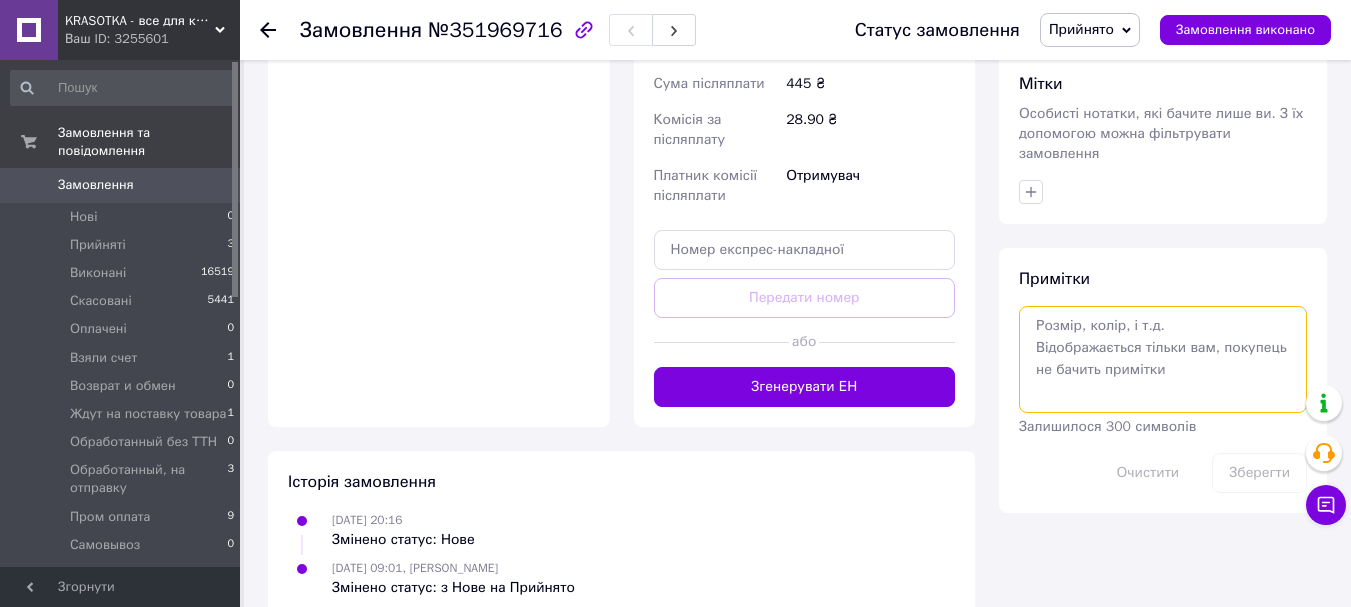 click at bounding box center [1163, 359] 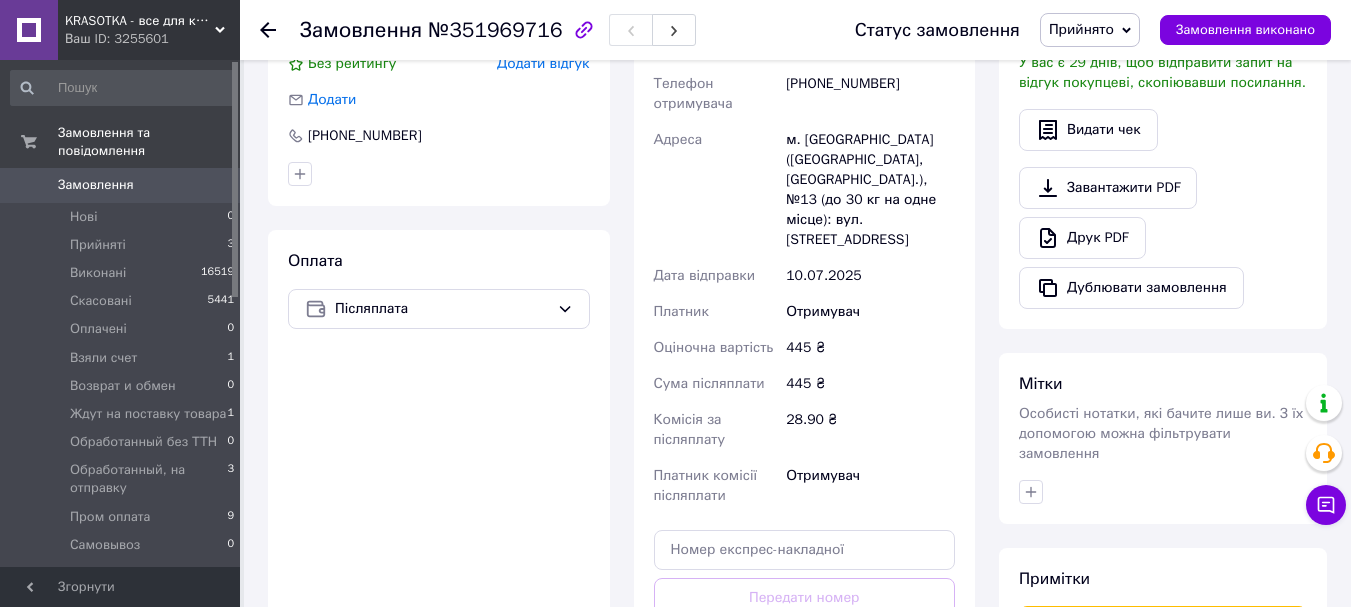 scroll, scrollTop: 800, scrollLeft: 0, axis: vertical 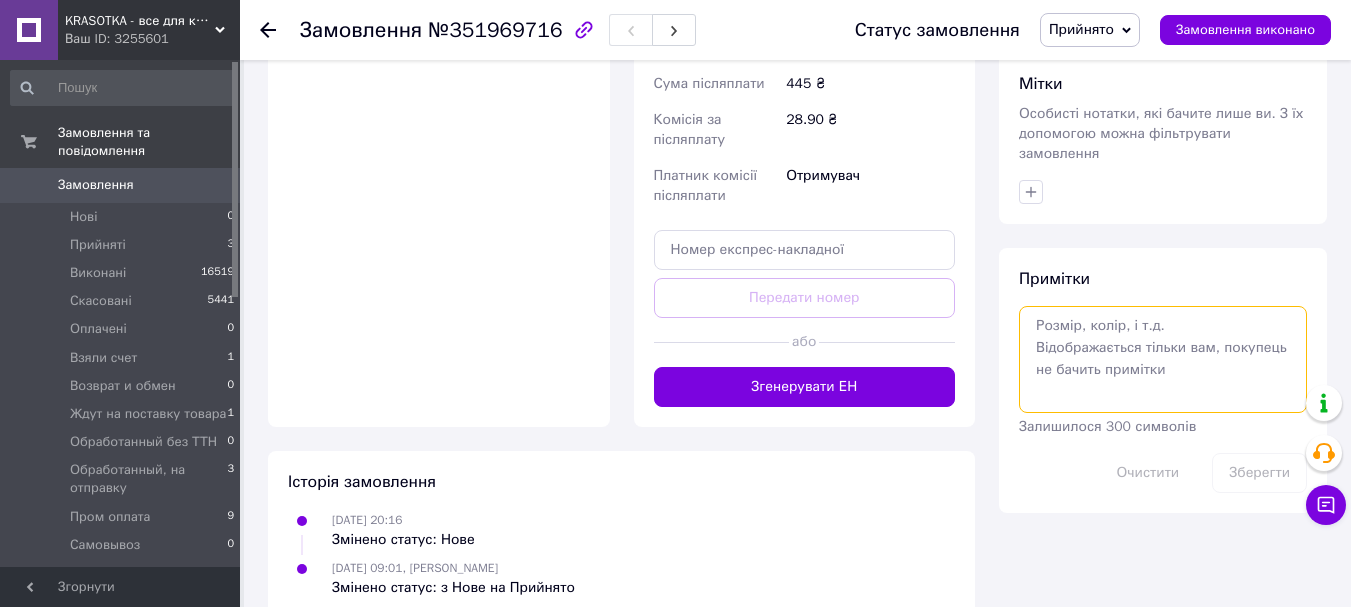 click at bounding box center (1163, 359) 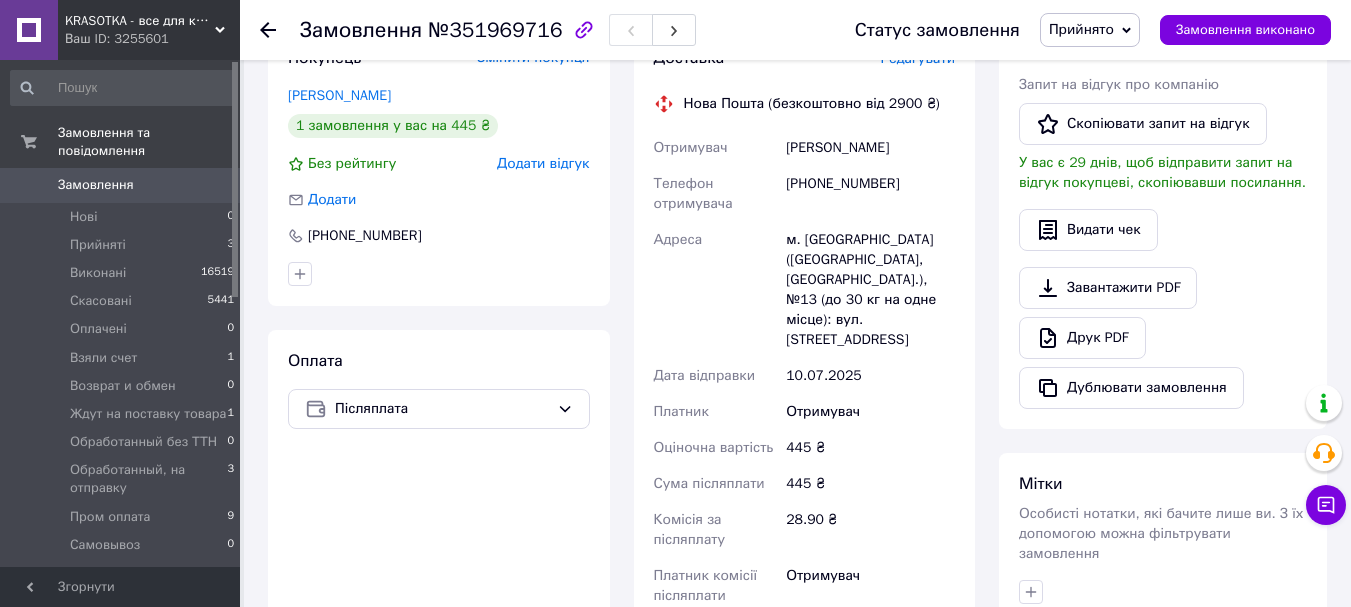 scroll, scrollTop: 100, scrollLeft: 0, axis: vertical 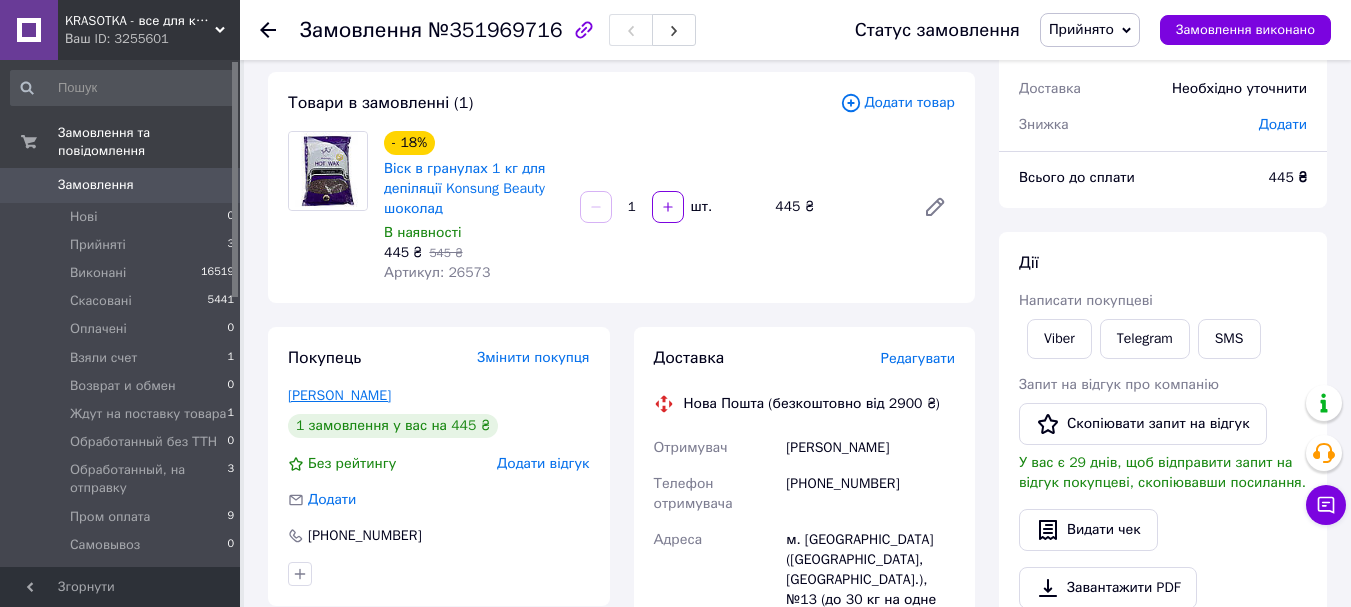 type on "2 по 500г шоколад" 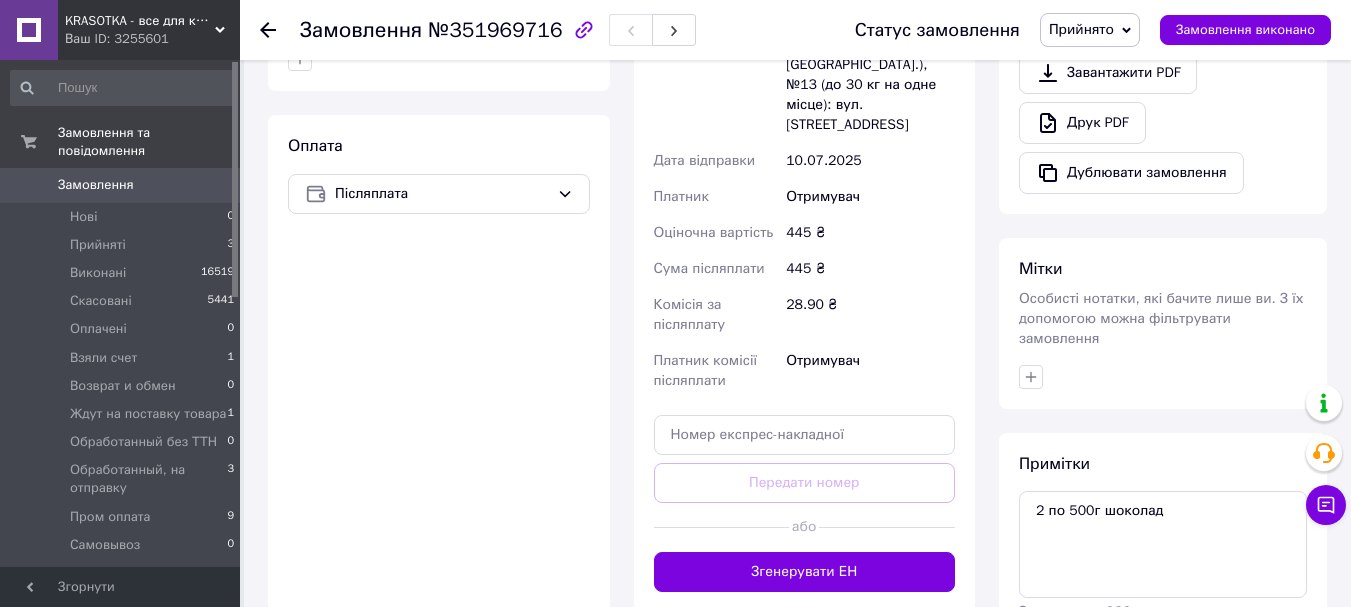 scroll, scrollTop: 815, scrollLeft: 0, axis: vertical 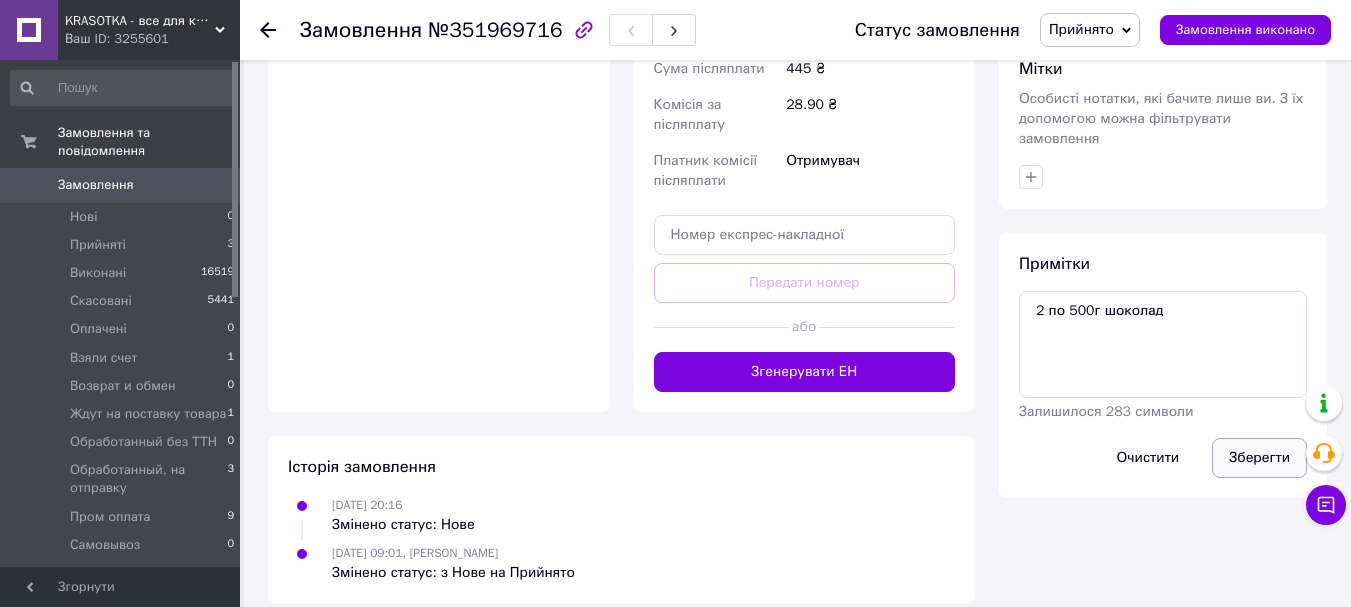 click on "Зберегти" at bounding box center (1259, 458) 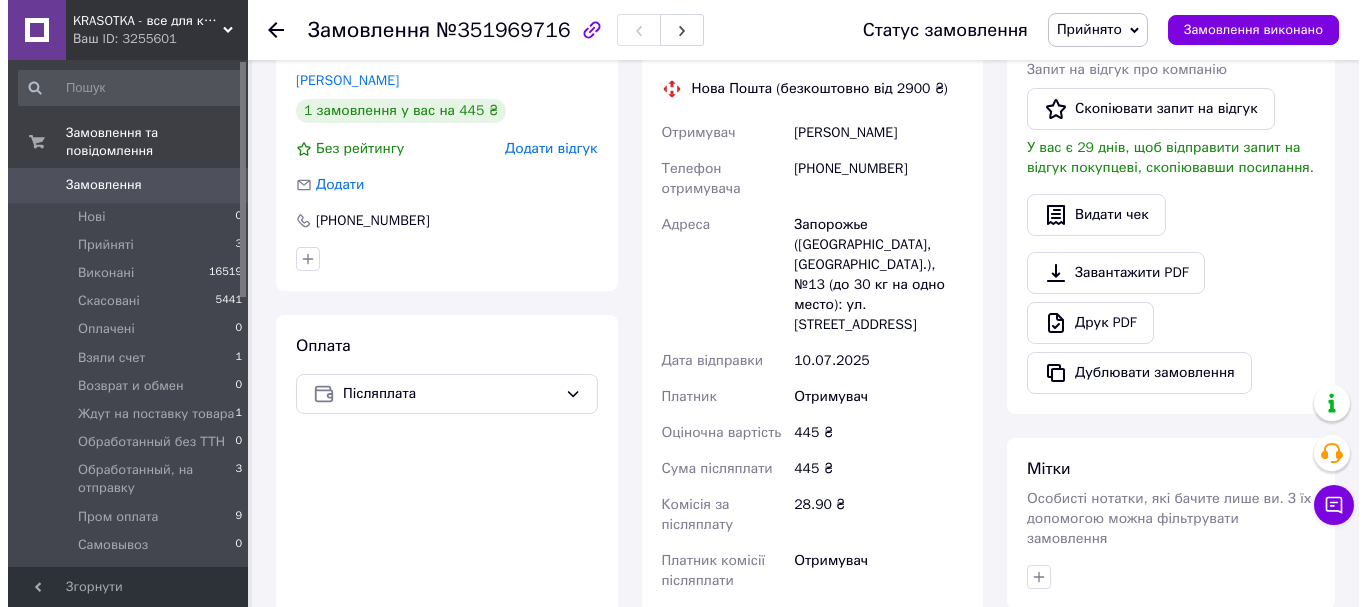 scroll, scrollTop: 215, scrollLeft: 0, axis: vertical 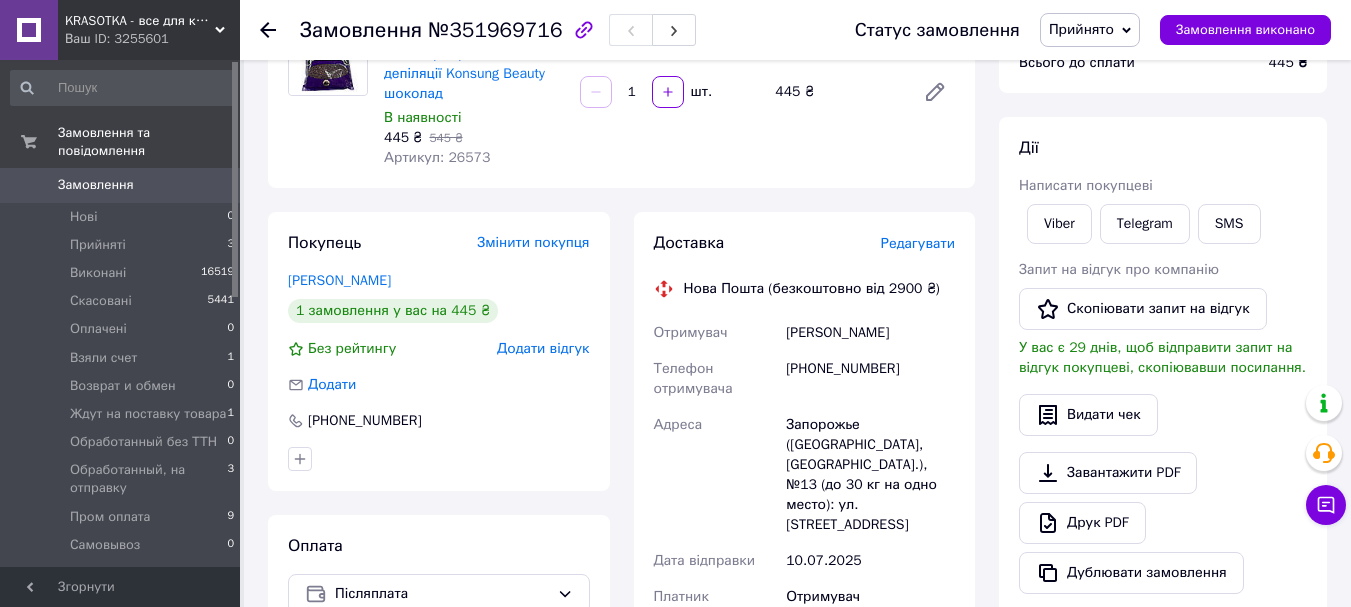 click on "Редагувати" at bounding box center (918, 243) 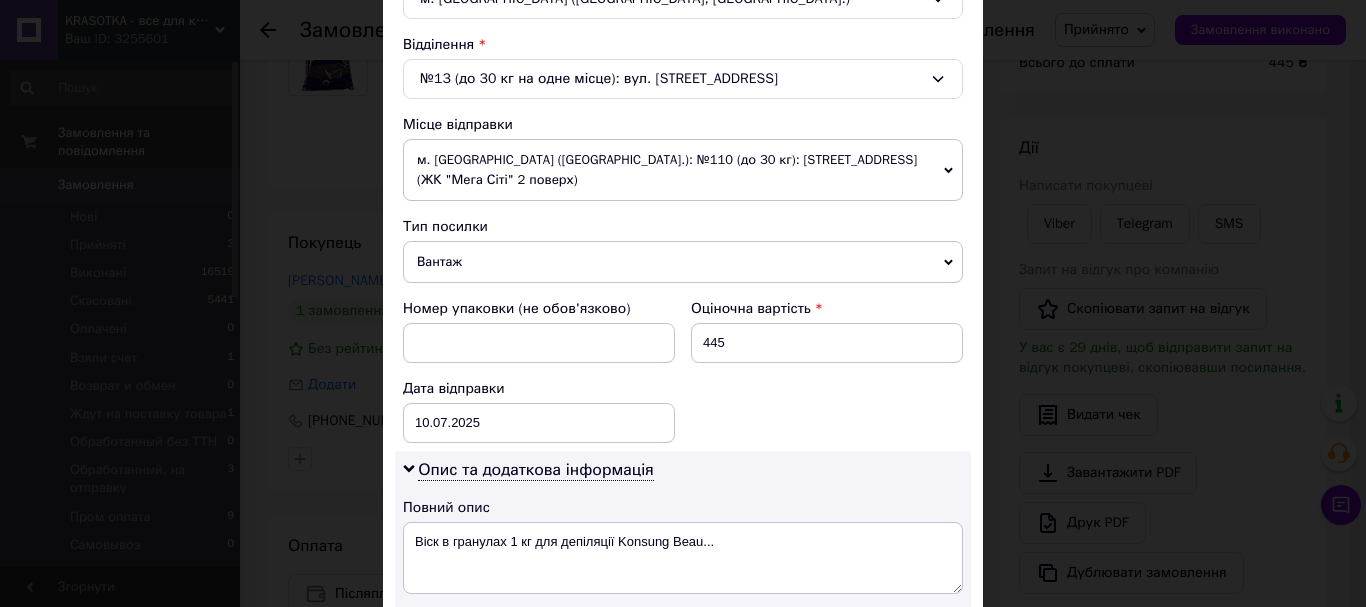 scroll, scrollTop: 1100, scrollLeft: 0, axis: vertical 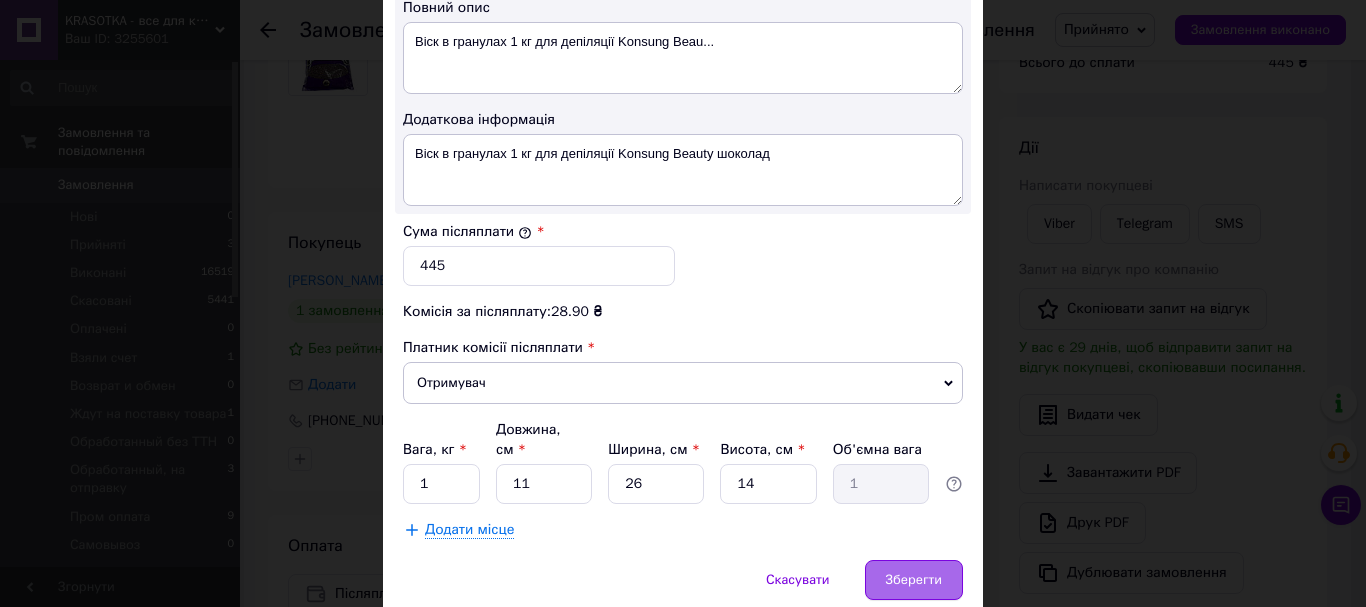 click on "Зберегти" at bounding box center [914, 580] 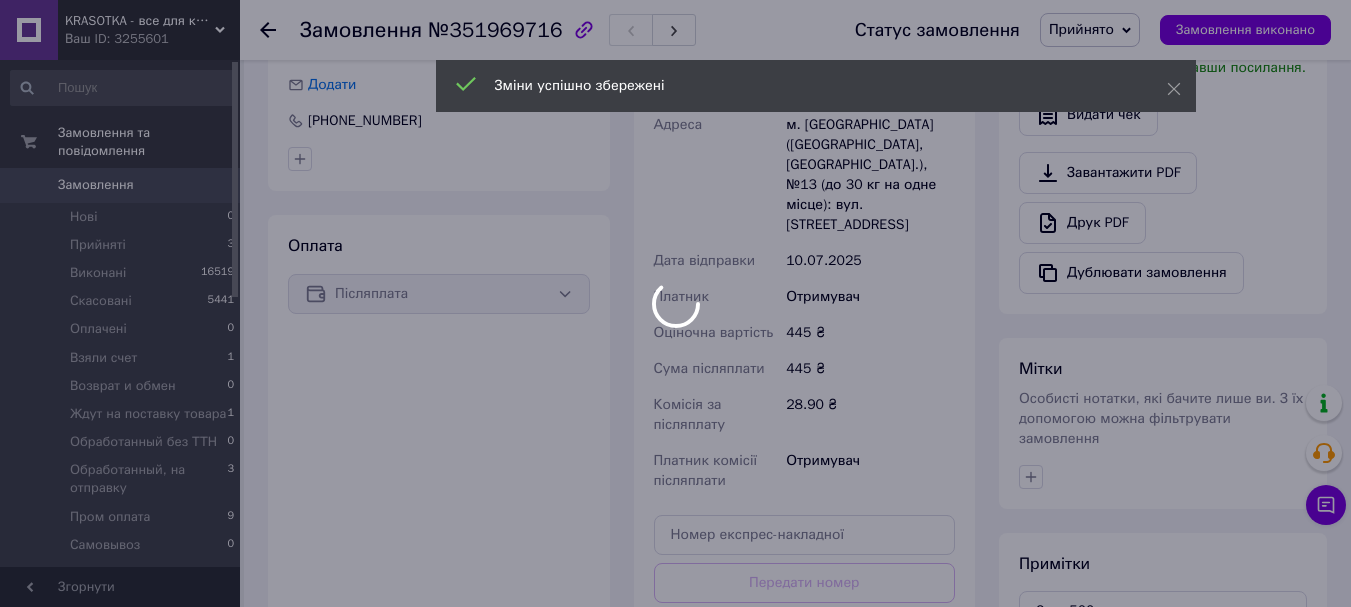 scroll, scrollTop: 815, scrollLeft: 0, axis: vertical 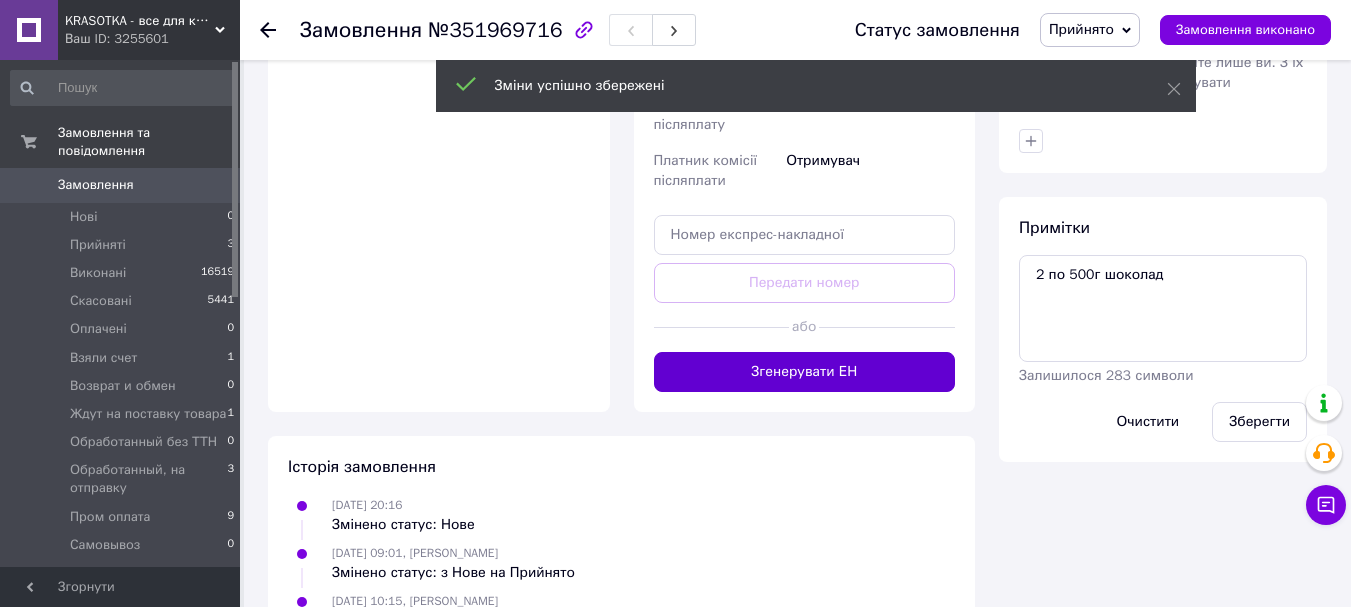 click on "Згенерувати ЕН" at bounding box center (805, 372) 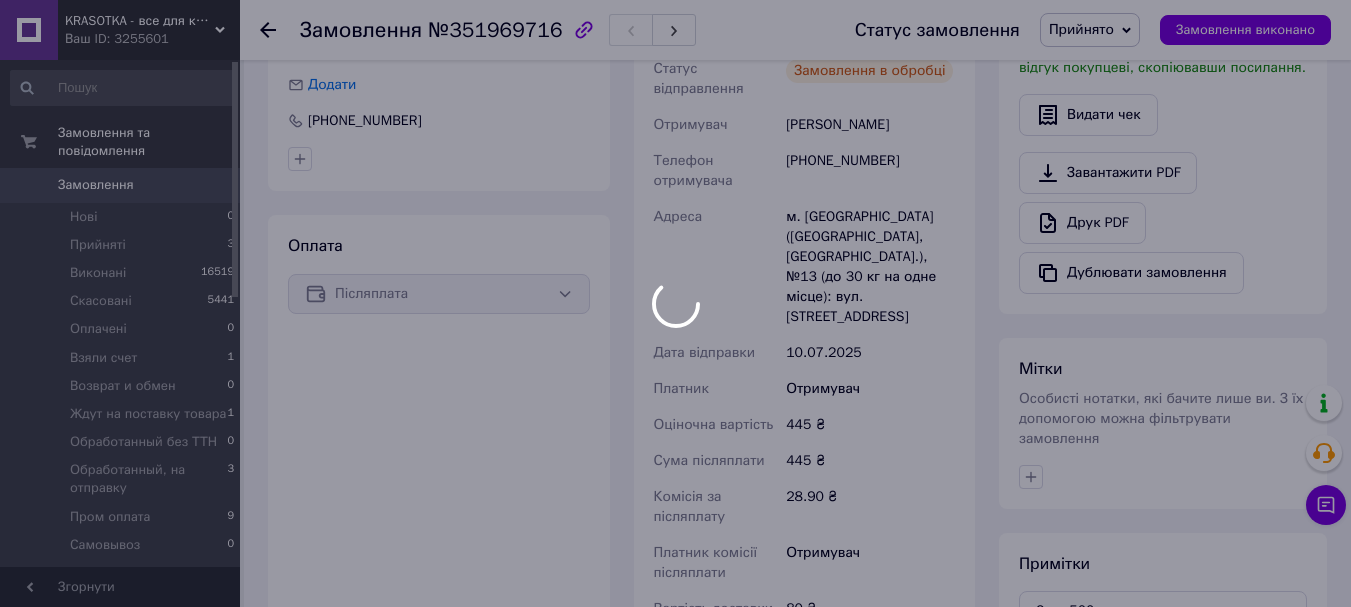 scroll, scrollTop: 315, scrollLeft: 0, axis: vertical 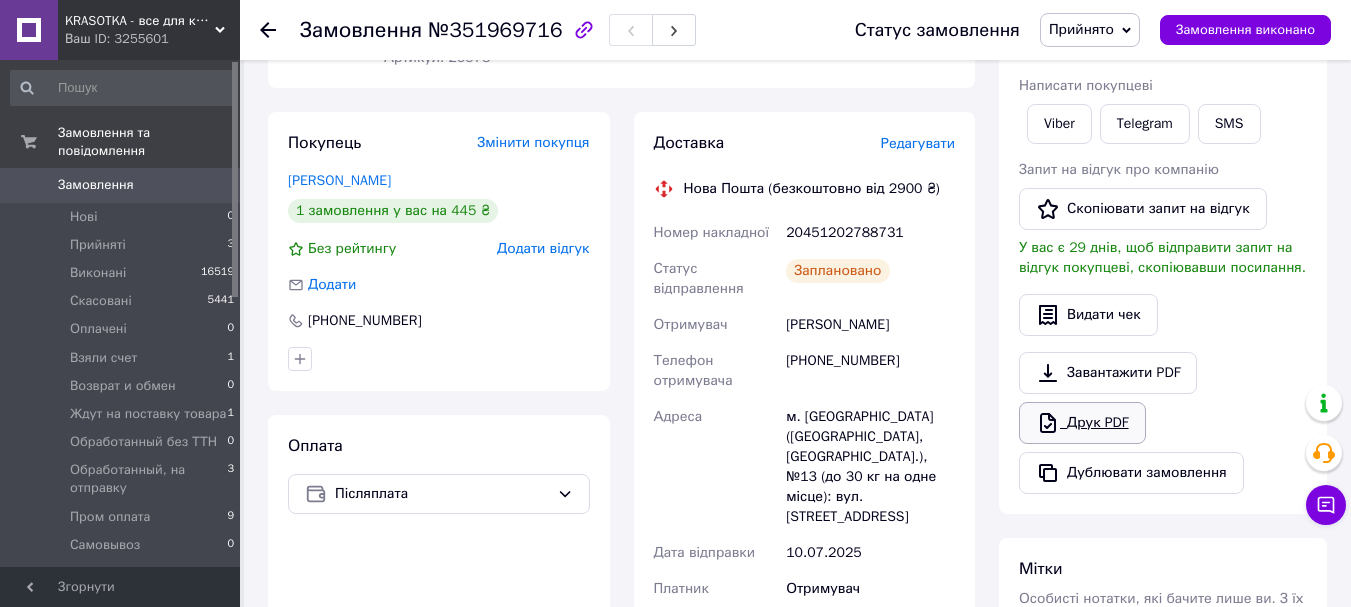 click on "Друк PDF" at bounding box center (1082, 423) 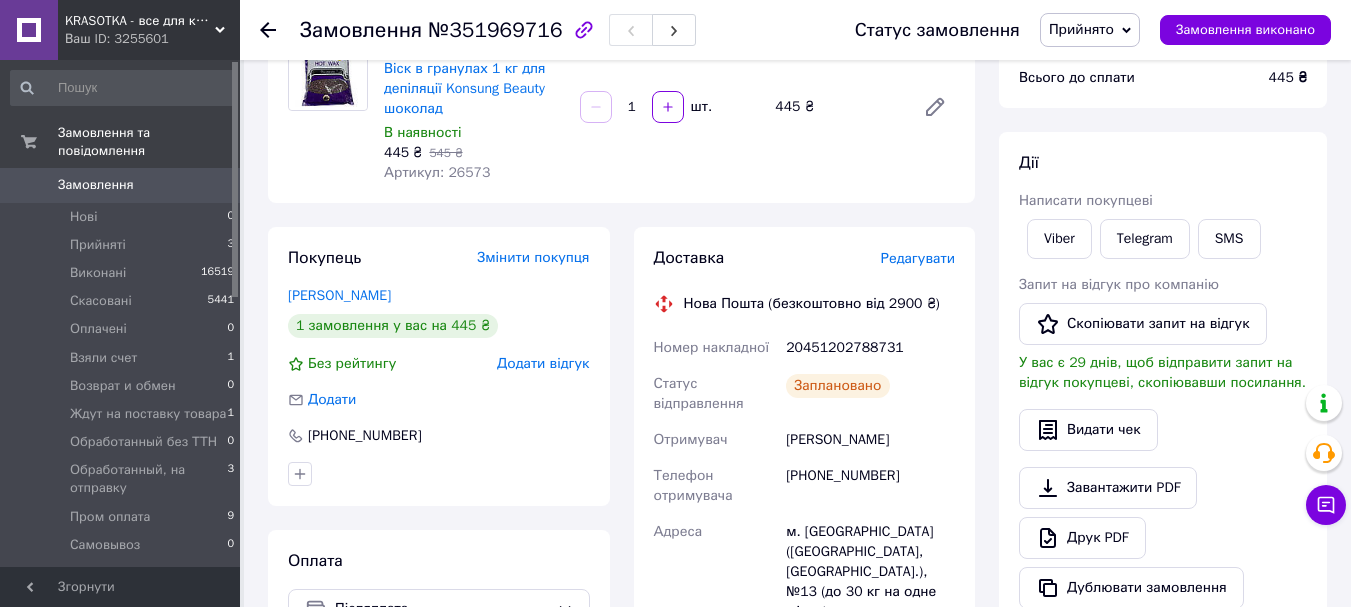 scroll, scrollTop: 300, scrollLeft: 0, axis: vertical 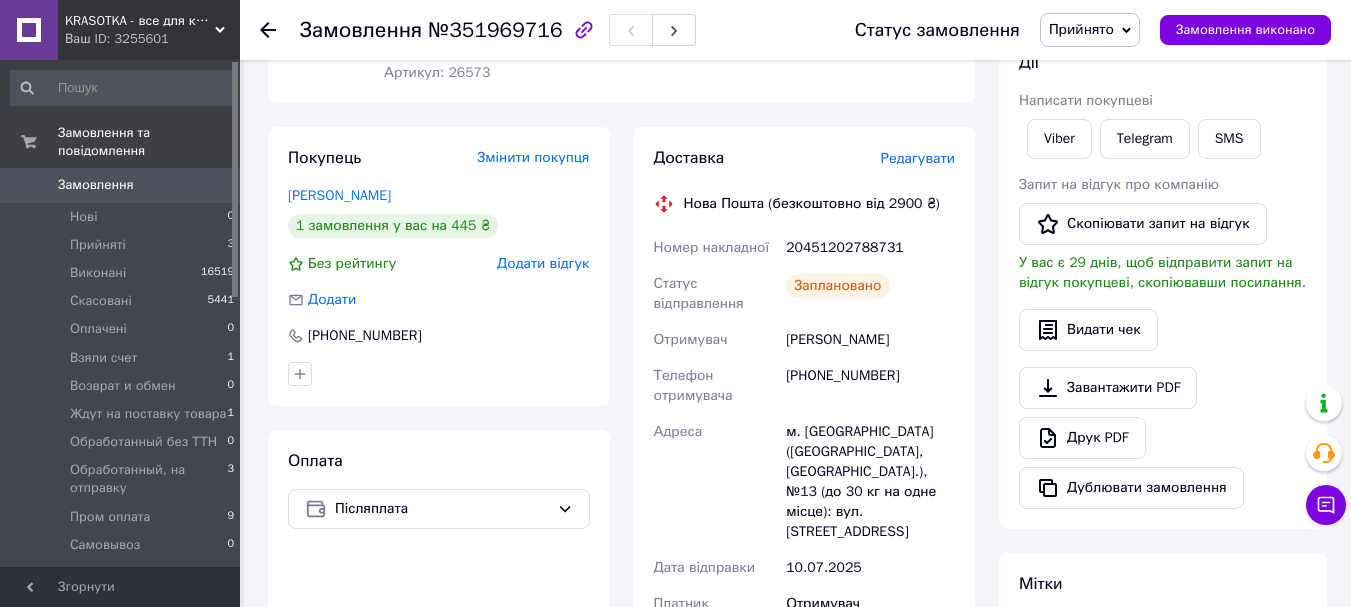 click on "20451202788731" at bounding box center [870, 248] 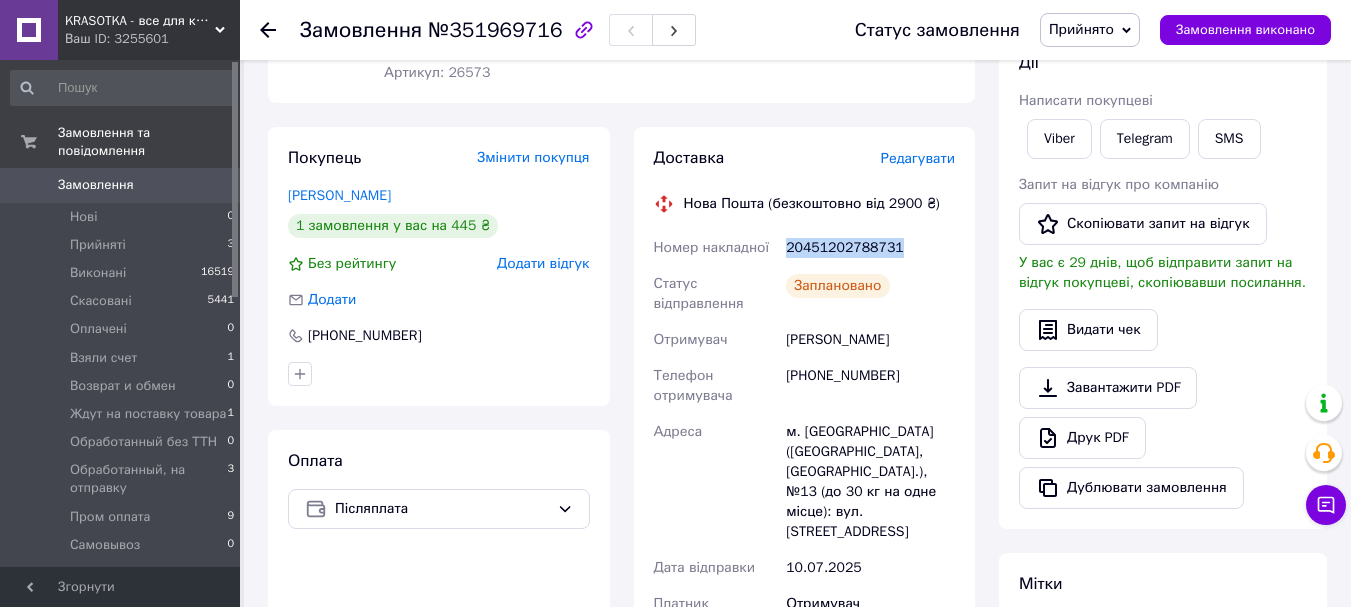 click on "20451202788731" at bounding box center [870, 248] 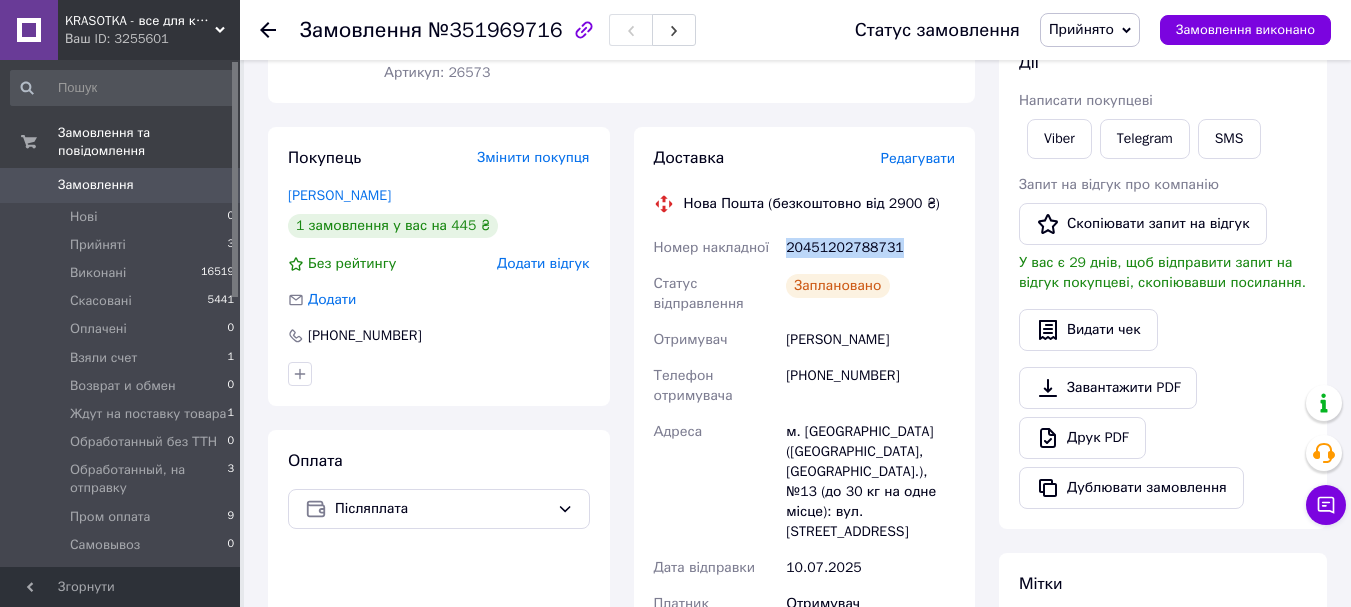 drag, startPoint x: 1136, startPoint y: 36, endPoint x: 1151, endPoint y: 133, distance: 98.15294 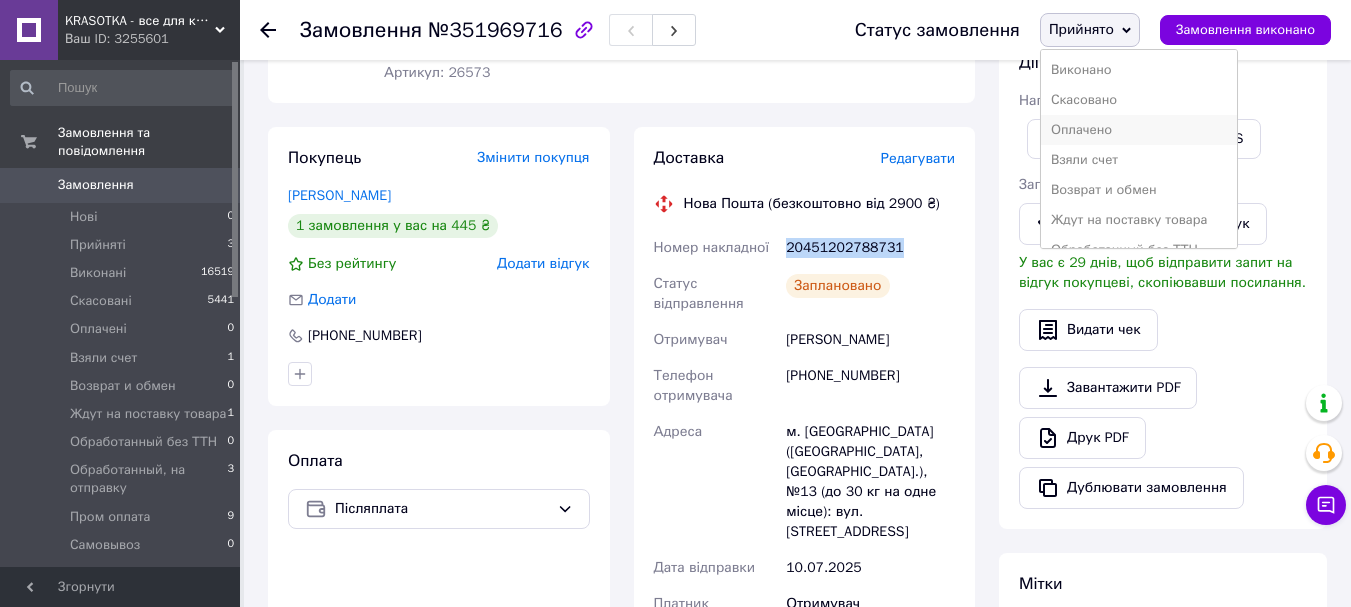 scroll, scrollTop: 142, scrollLeft: 0, axis: vertical 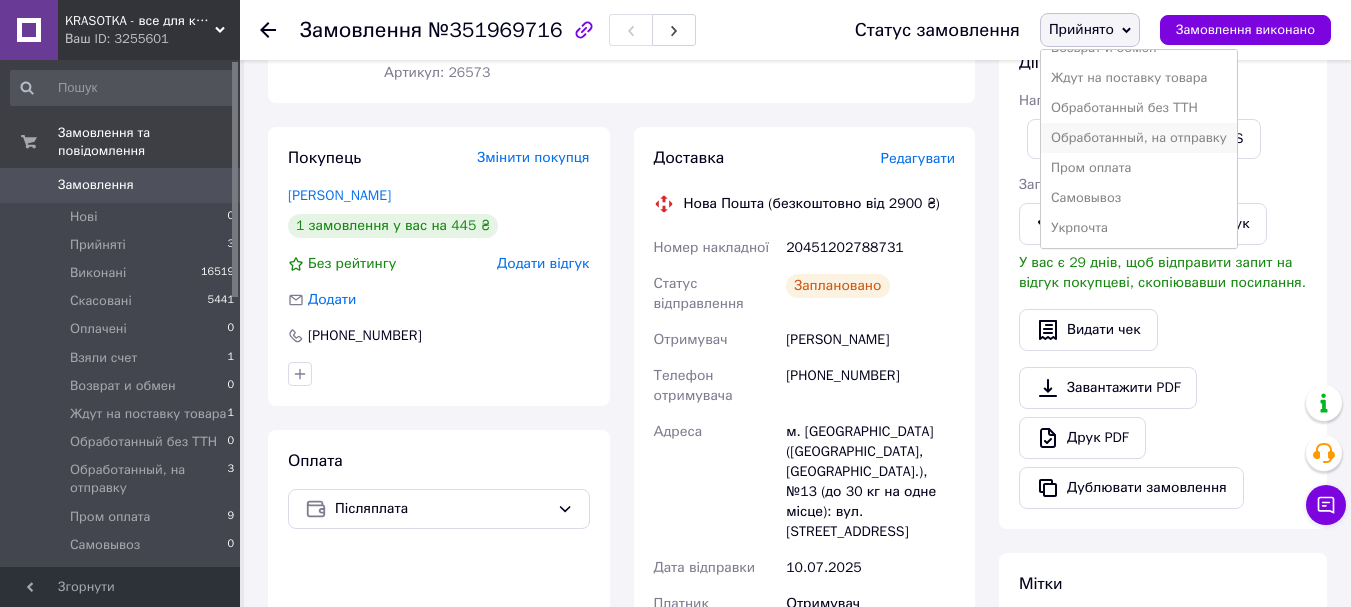 click on "Обработанный, на отправку" at bounding box center (1139, 138) 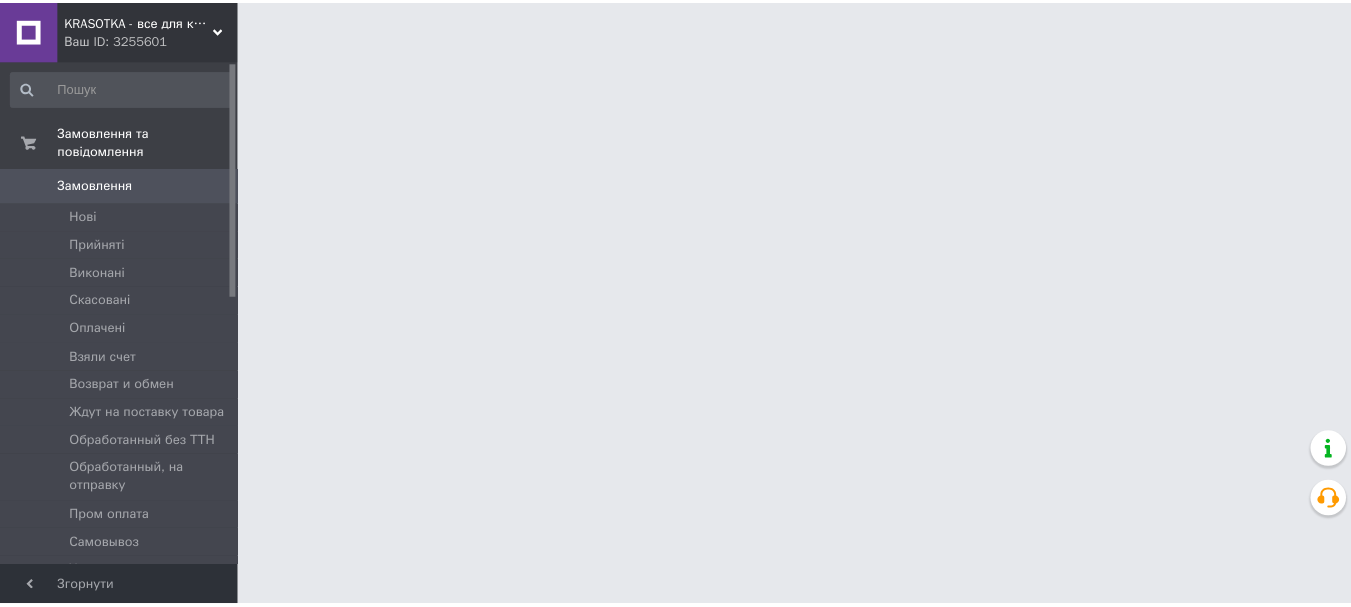 scroll, scrollTop: 0, scrollLeft: 0, axis: both 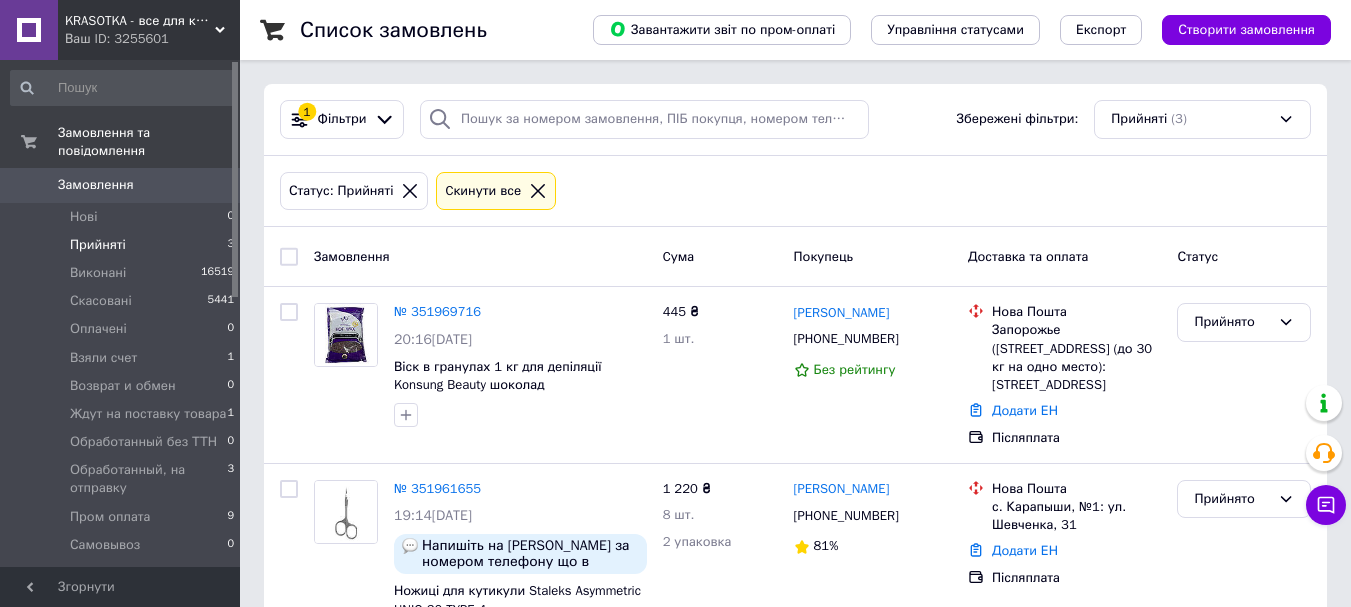 click on "Список замовлень   Завантажити звіт по пром-оплаті Управління статусами Експорт Створити замовлення 1 Фільтри Збережені фільтри: Прийняті (3) Статус: Прийняті Cкинути все Замовлення Cума Покупець Доставка та оплата Статус № 351969716 20:16[DATE] Віск в гранулах 1 кг для депіляції Konsung Beauty шоколад 445 ₴ 1 шт. [PERSON_NAME] Перец [PHONE_NUMBER] Без рейтингу Нова Пошта Запорожье ([GEOGRAPHIC_DATA], [GEOGRAPHIC_DATA].), №13 (до 30 кг на одно место): [STREET_ADDRESS] Додати ЕН Післяплата Прийнято № 351961655 19:14[DATE] Напишіть на вайбер за номером телефону що в замовленні буду вдячна    8 шт." at bounding box center (795, 456) 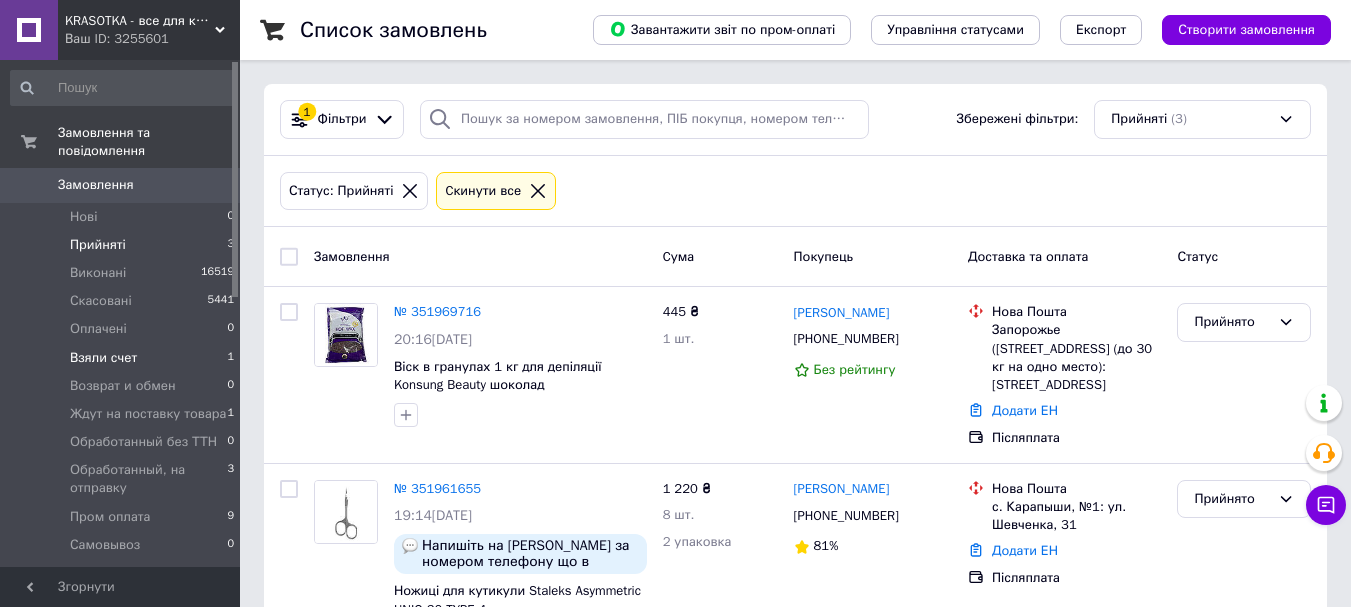 click on "Взяли счет 1" at bounding box center (123, 358) 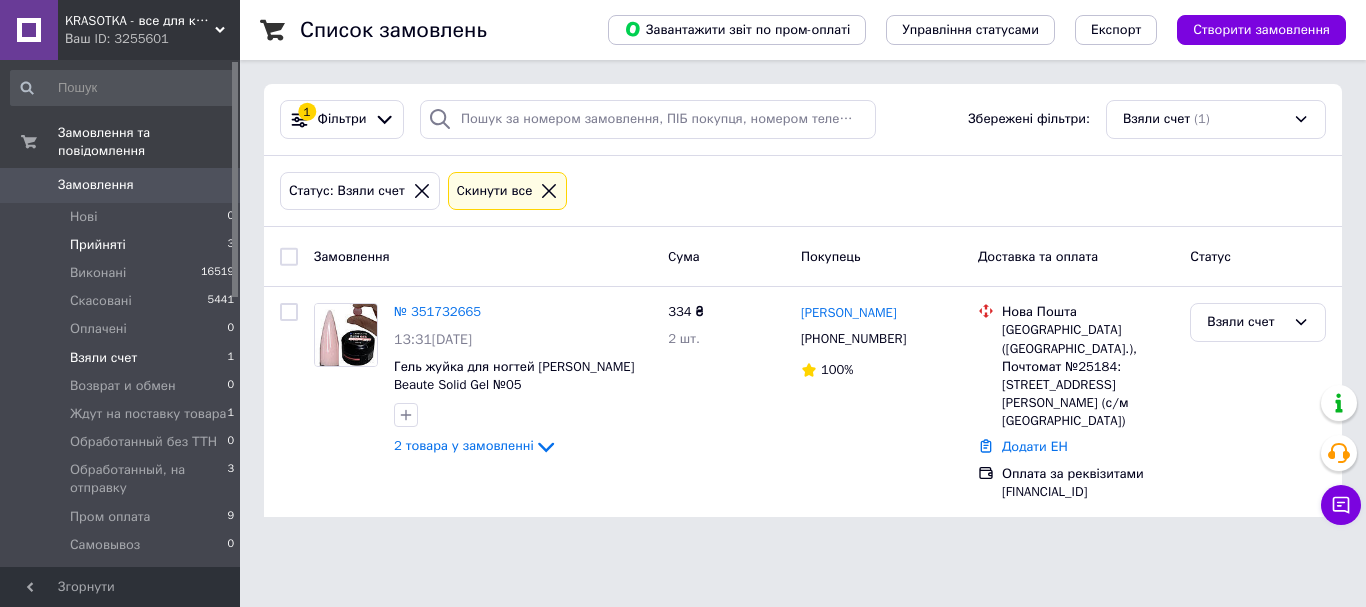 click on "Прийняті 3" at bounding box center (123, 245) 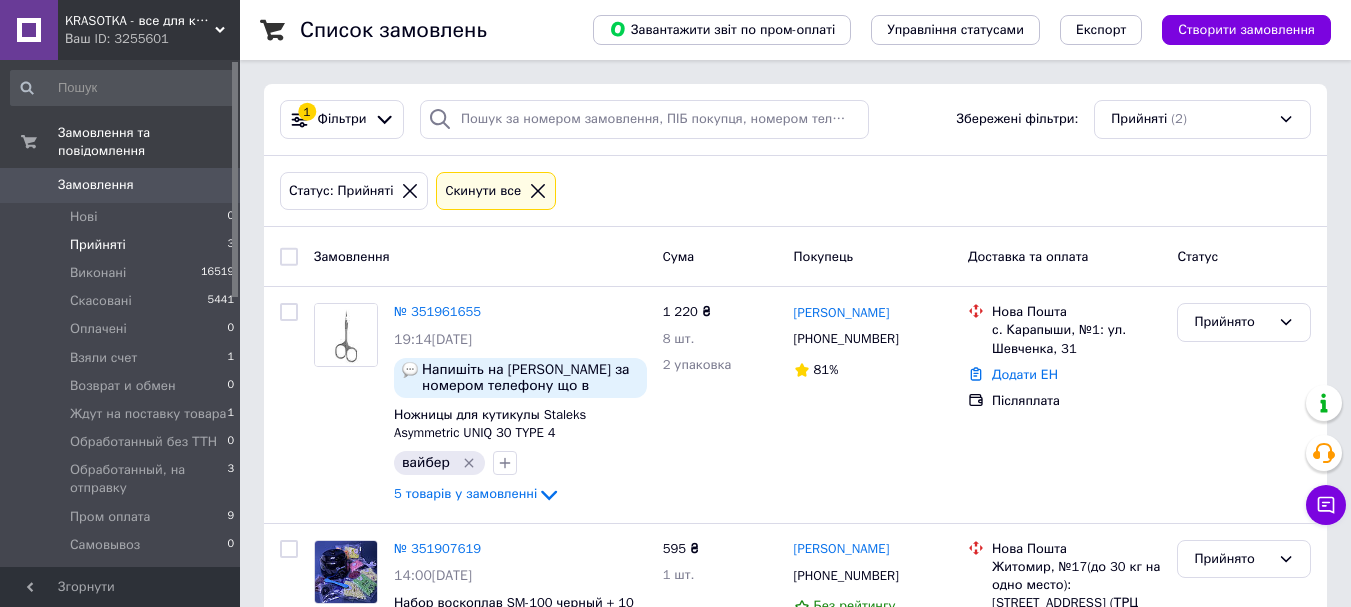 scroll, scrollTop: 129, scrollLeft: 0, axis: vertical 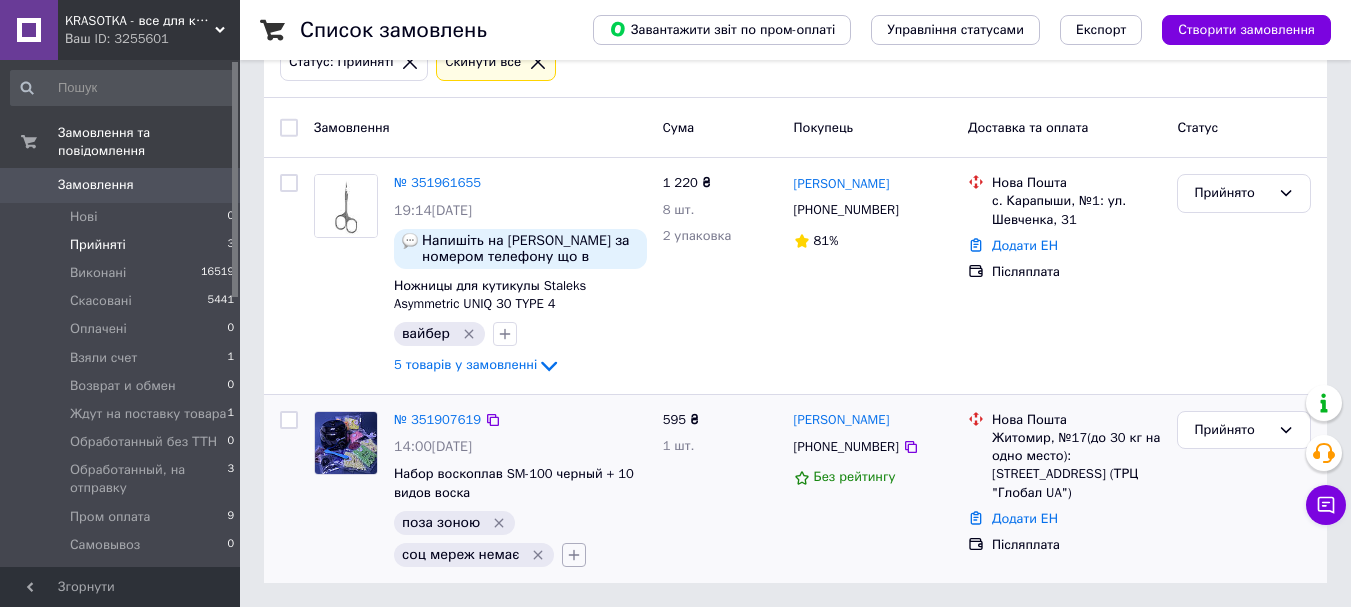 click 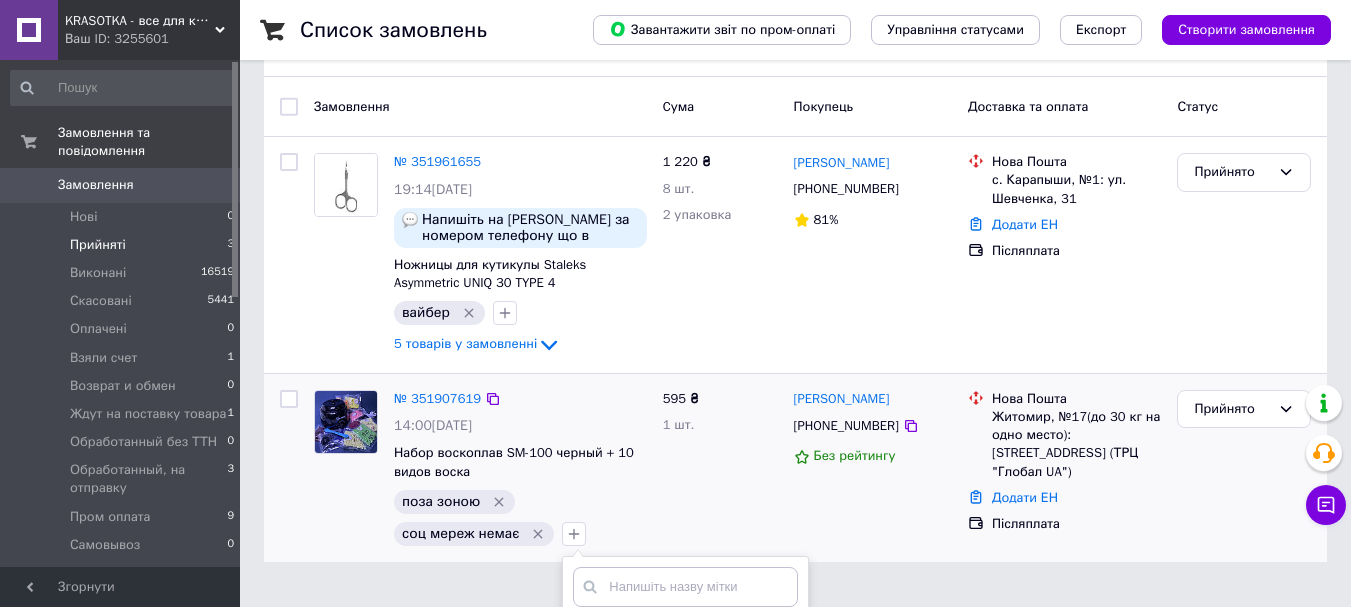 scroll, scrollTop: 350, scrollLeft: 0, axis: vertical 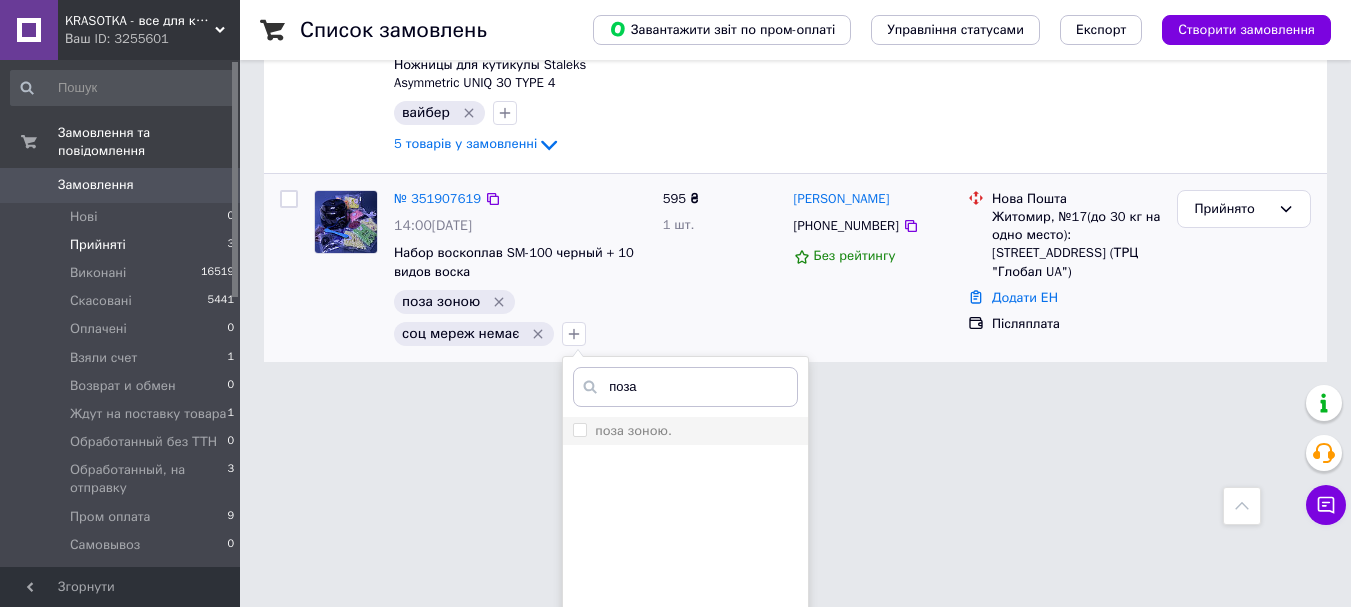 type on "поза" 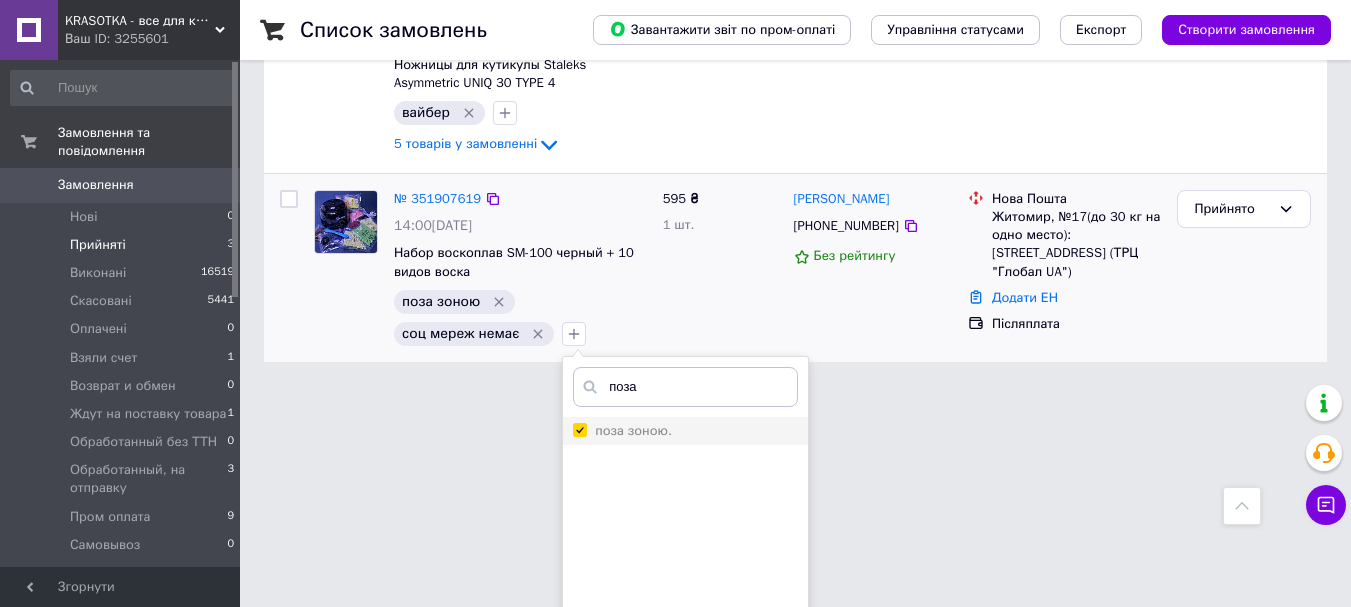 checkbox on "true" 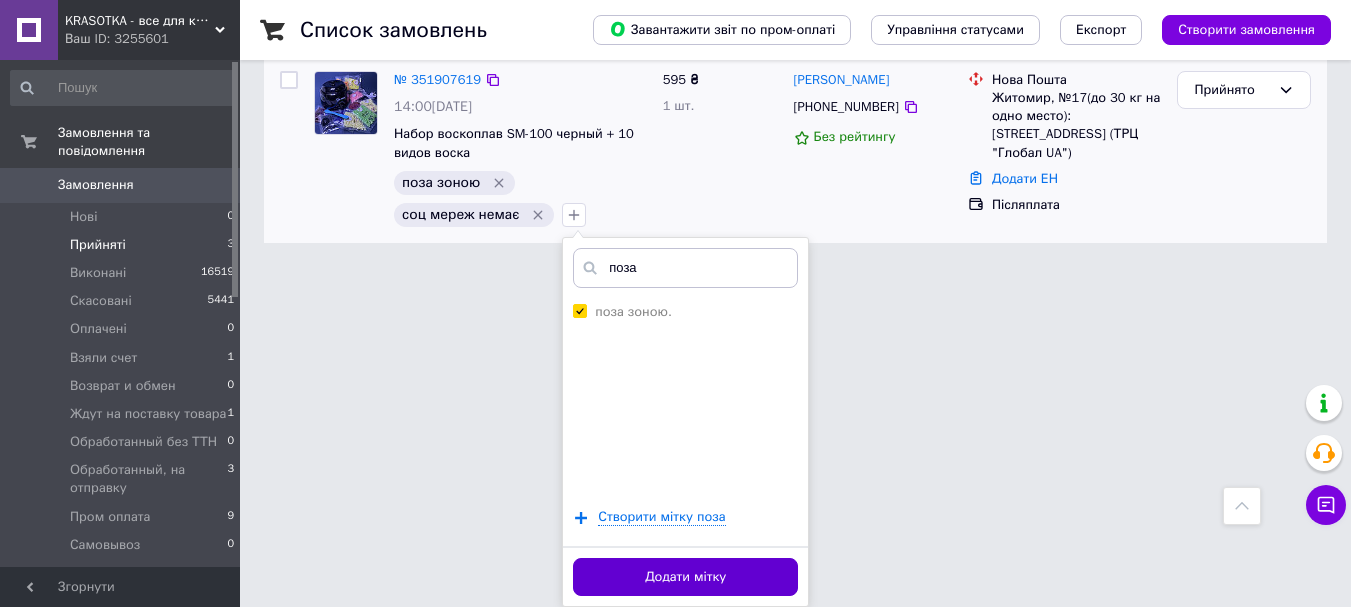 click on "Додати мітку" at bounding box center [685, 577] 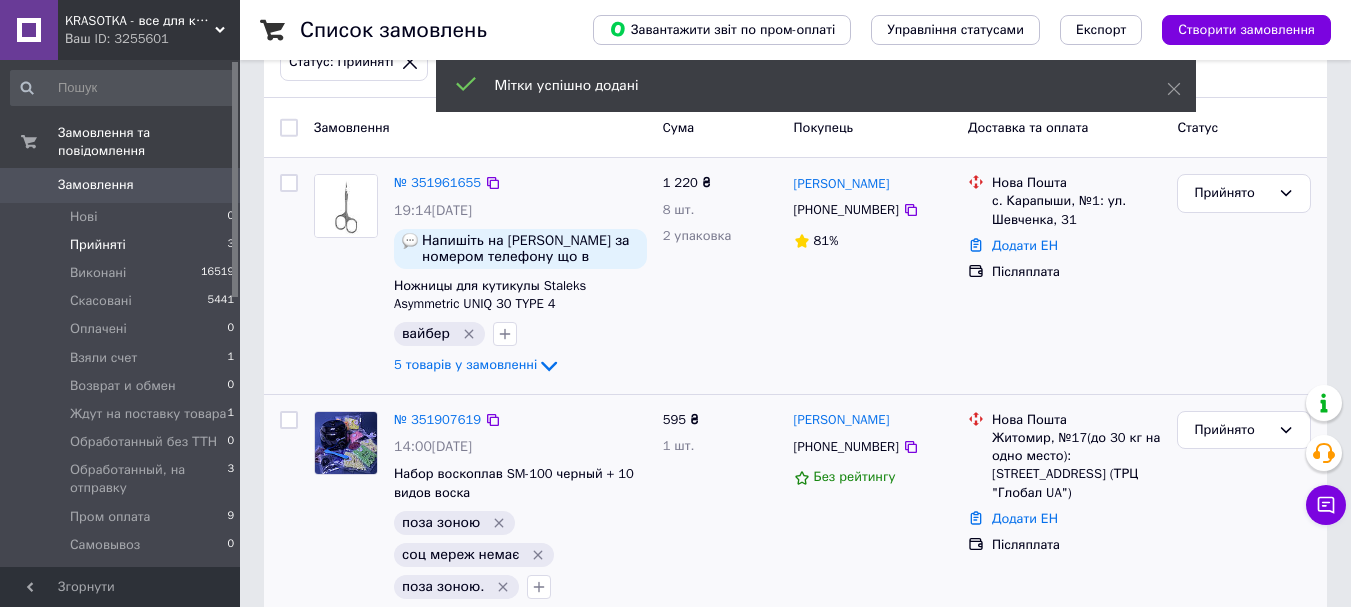 scroll, scrollTop: 161, scrollLeft: 0, axis: vertical 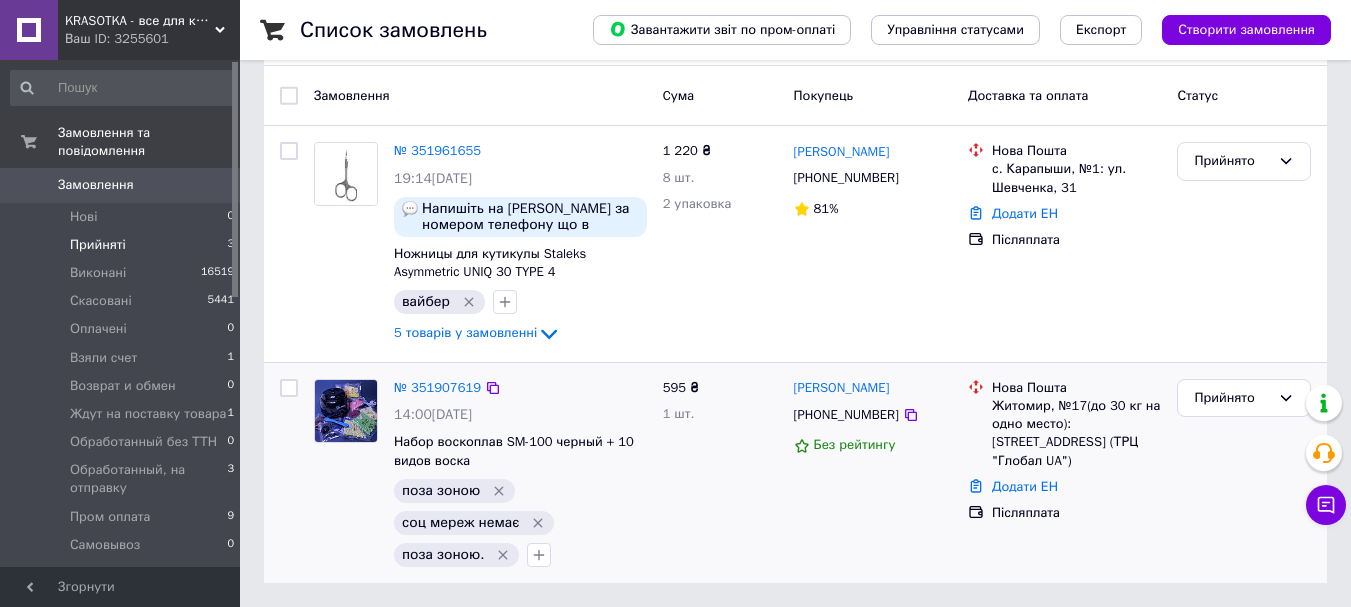 click on "Ваш ID: 3255601" at bounding box center (152, 39) 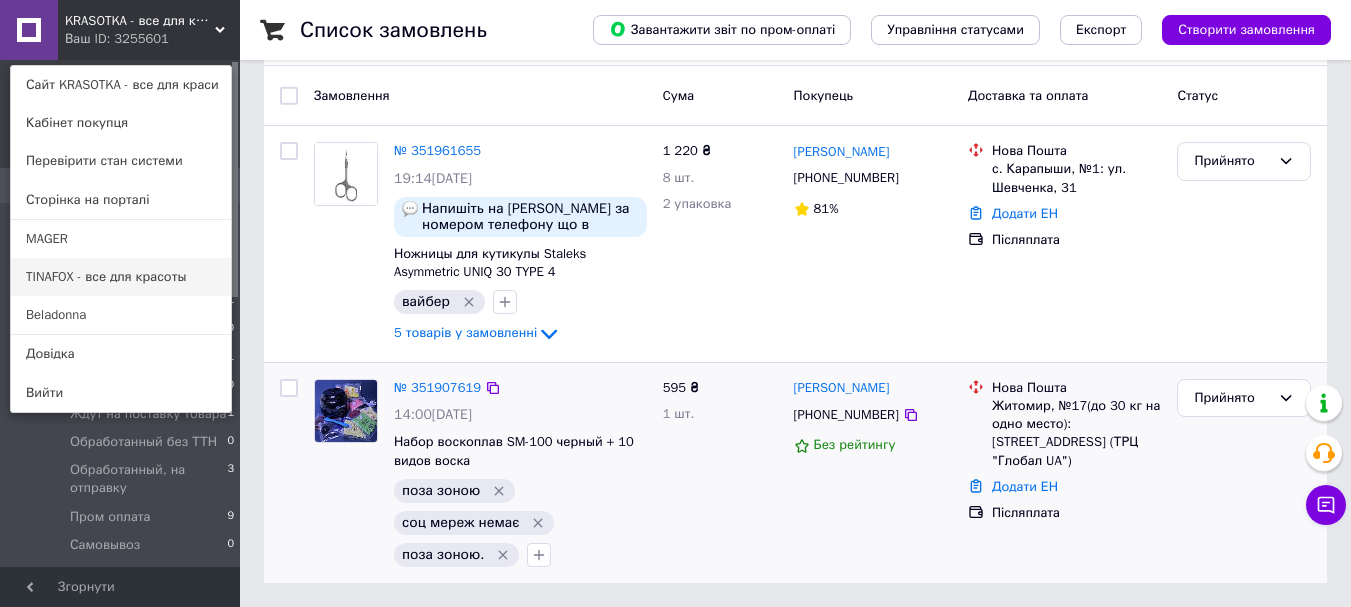 click on "TINAFOX - все для красоты" at bounding box center [121, 277] 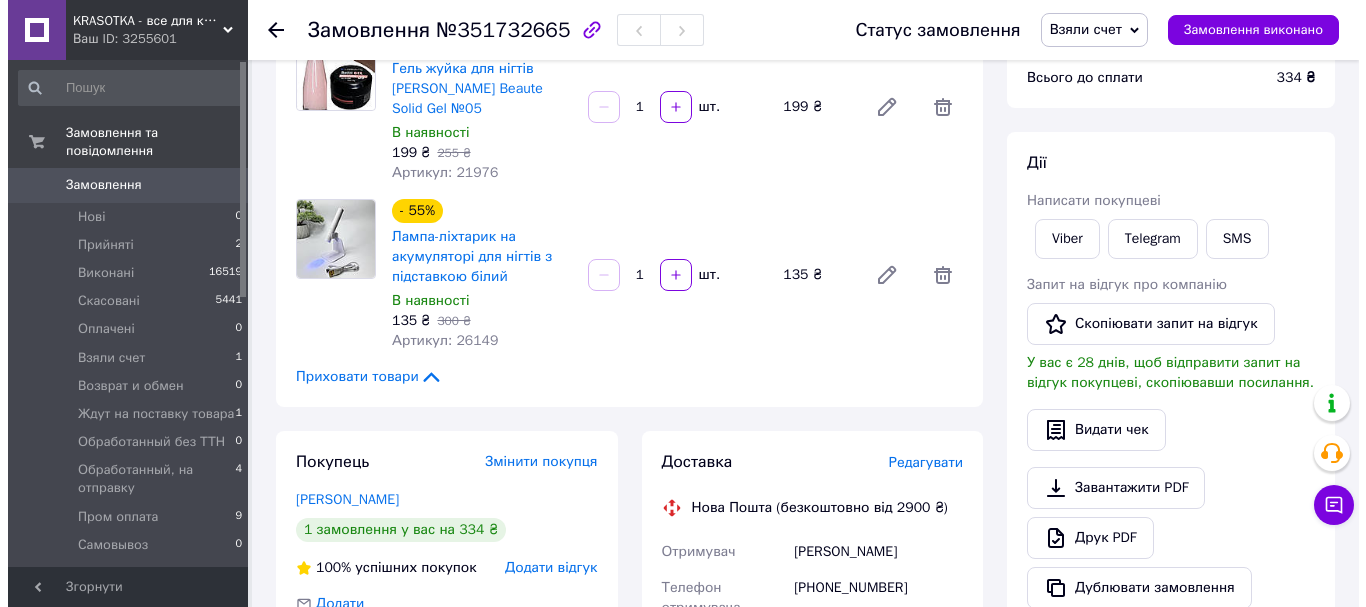 scroll, scrollTop: 400, scrollLeft: 0, axis: vertical 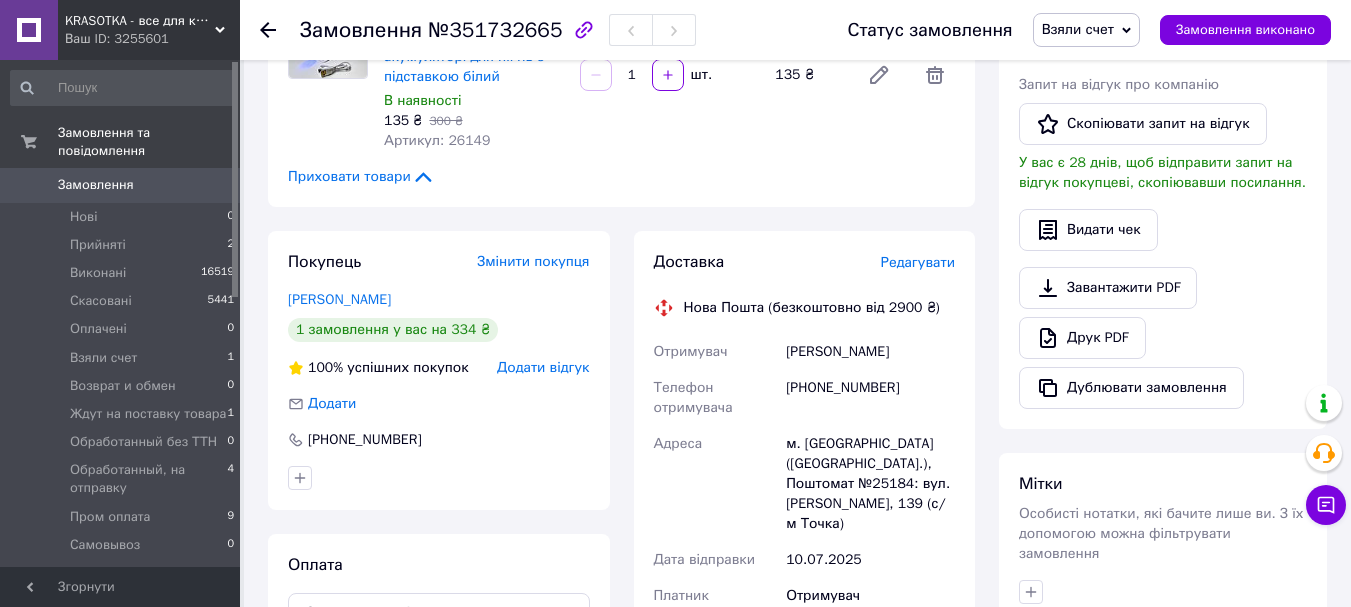 click on "Редагувати" at bounding box center [918, 262] 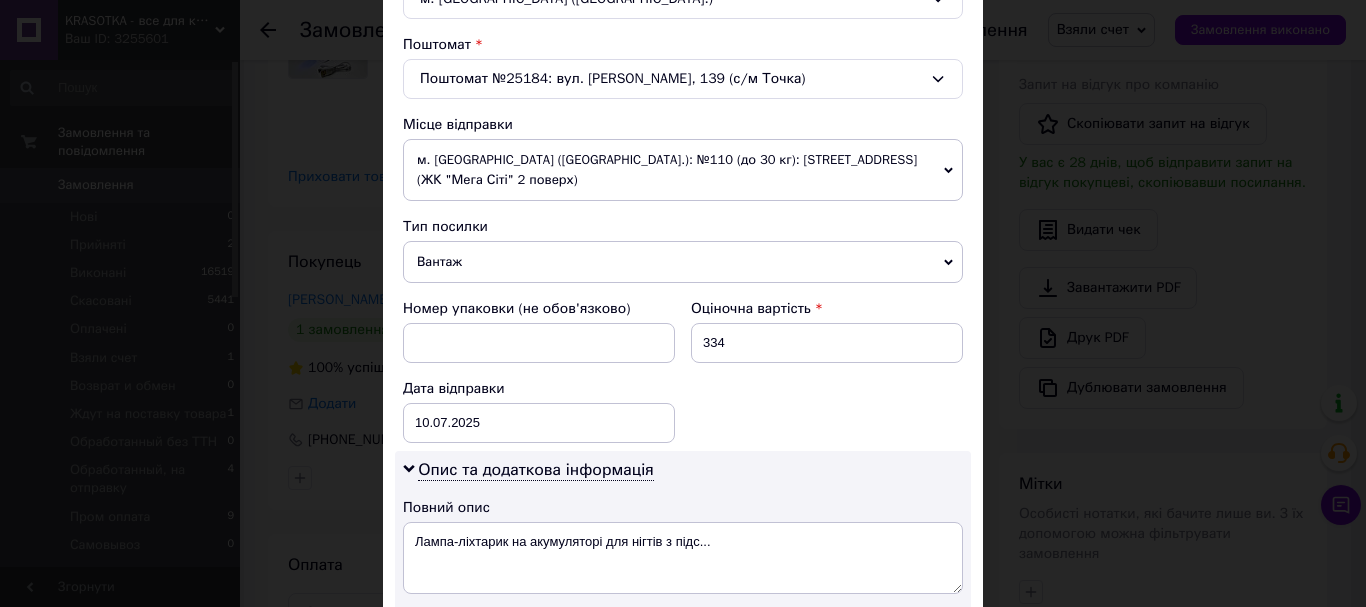 scroll, scrollTop: 1001, scrollLeft: 0, axis: vertical 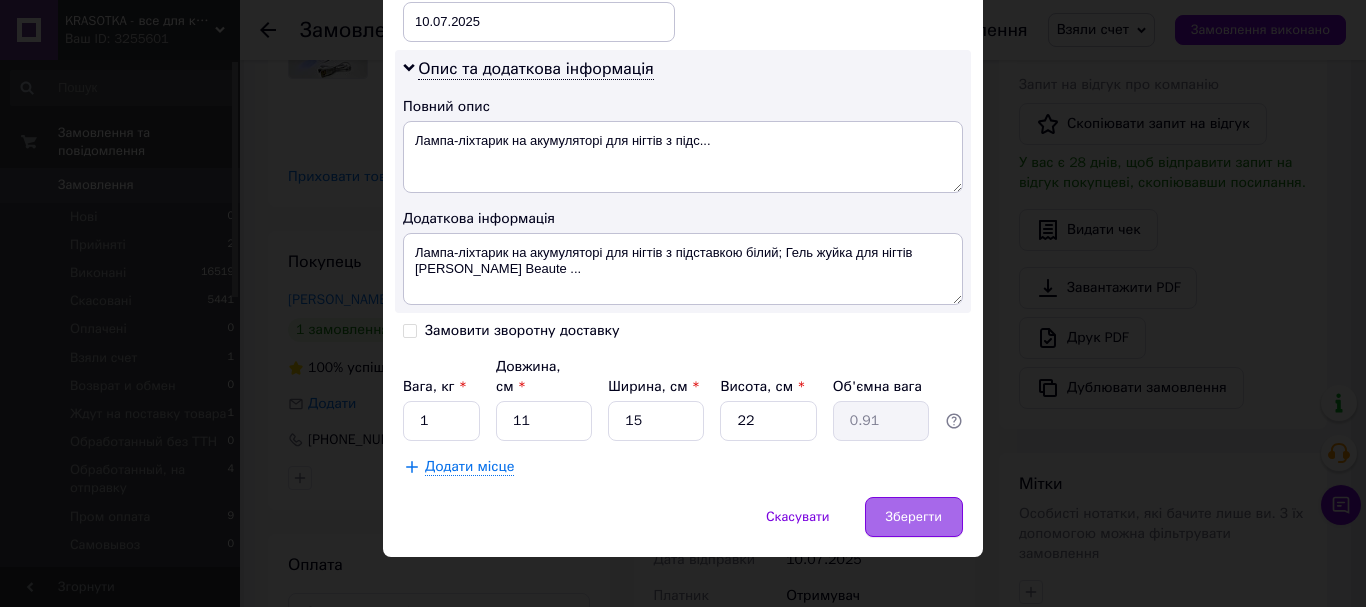 click on "Зберегти" at bounding box center (914, 517) 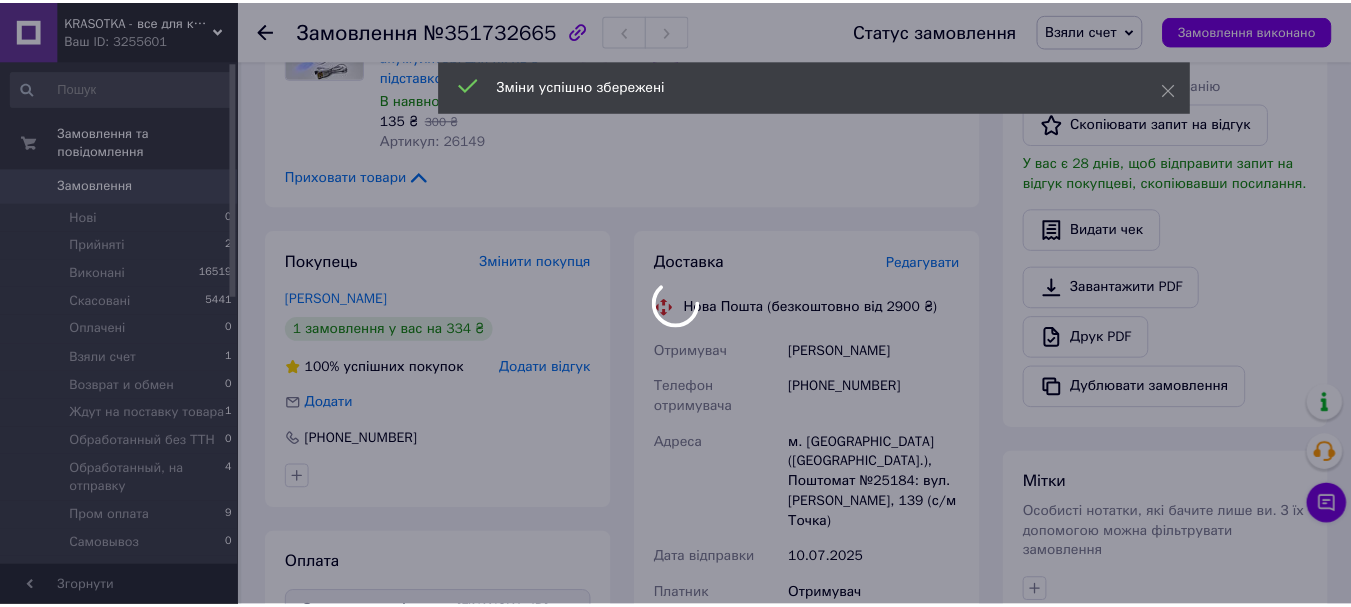 scroll, scrollTop: 700, scrollLeft: 0, axis: vertical 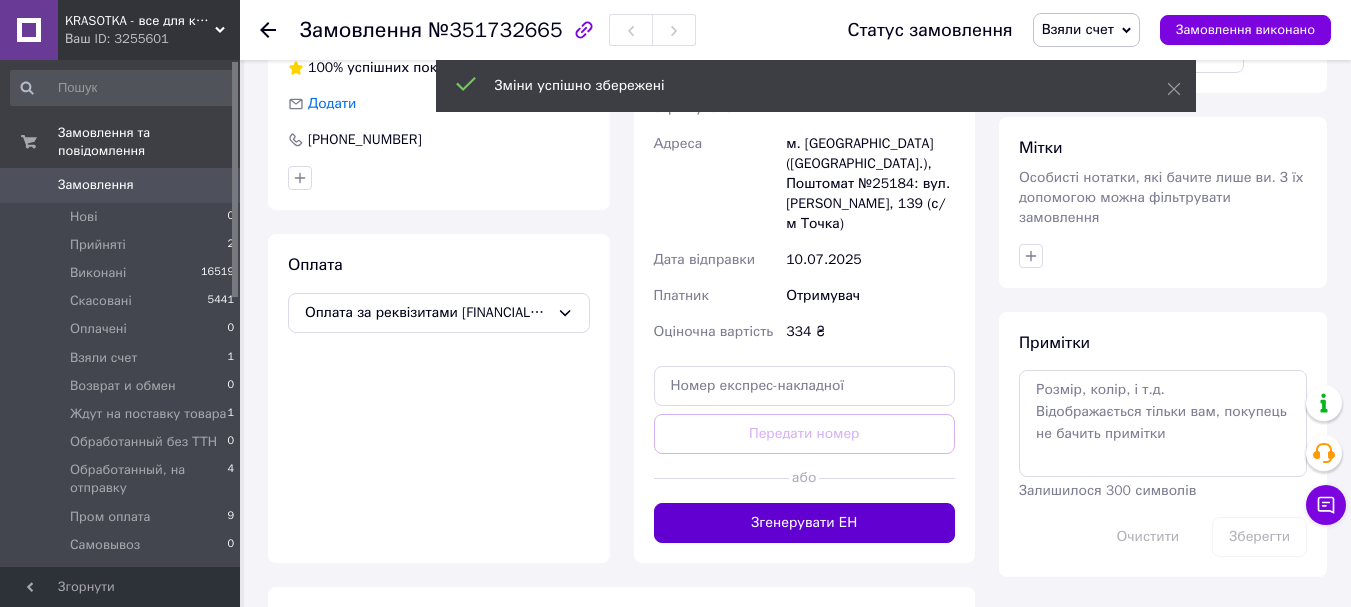 click on "Згенерувати ЕН" at bounding box center (805, 523) 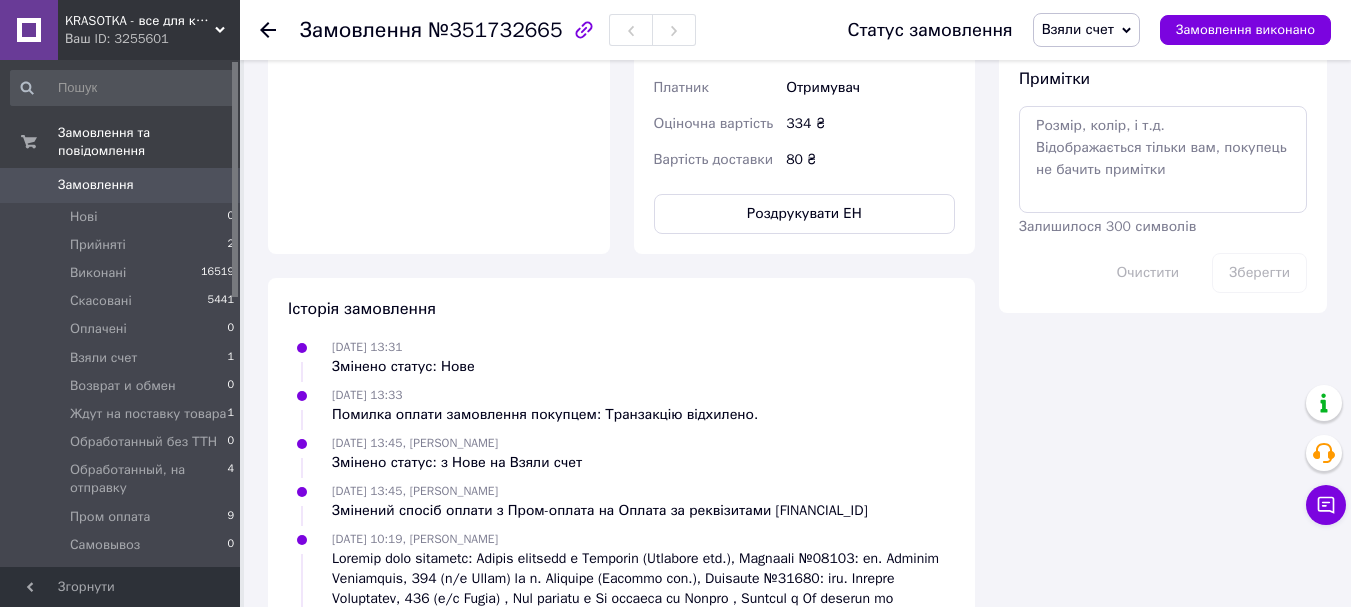 scroll, scrollTop: 500, scrollLeft: 0, axis: vertical 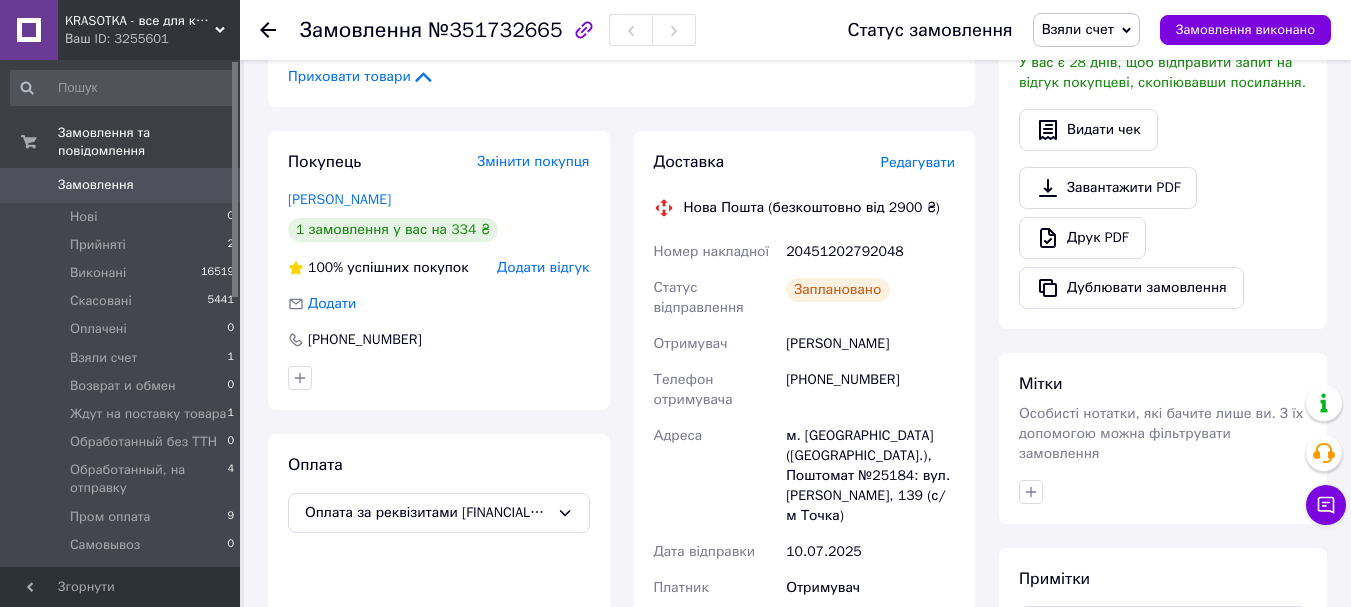 click on "20451202792048" at bounding box center (870, 252) 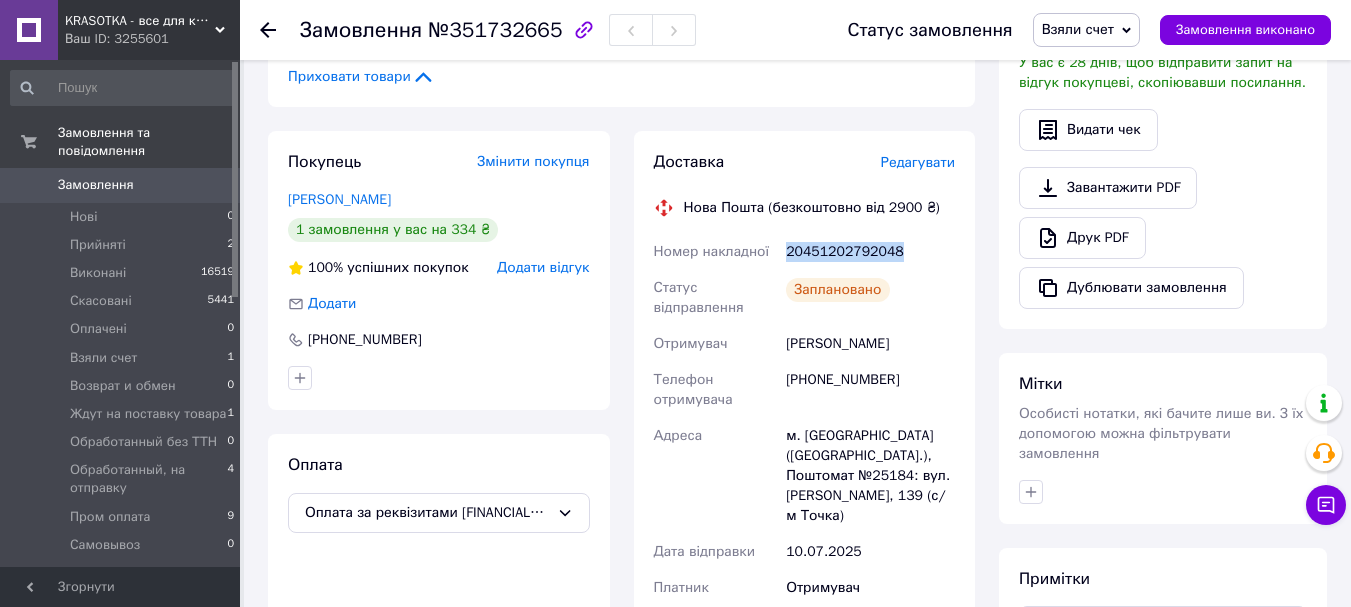 click on "20451202792048" at bounding box center (870, 252) 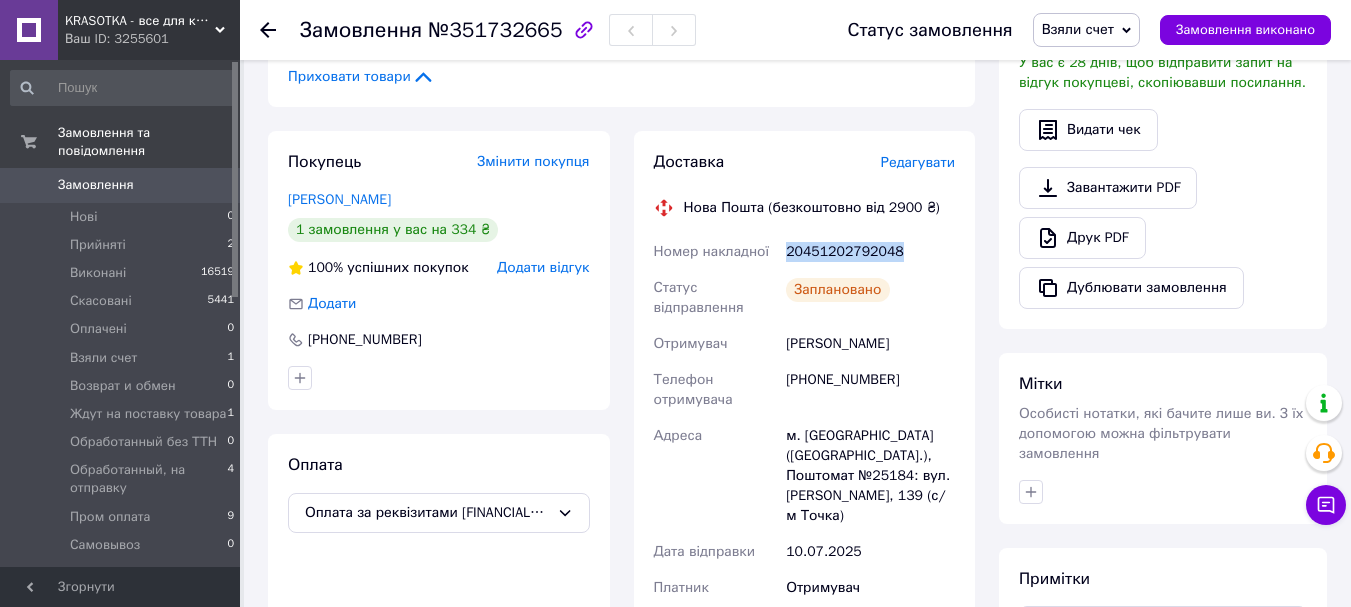 scroll, scrollTop: 300, scrollLeft: 0, axis: vertical 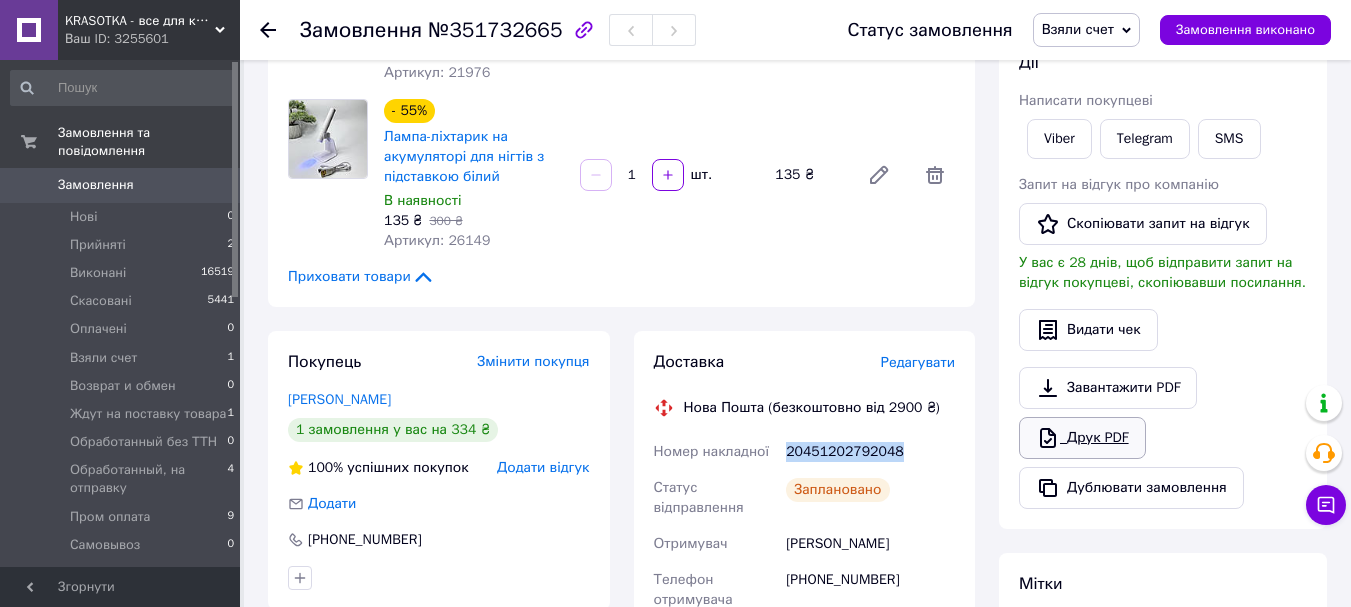 click on "Друк PDF" at bounding box center [1082, 438] 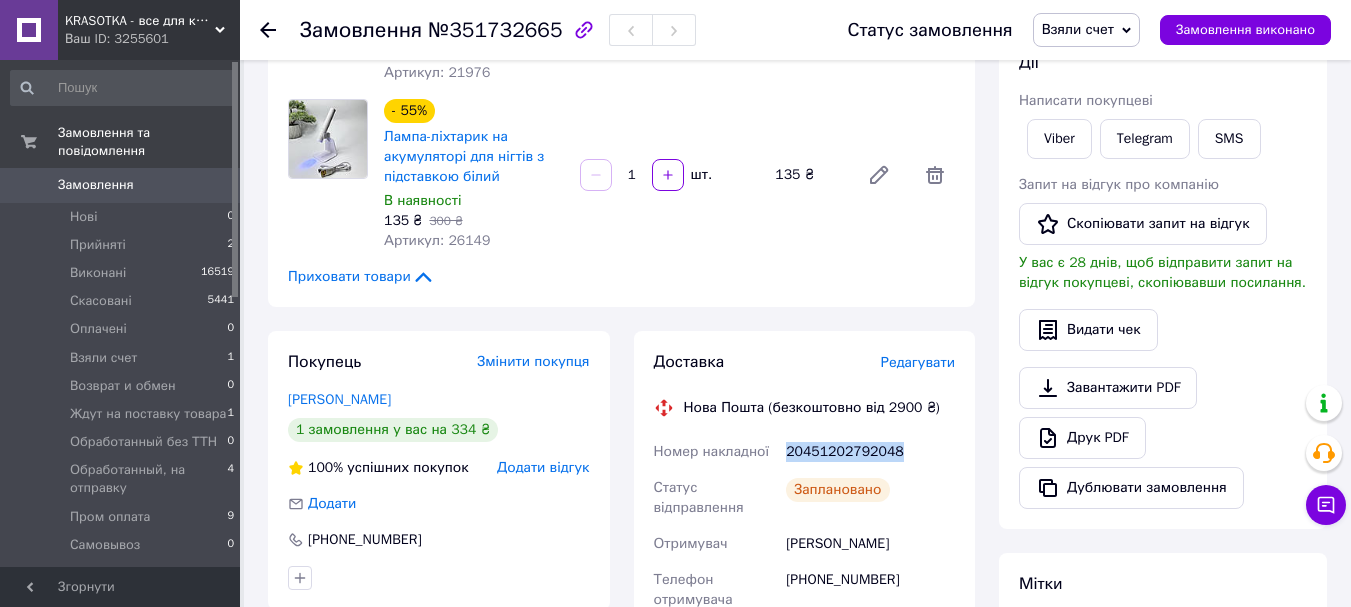 click on "Взяли счет" at bounding box center (1078, 29) 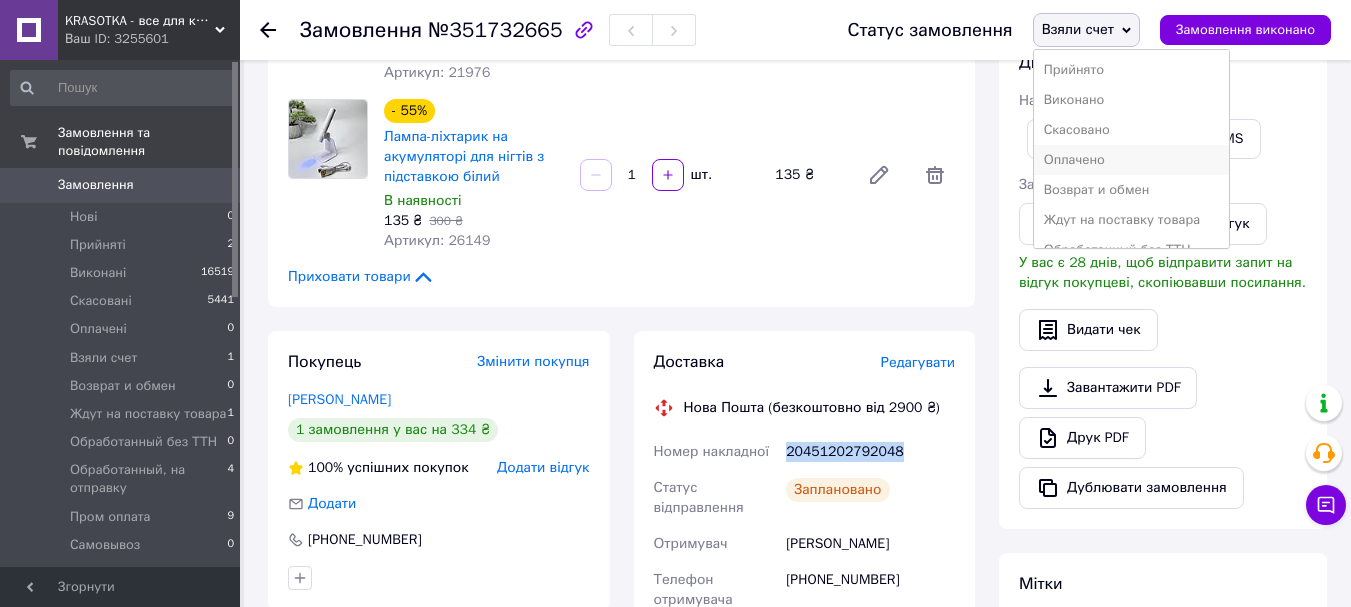 scroll, scrollTop: 400, scrollLeft: 0, axis: vertical 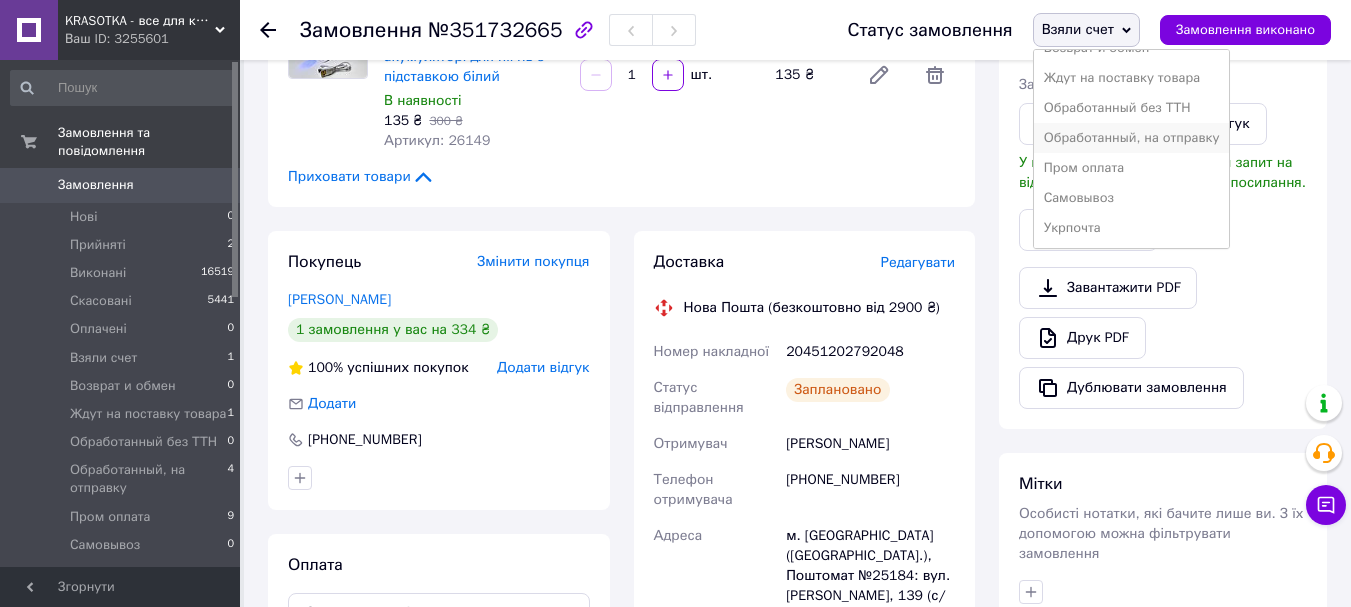 click on "Обработанный, на отправку" at bounding box center [1132, 138] 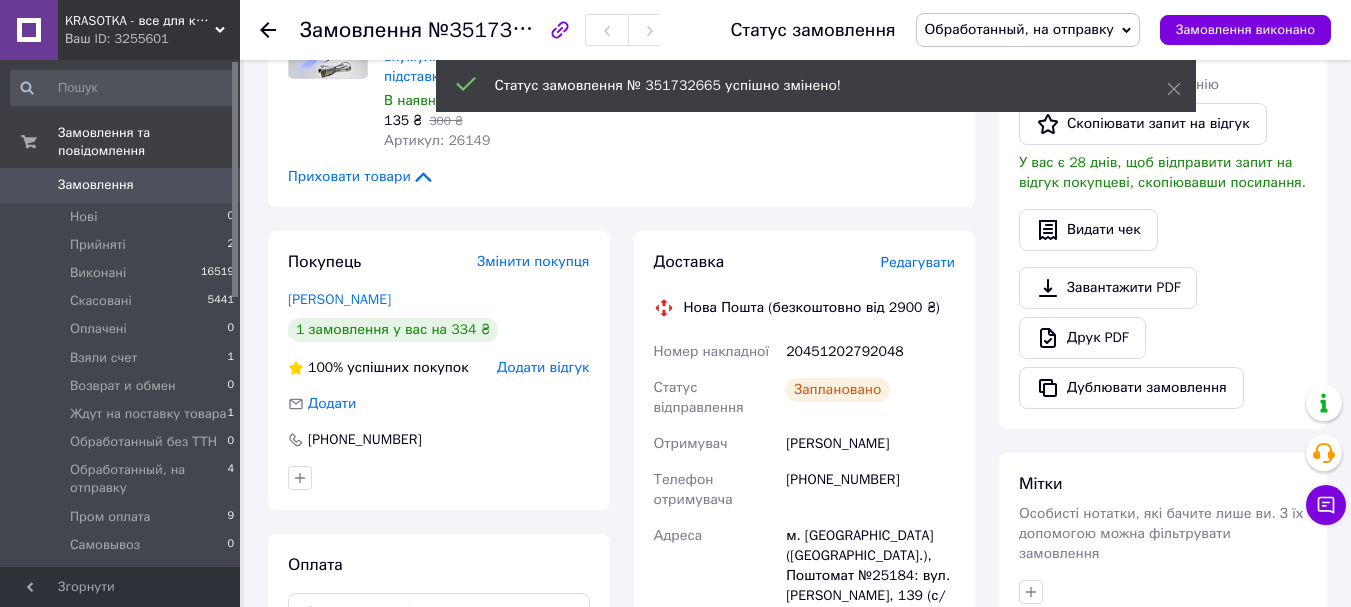 scroll, scrollTop: 0, scrollLeft: 0, axis: both 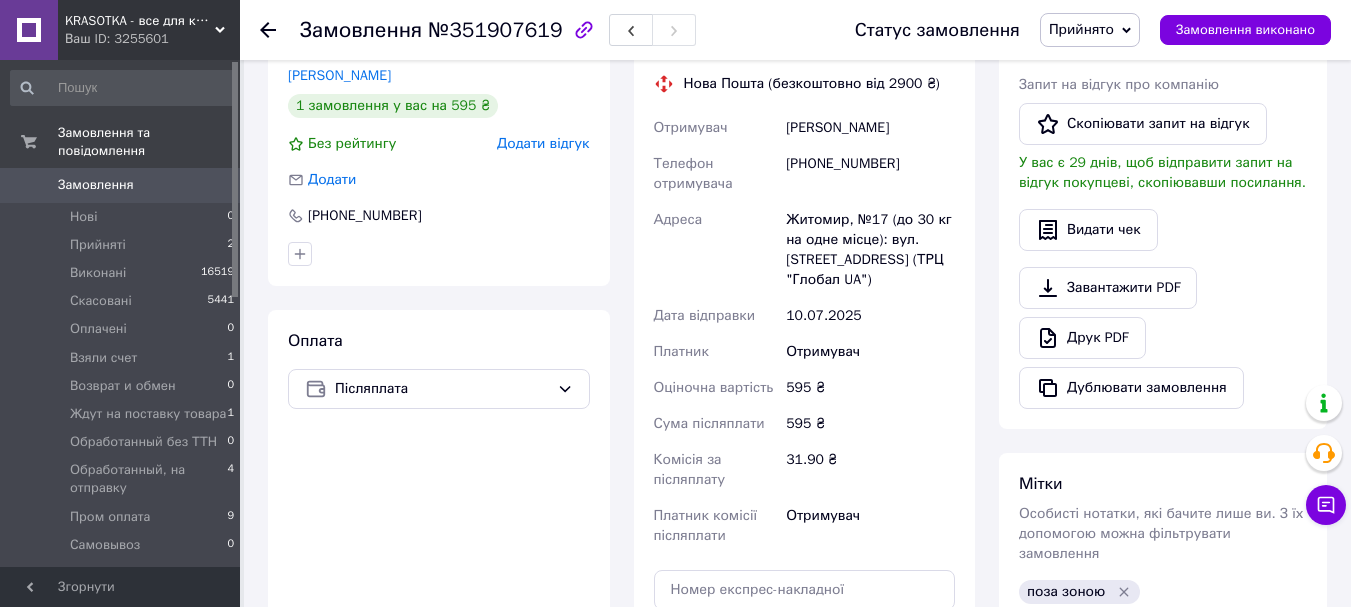 click on "[PHONE_NUMBER]" at bounding box center (870, 174) 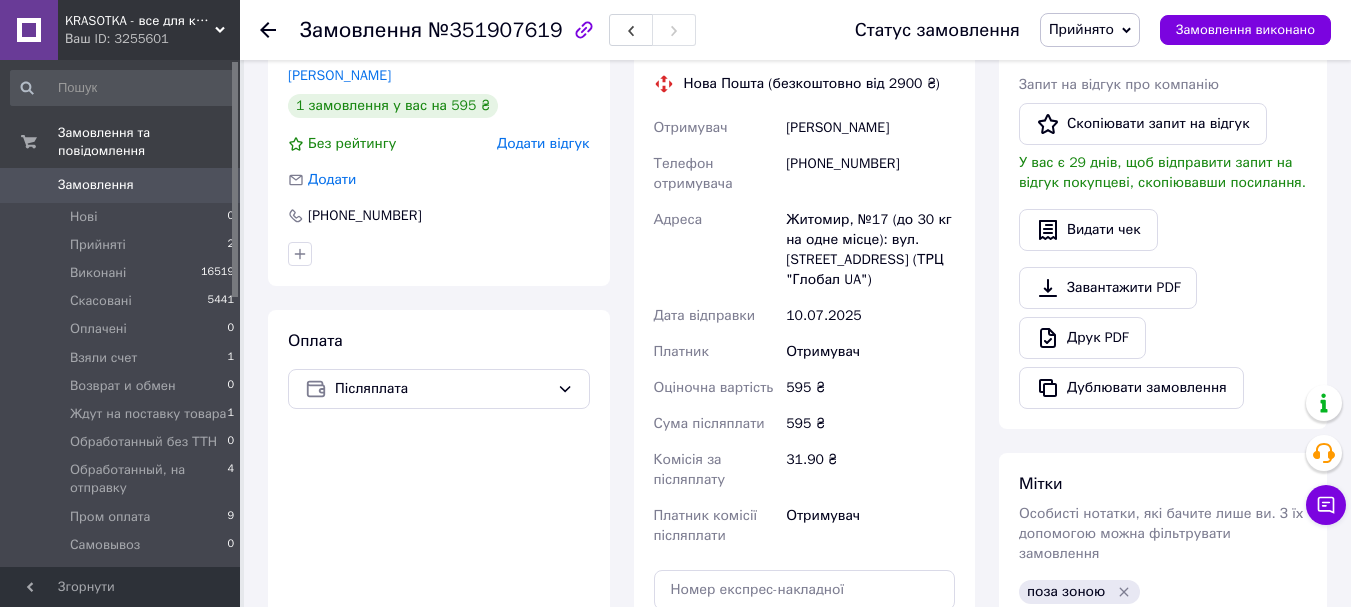 click on "[PHONE_NUMBER]" at bounding box center (870, 174) 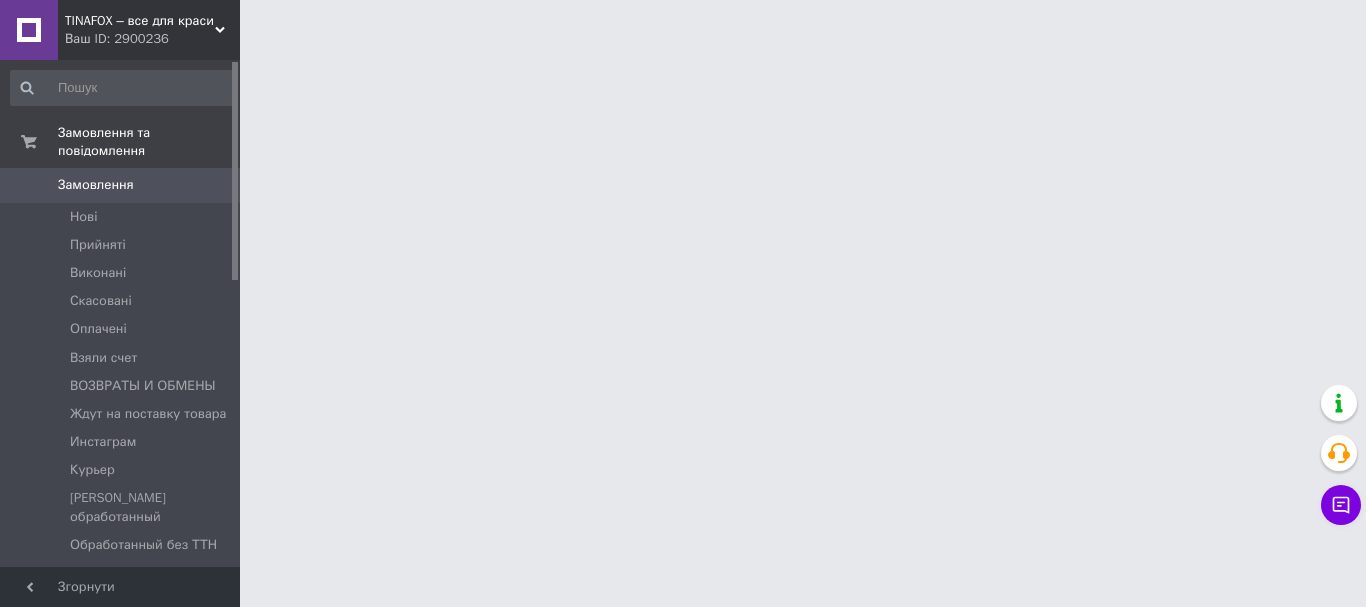 scroll, scrollTop: 0, scrollLeft: 0, axis: both 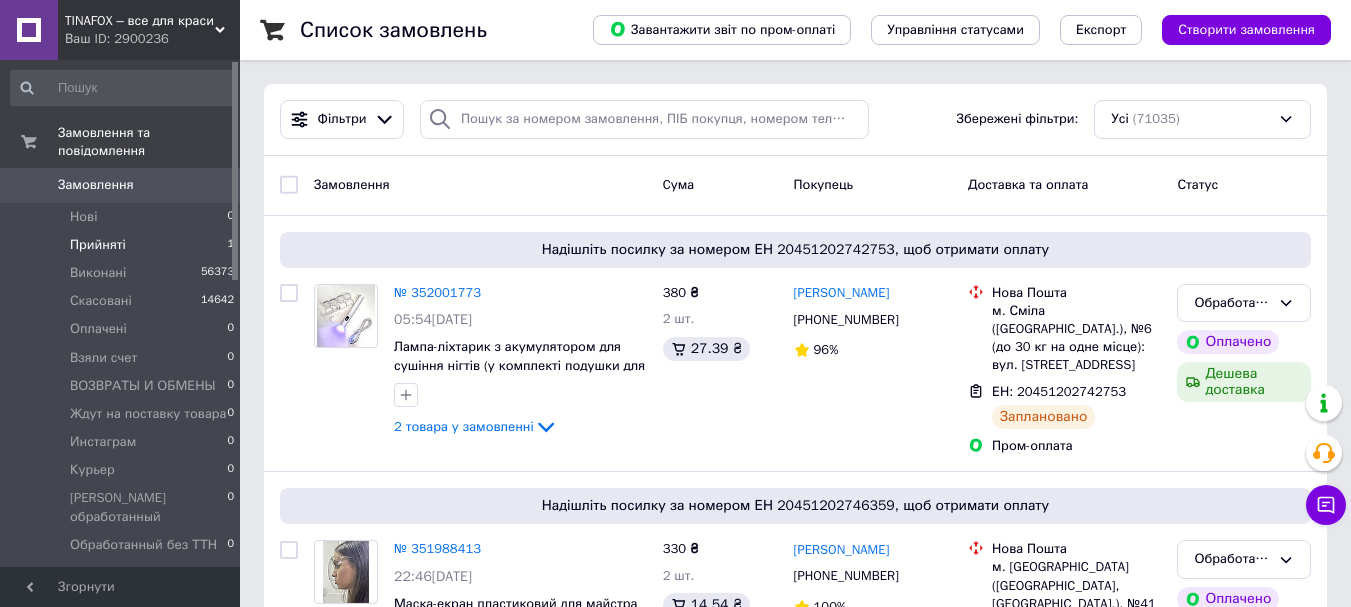 click on "Прийняті 1" at bounding box center [123, 245] 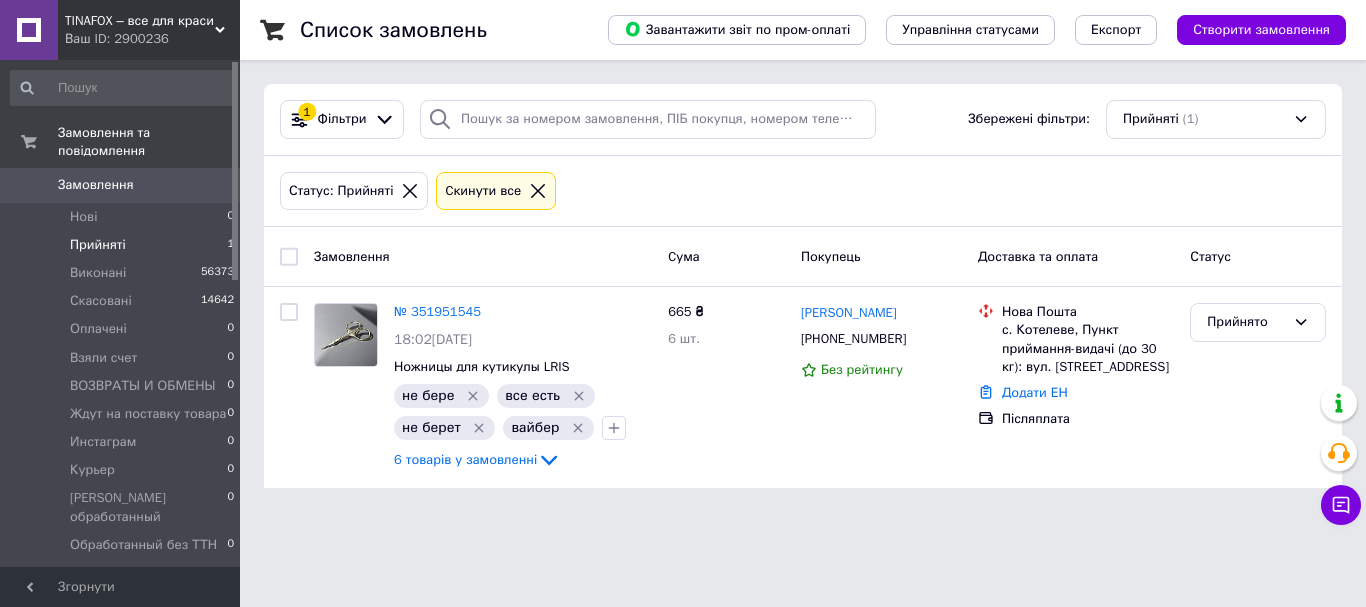 click on "Ваш ID: 2900236" at bounding box center (152, 39) 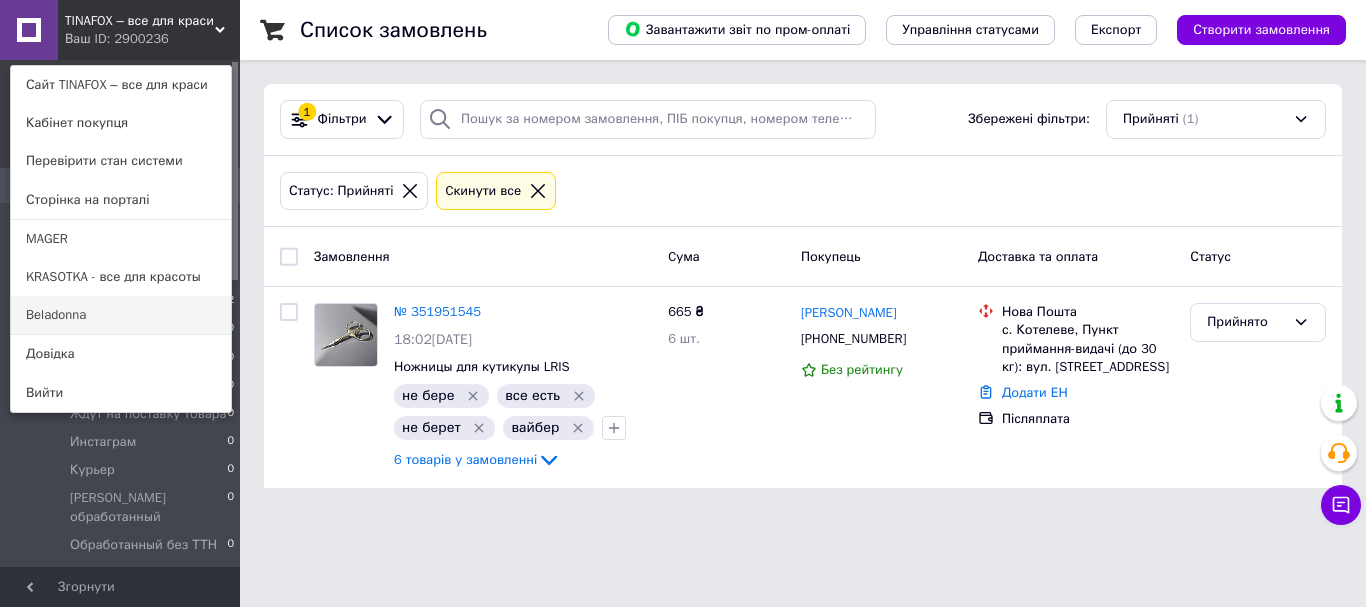 click on "Beladonna" at bounding box center [121, 315] 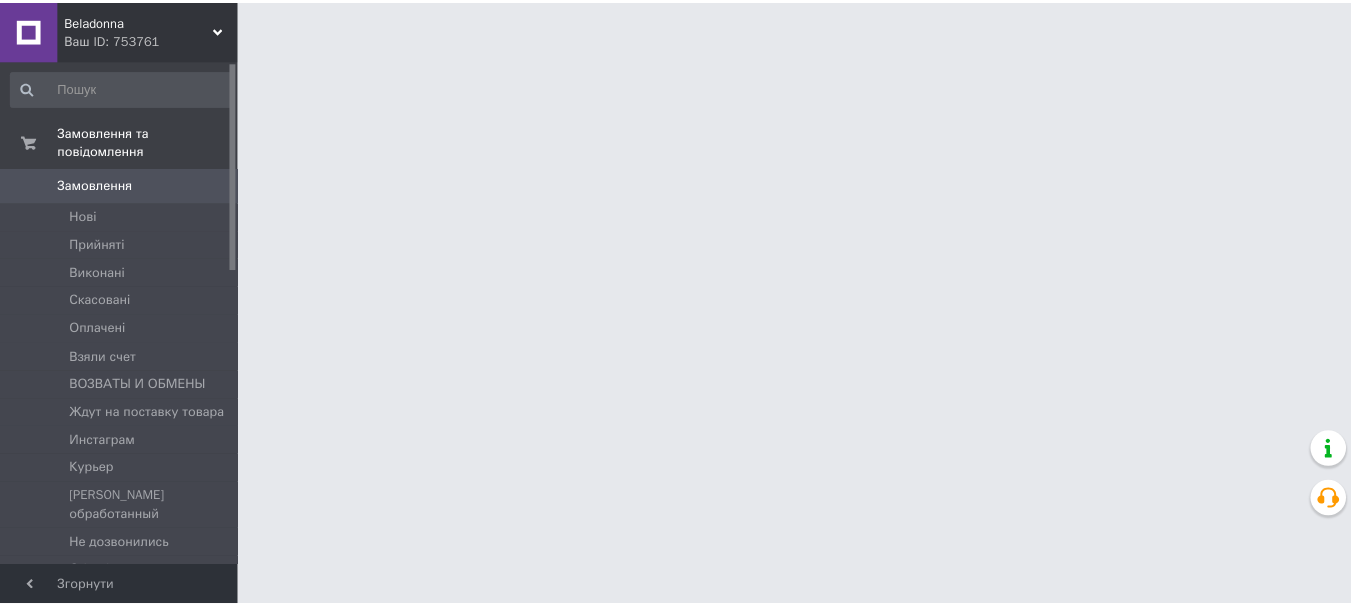 scroll, scrollTop: 0, scrollLeft: 0, axis: both 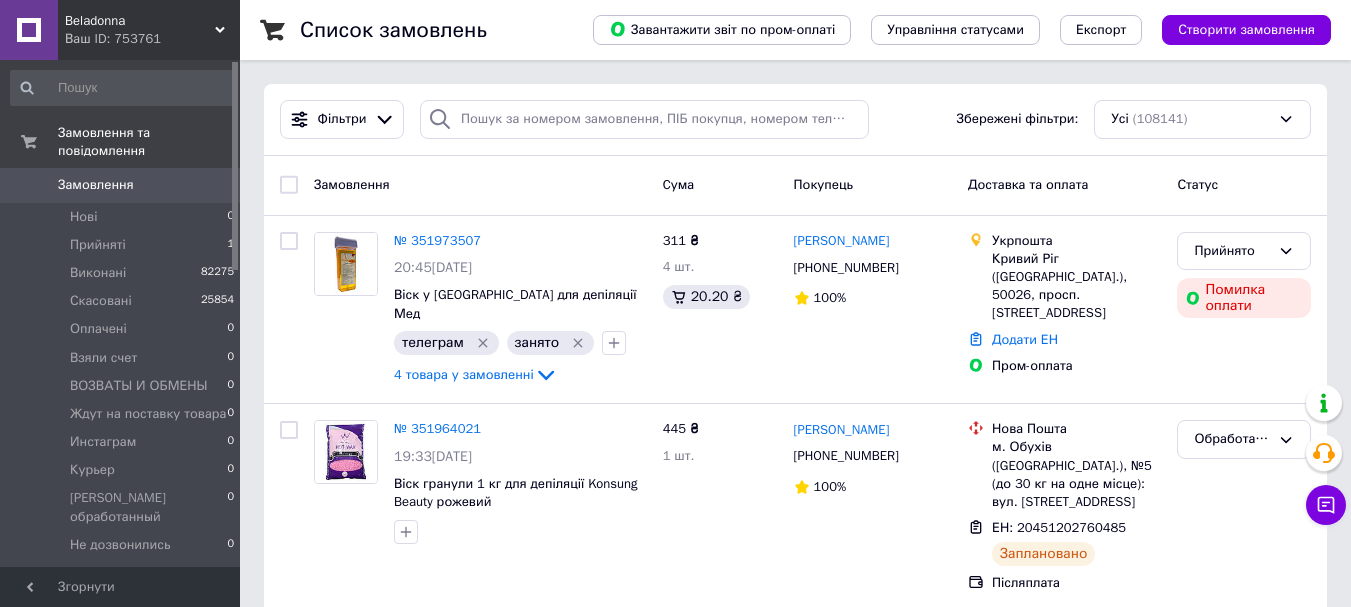 click on "Ваш ID: 753761" at bounding box center (152, 39) 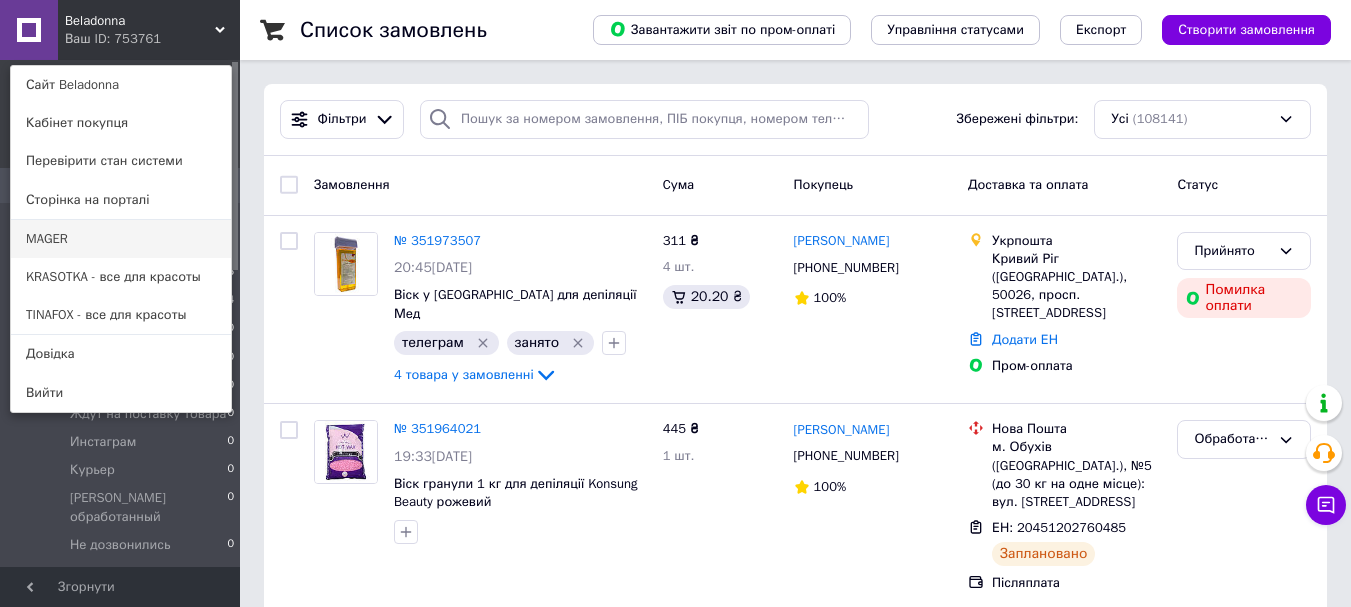 click on "MAGER" at bounding box center [121, 239] 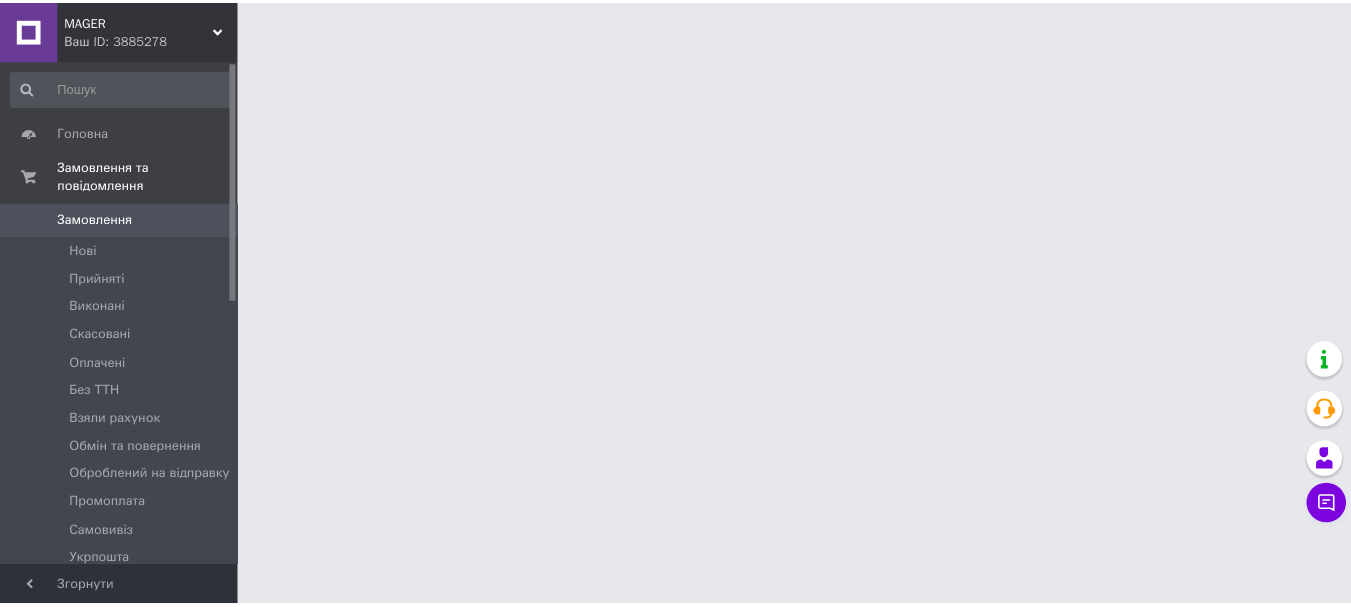 scroll, scrollTop: 0, scrollLeft: 0, axis: both 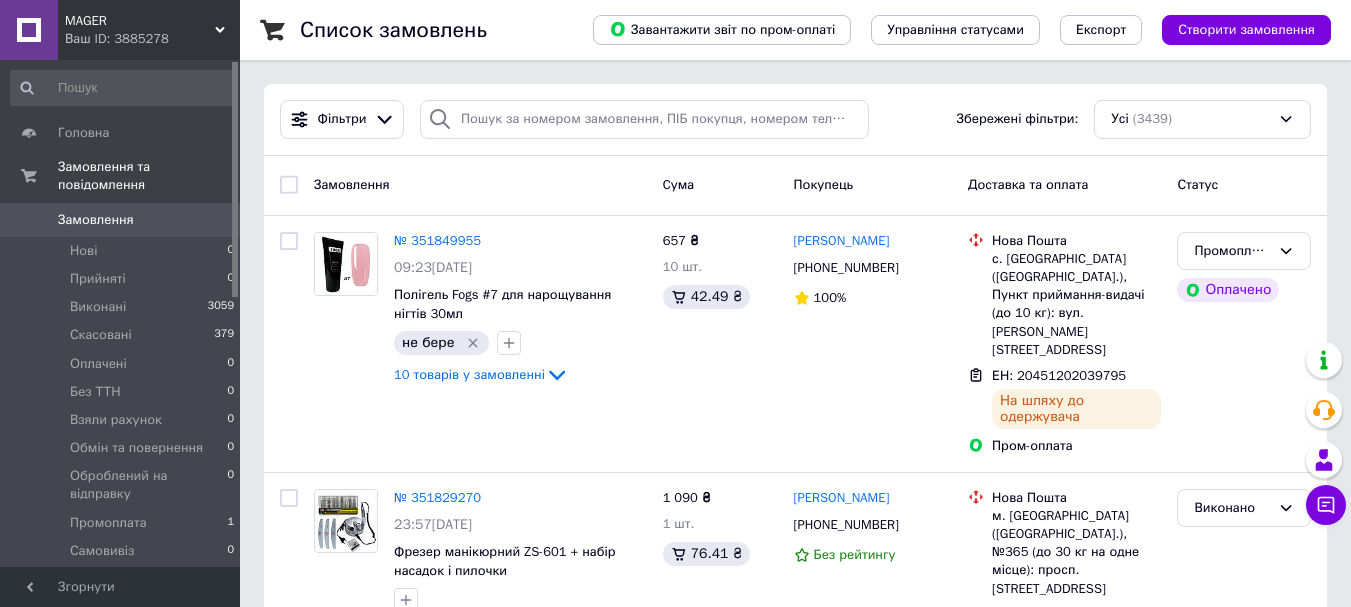 click on "Ваш ID: 3885278" at bounding box center (152, 39) 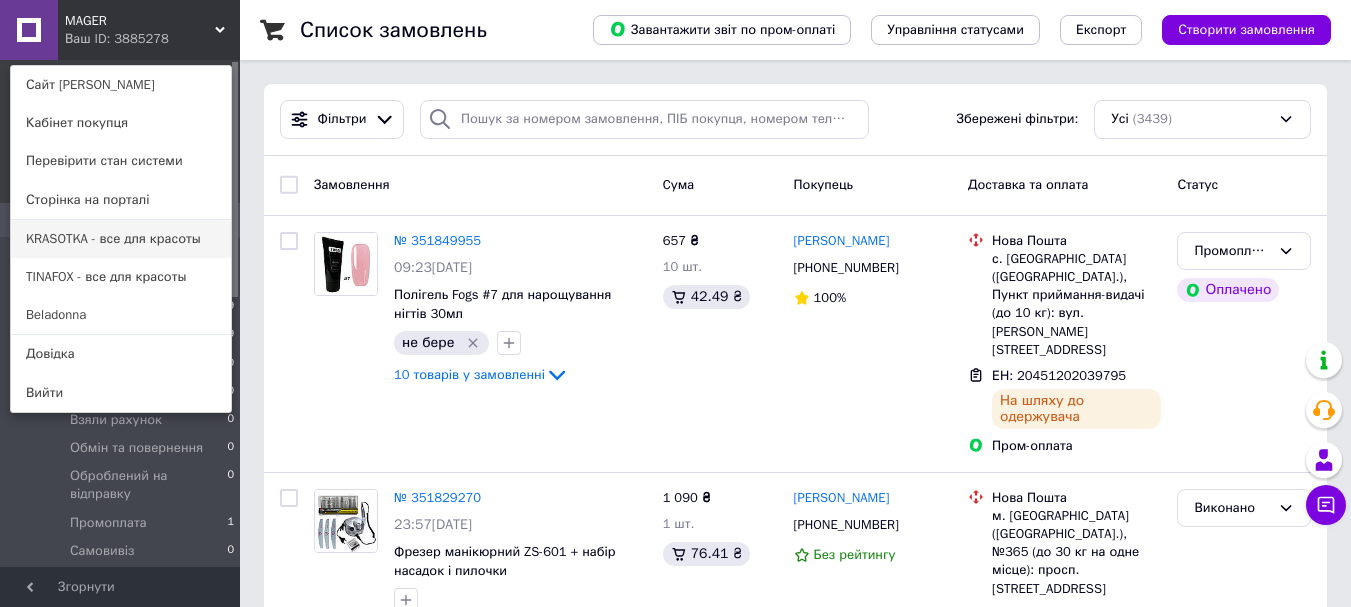 click on "KRASOTKA - все для красоты" at bounding box center [121, 239] 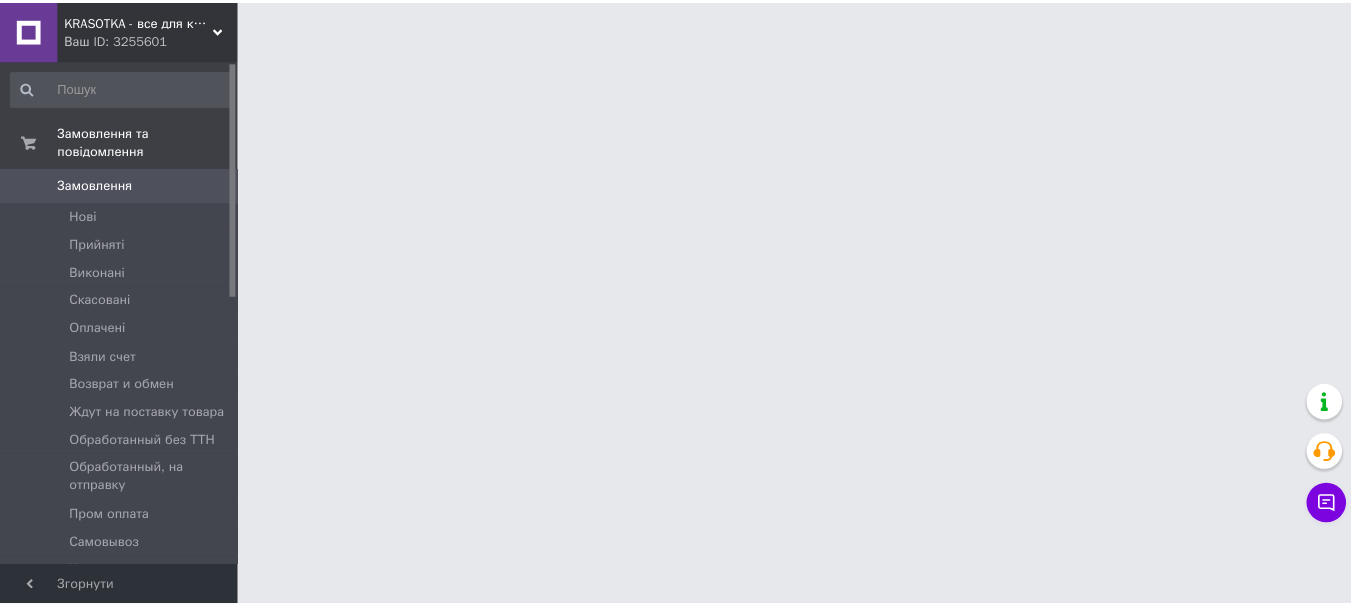 scroll, scrollTop: 0, scrollLeft: 0, axis: both 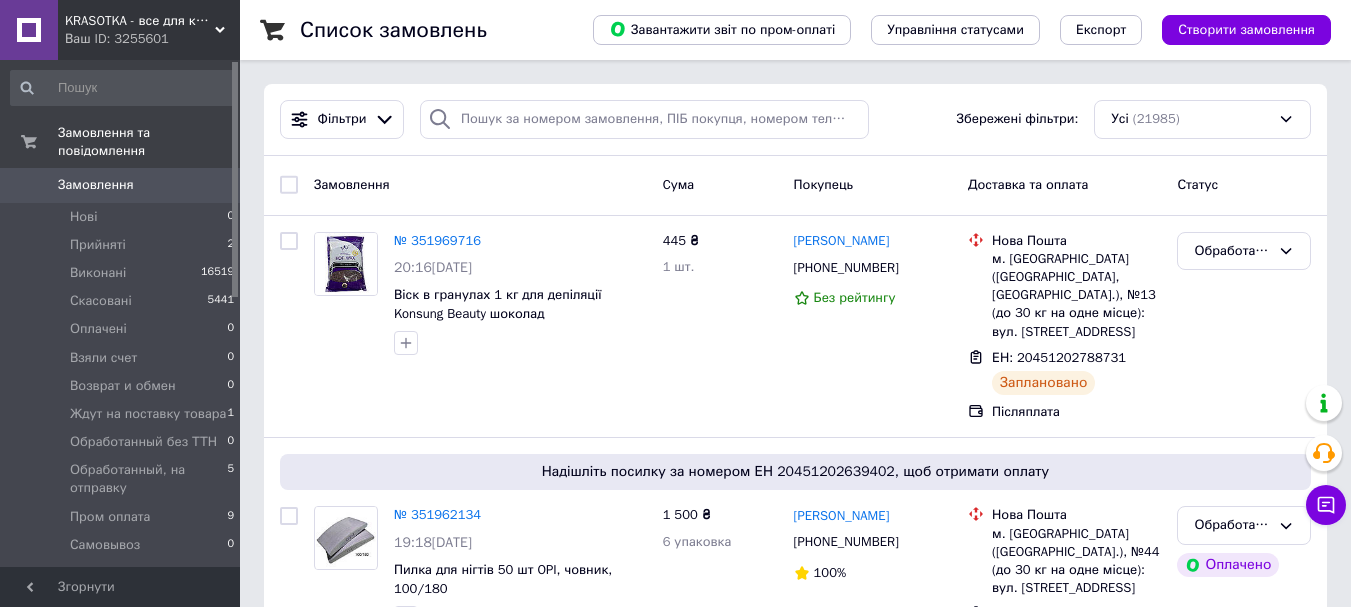click on "Ваш ID: 3255601" at bounding box center [152, 39] 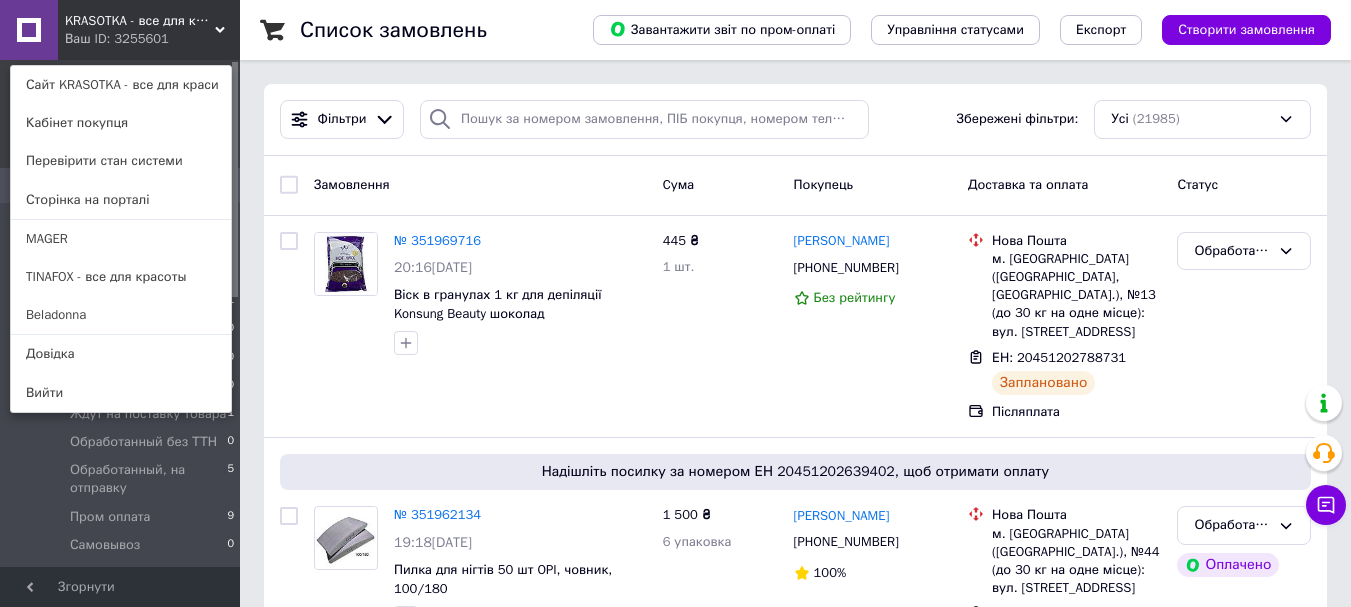 click on "Ваш ID: 3255601" at bounding box center (107, 39) 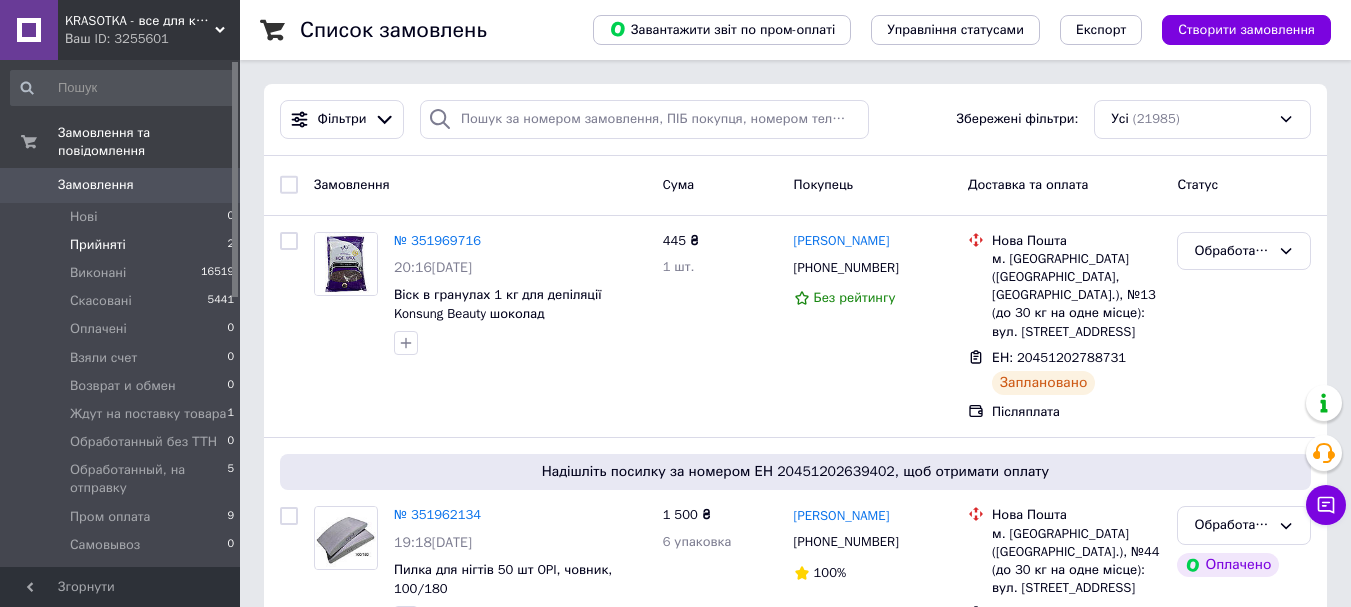 click on "Прийняті 2" at bounding box center (123, 245) 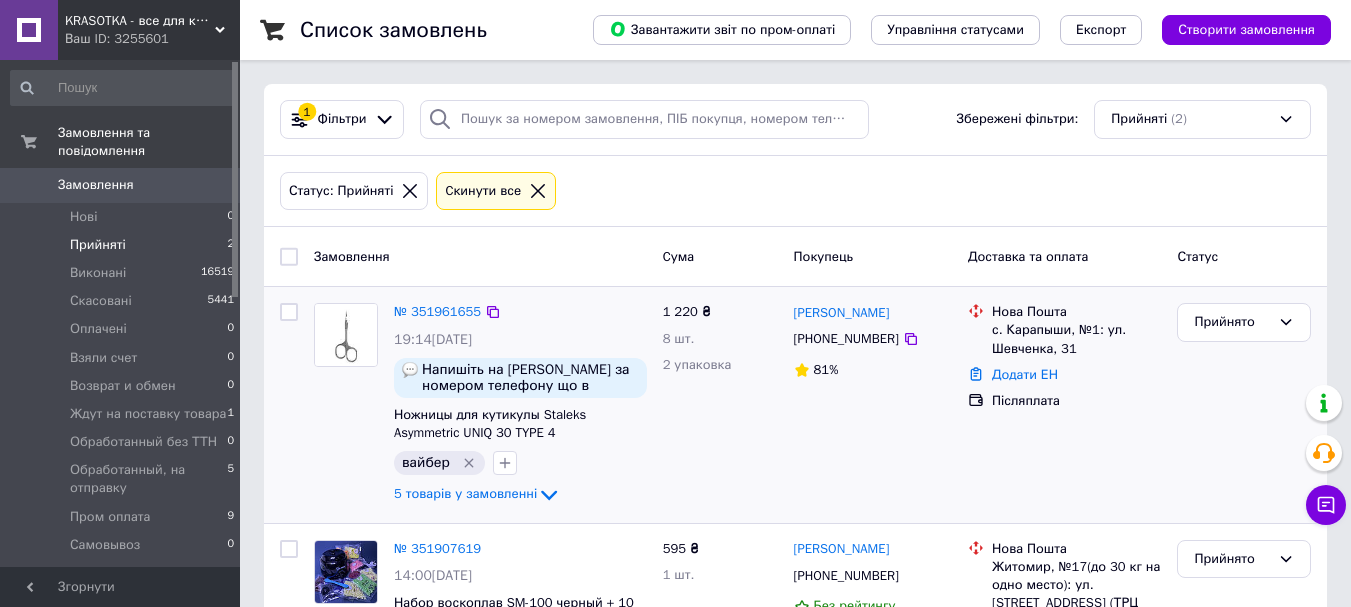 scroll, scrollTop: 100, scrollLeft: 0, axis: vertical 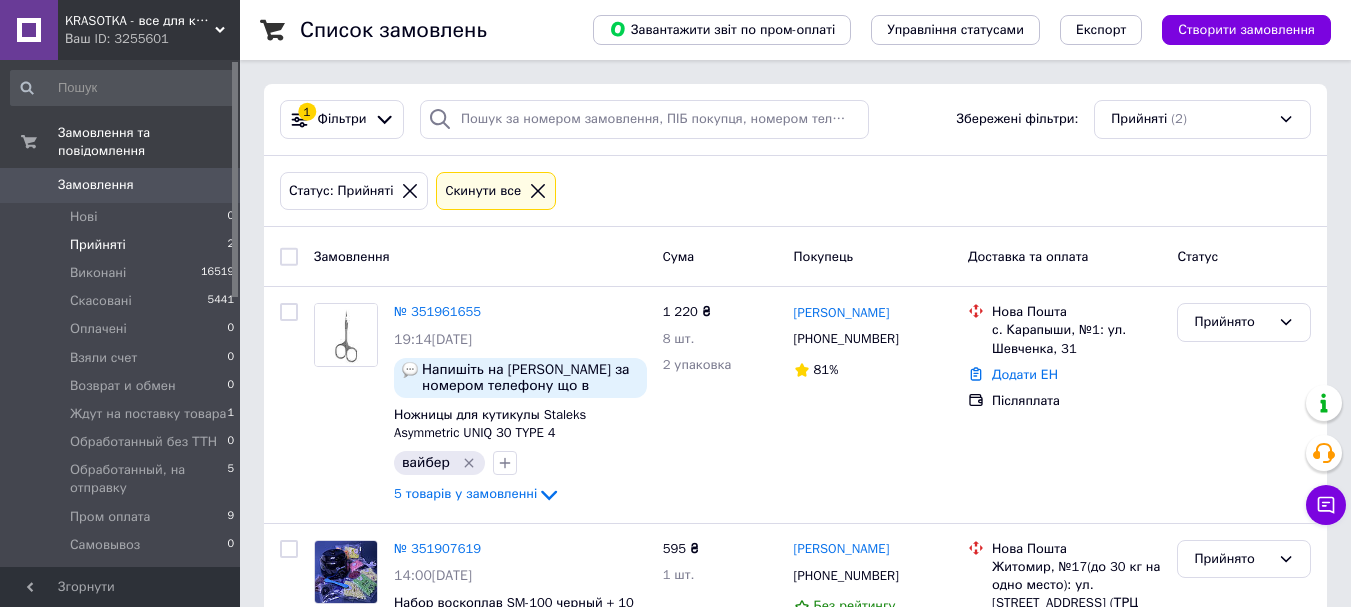 click on "Ваш ID: 3255601" at bounding box center [152, 39] 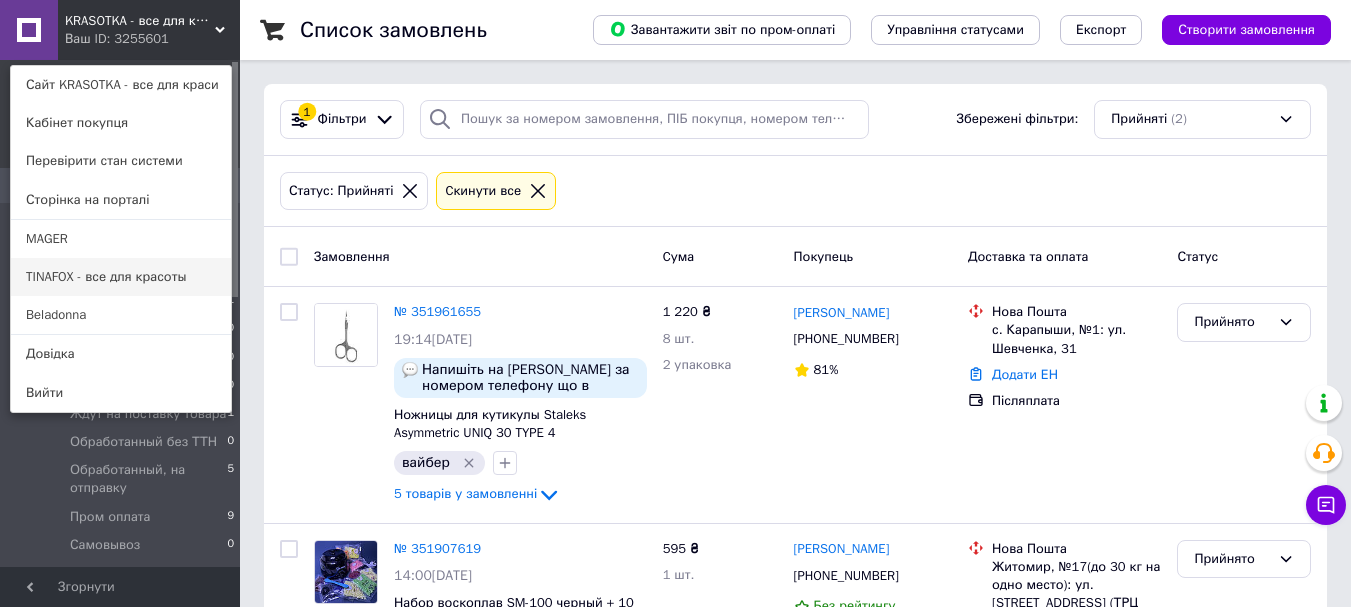click on "TINAFOX - все для красоты" at bounding box center (121, 277) 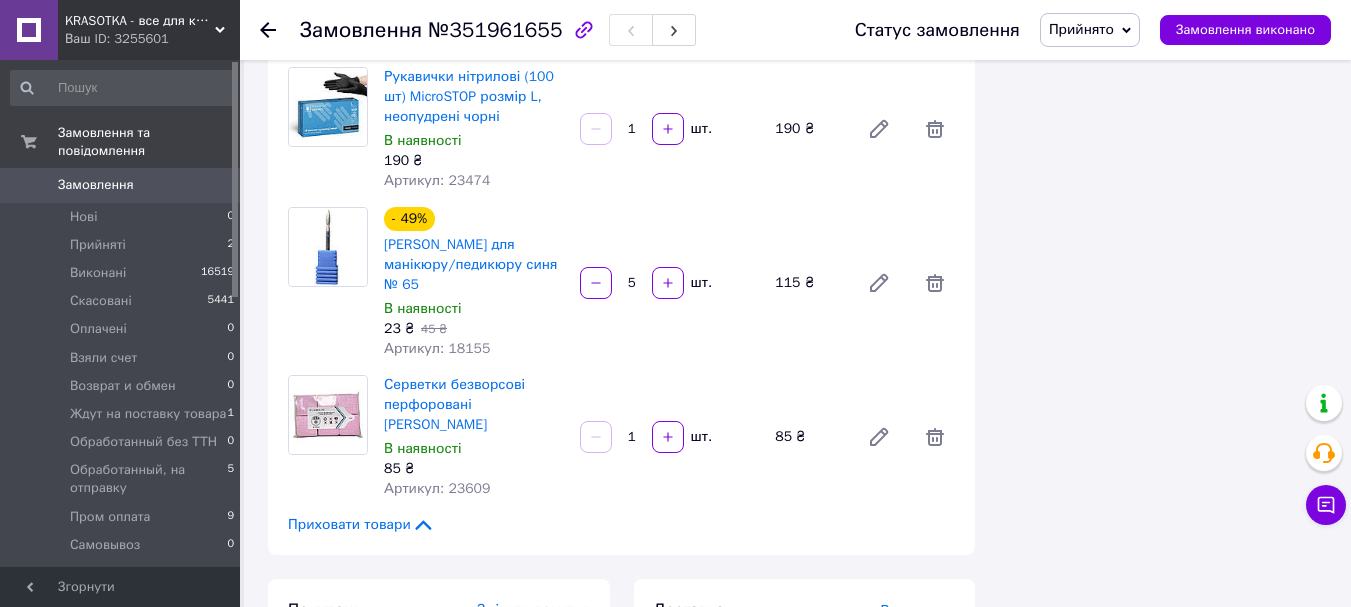 scroll, scrollTop: 800, scrollLeft: 0, axis: vertical 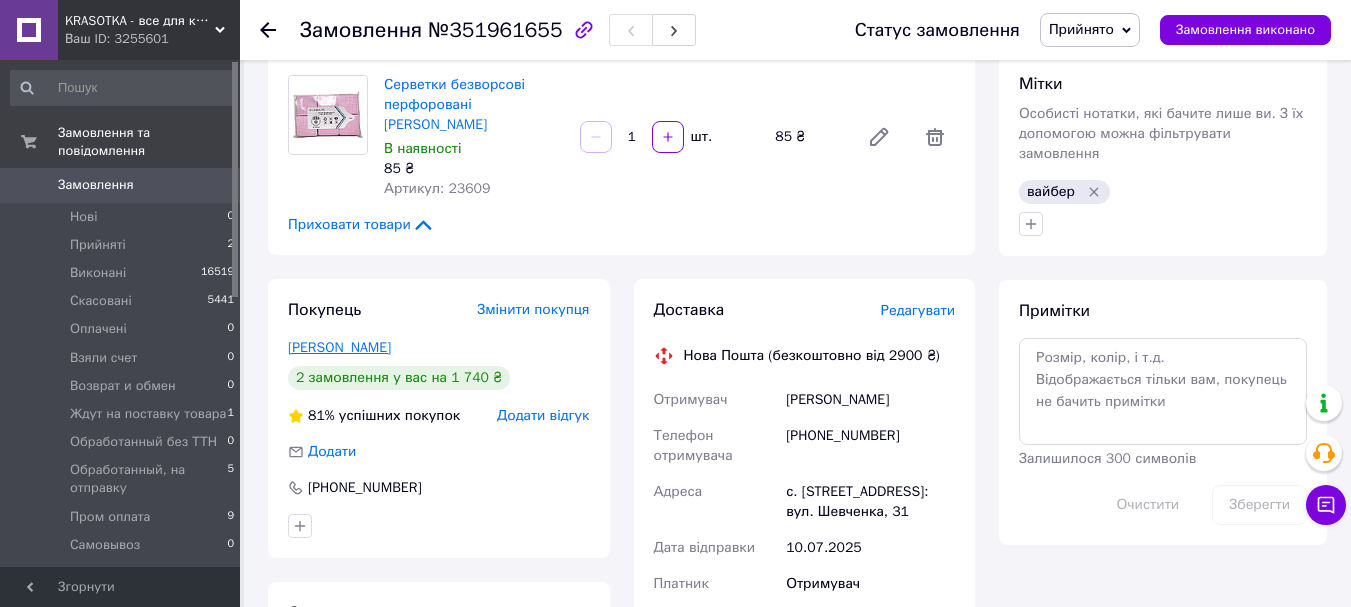 click on "[PERSON_NAME]" at bounding box center [339, 347] 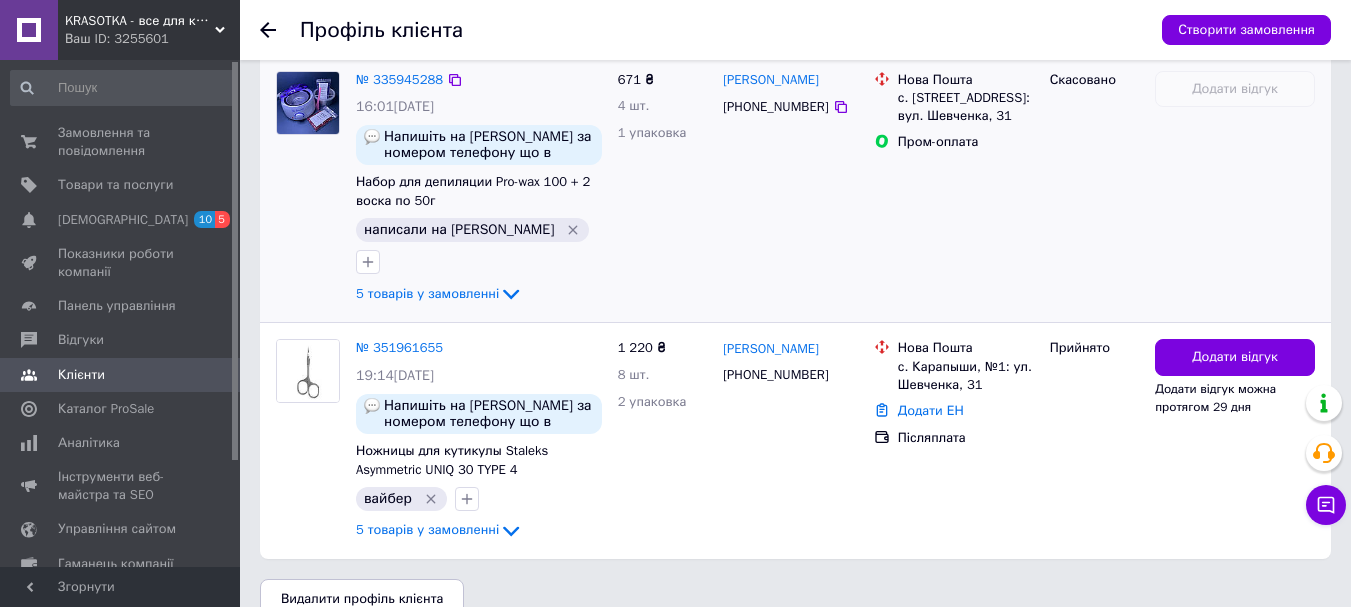 scroll, scrollTop: 425, scrollLeft: 0, axis: vertical 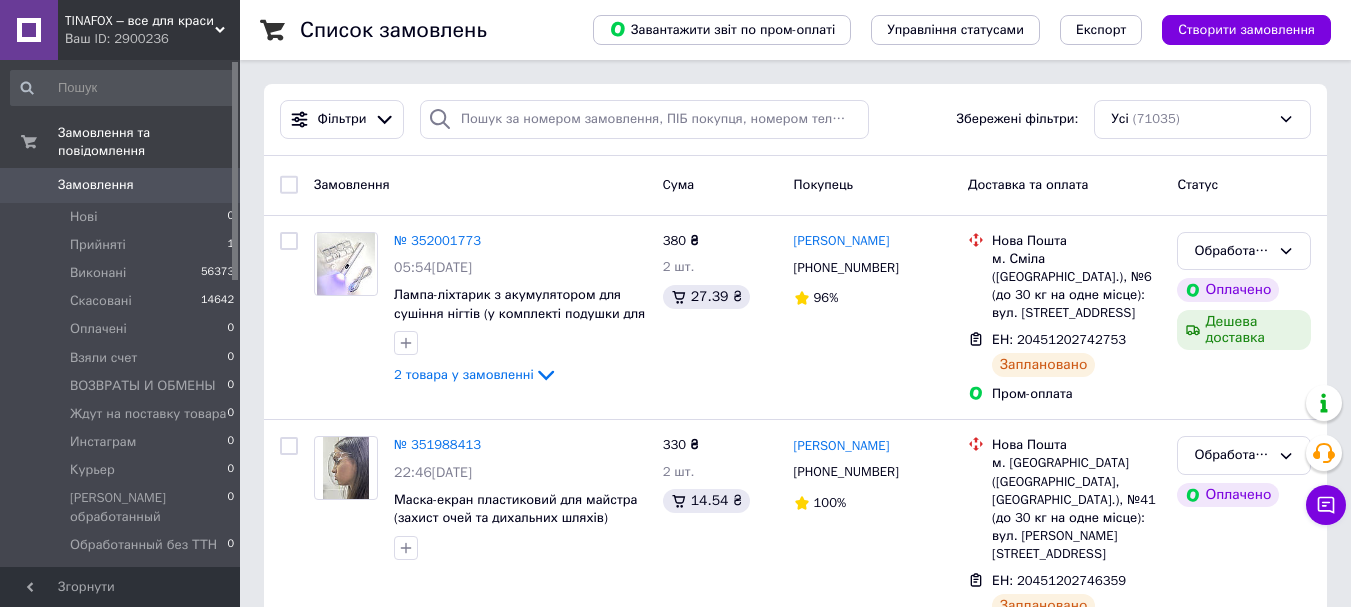 click on "Ваш ID: 2900236" at bounding box center [152, 39] 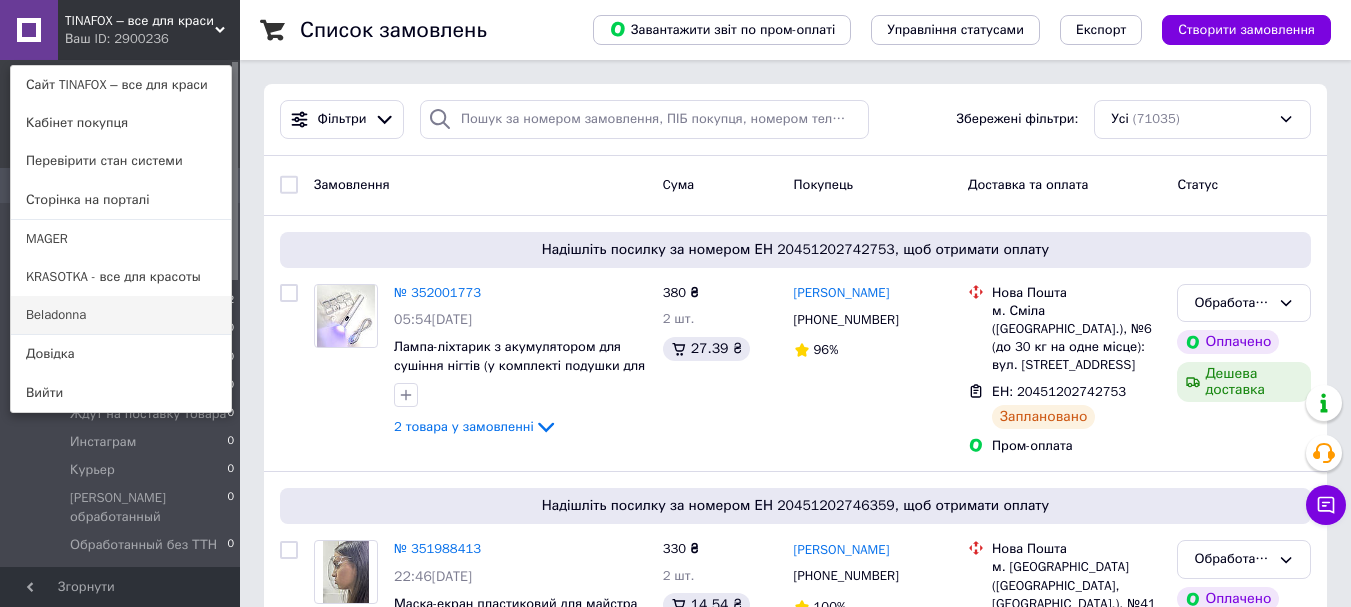 click on "Beladonna" at bounding box center [121, 315] 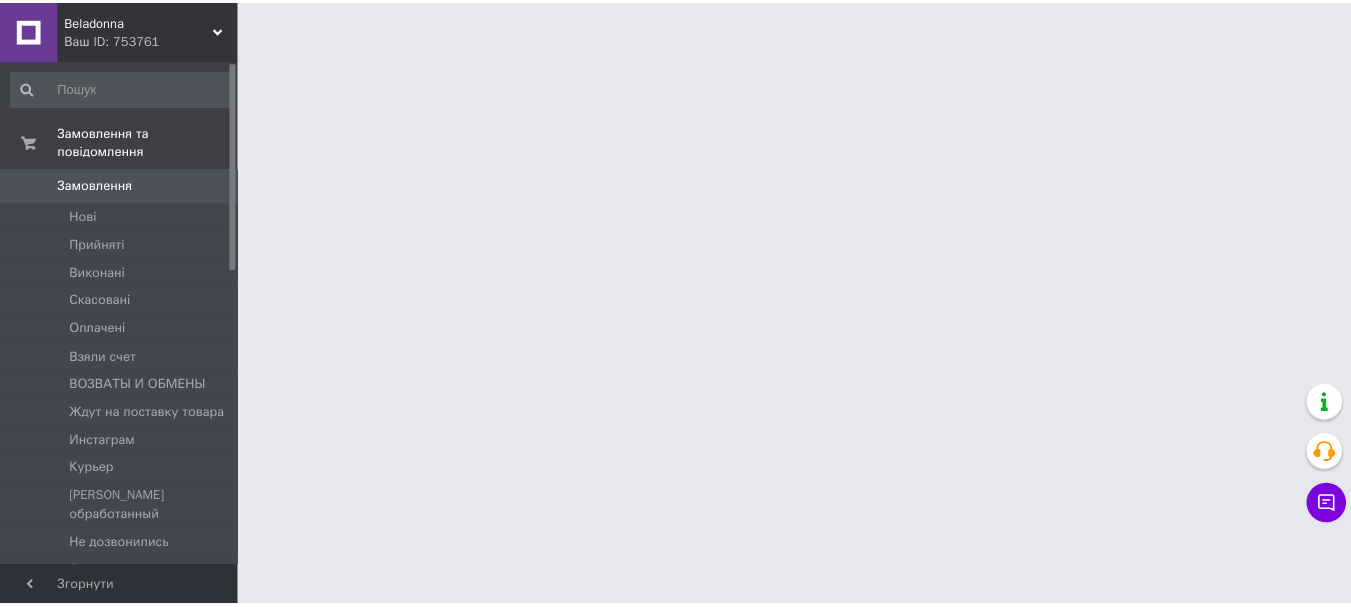 scroll, scrollTop: 0, scrollLeft: 0, axis: both 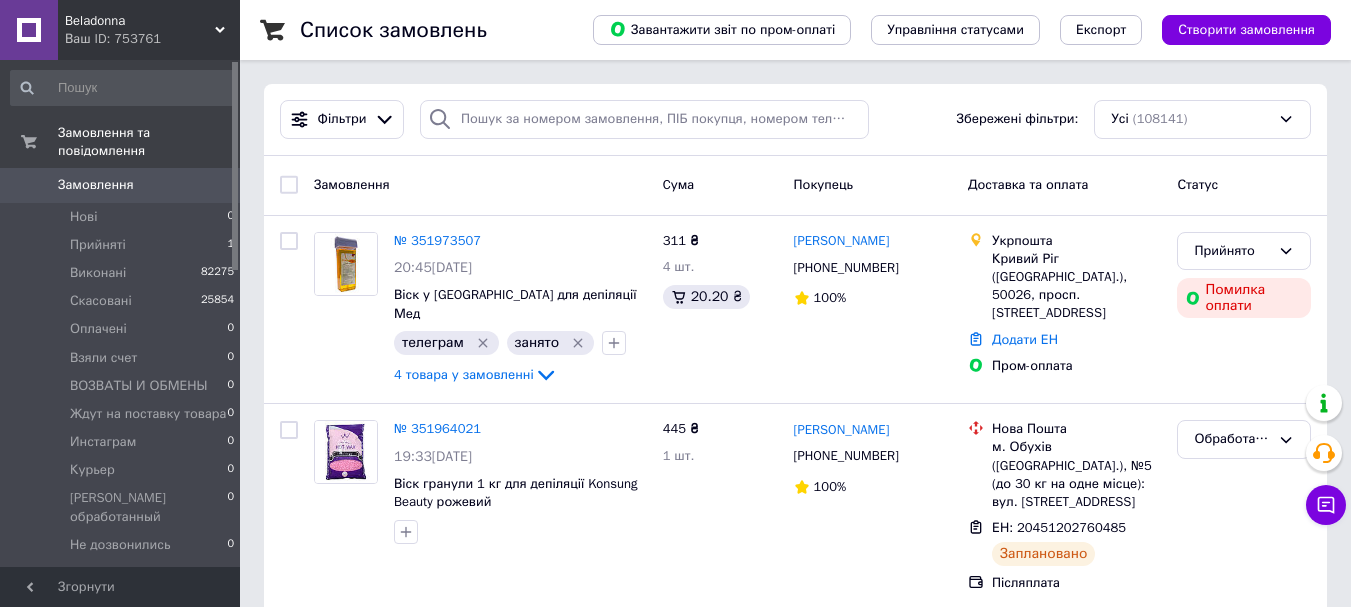 click on "Beladonna" at bounding box center (140, 21) 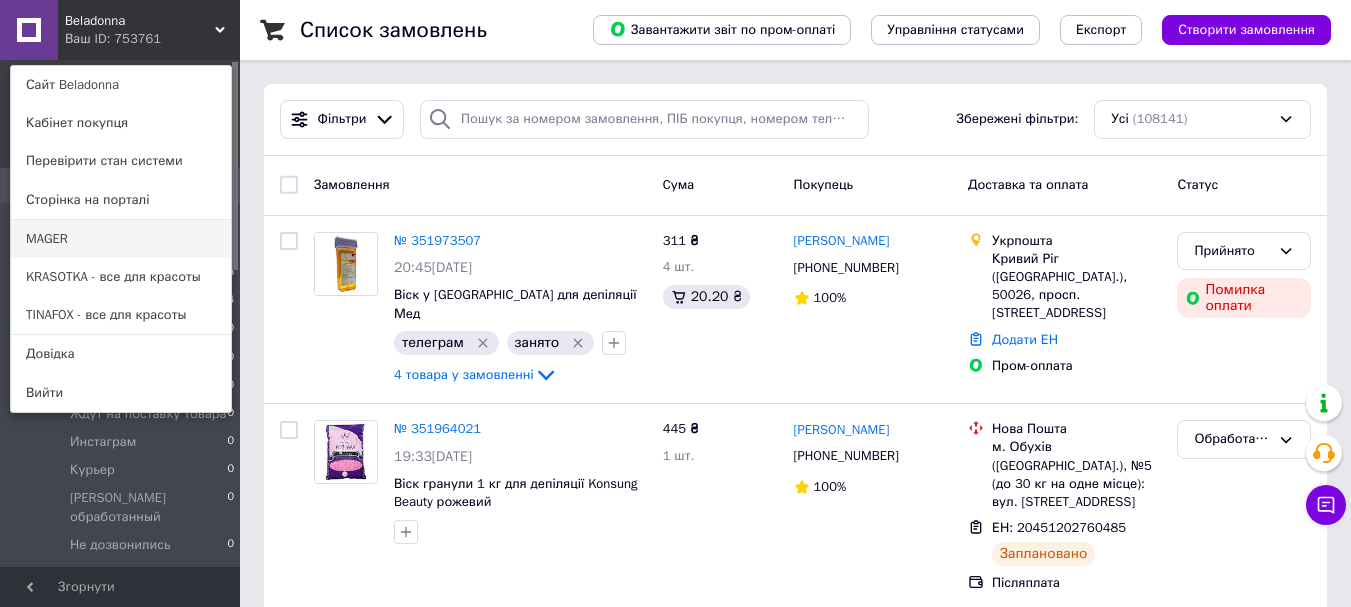 click on "MAGER" at bounding box center [121, 239] 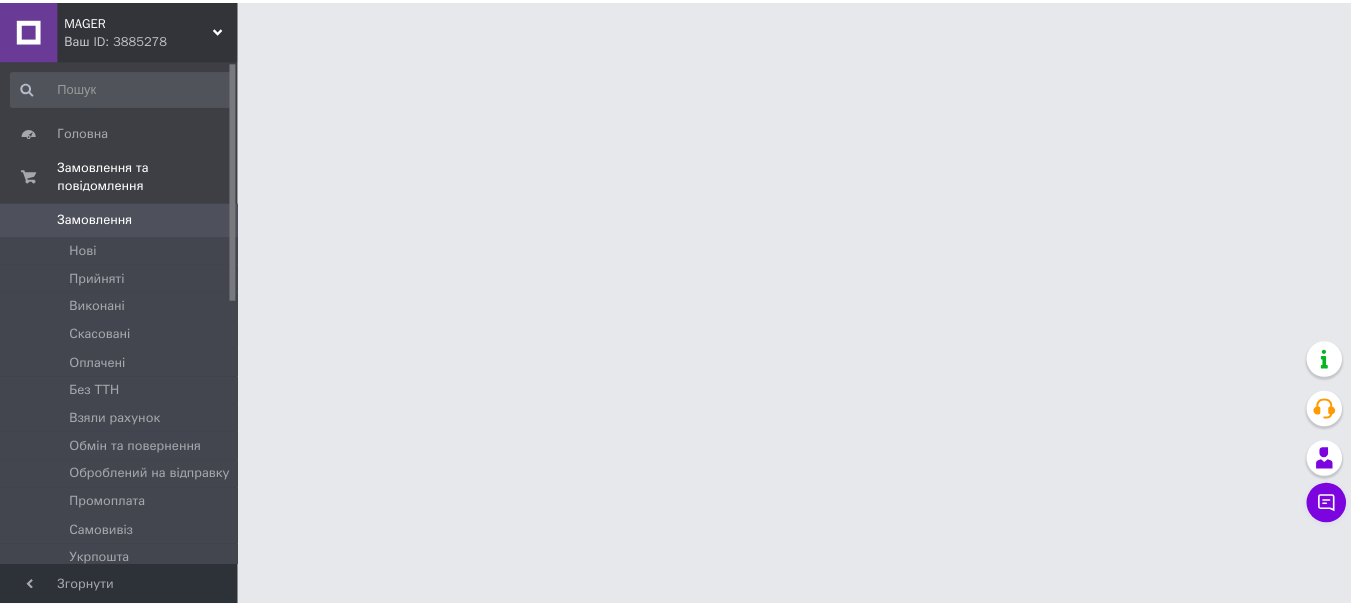 scroll, scrollTop: 0, scrollLeft: 0, axis: both 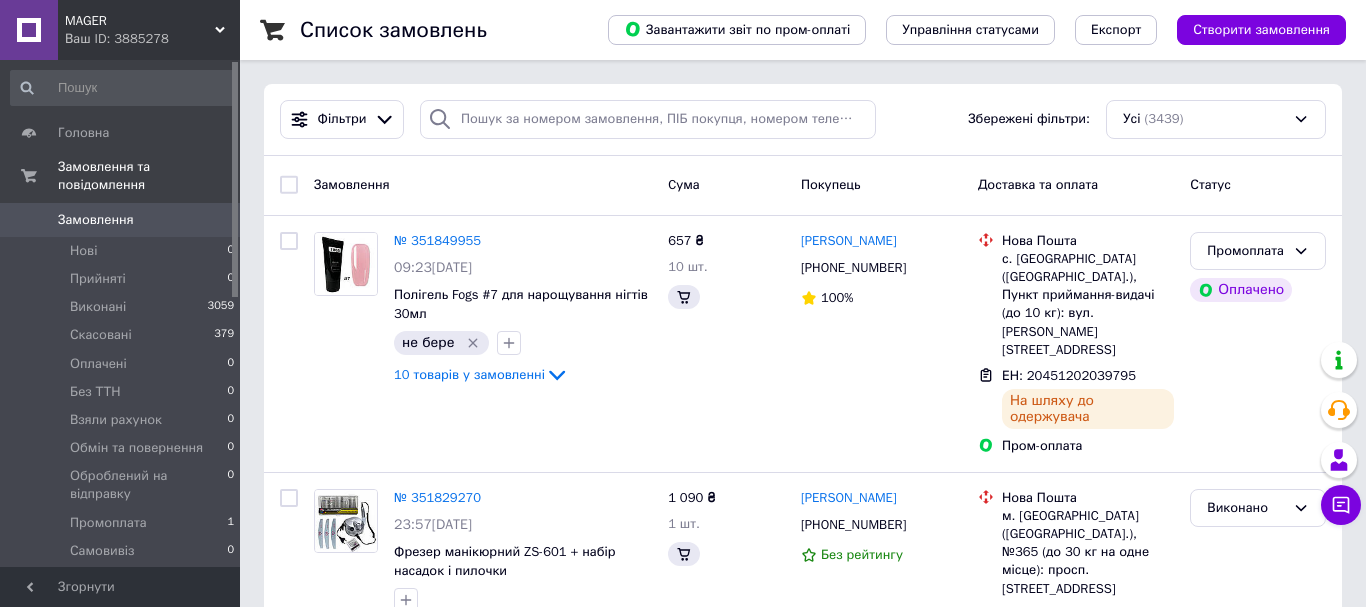 click on "MAGER" at bounding box center (140, 21) 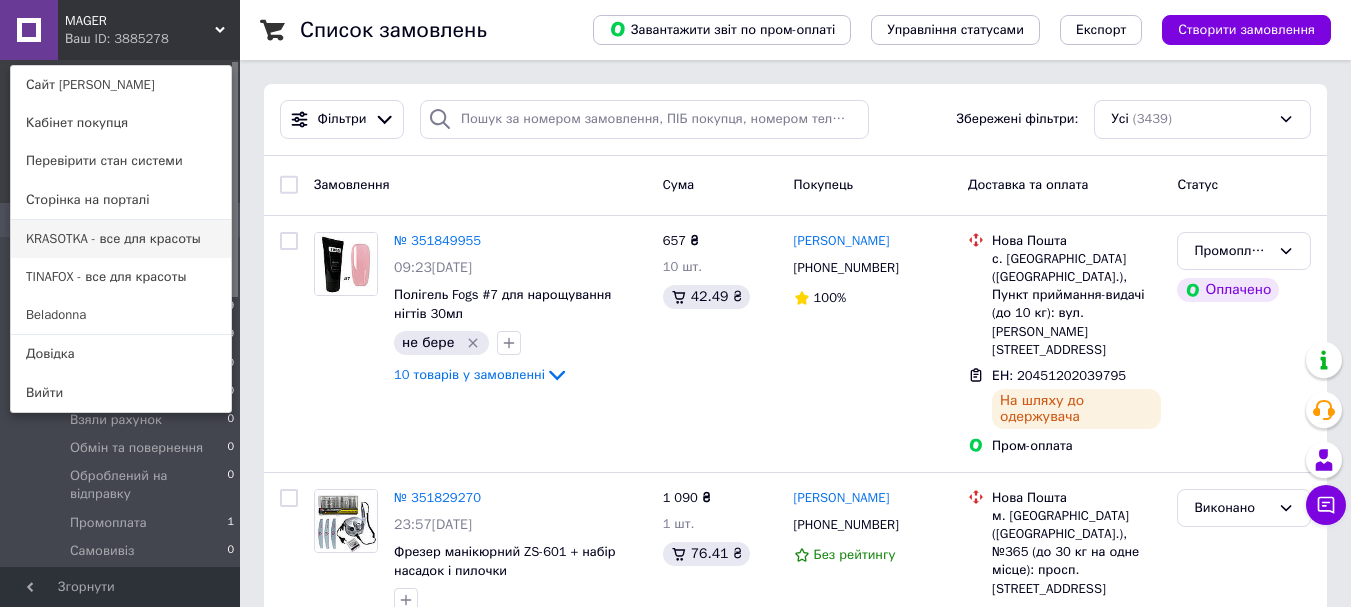 click on "KRASOTKA - все для красоты" at bounding box center (121, 239) 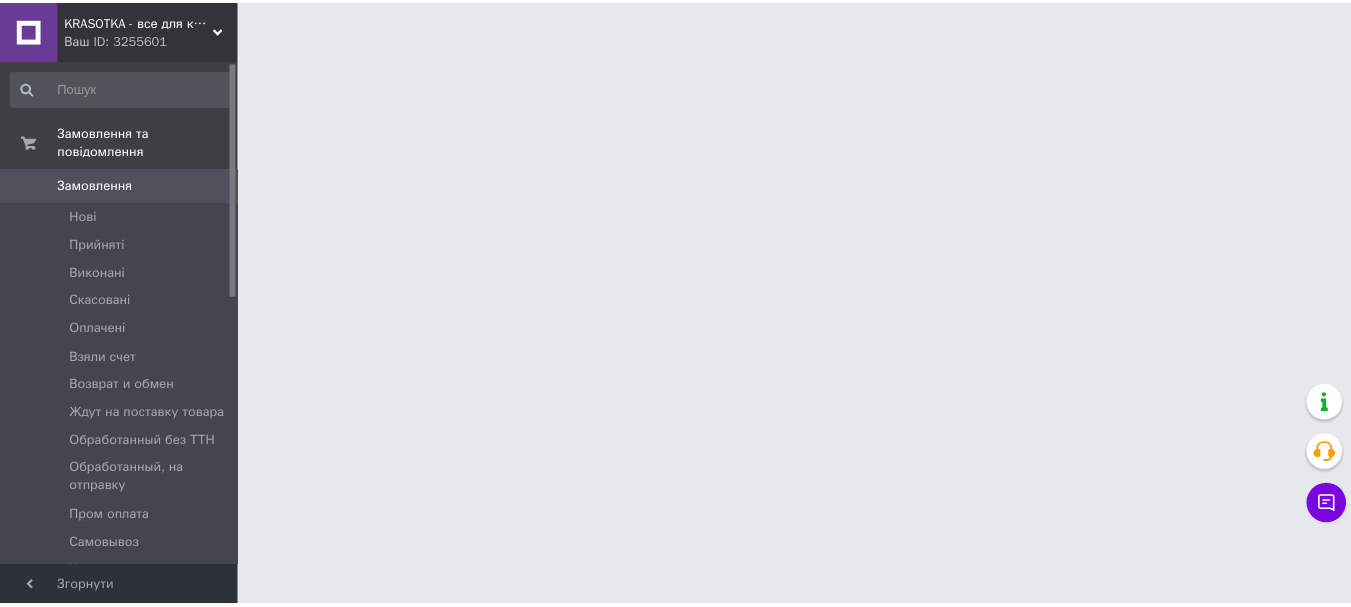 scroll, scrollTop: 0, scrollLeft: 0, axis: both 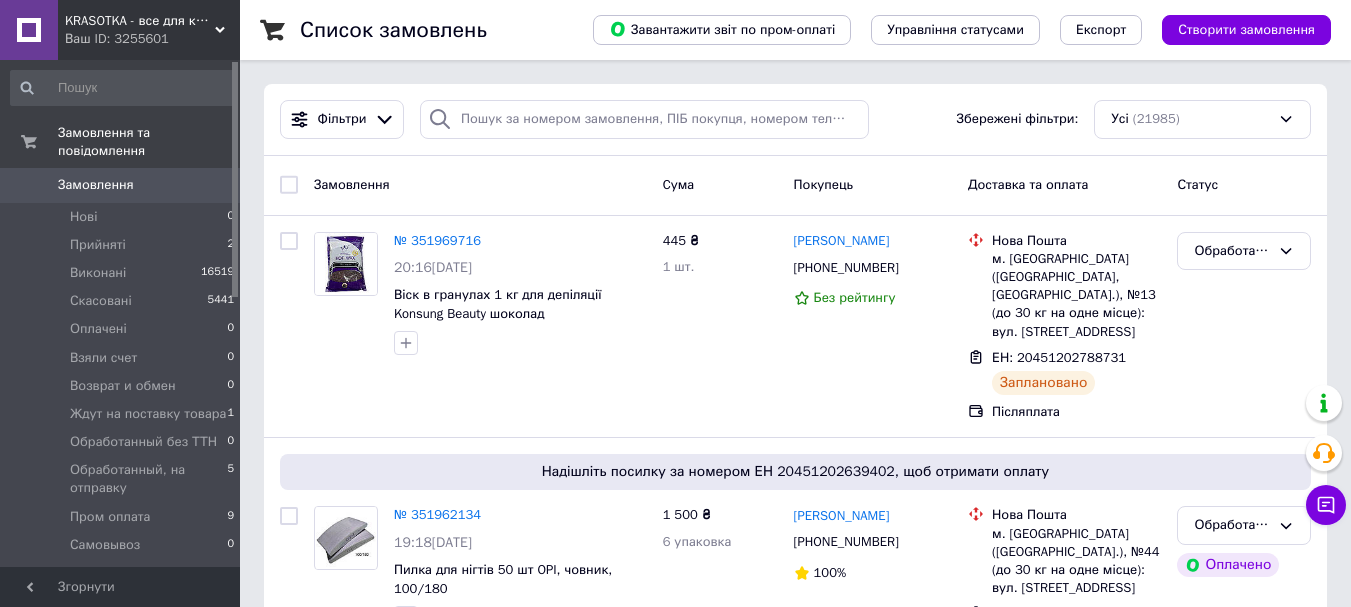 click on "KRASOTKA - все для краси" at bounding box center [140, 21] 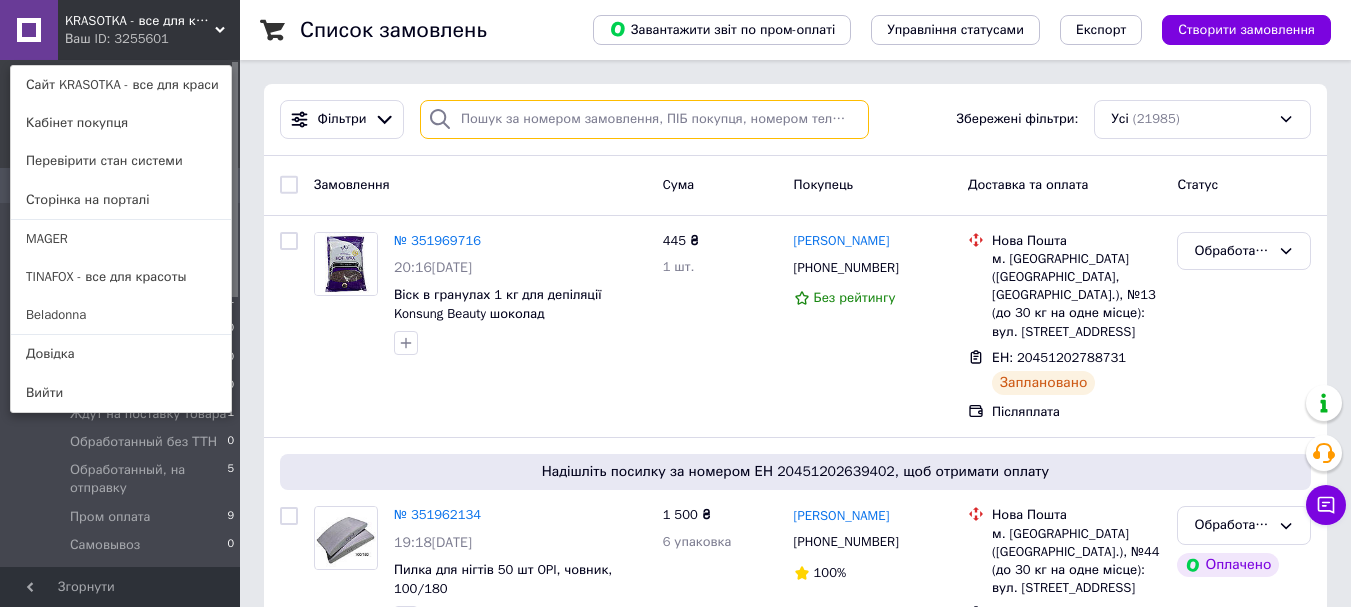 click at bounding box center [644, 119] 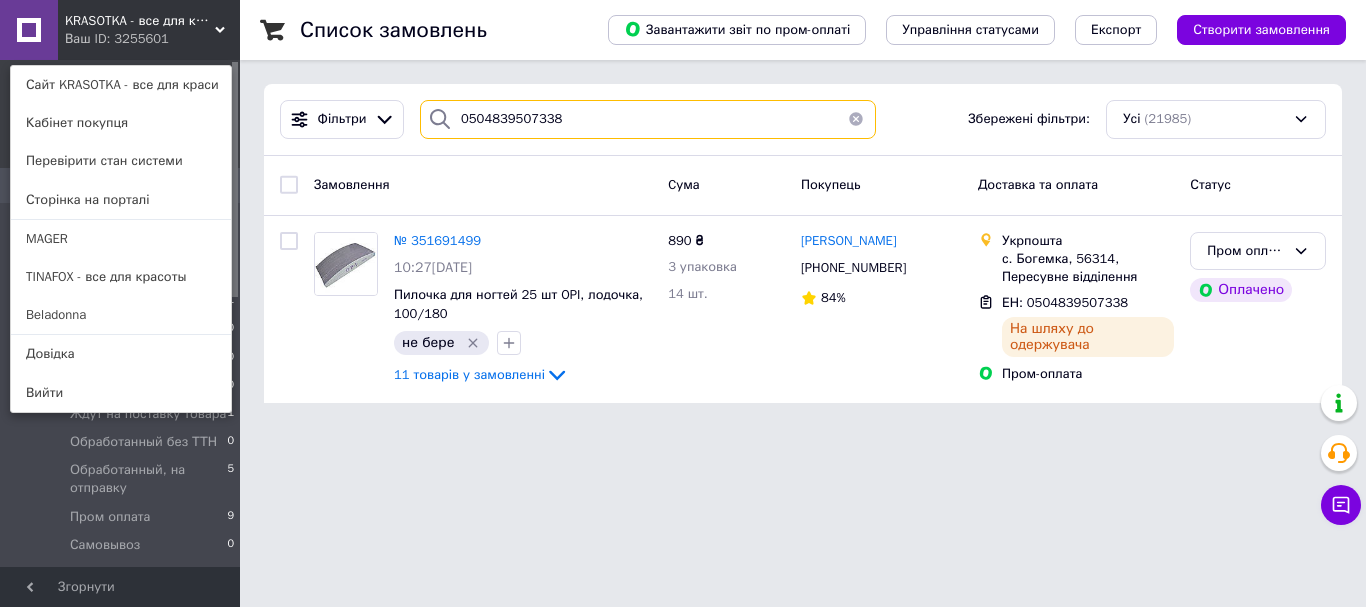type on "0504839507338" 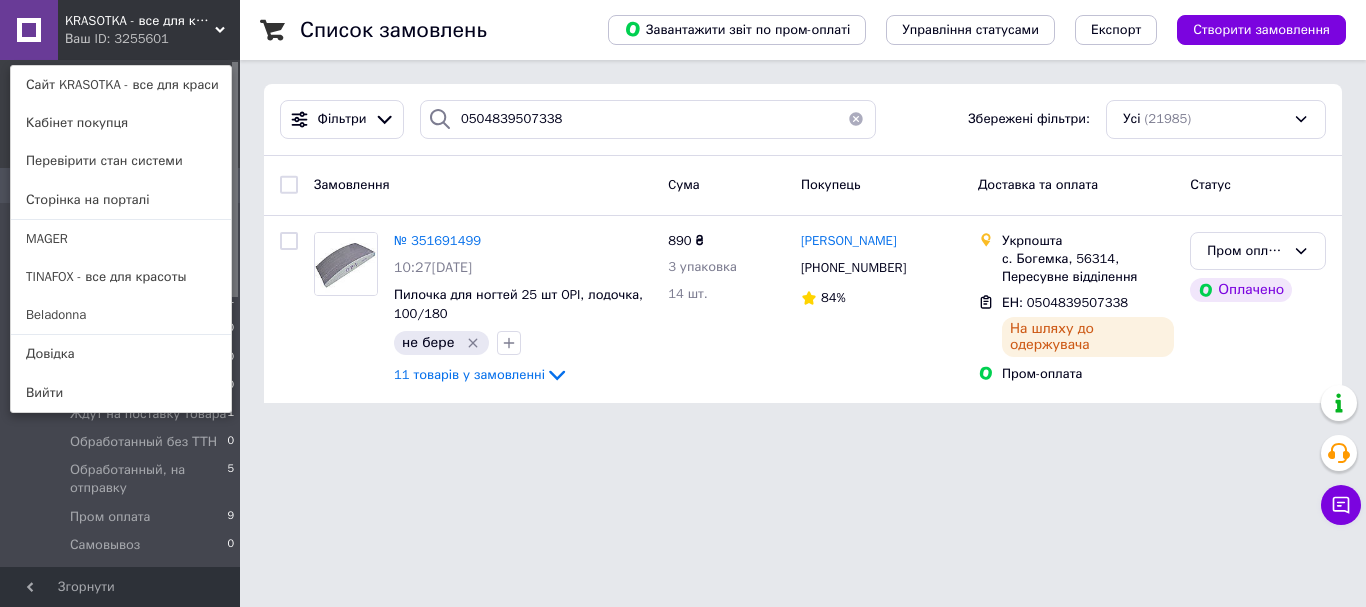 click on "Ваш ID: 3255601" at bounding box center [107, 39] 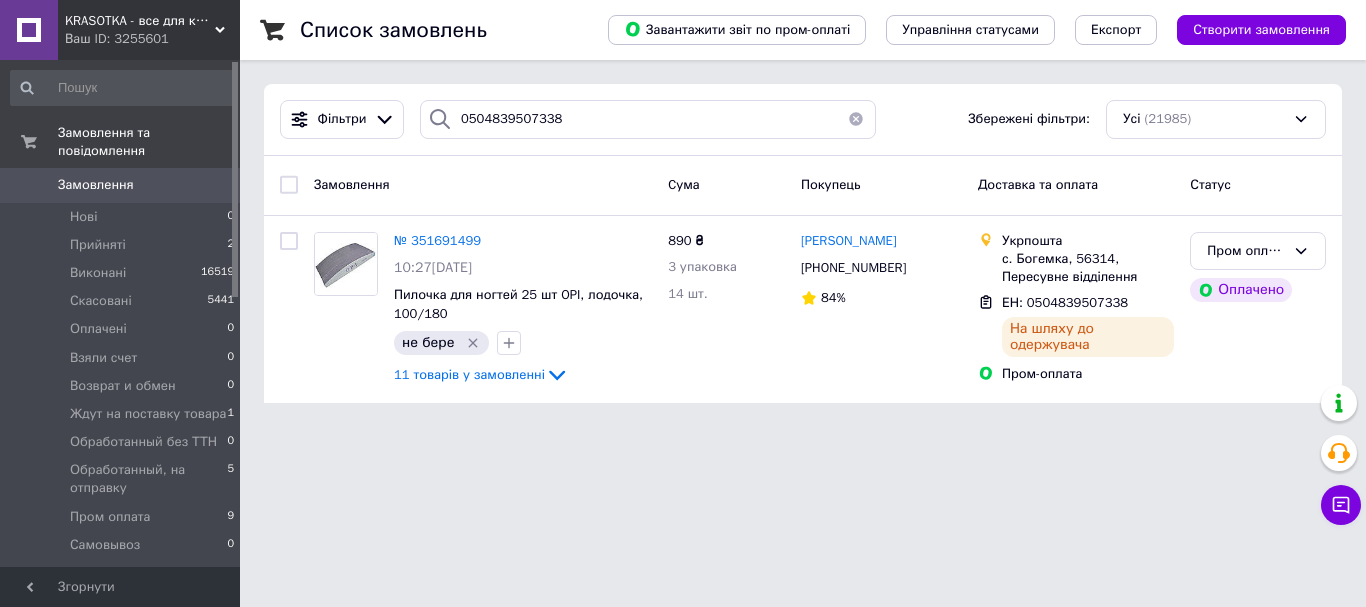 click on "Замовлення 0" at bounding box center [123, 185] 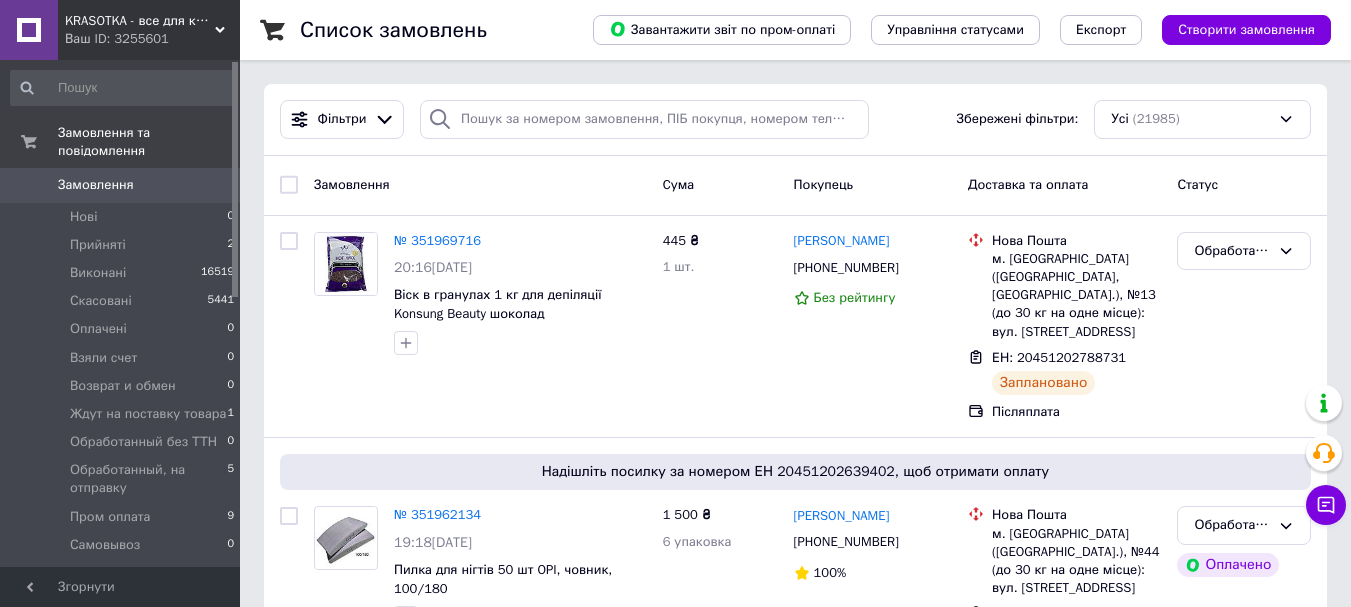 click on "KRASOTKA - все для краси Ваш ID: 3255601" at bounding box center (149, 30) 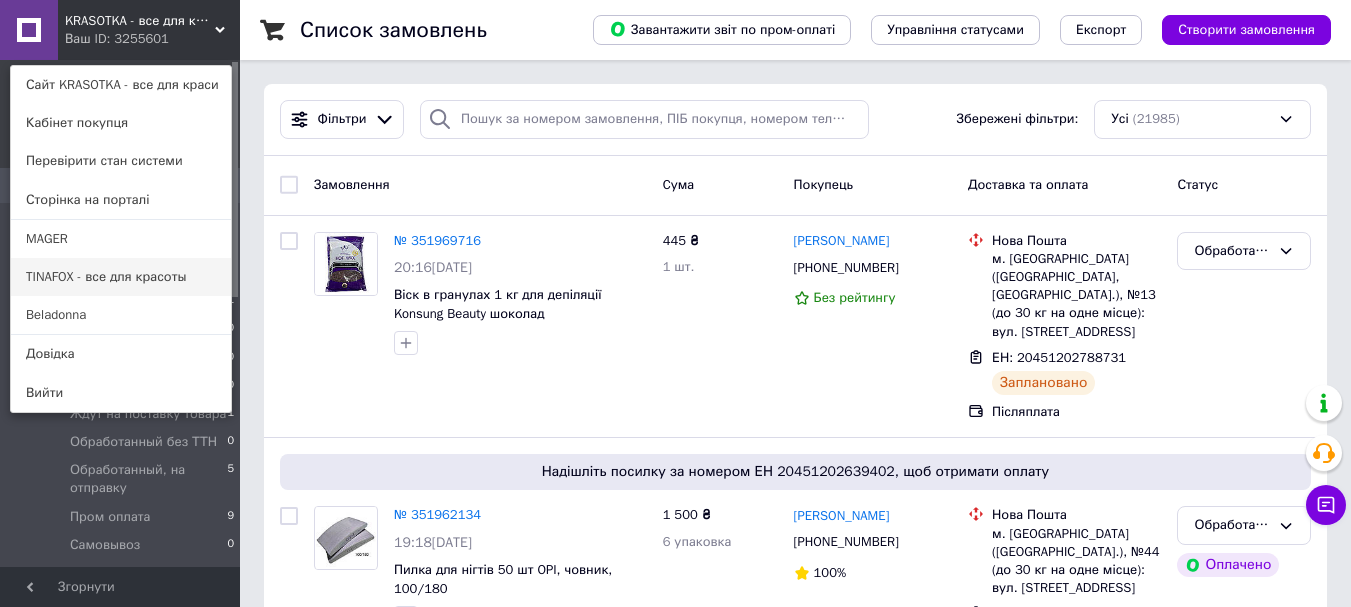 click on "TINAFOX - все для красоты" at bounding box center [121, 277] 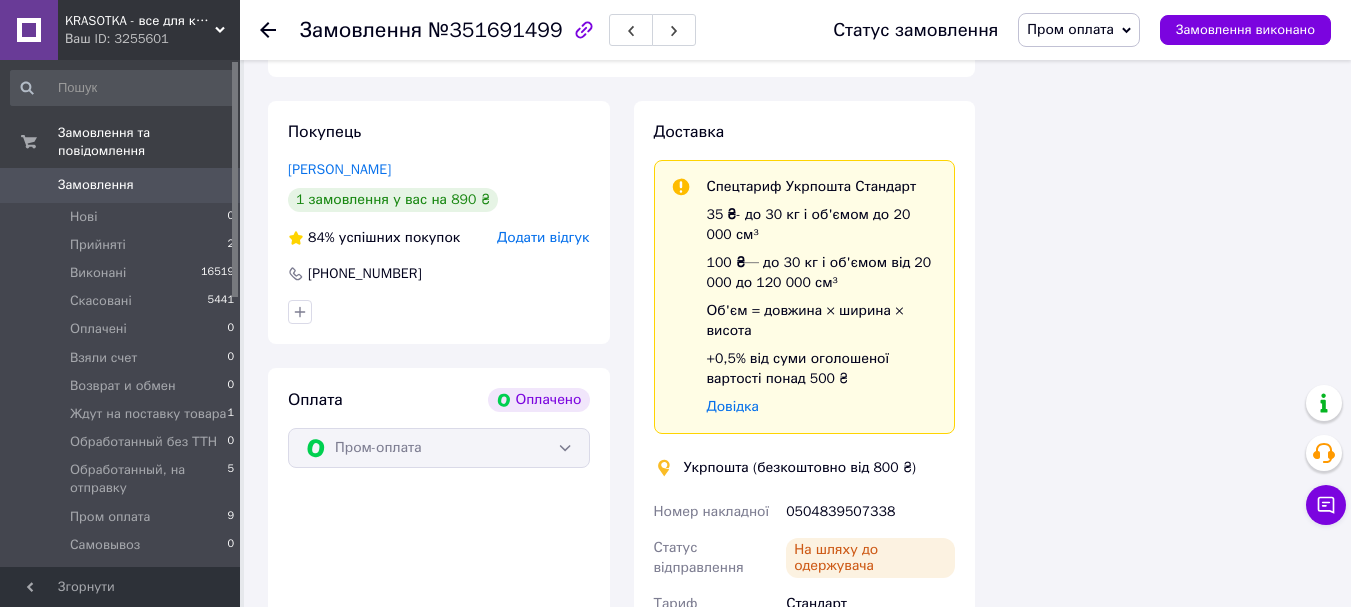 scroll, scrollTop: 2000, scrollLeft: 0, axis: vertical 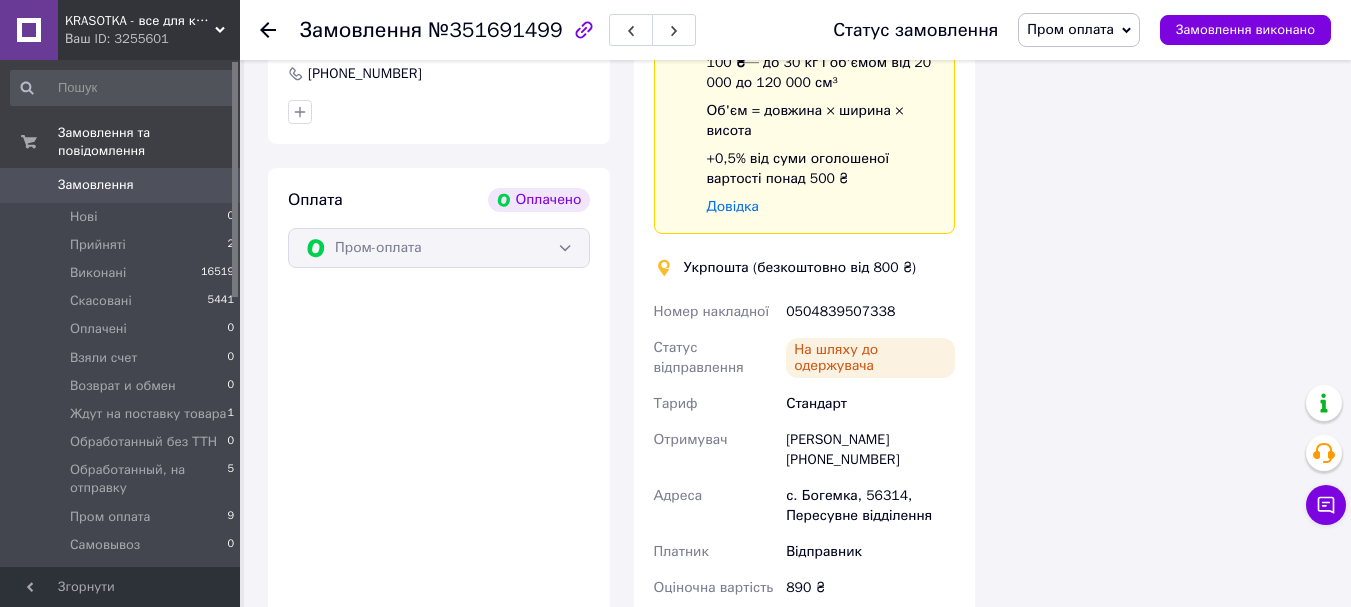 click on "0504839507338" at bounding box center [870, 312] 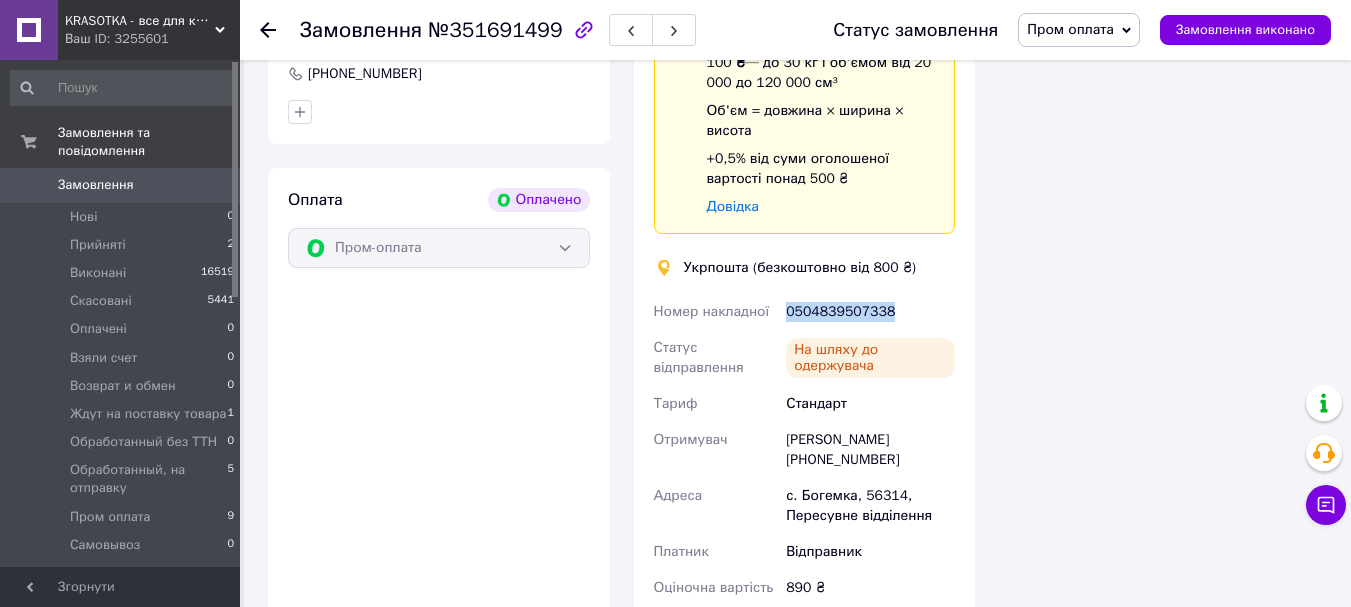click on "0504839507338" at bounding box center [870, 312] 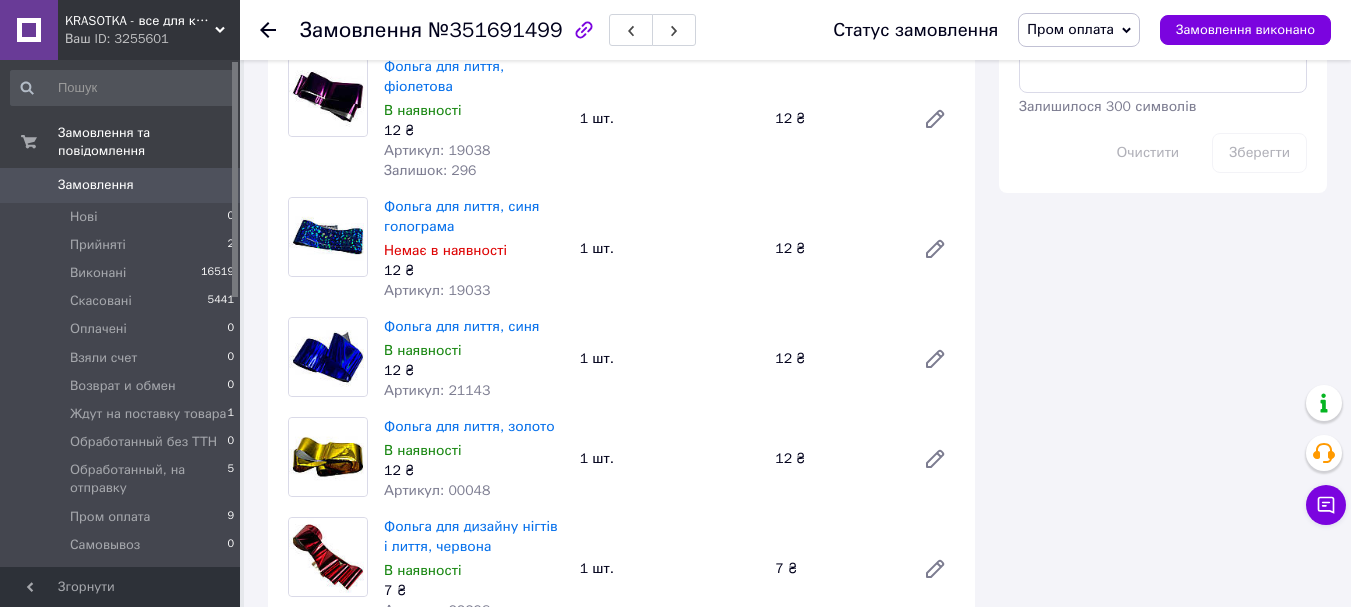 scroll, scrollTop: 700, scrollLeft: 0, axis: vertical 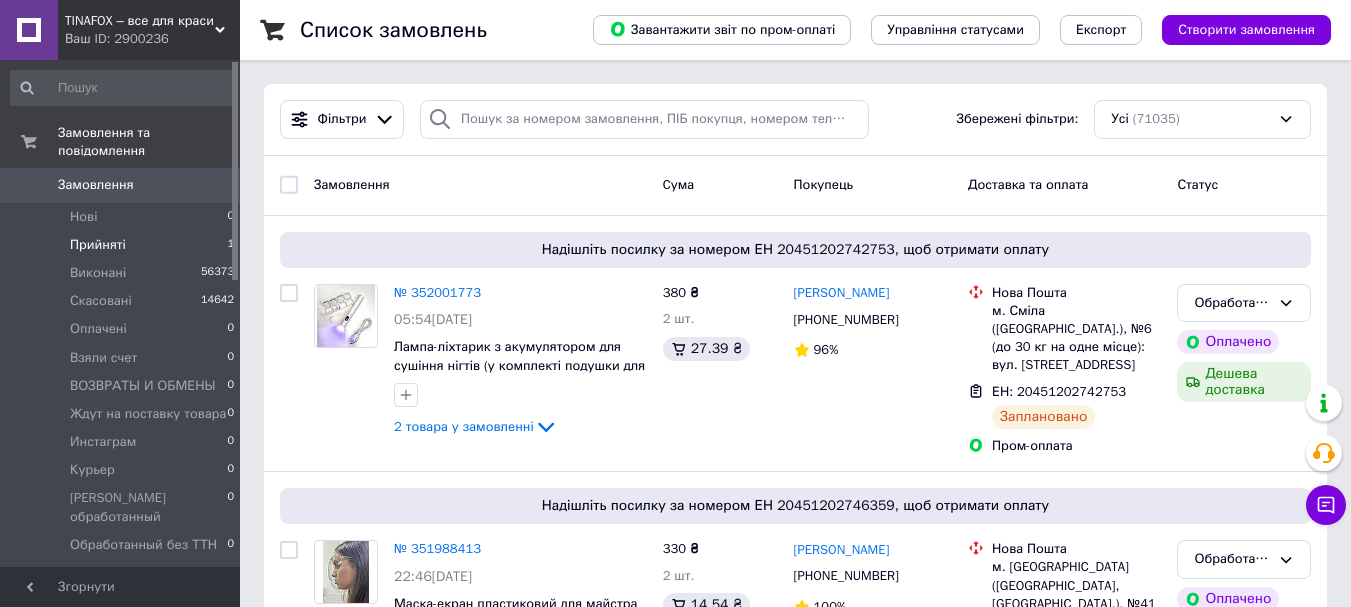 click on "Прийняті" at bounding box center (98, 245) 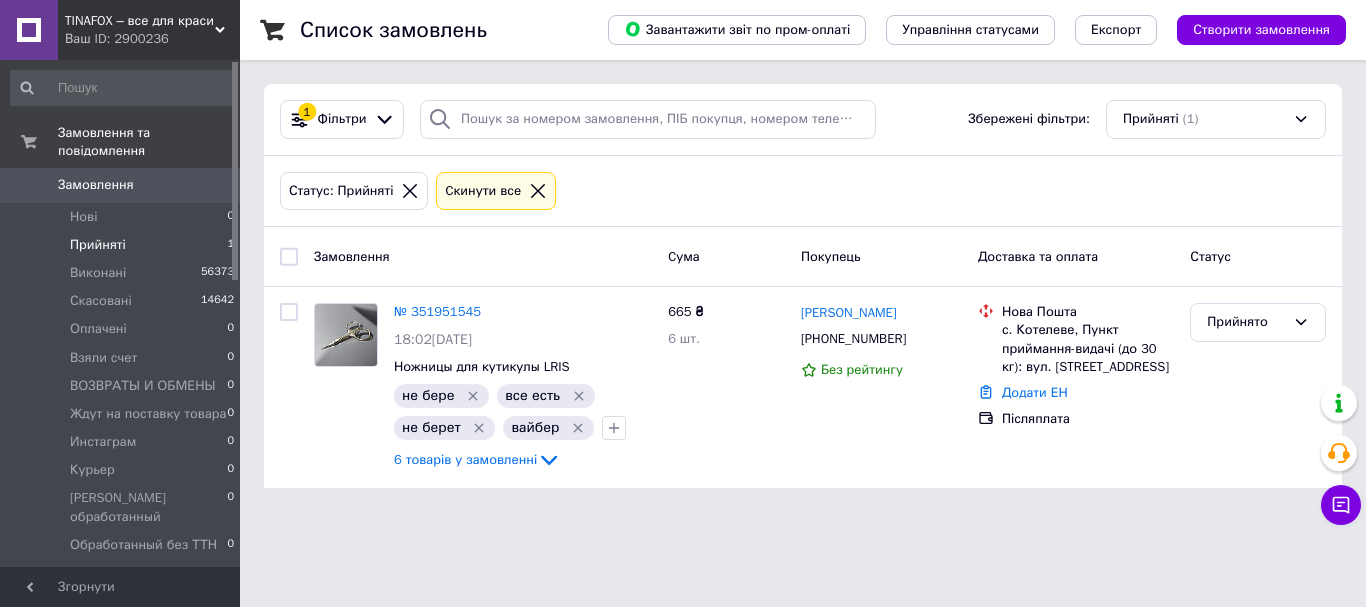 click on "Ваш ID: 2900236" at bounding box center [152, 39] 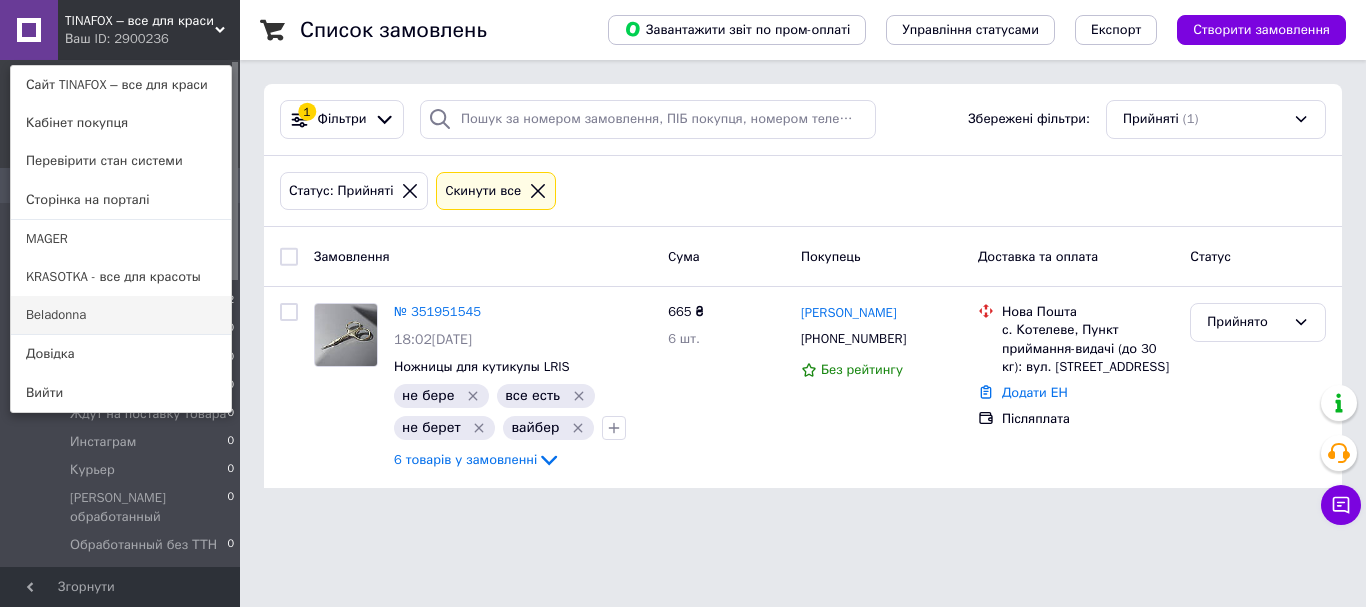 click on "Beladonna" at bounding box center [121, 315] 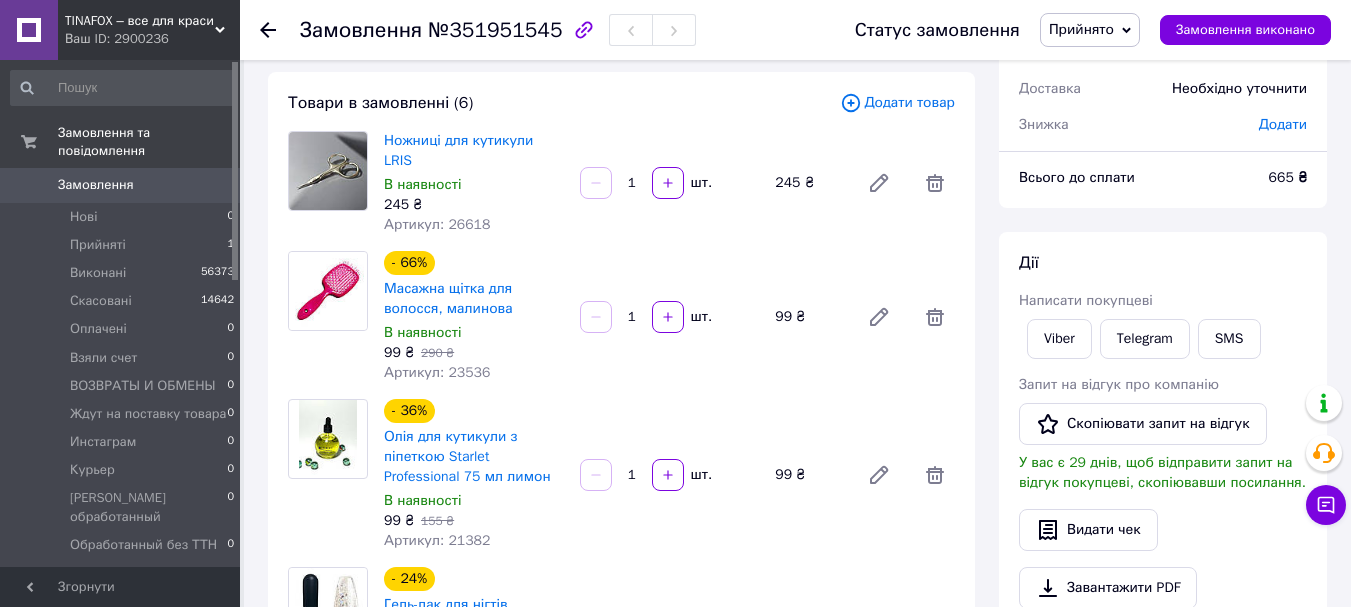 scroll, scrollTop: 0, scrollLeft: 0, axis: both 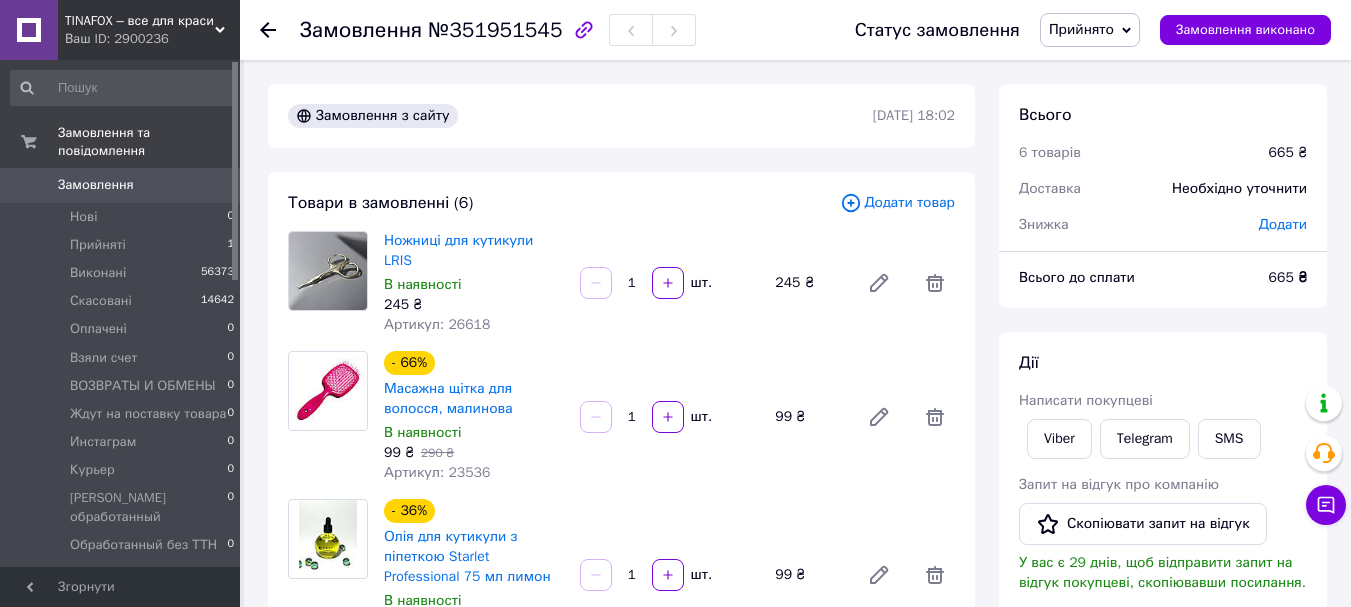 click on "Додати" at bounding box center [1283, 224] 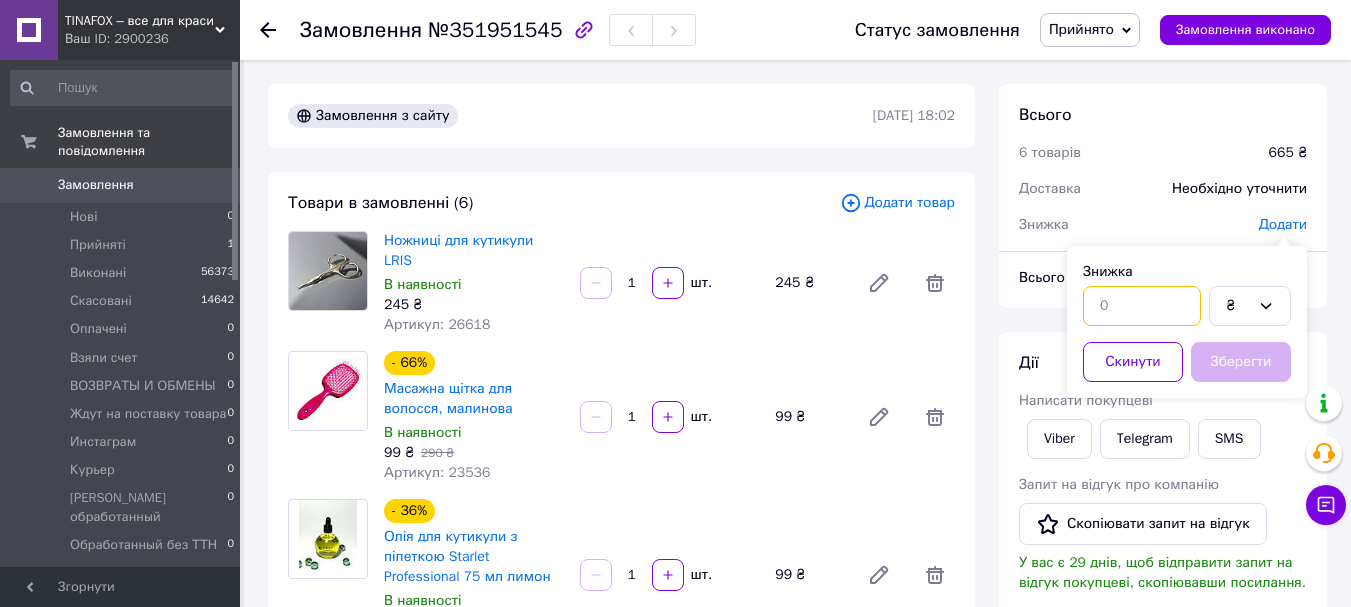 click at bounding box center [1142, 306] 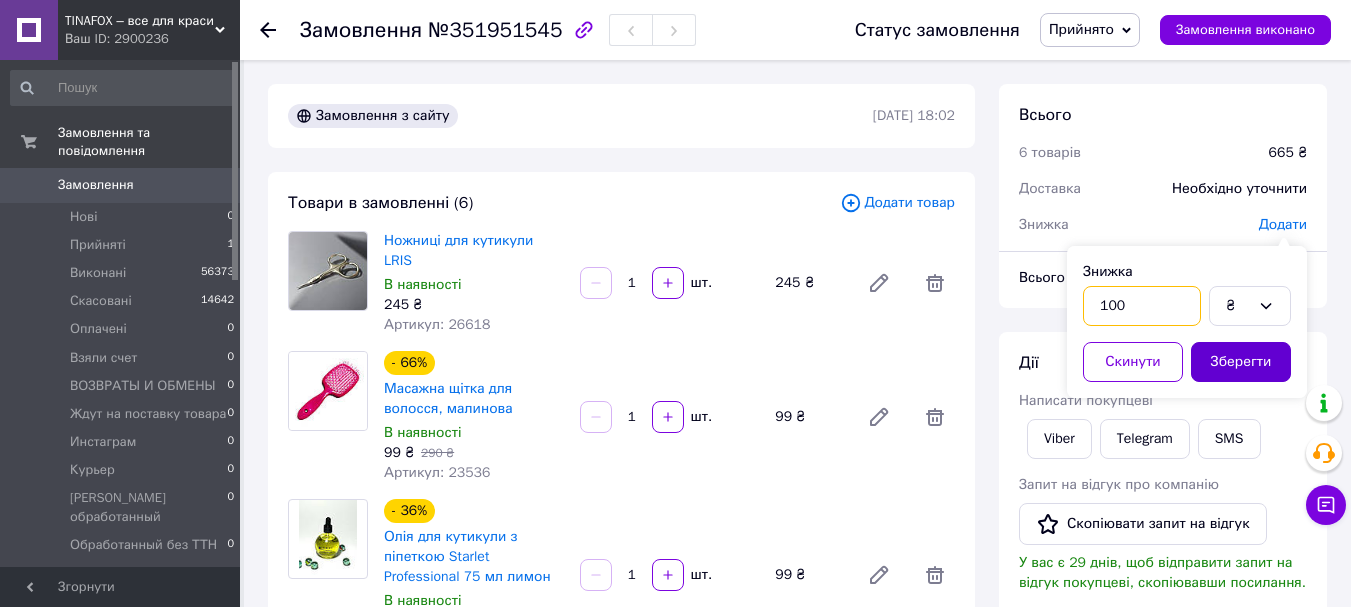 type on "100" 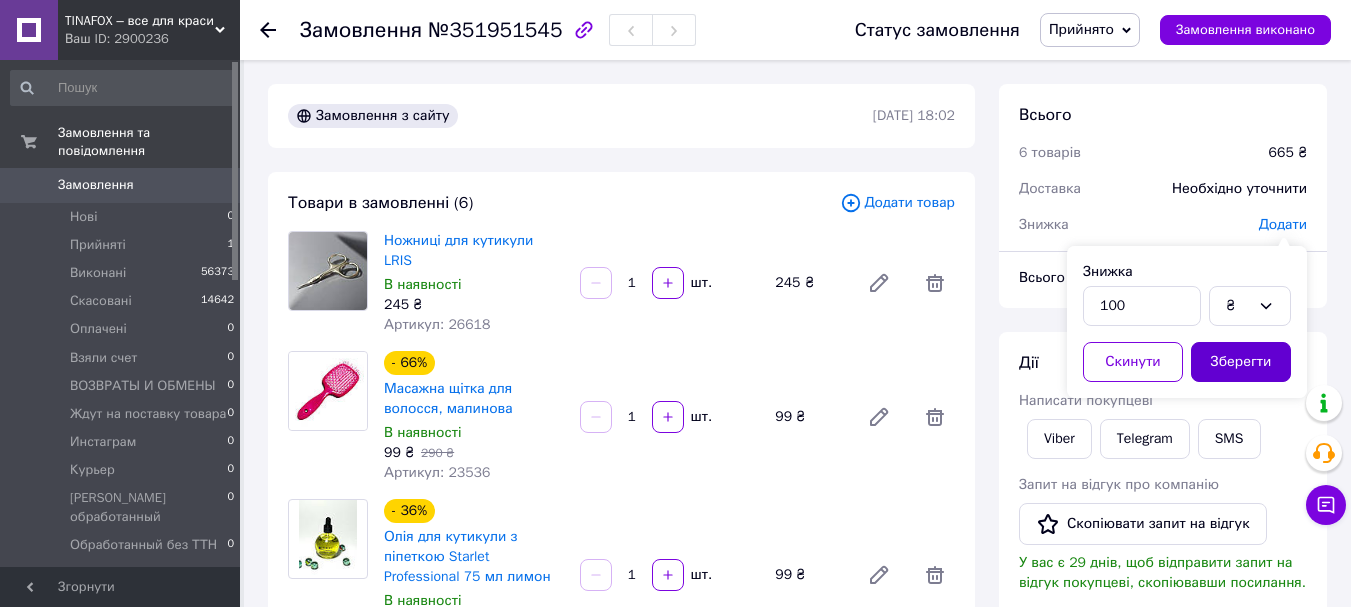 click on "Зберегти" at bounding box center [1241, 362] 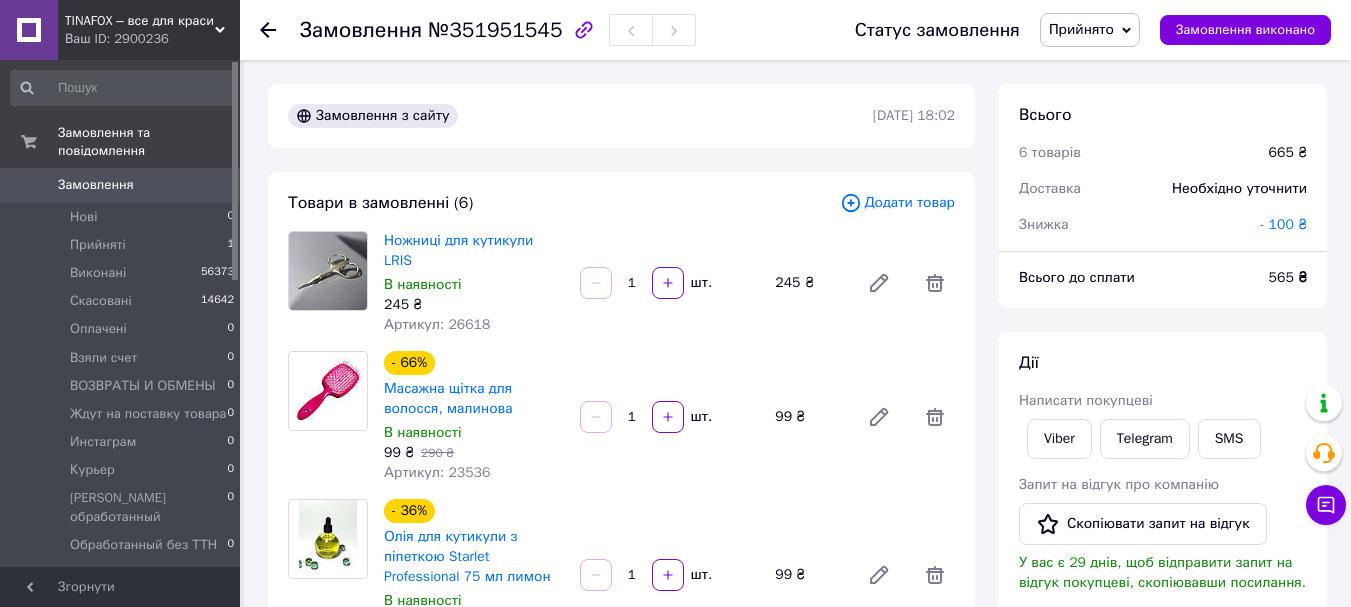 click on "Прийнято" at bounding box center [1090, 30] 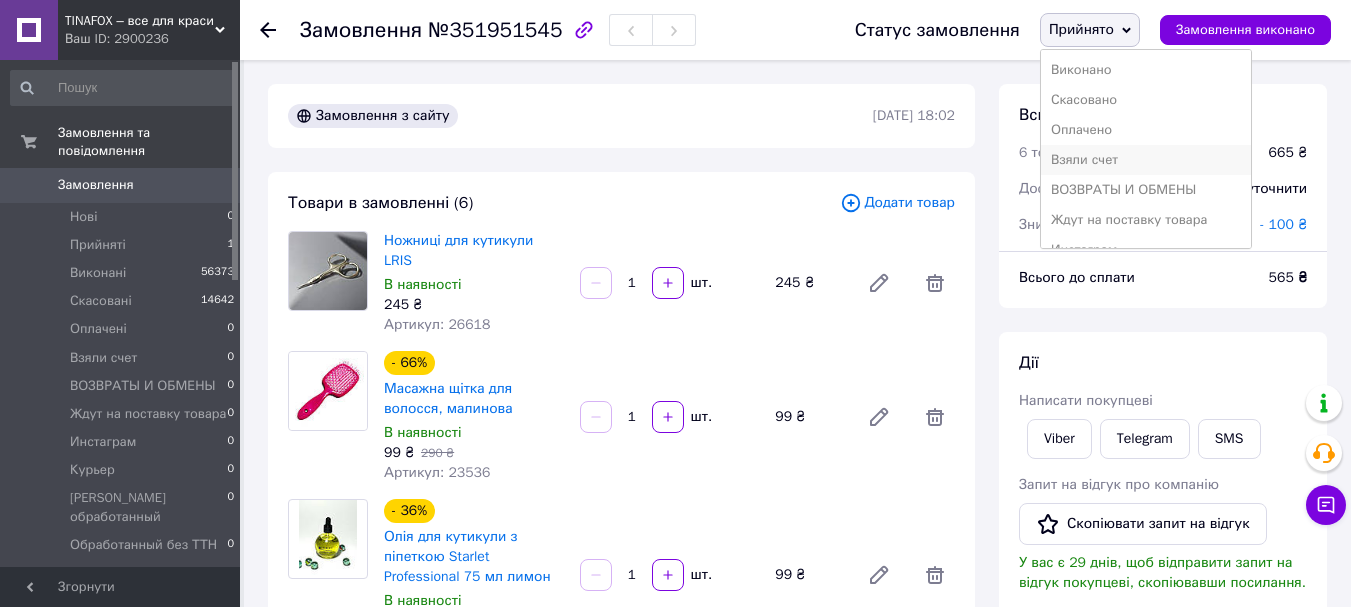 click on "Взяли счет" at bounding box center [1146, 160] 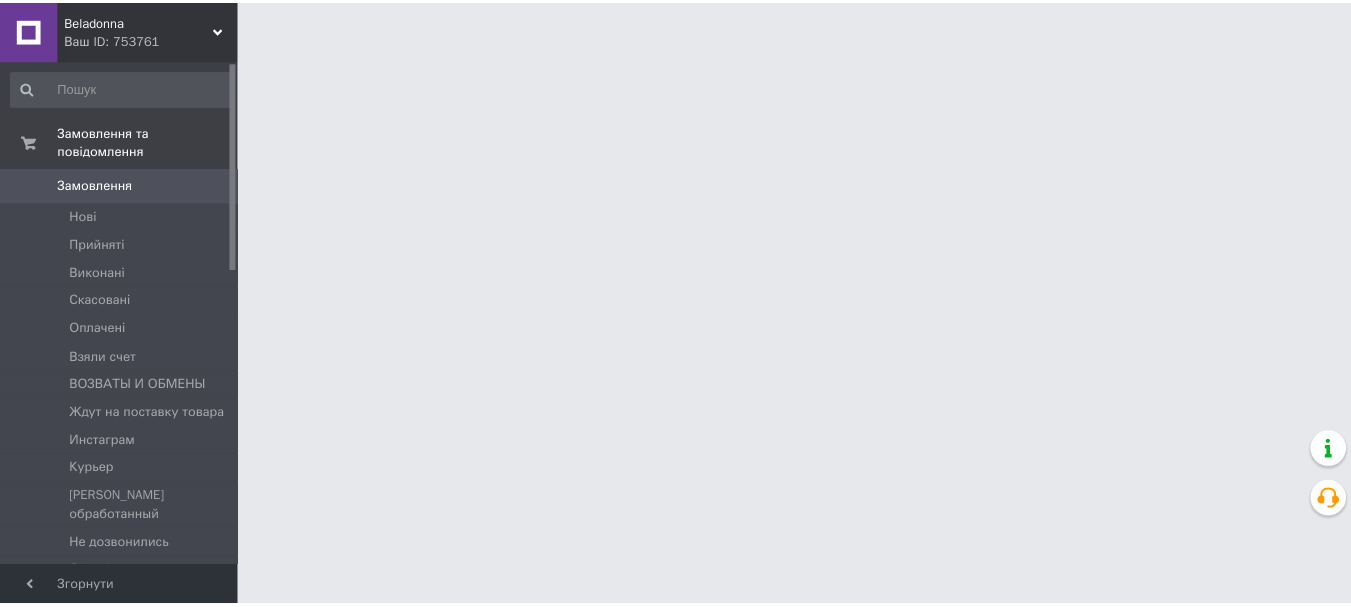 scroll, scrollTop: 0, scrollLeft: 0, axis: both 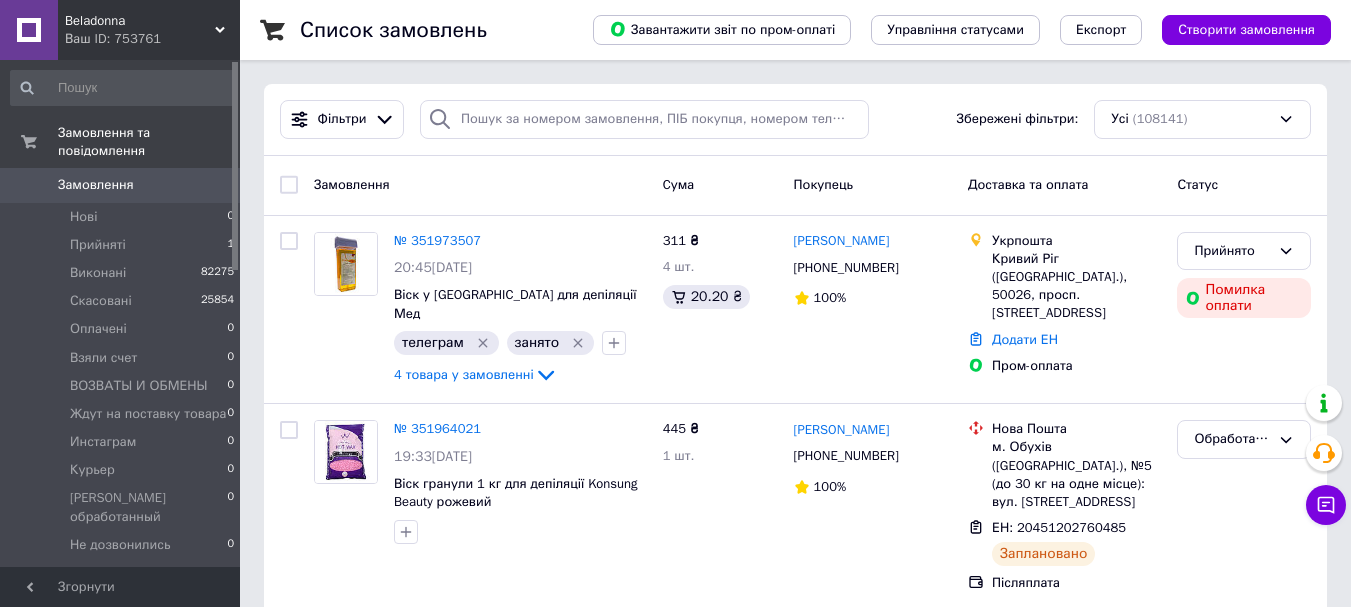 click on "Beladonna" at bounding box center (140, 21) 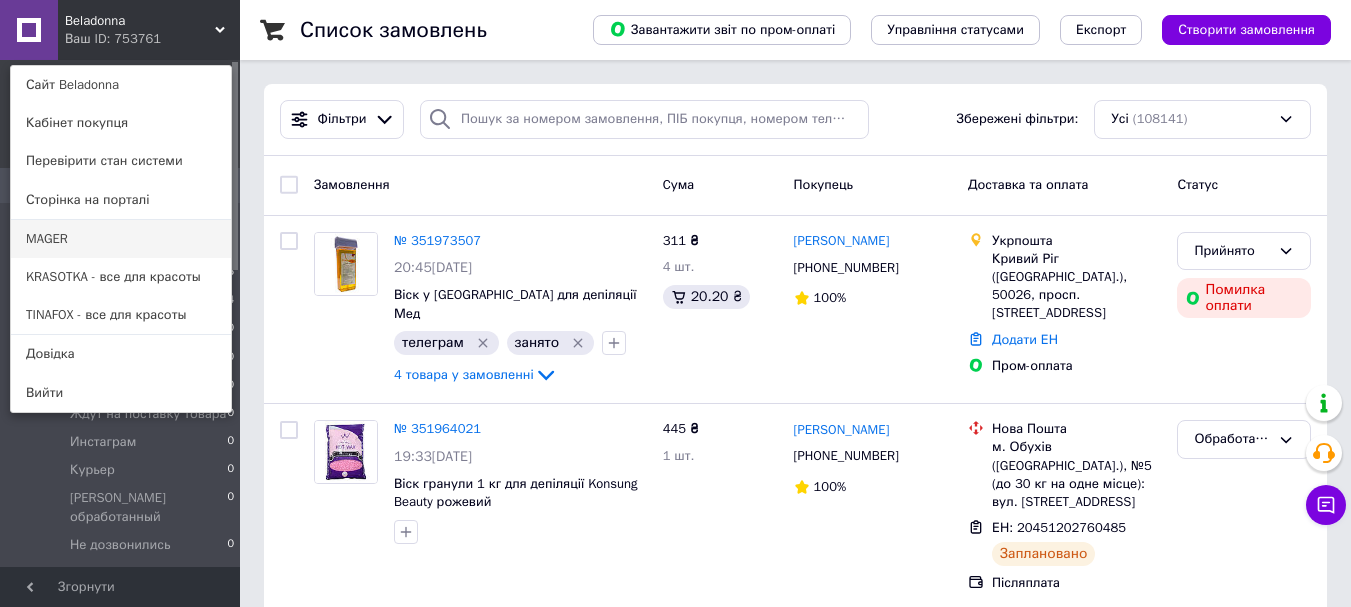 click on "MAGER" at bounding box center [121, 239] 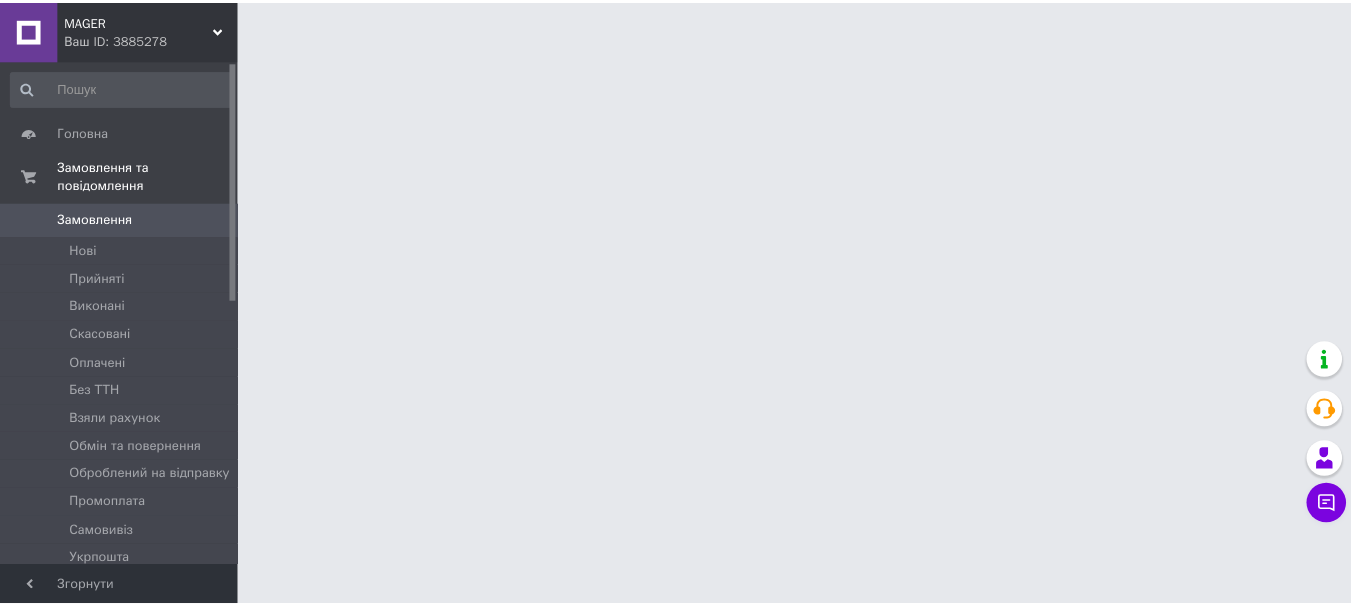 scroll, scrollTop: 0, scrollLeft: 0, axis: both 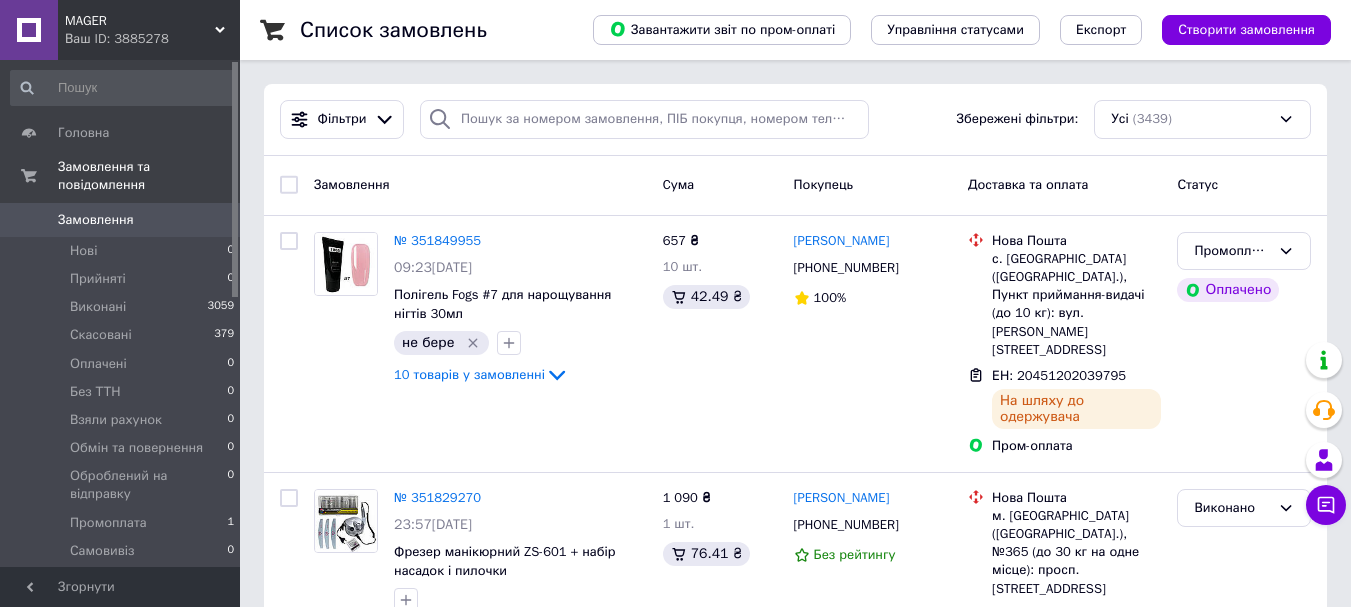 click on "MAGER" at bounding box center (140, 21) 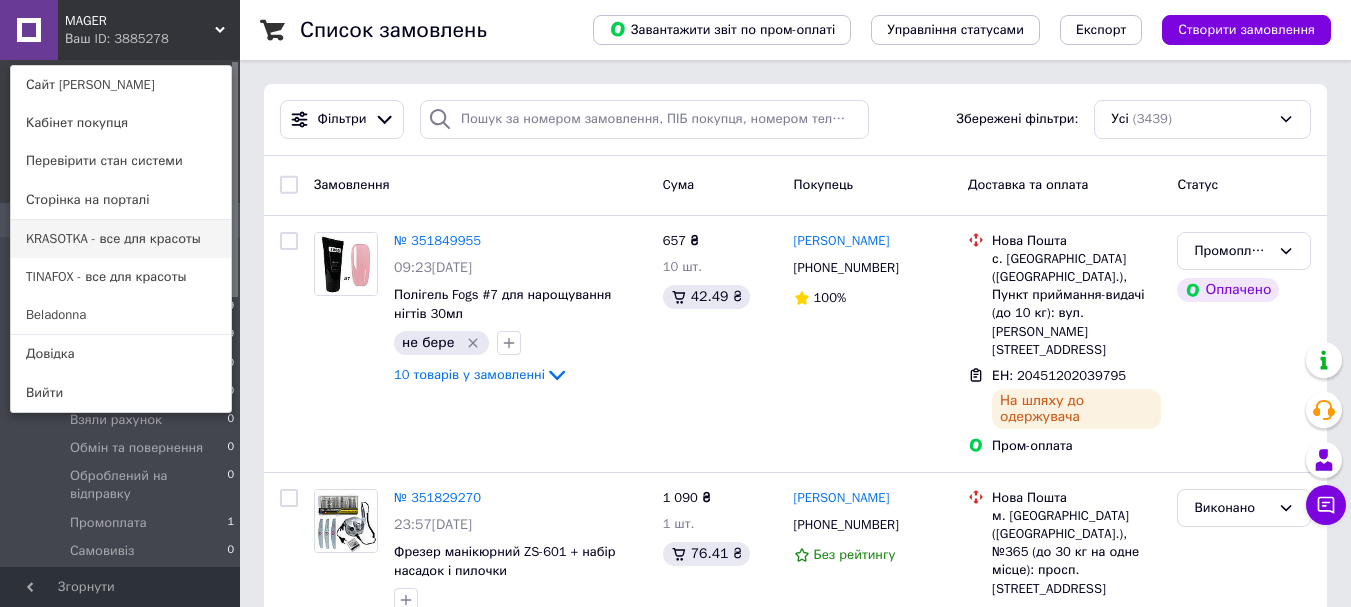 click on "KRASOTKA - все для красоты" at bounding box center (121, 239) 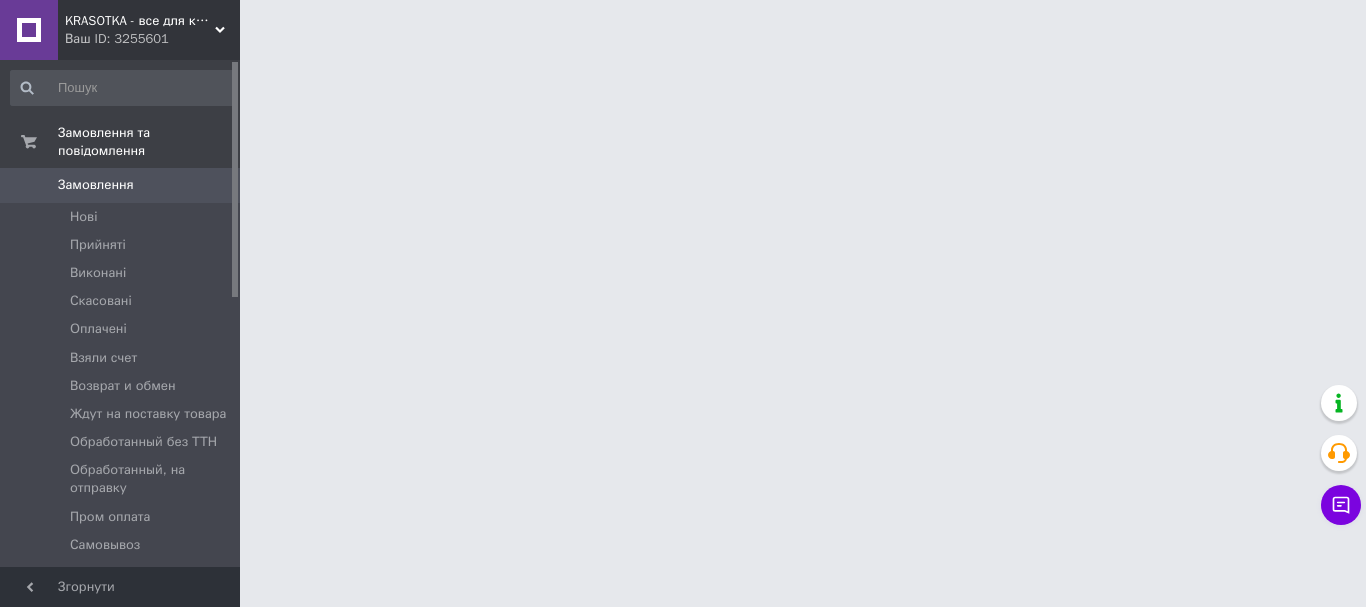 scroll, scrollTop: 0, scrollLeft: 0, axis: both 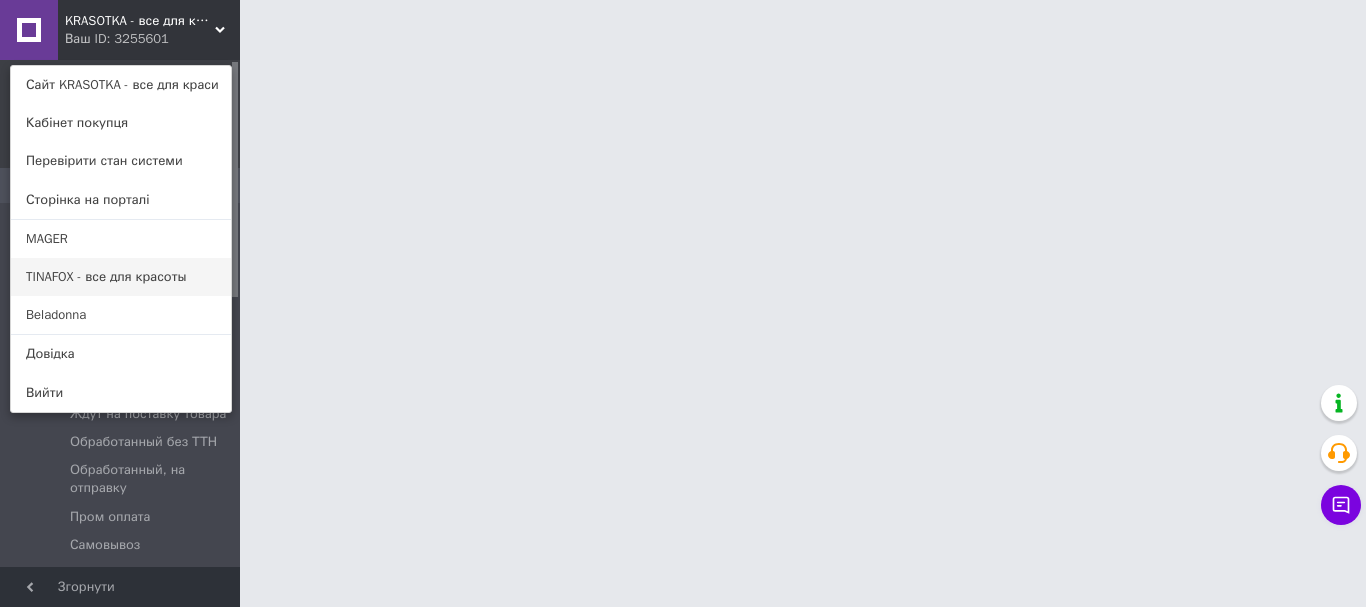 click on "TINAFOX - все для красоты" at bounding box center (121, 277) 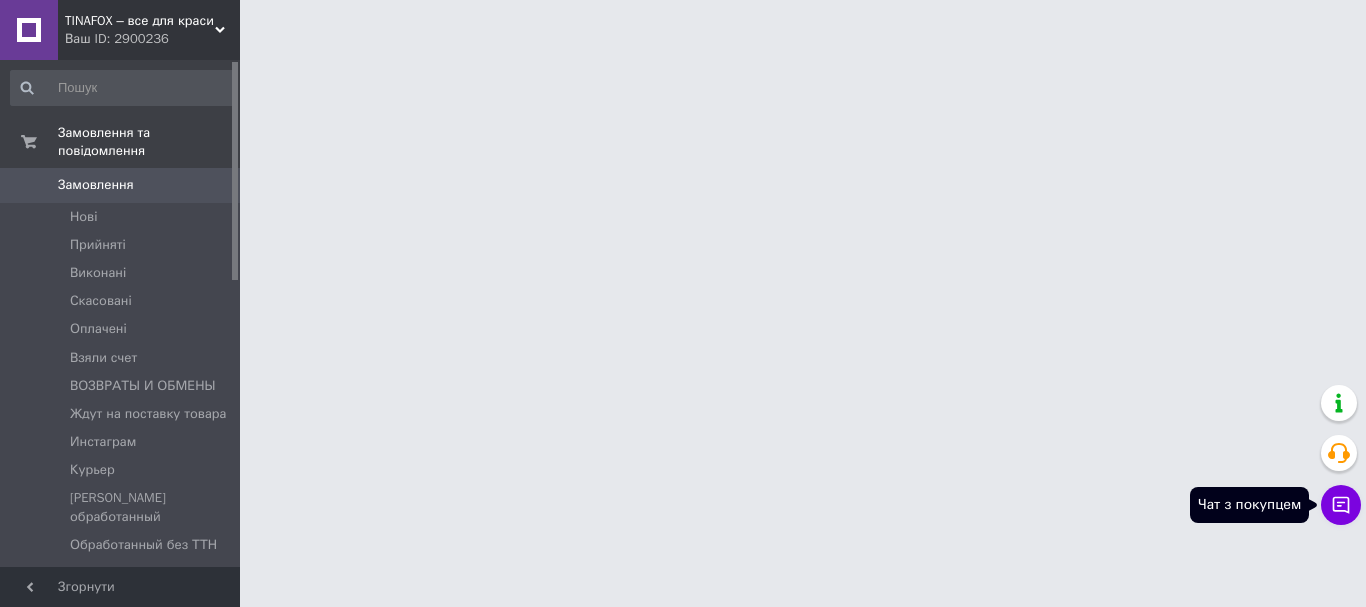 scroll, scrollTop: 0, scrollLeft: 0, axis: both 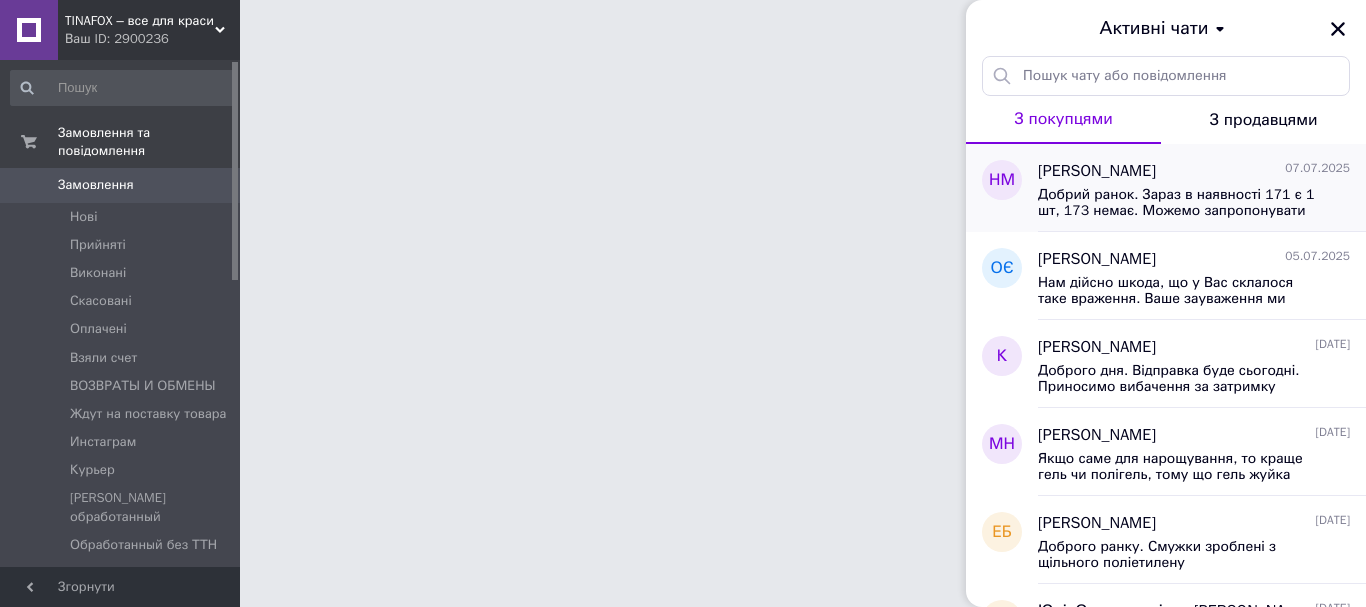 click on "Добрий ранок. Зараз в наявності 171 є 1 шт, 173 немає. Можемо запропонувати зачекати на поставку декілька днів" at bounding box center (1180, 203) 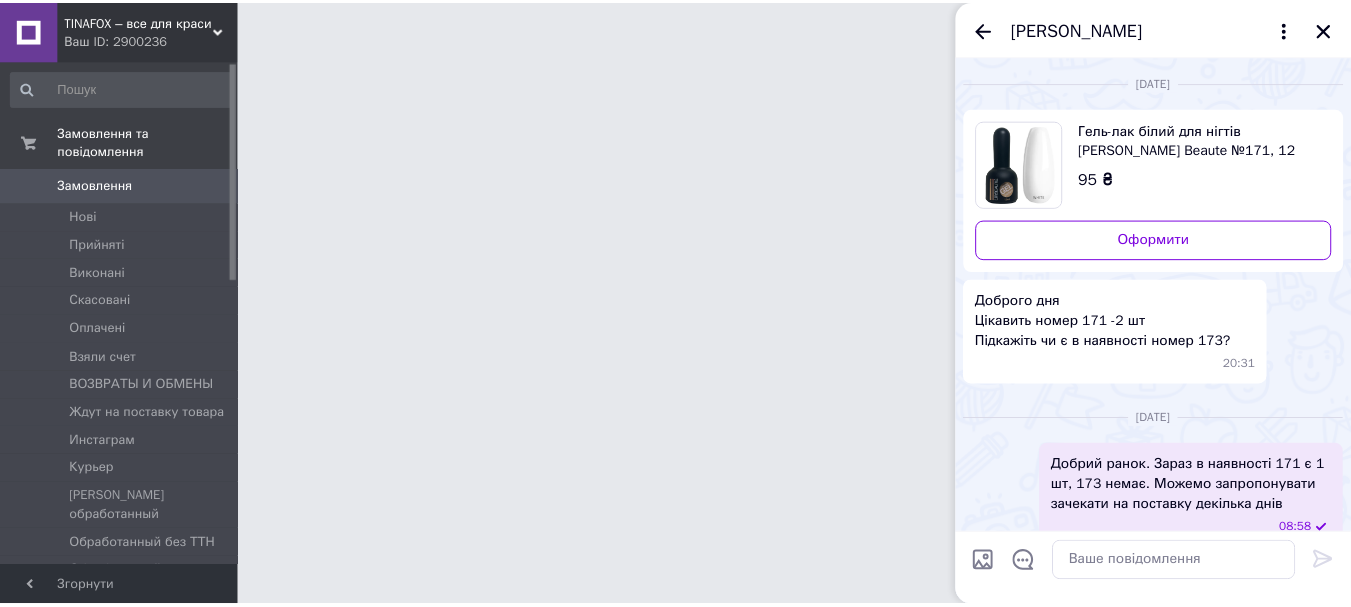 scroll, scrollTop: 24, scrollLeft: 0, axis: vertical 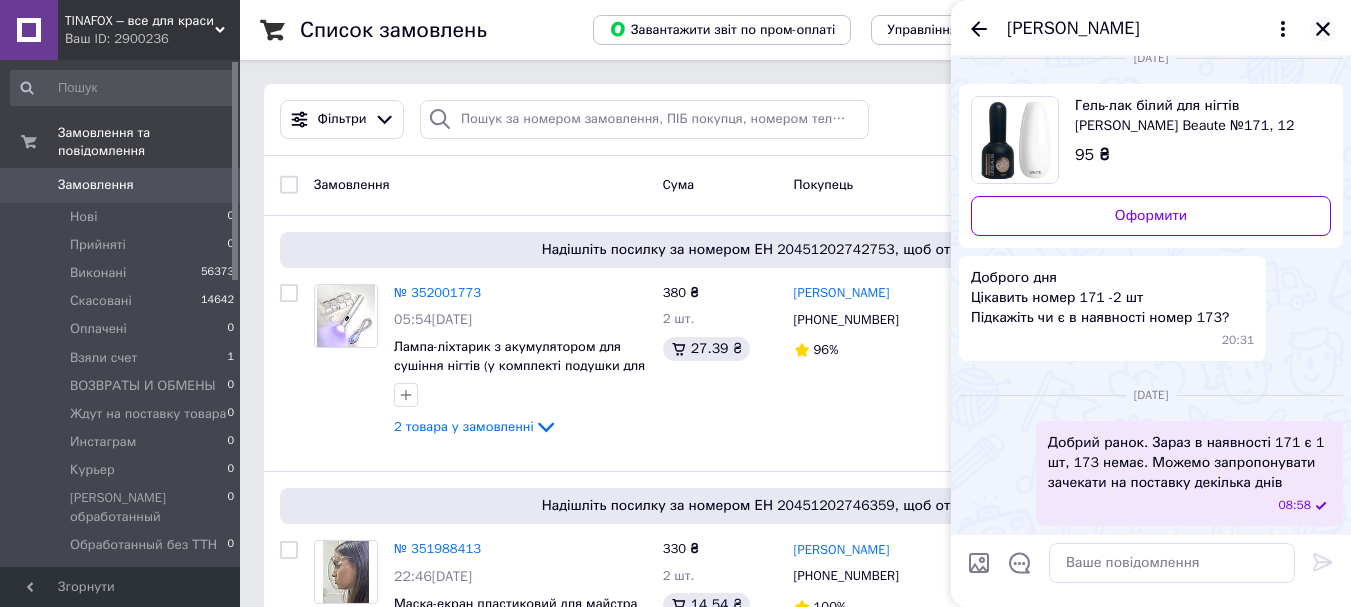 click 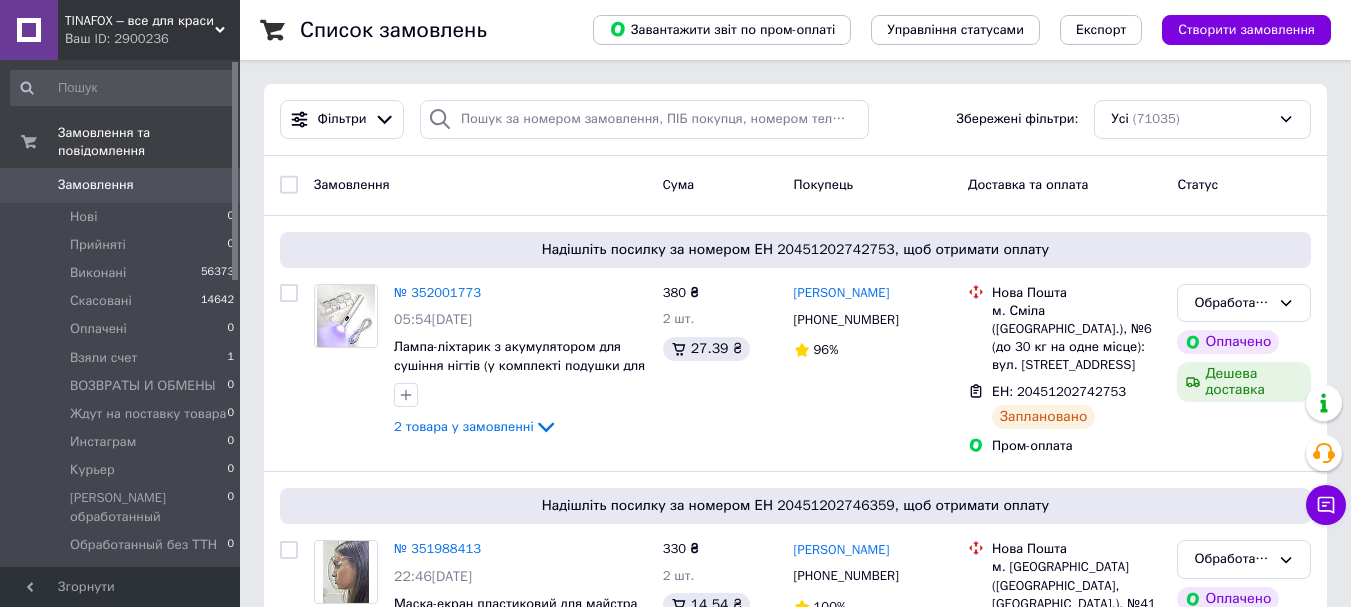 click on "TINAFOX – все для краси Ваш ID: 2900236" at bounding box center [149, 30] 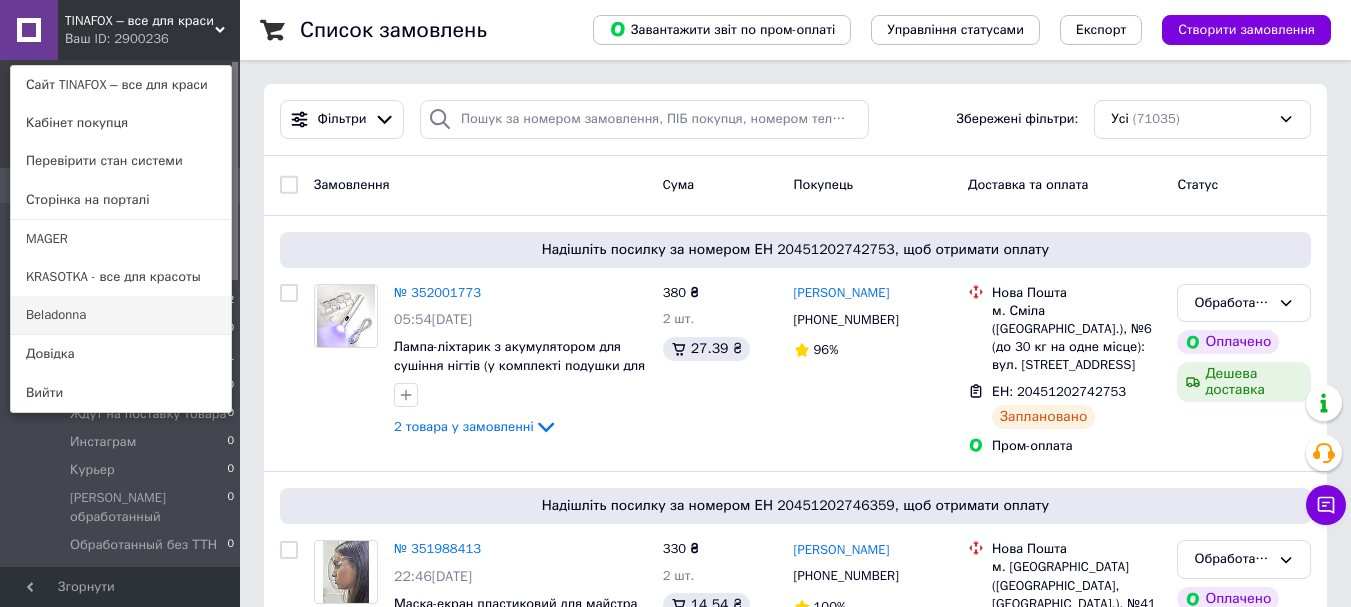 click on "Beladonna" at bounding box center (121, 315) 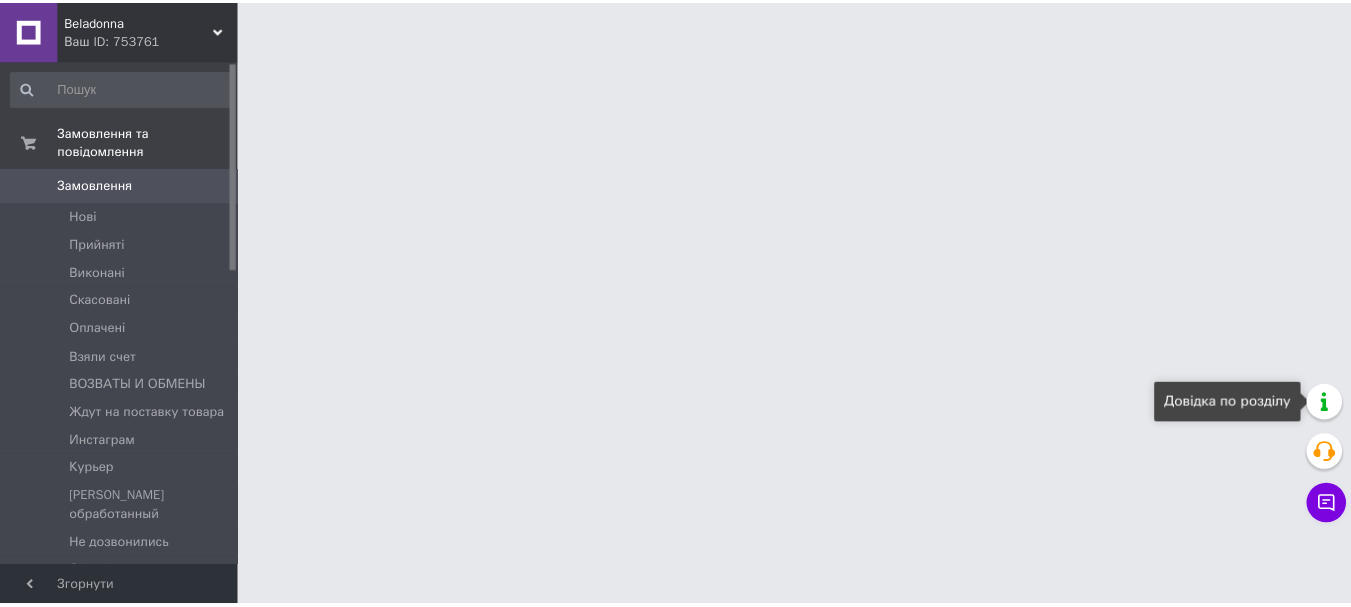 scroll, scrollTop: 0, scrollLeft: 0, axis: both 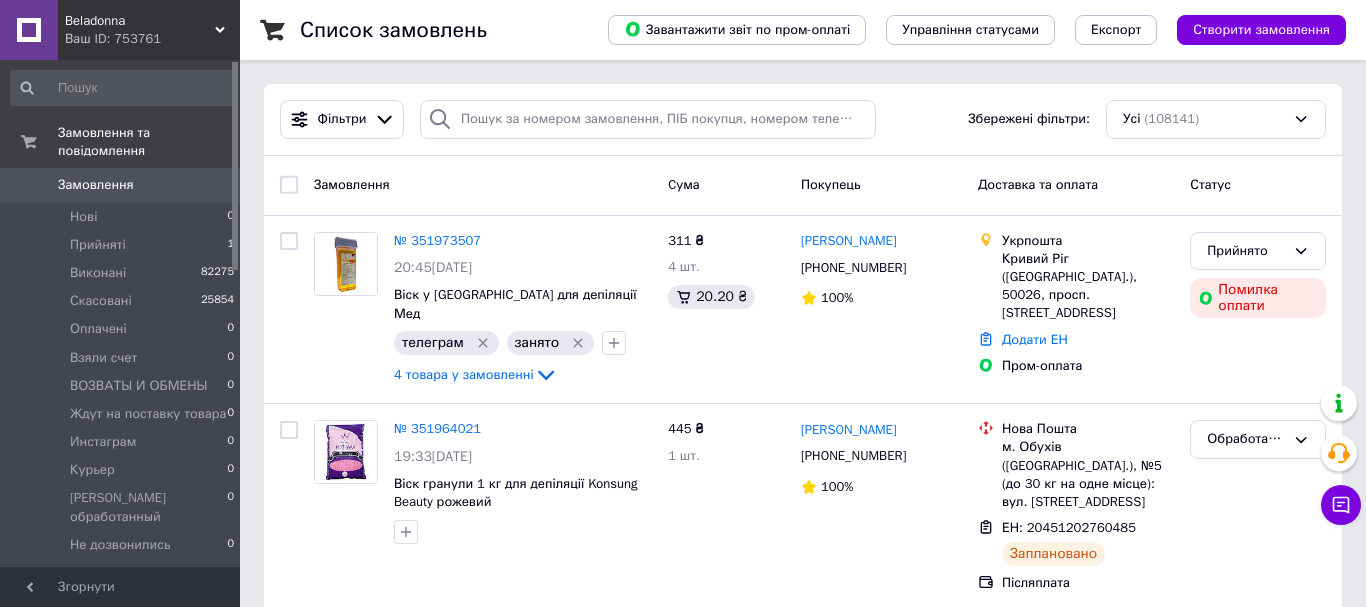 click 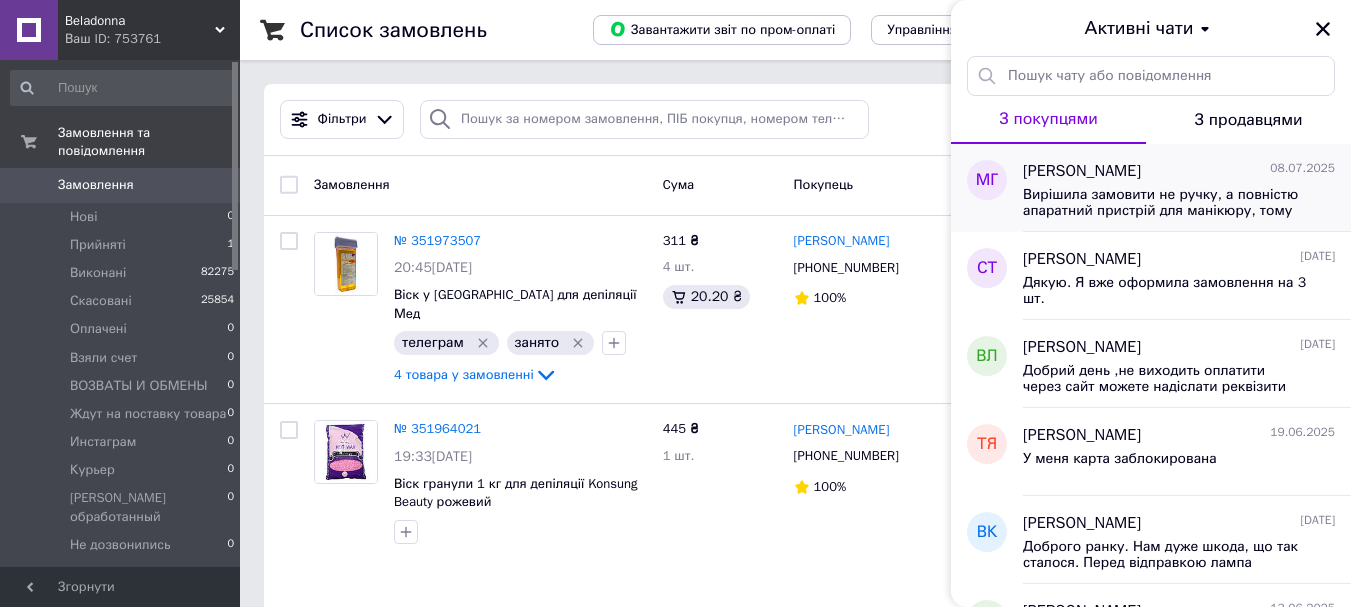 click on "Вирішила замовити не ручку, а повністю апаратний пристрій для манікюру, тому змінила своє рішення. Дякую за розуміння, вам теж хорошого дня🫶🏻" at bounding box center [1179, 201] 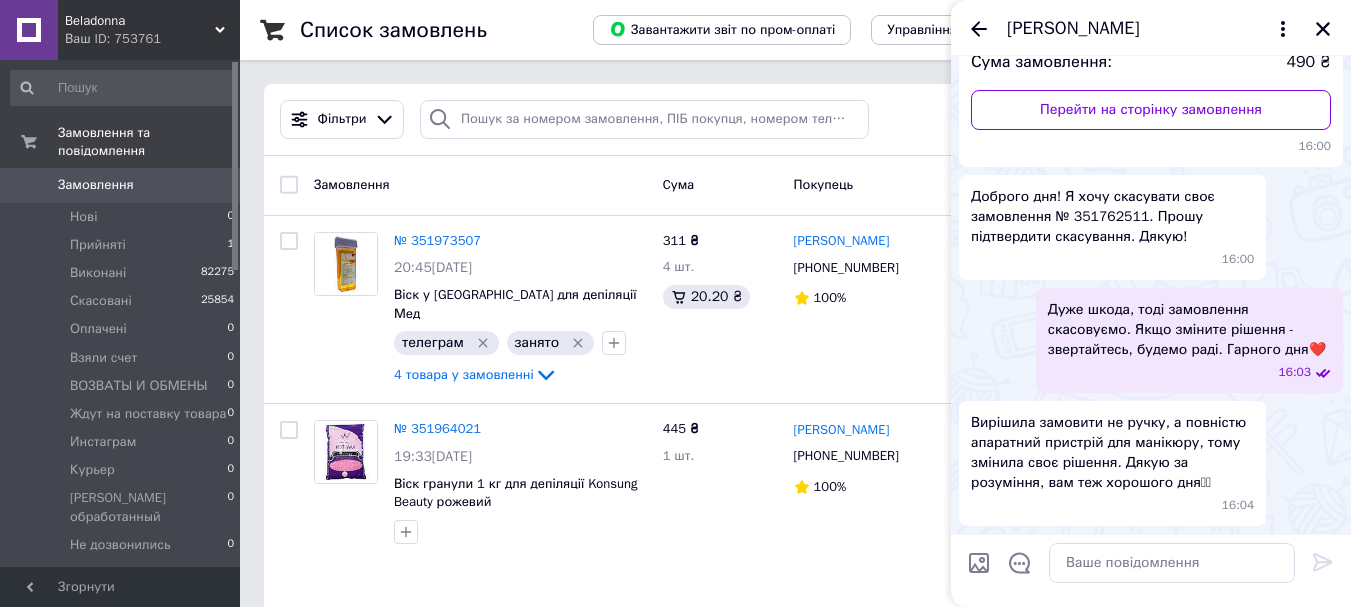scroll, scrollTop: 0, scrollLeft: 0, axis: both 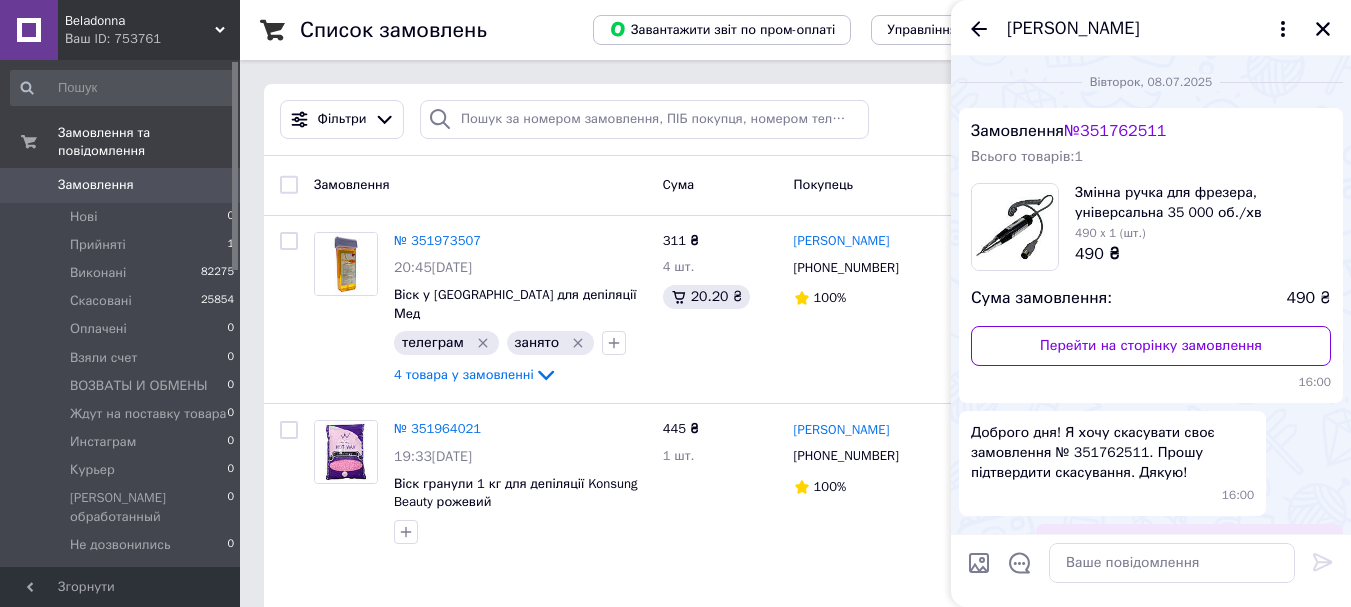 click on "Ваш ID: 753761" at bounding box center [152, 39] 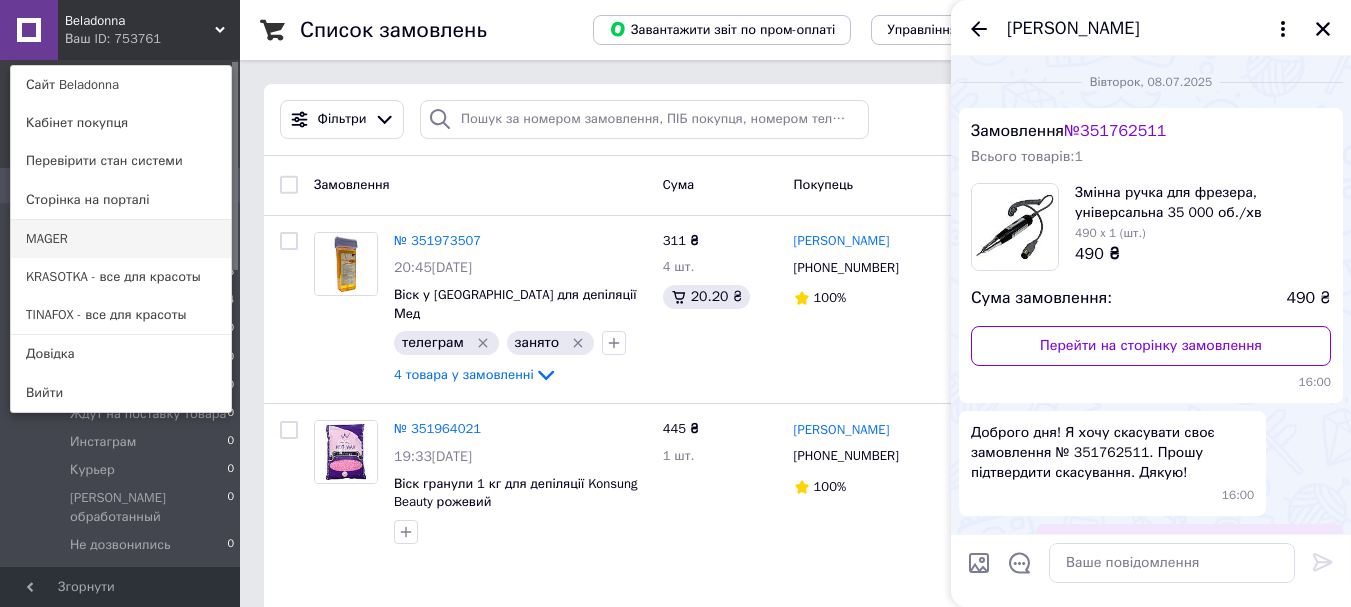 click on "MAGER" at bounding box center [121, 239] 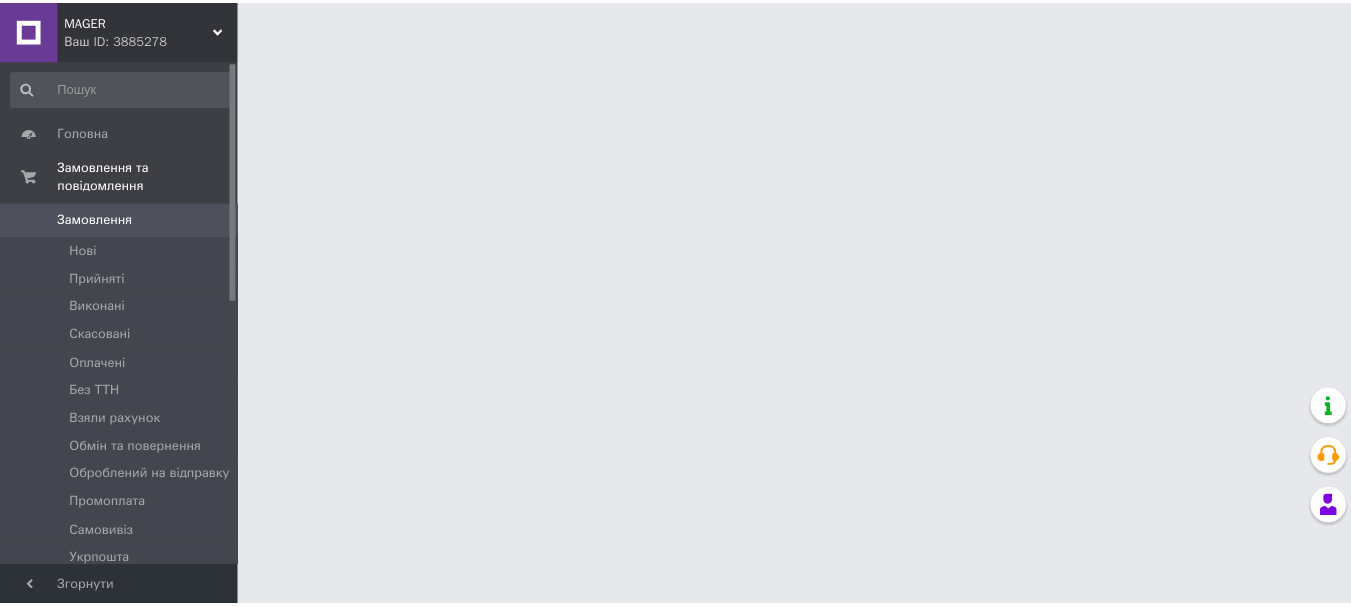 scroll, scrollTop: 0, scrollLeft: 0, axis: both 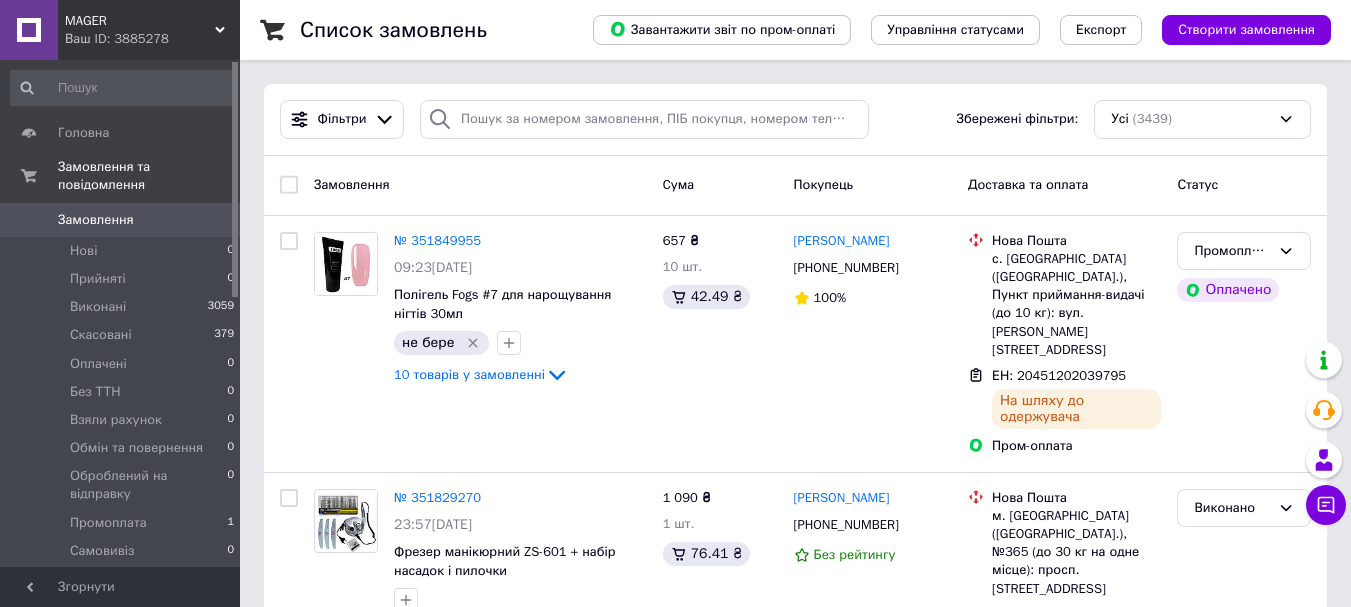 click on "Чат з покупцем" at bounding box center (1326, 505) 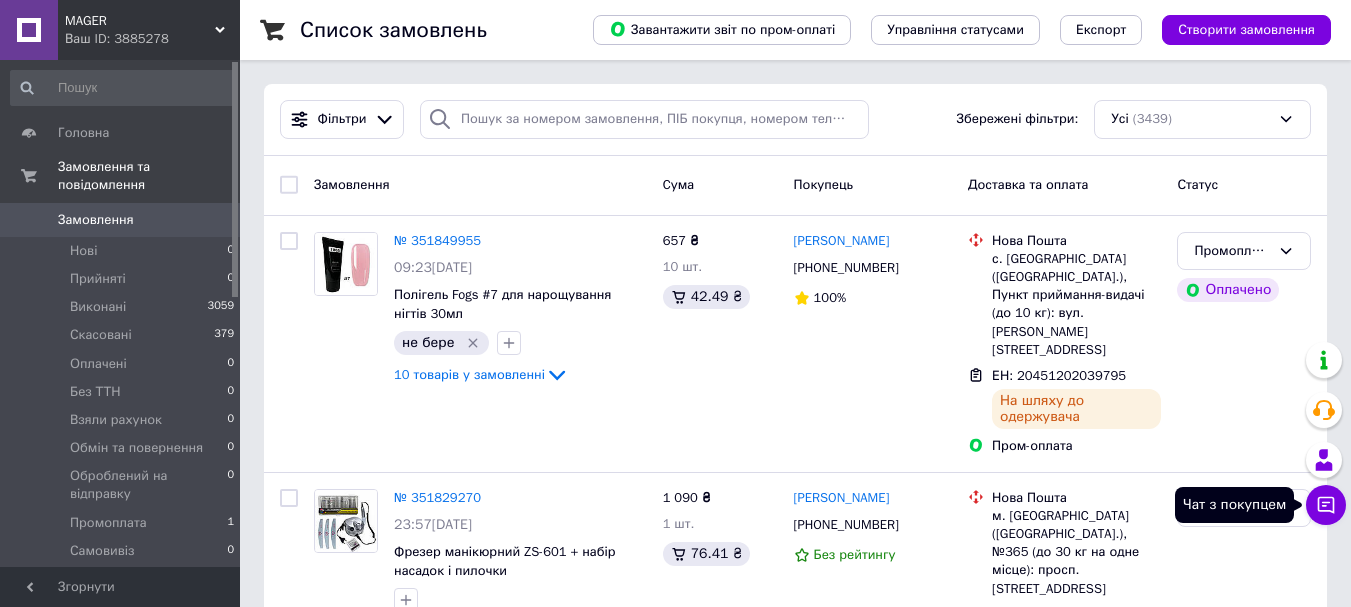 click 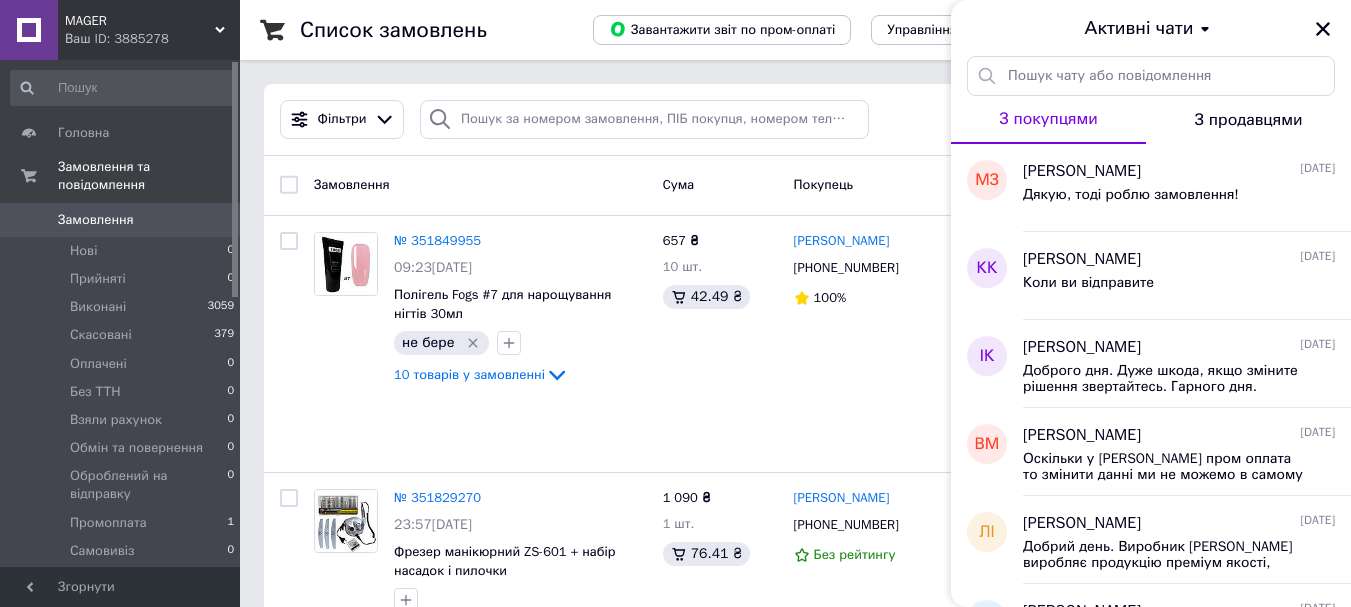 click on "MAGER" at bounding box center [140, 21] 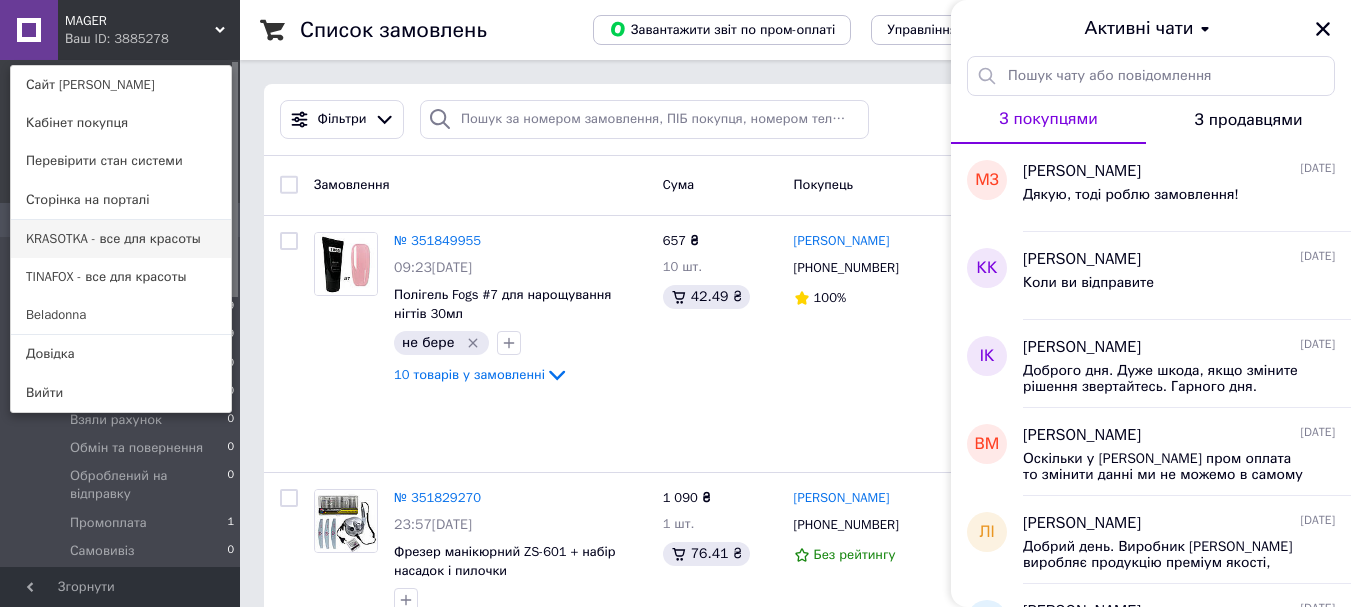 click on "KRASOTKA - все для красоты" at bounding box center [121, 239] 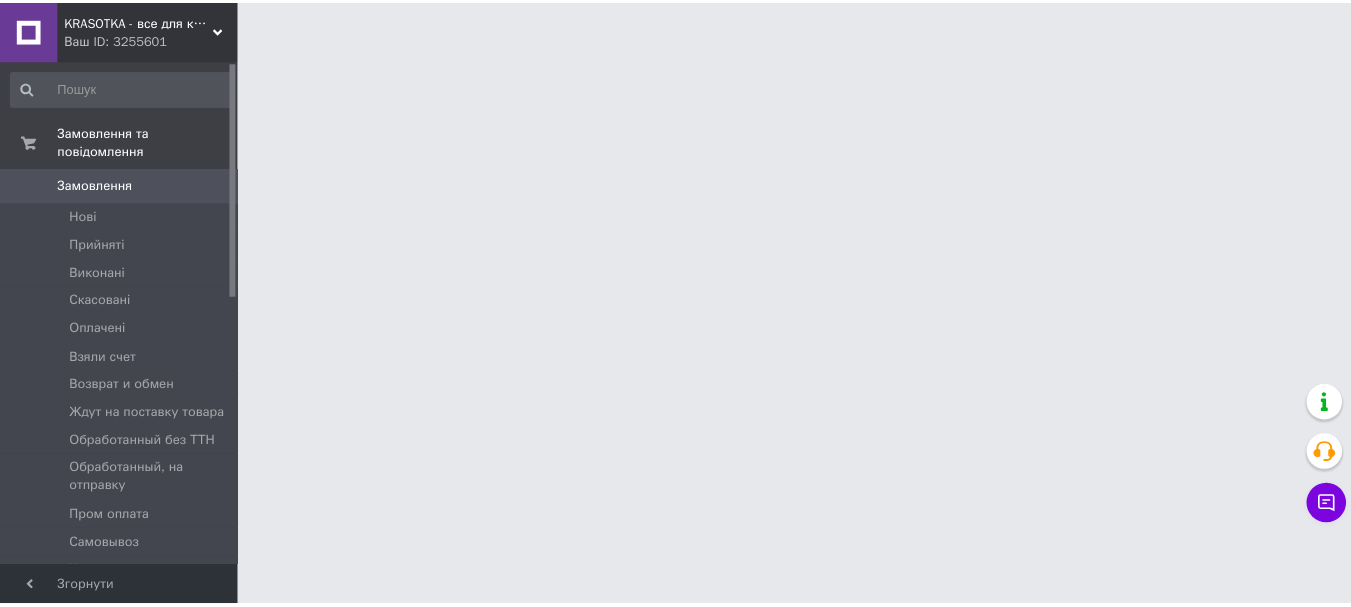 scroll, scrollTop: 0, scrollLeft: 0, axis: both 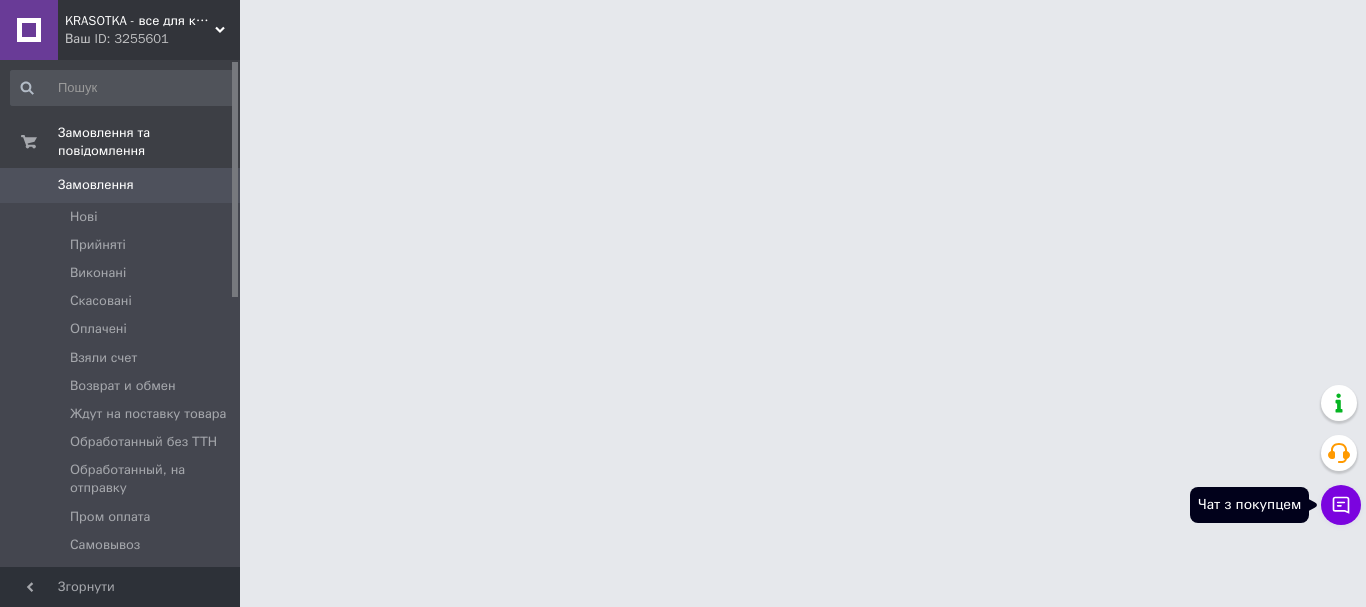 click 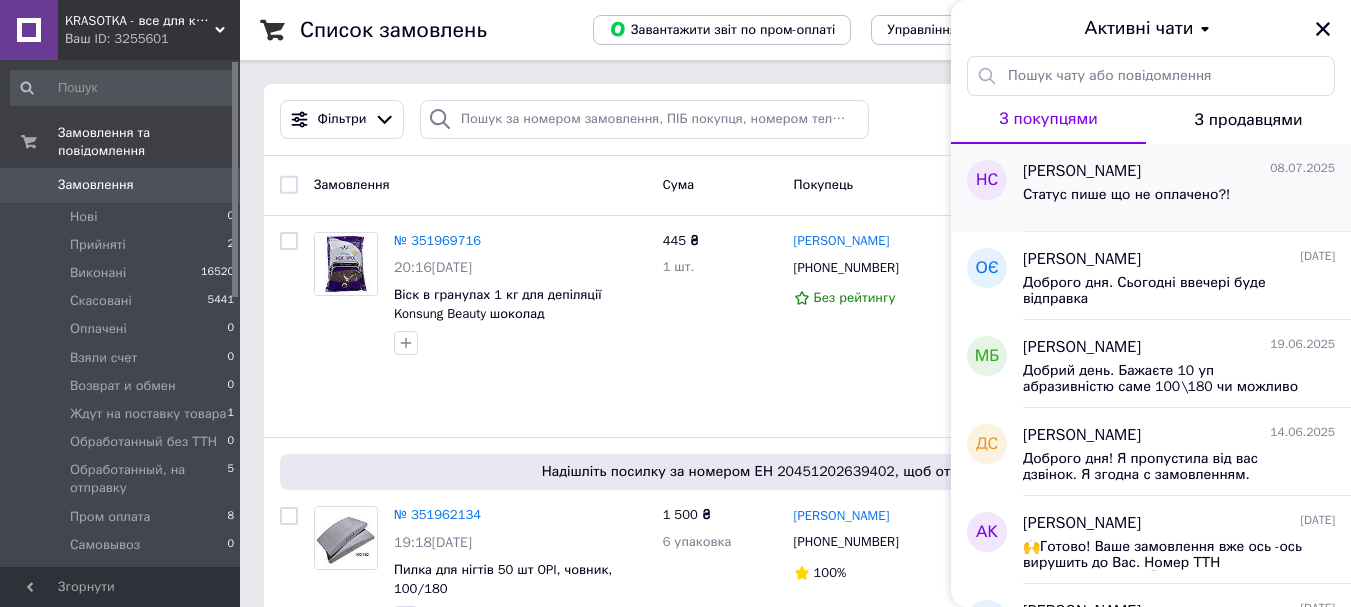 click on "Статус пише що не оплачено?!" at bounding box center (1179, 199) 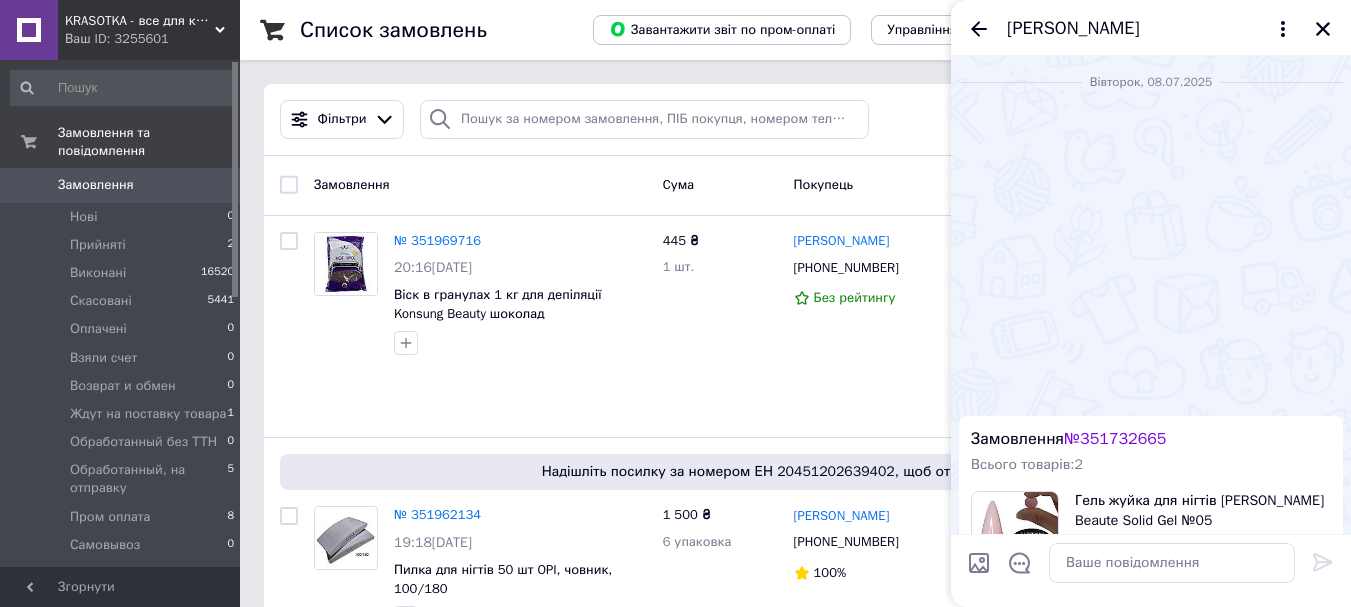scroll, scrollTop: 402, scrollLeft: 0, axis: vertical 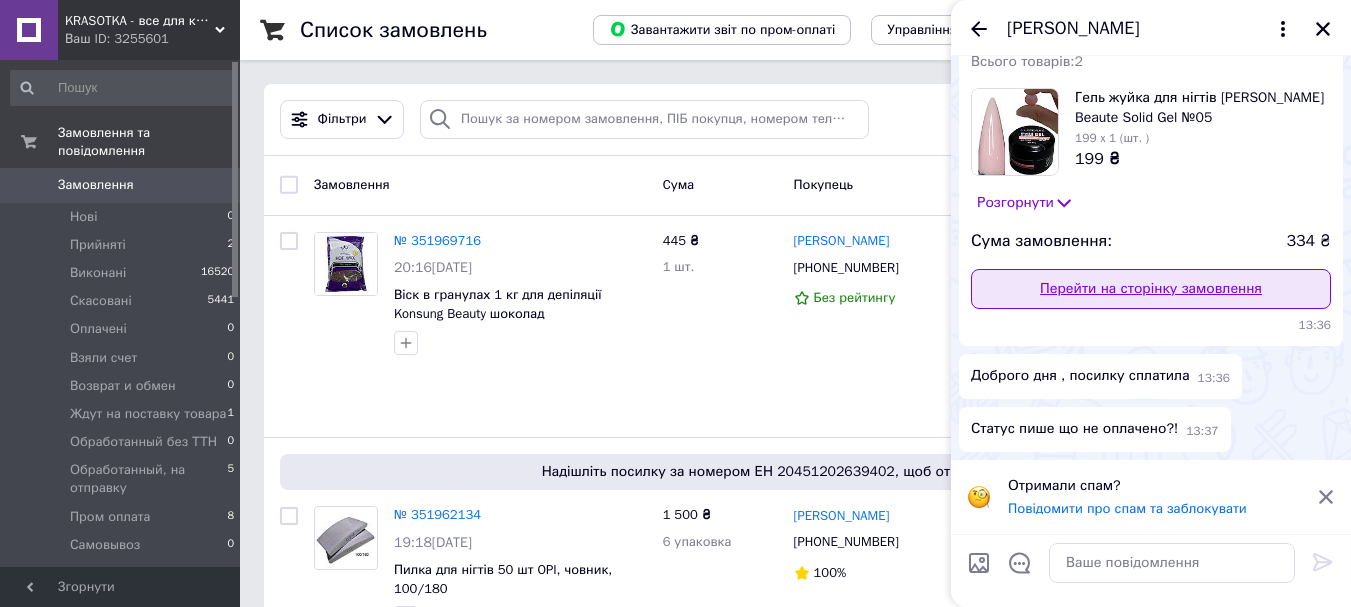 click on "Перейти на сторінку замовлення" at bounding box center [1151, 289] 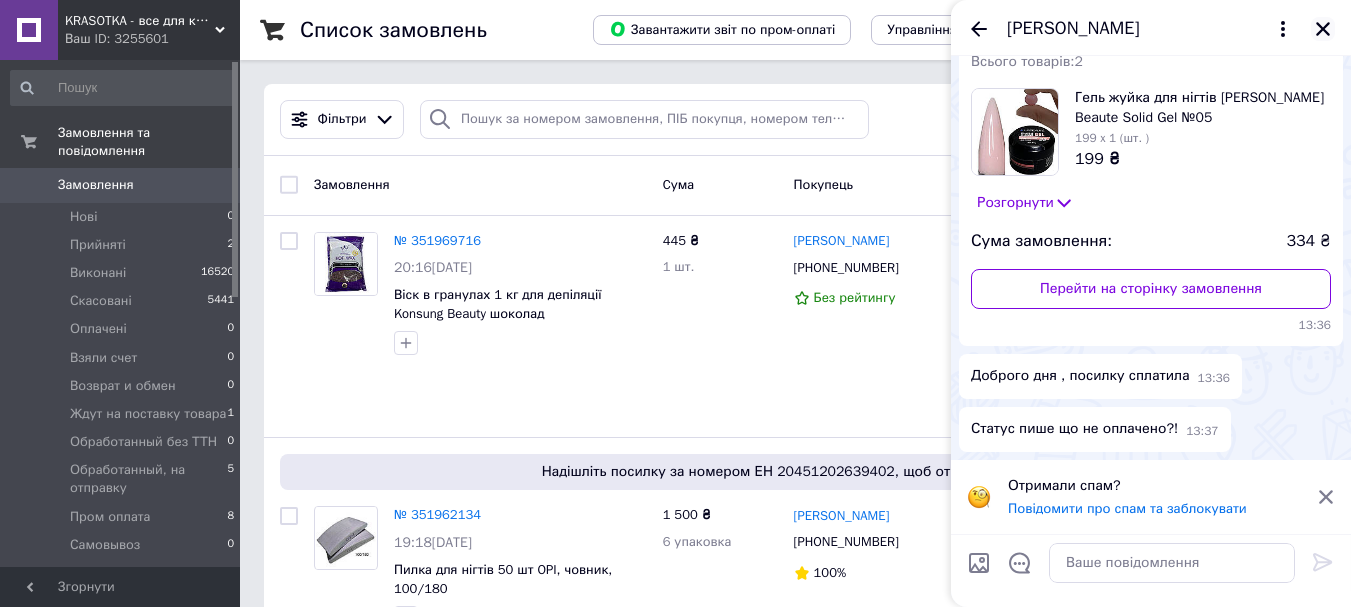 click at bounding box center [1323, 29] 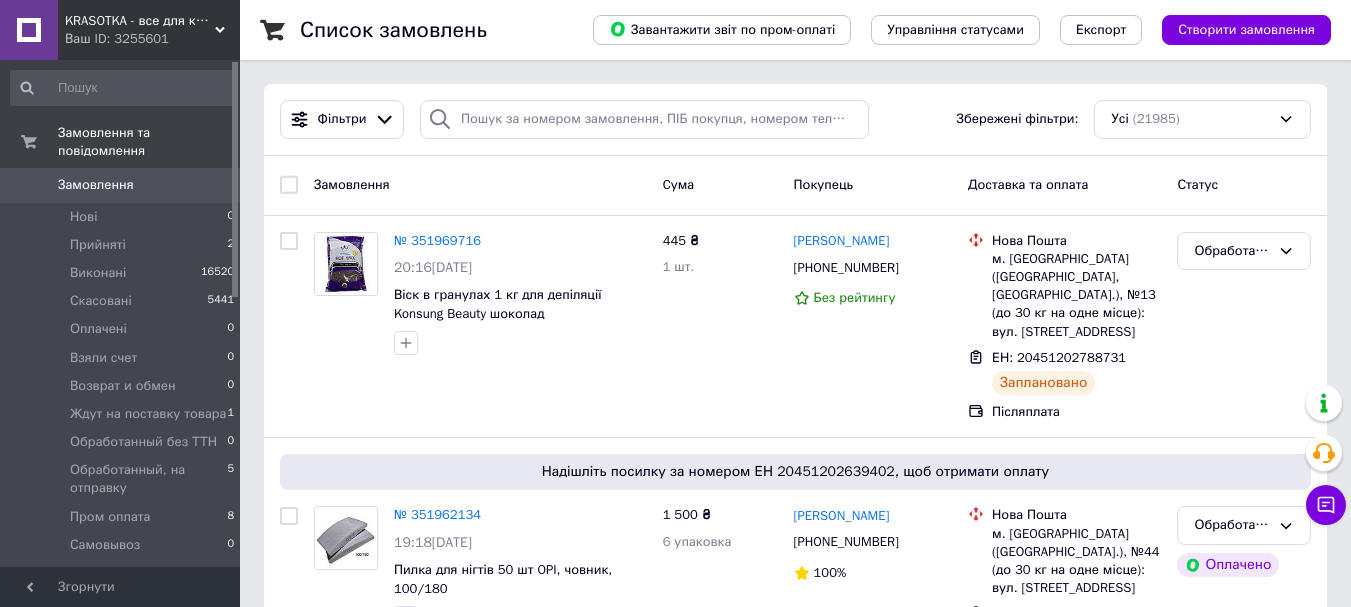 click on "Ваш ID: 3255601" at bounding box center (152, 39) 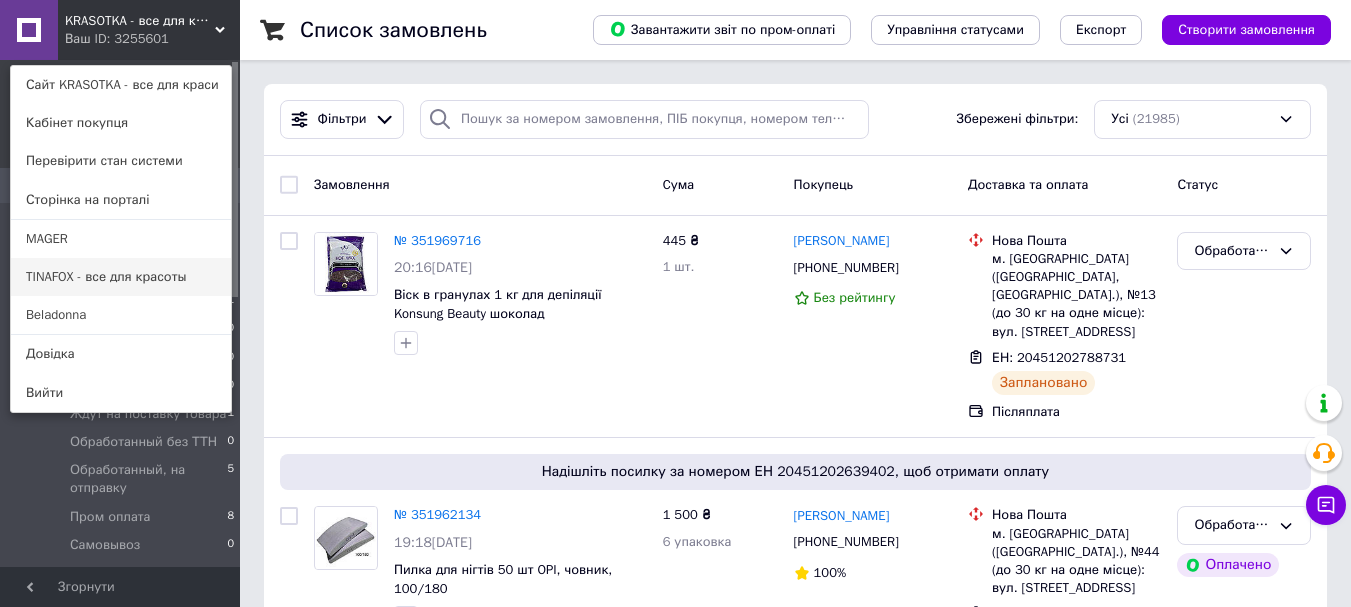 click on "TINAFOX - все для красоты" at bounding box center (121, 277) 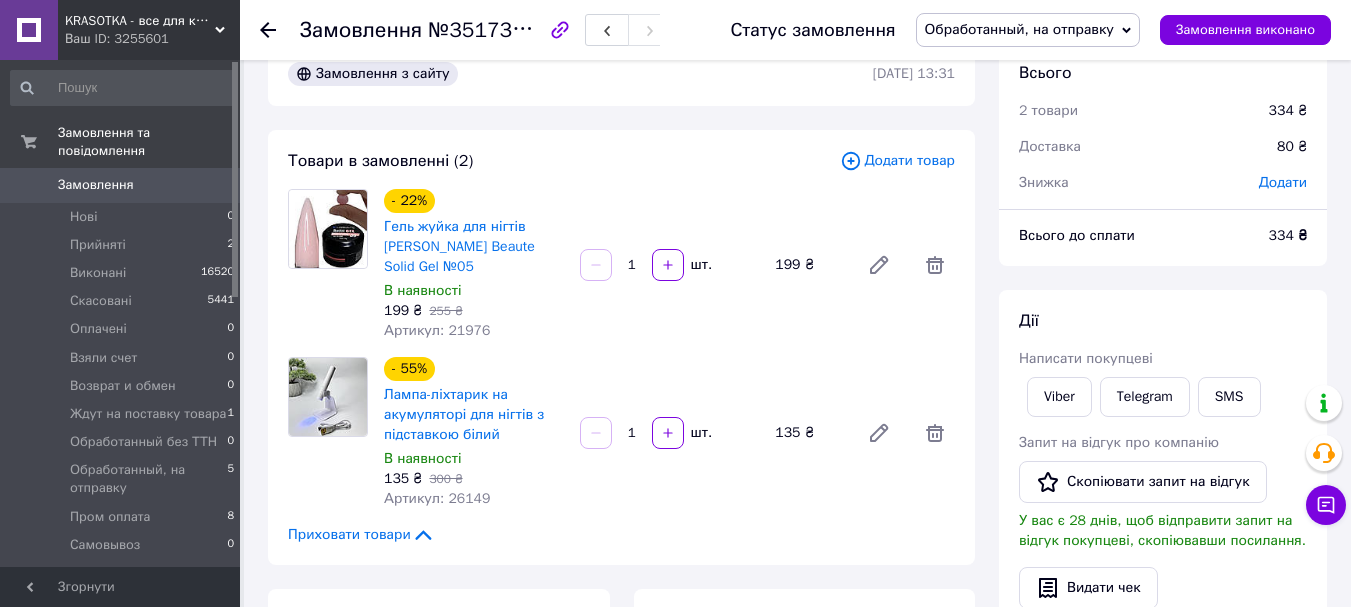 scroll, scrollTop: 0, scrollLeft: 0, axis: both 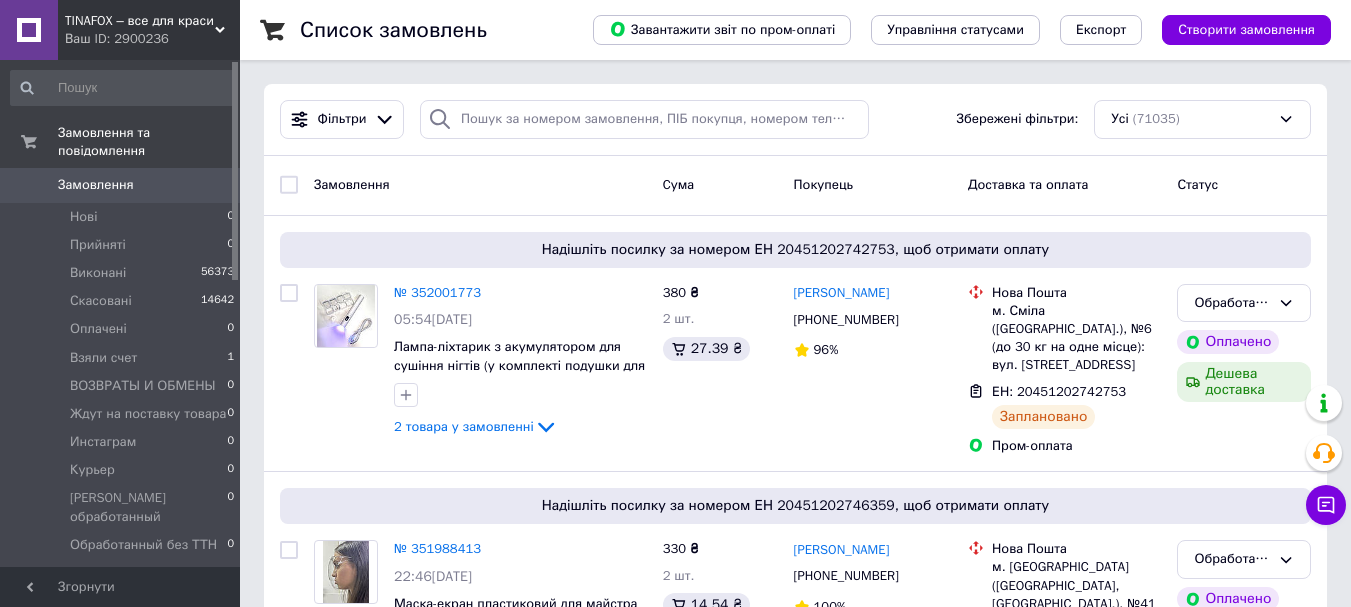 click on "TINAFOX – все для краси" at bounding box center [140, 21] 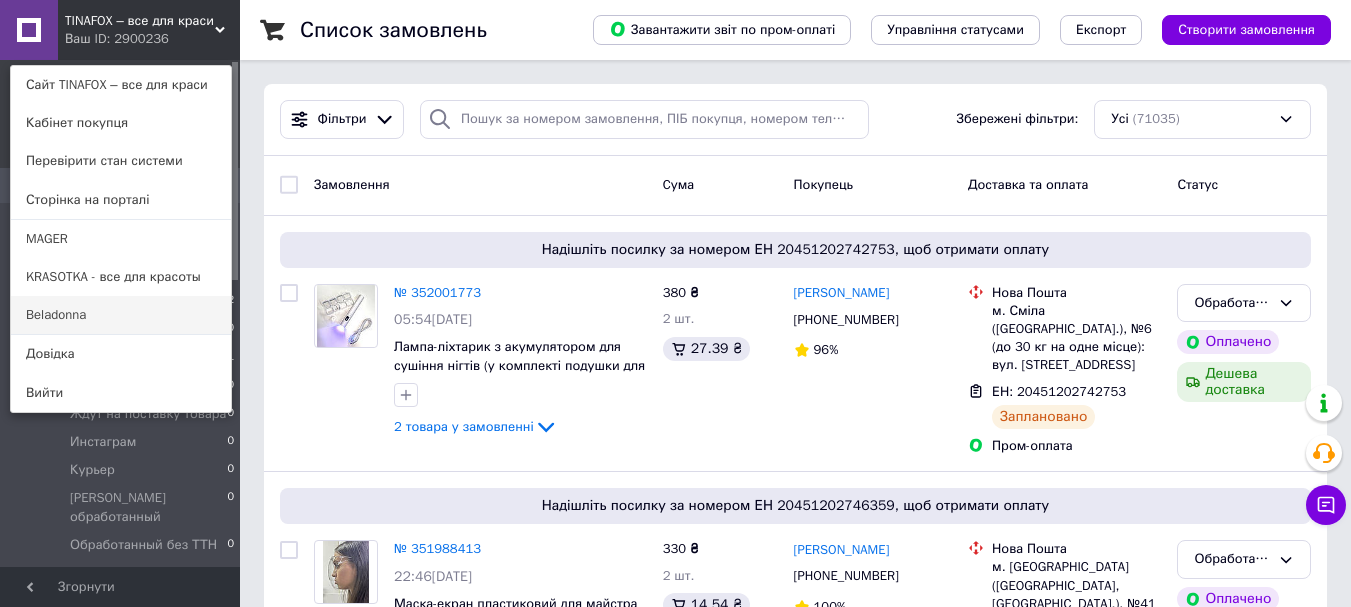 click on "Beladonna" at bounding box center [121, 315] 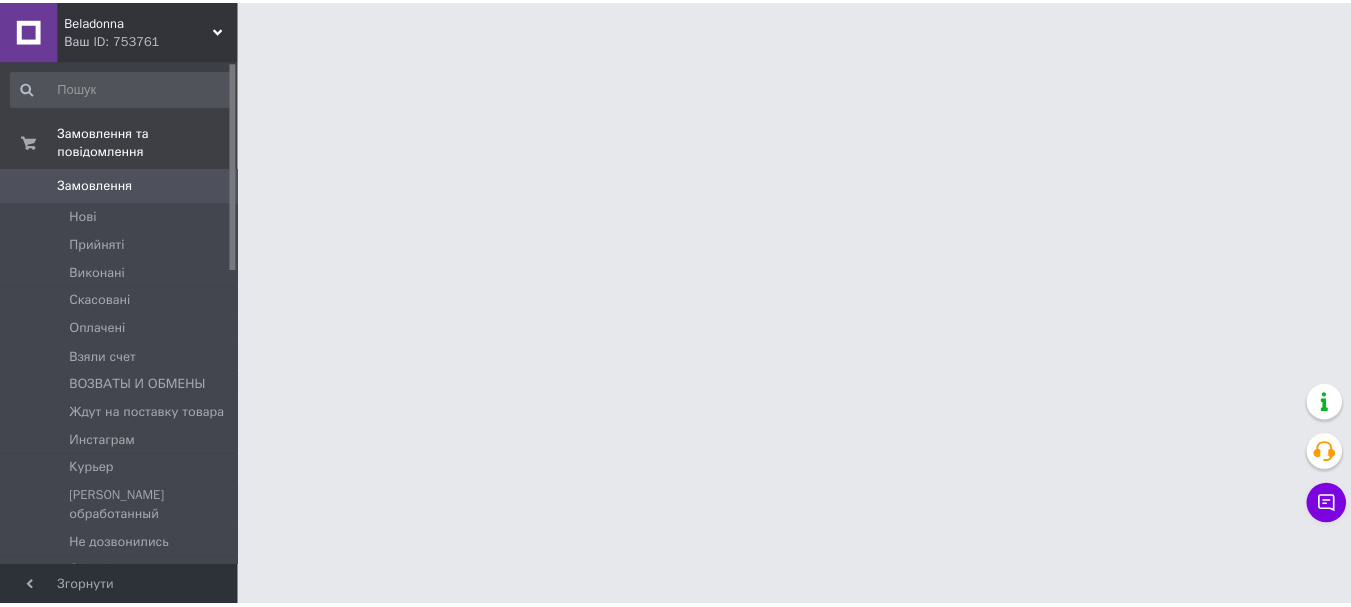 scroll, scrollTop: 0, scrollLeft: 0, axis: both 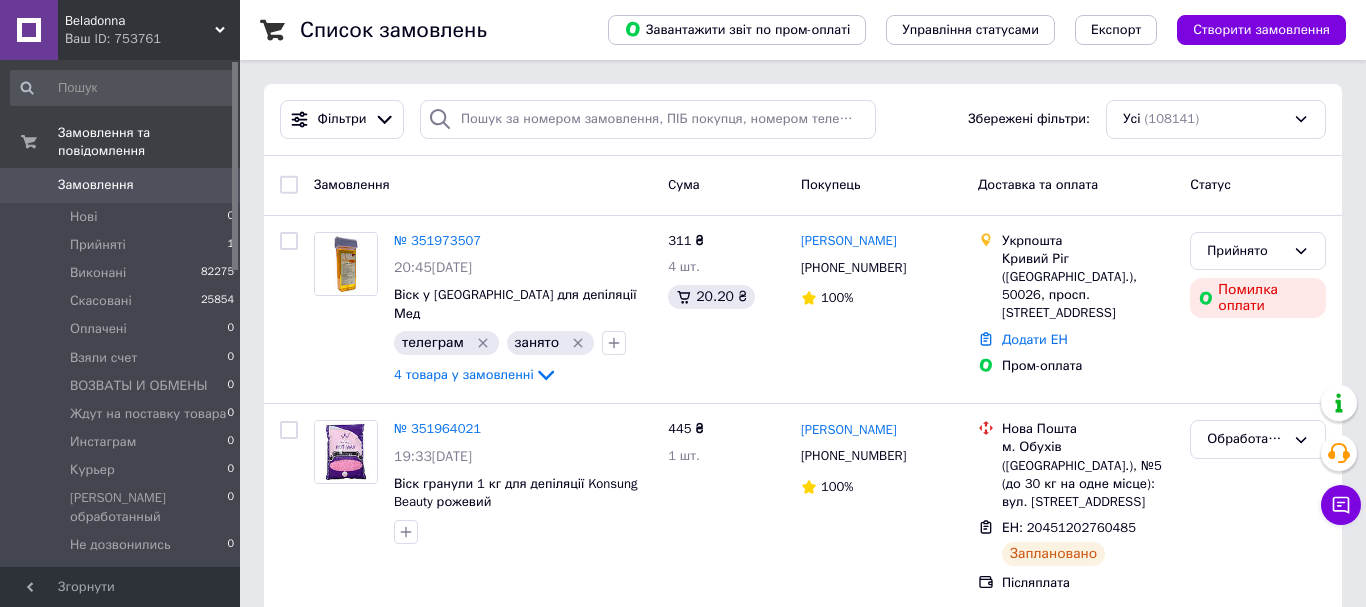 click on "Ваш ID: 753761" at bounding box center [152, 39] 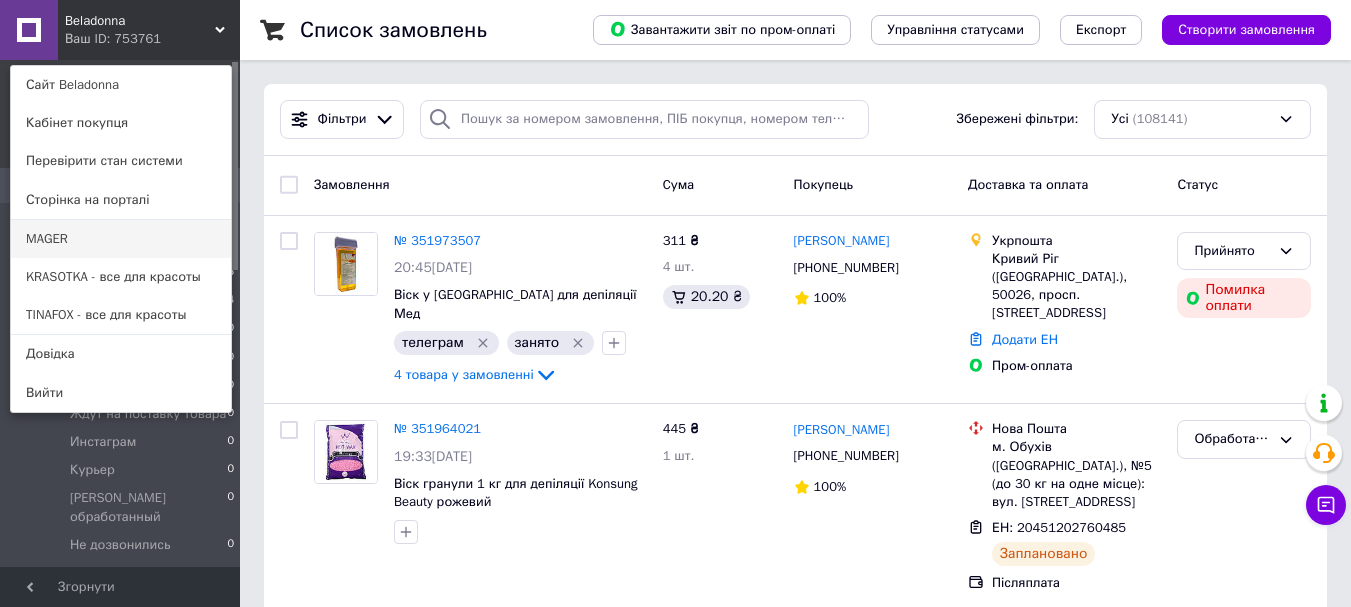 click on "MAGER" at bounding box center (121, 239) 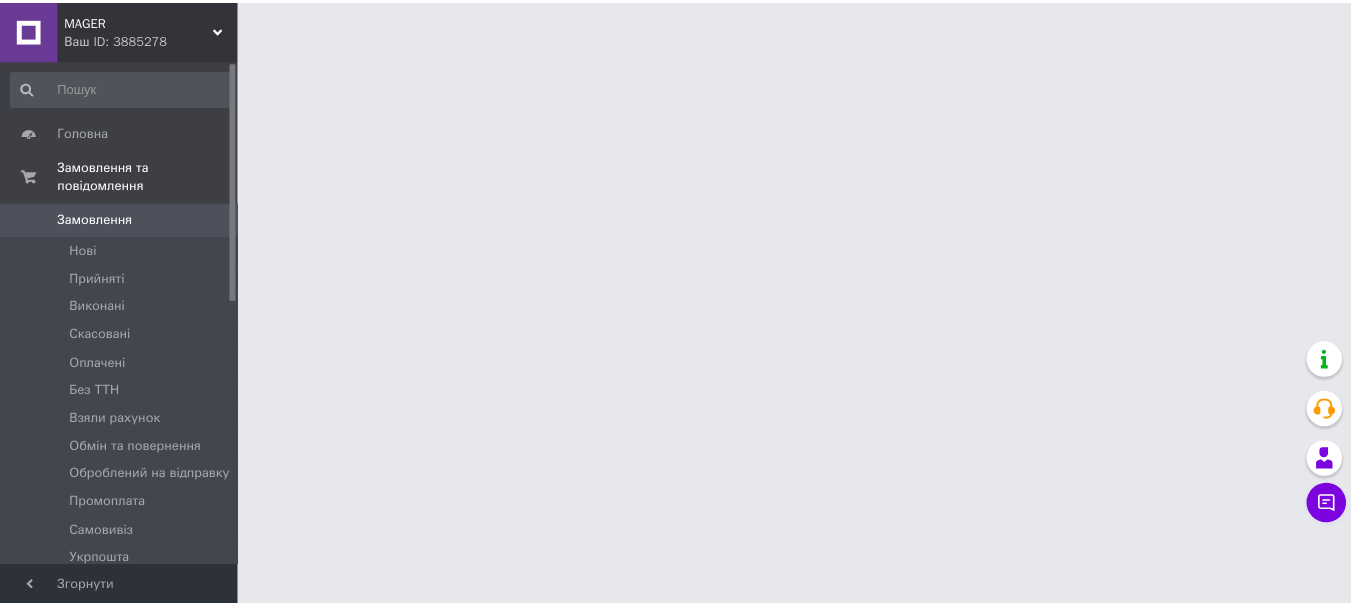 scroll, scrollTop: 0, scrollLeft: 0, axis: both 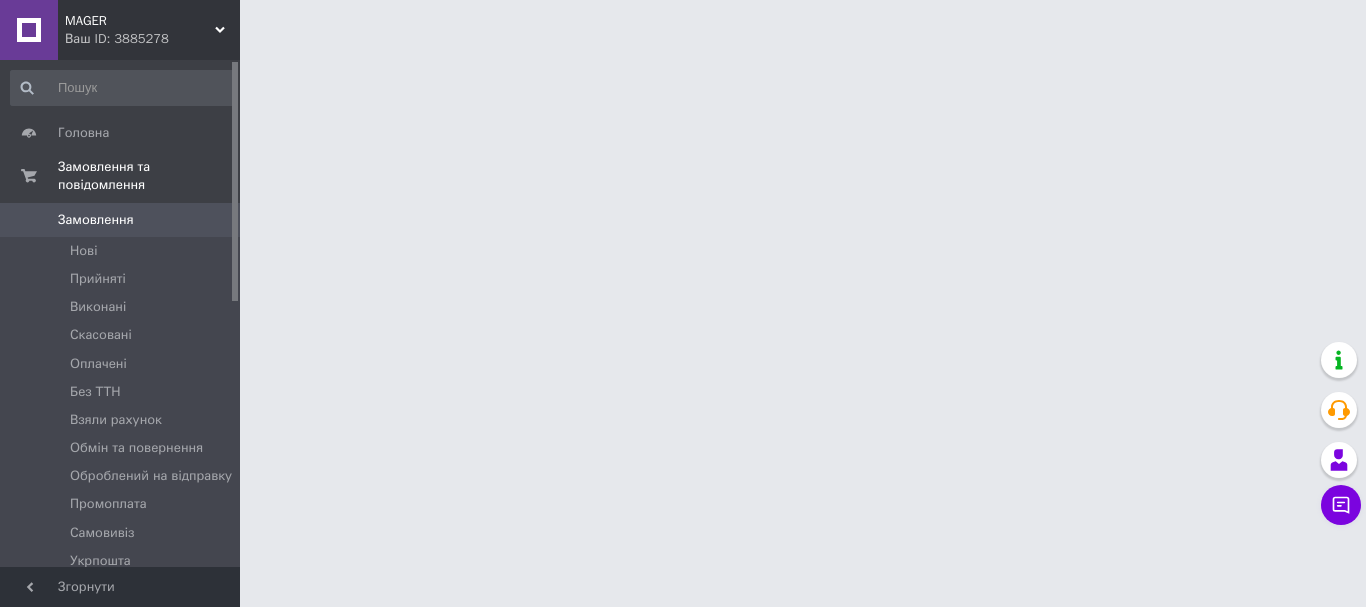 click on "MAGER" at bounding box center (140, 21) 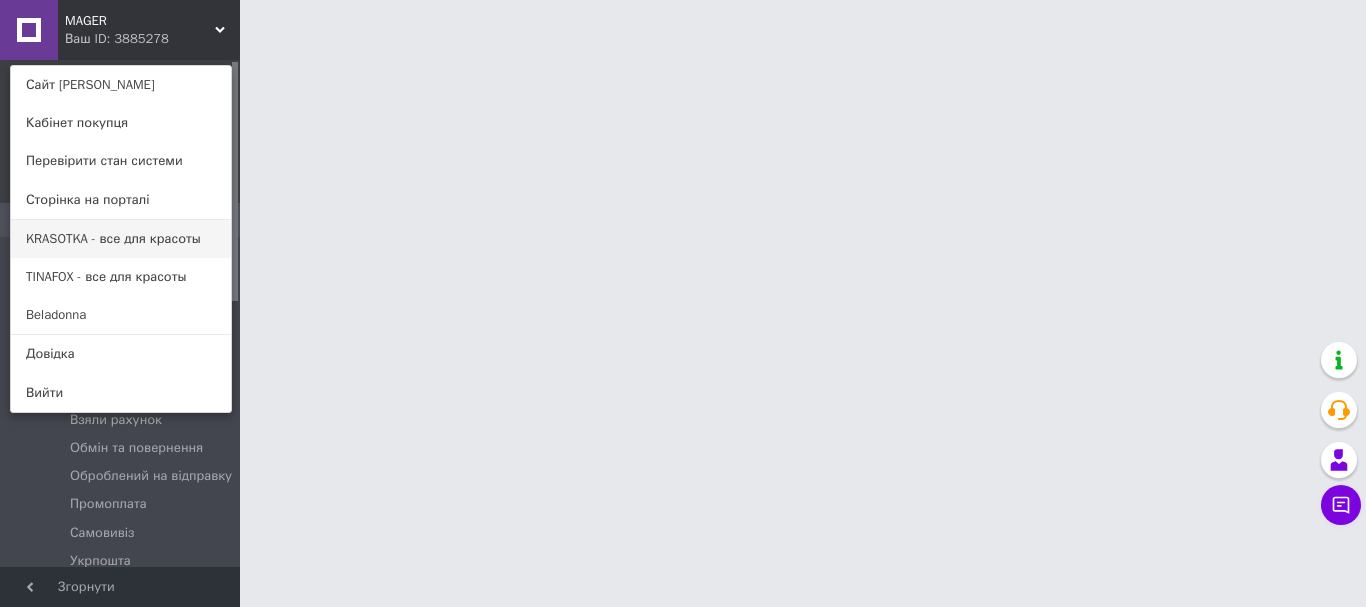 click on "KRASOTKA - все для красоты" at bounding box center (121, 239) 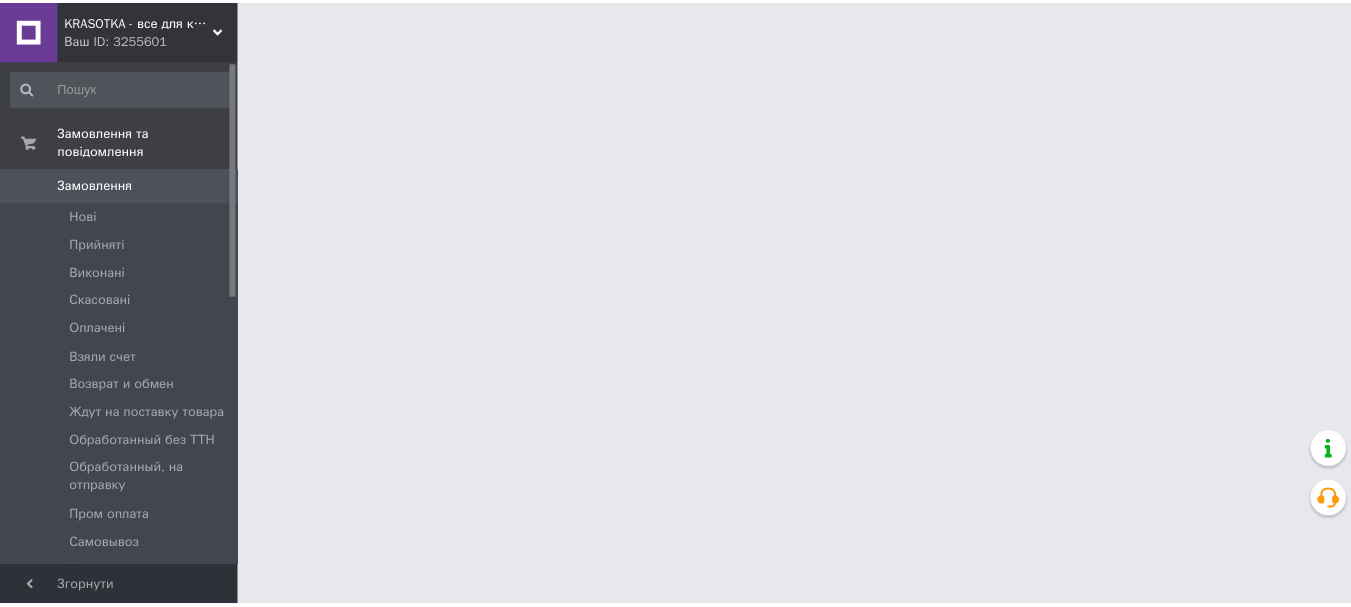 scroll, scrollTop: 0, scrollLeft: 0, axis: both 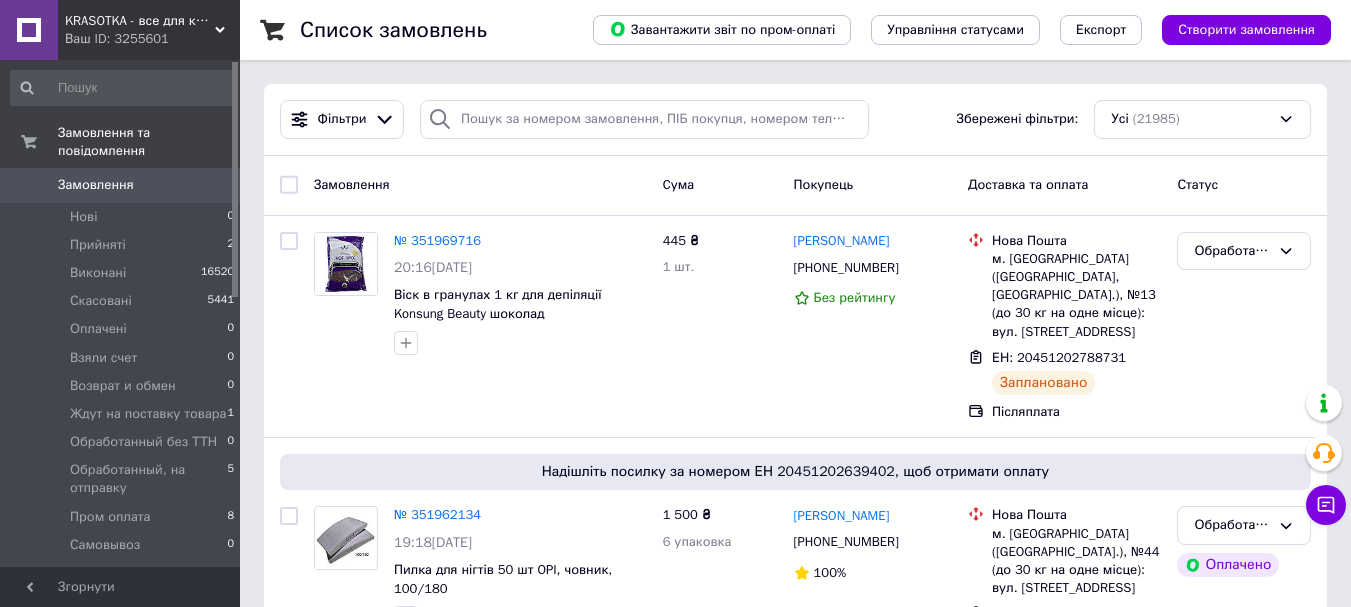 click on "Ваш ID: 3255601" at bounding box center (152, 39) 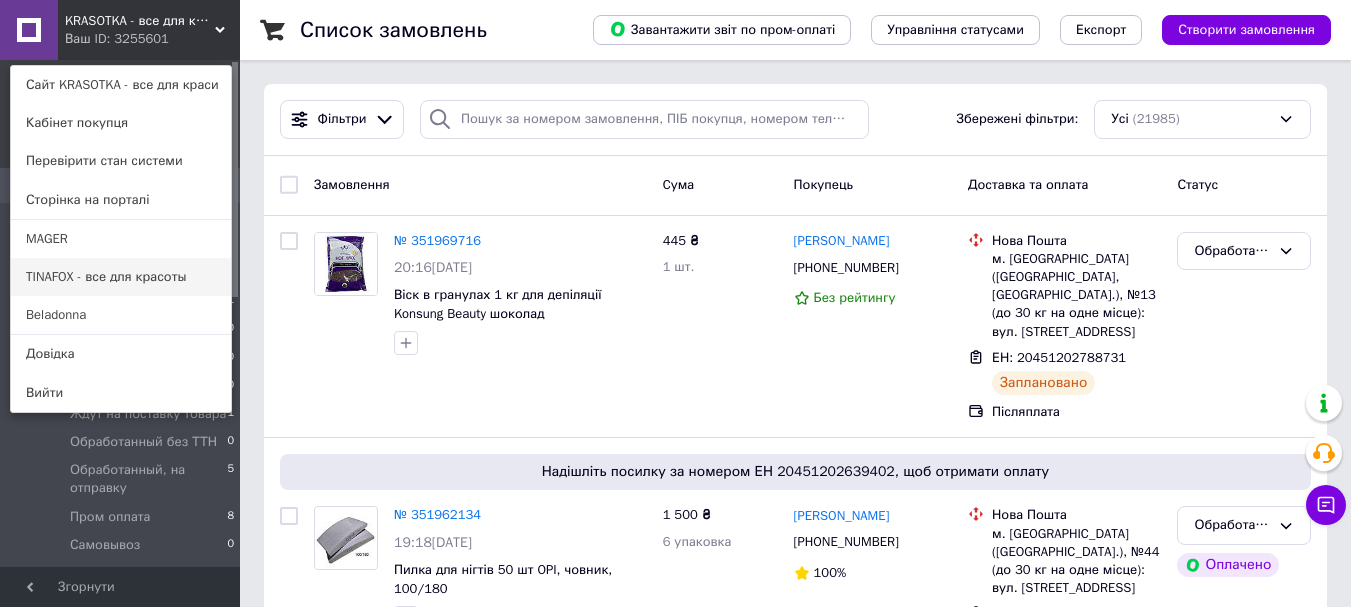 click on "TINAFOX - все для красоты" at bounding box center (121, 277) 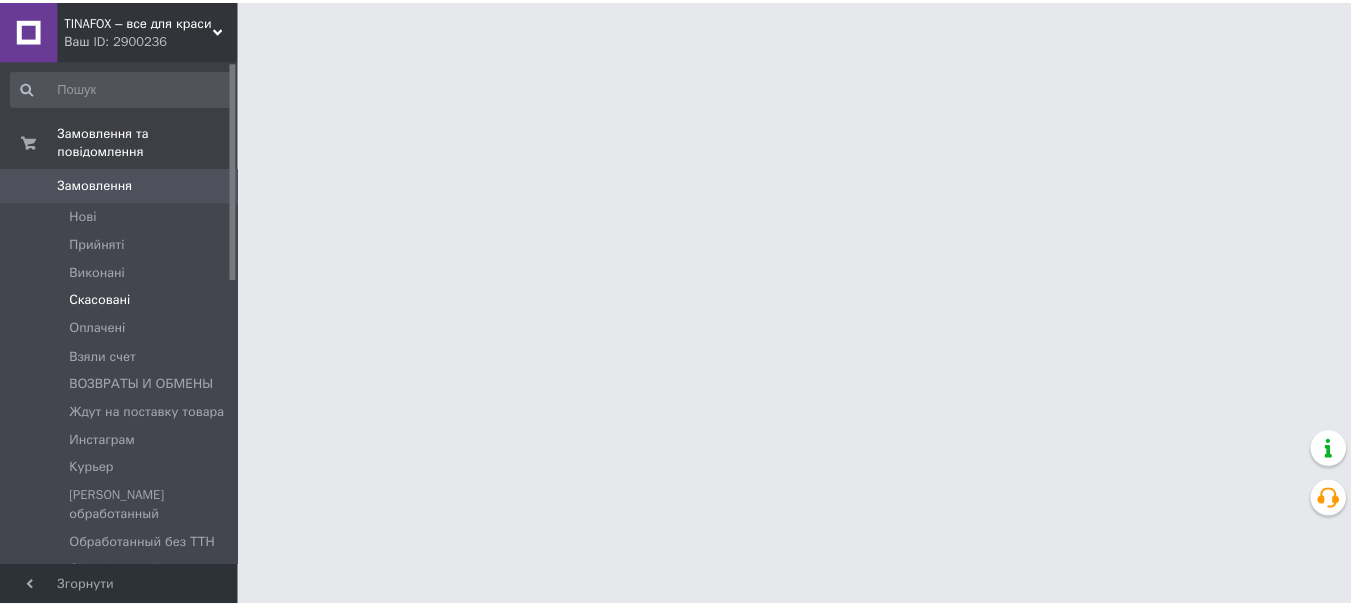 scroll, scrollTop: 0, scrollLeft: 0, axis: both 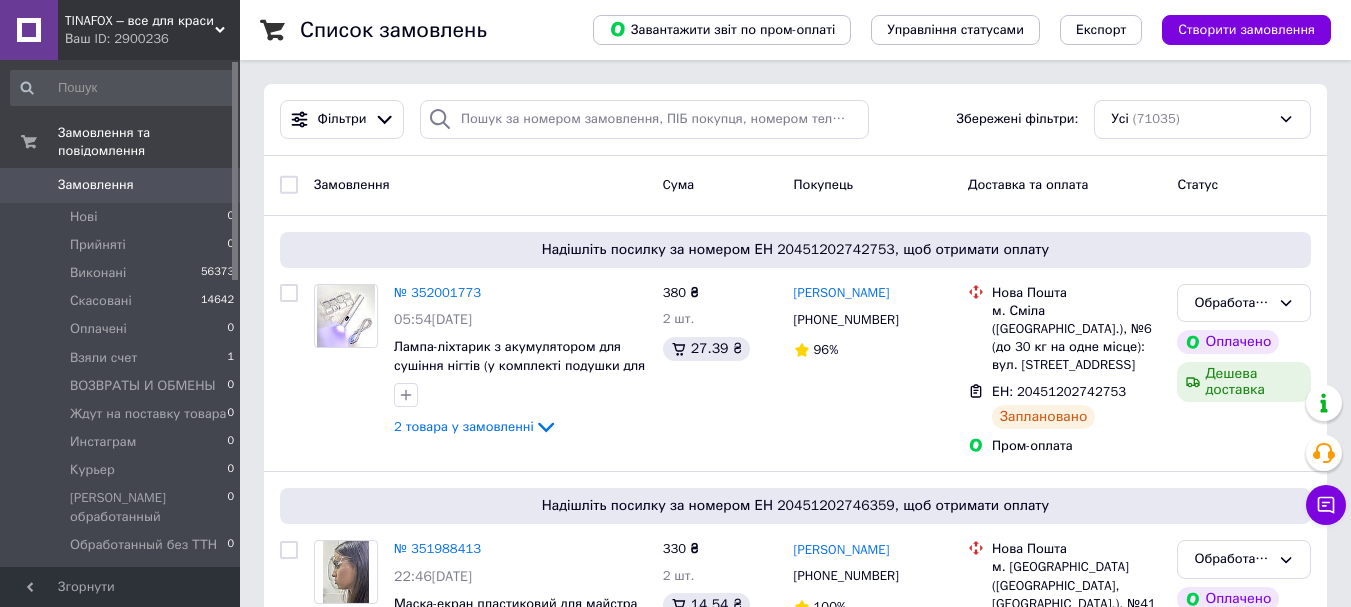 click on "Ваш ID: 2900236" at bounding box center [152, 39] 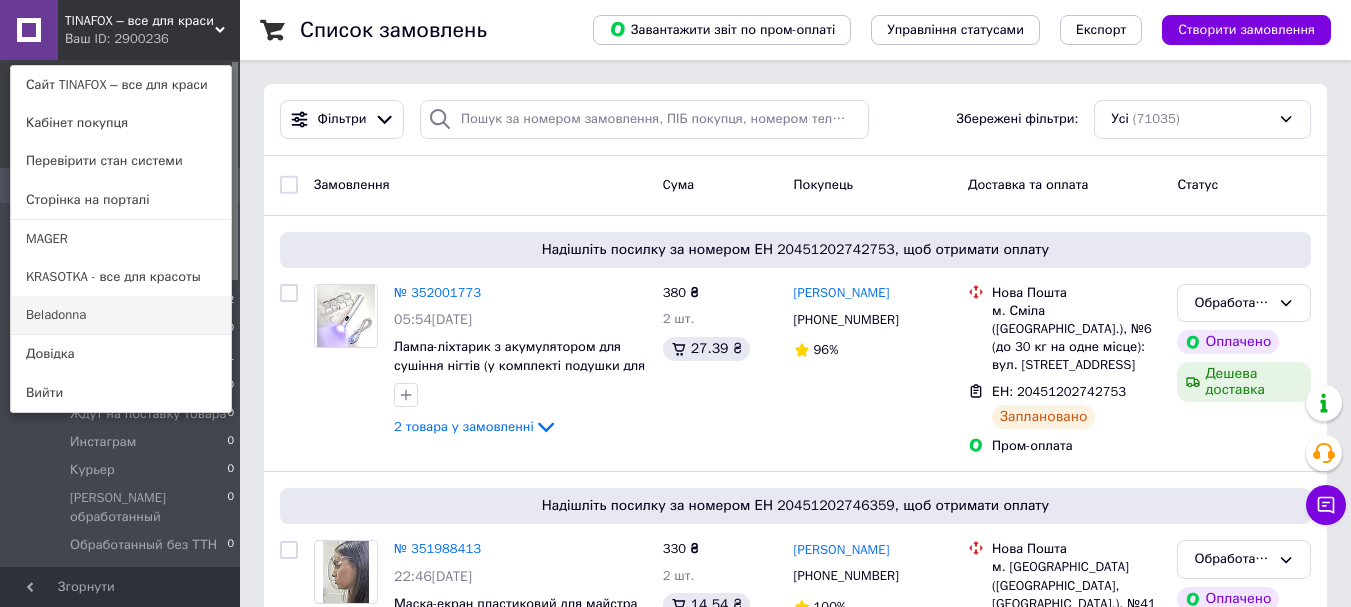 click on "Beladonna" at bounding box center (121, 315) 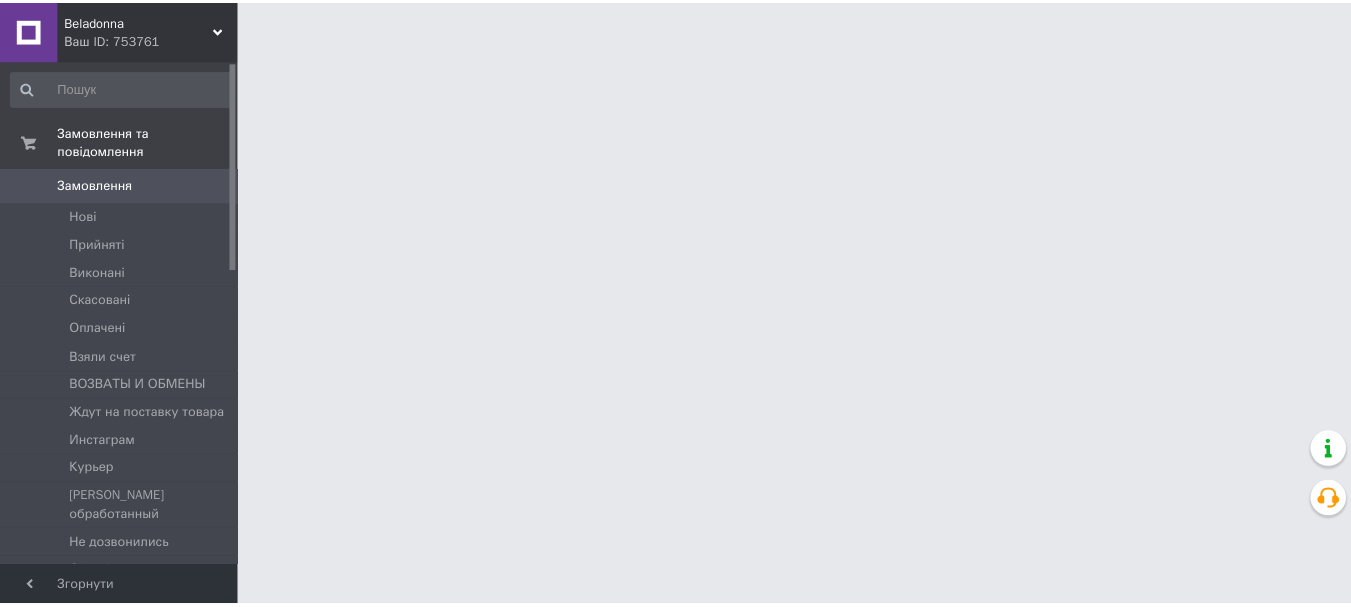 scroll, scrollTop: 0, scrollLeft: 0, axis: both 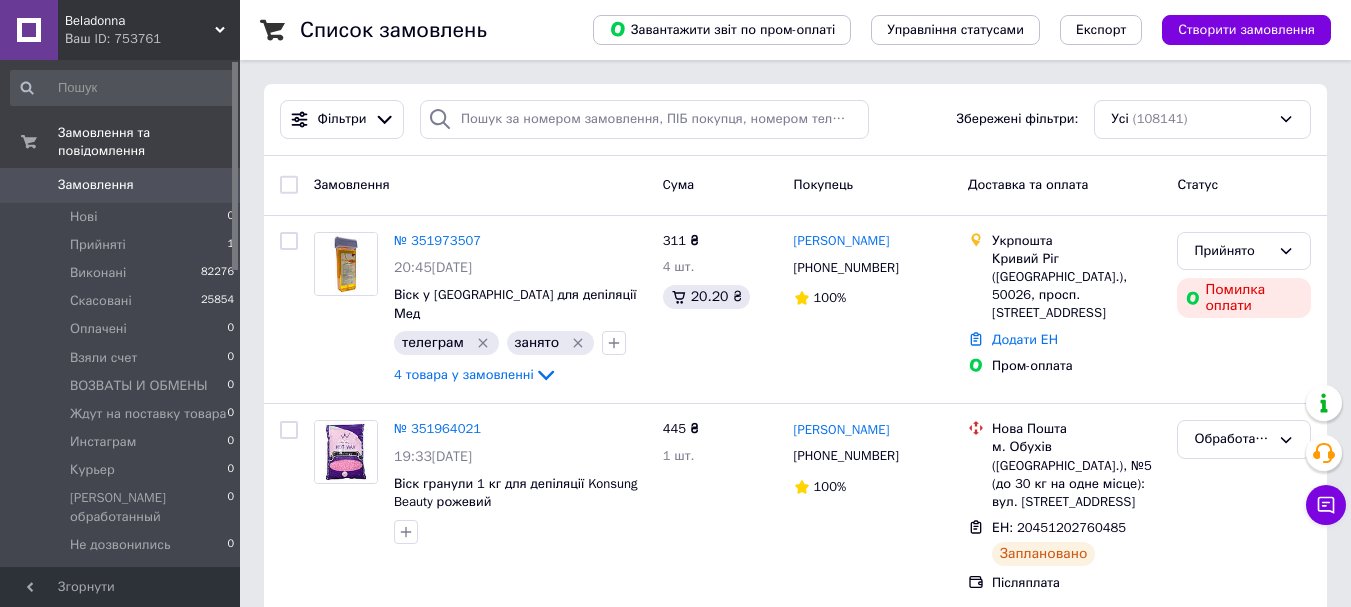 click on "Beladonna" at bounding box center (140, 21) 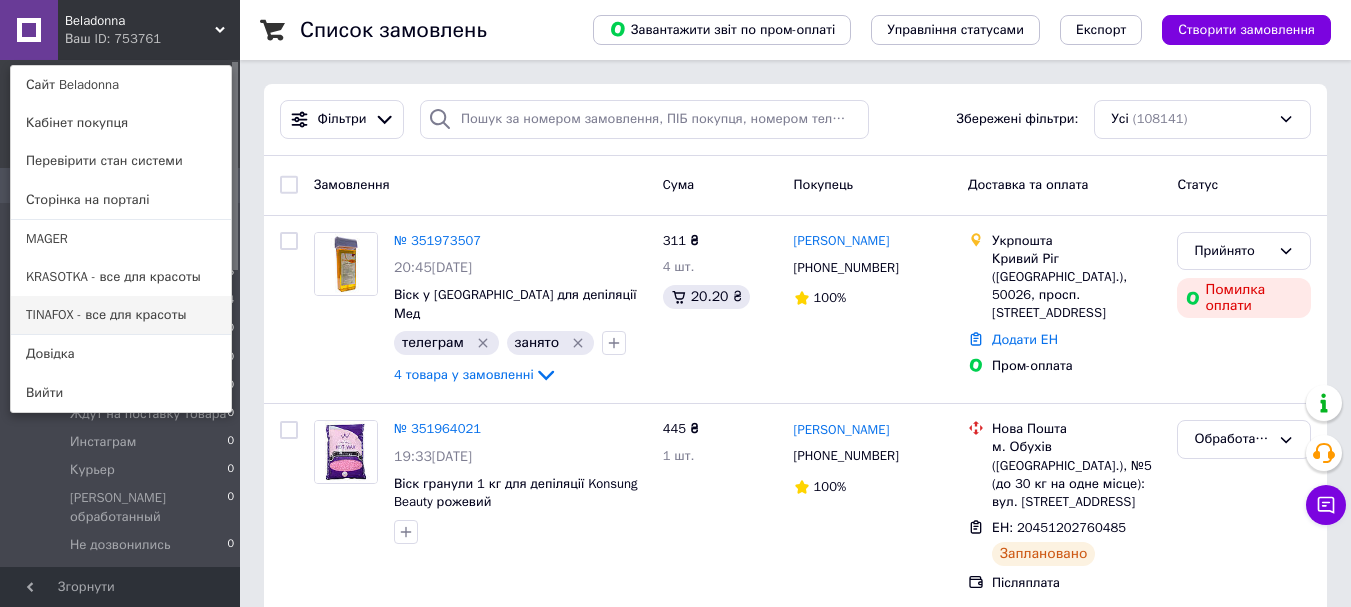 click on "TINAFOX - все для красоты" at bounding box center (121, 315) 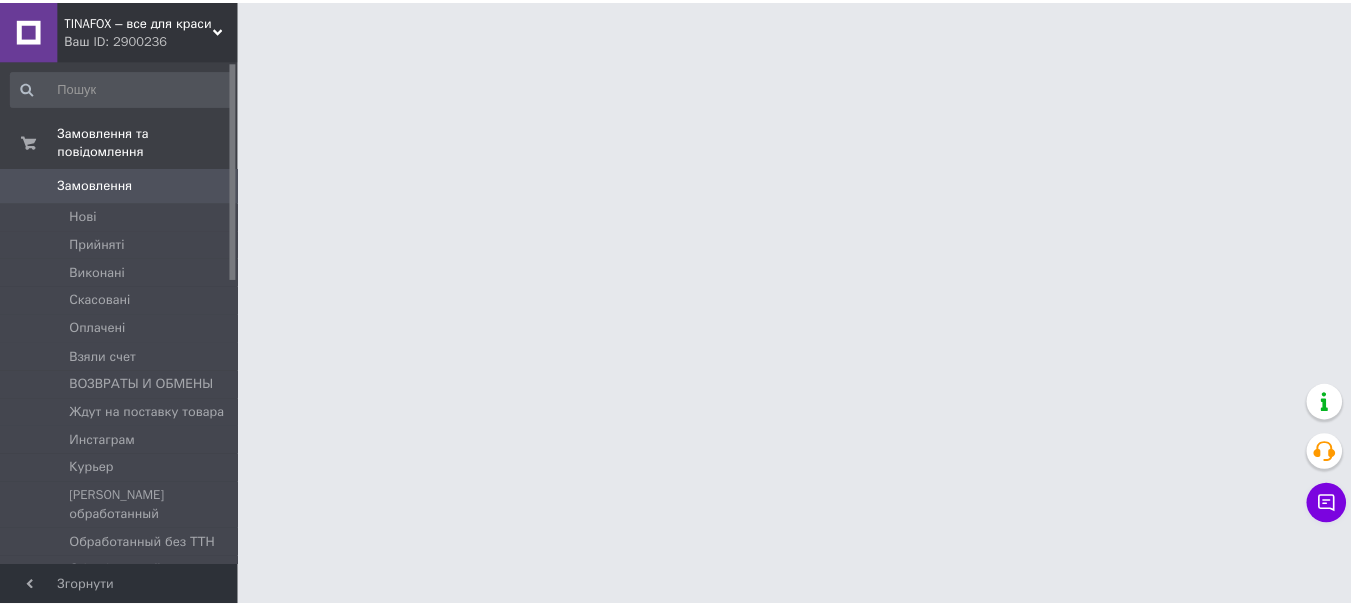 scroll, scrollTop: 0, scrollLeft: 0, axis: both 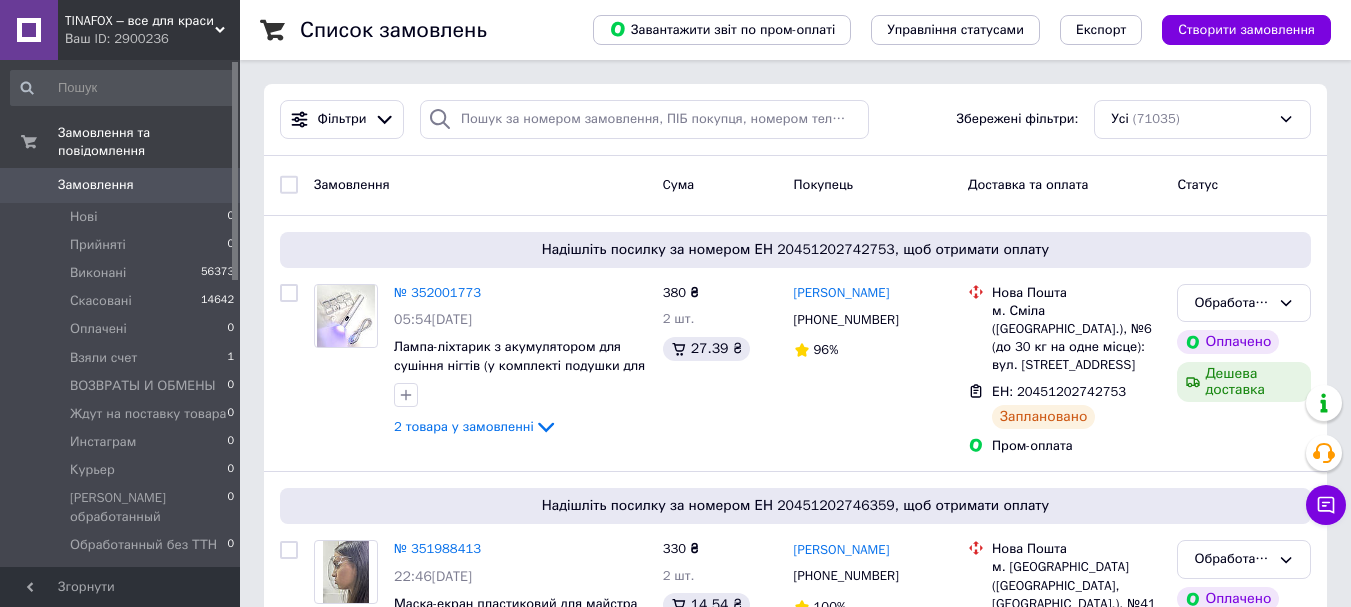 click on "TINAFOX – все для краси Ваш ID: 2900236" at bounding box center (149, 30) 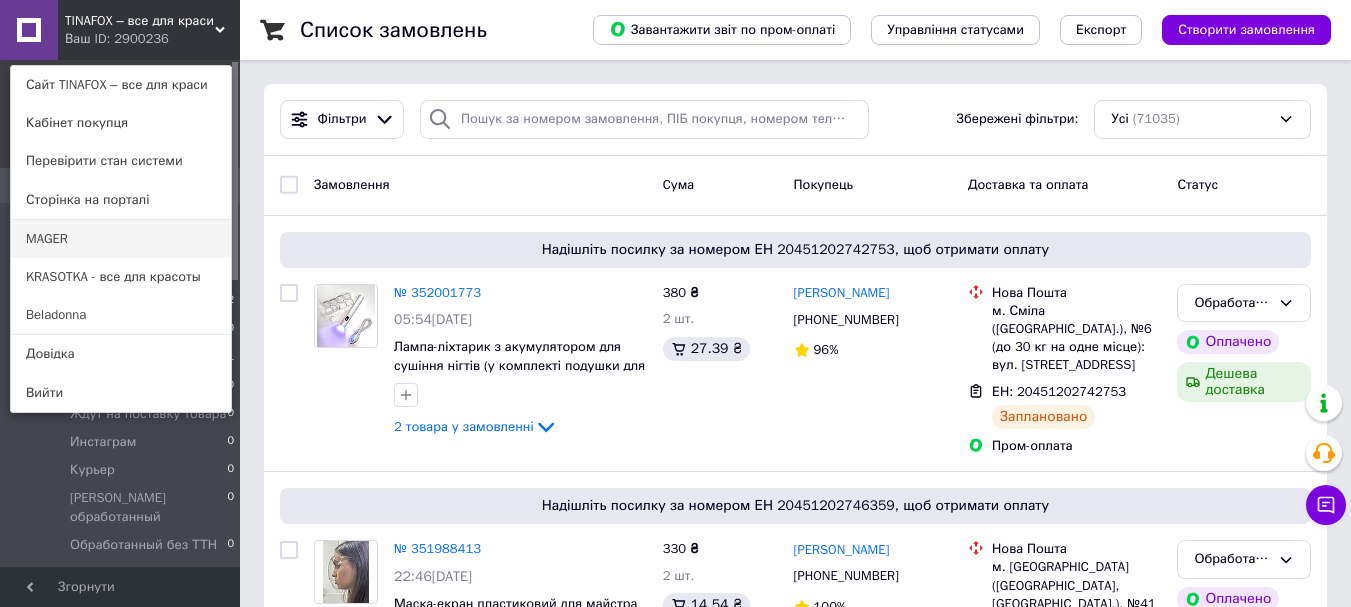 click on "MAGER" at bounding box center (121, 239) 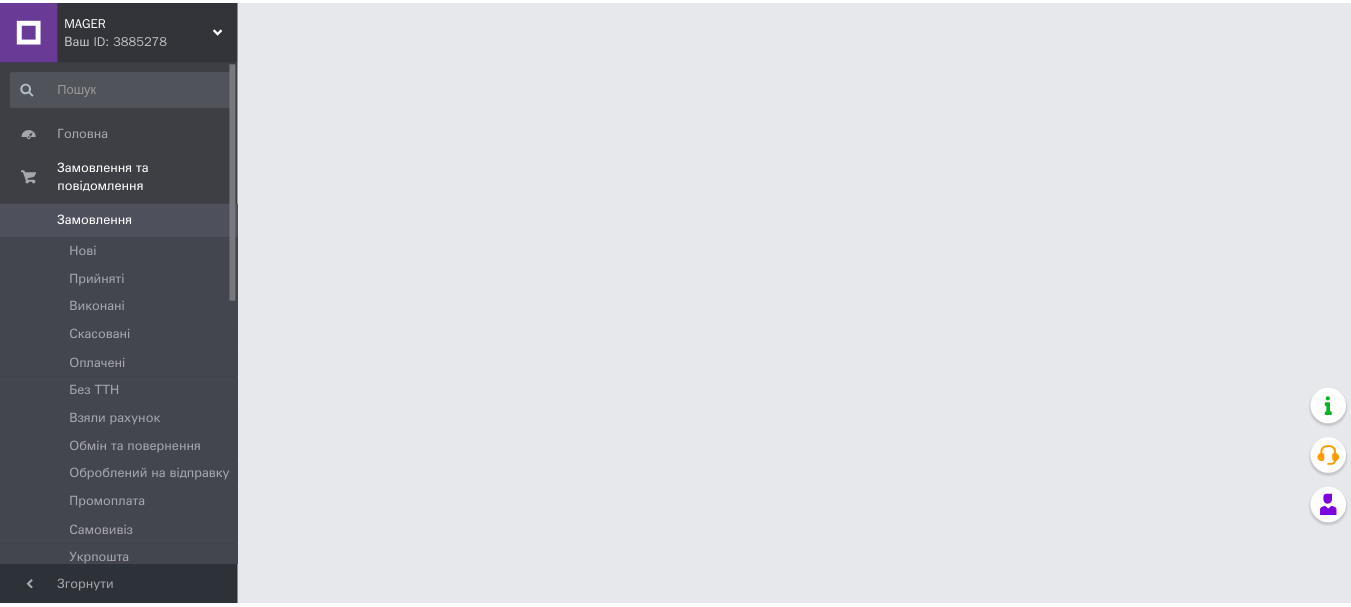 scroll, scrollTop: 0, scrollLeft: 0, axis: both 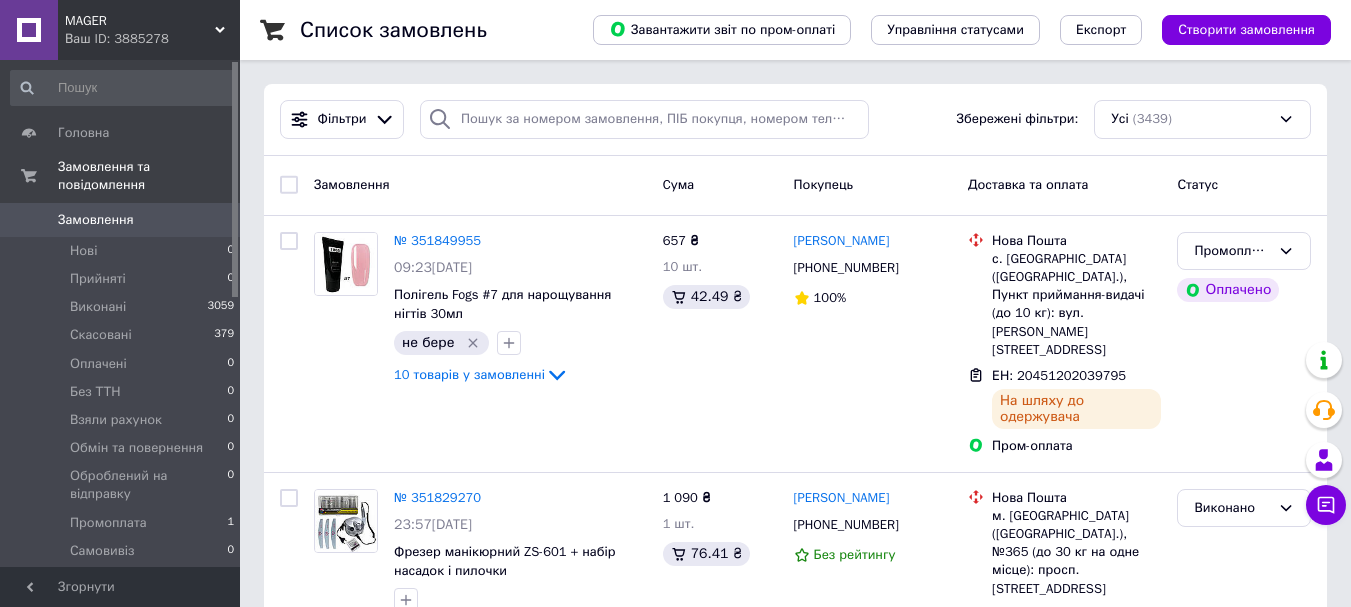 click on "Ваш ID: 3885278" at bounding box center (152, 39) 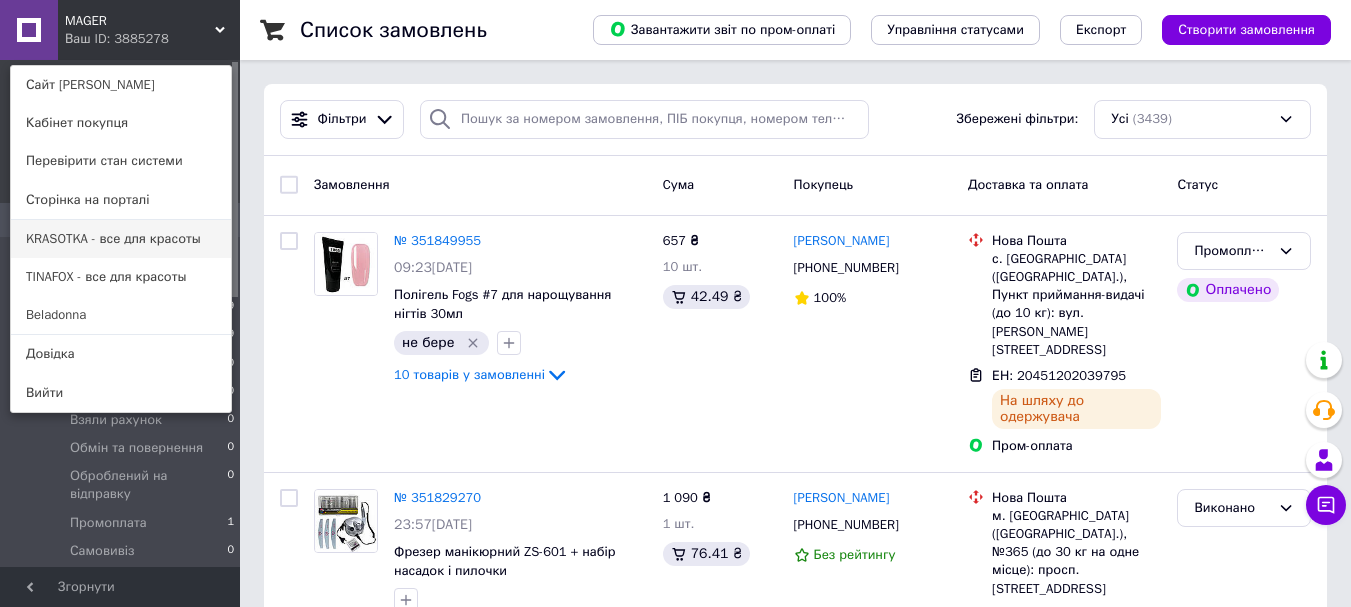 click on "KRASOTKA - все для красоты" at bounding box center (121, 239) 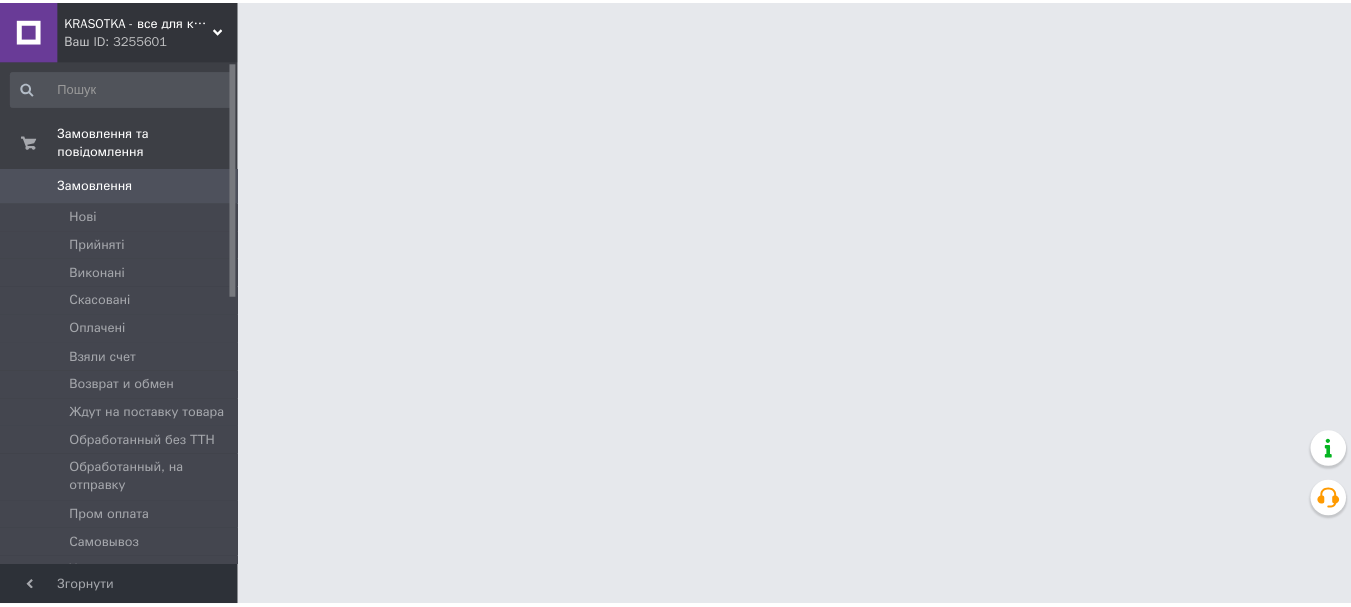 scroll, scrollTop: 0, scrollLeft: 0, axis: both 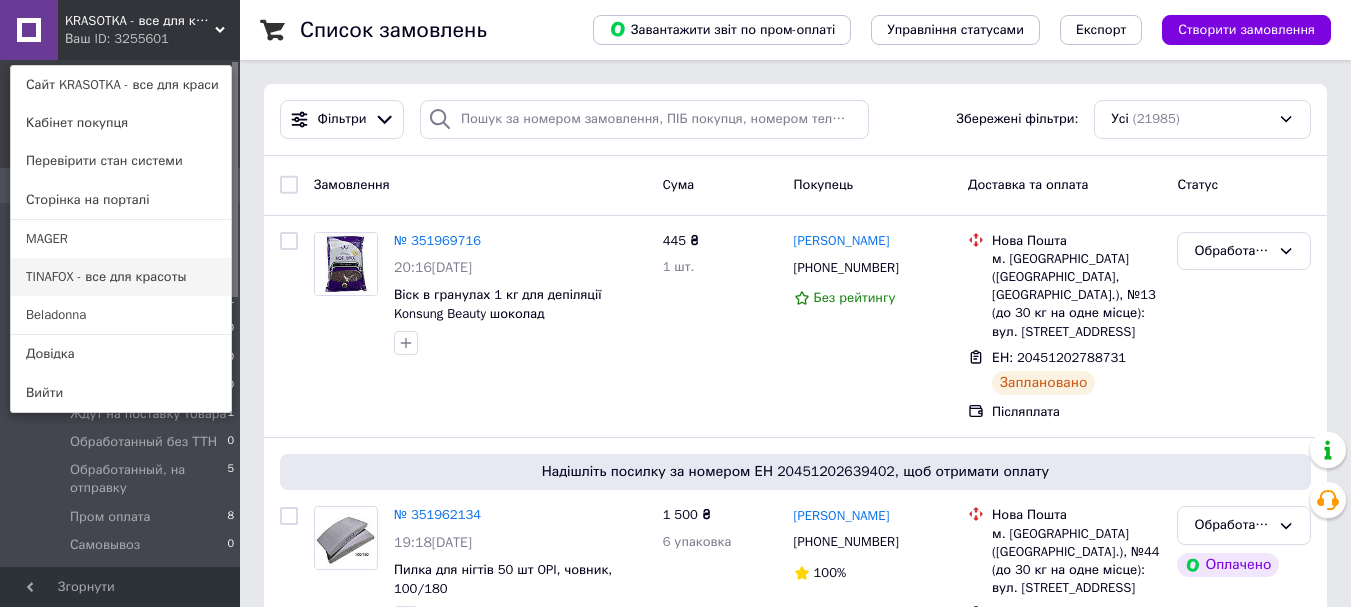click on "TINAFOX - все для красоты" at bounding box center (121, 277) 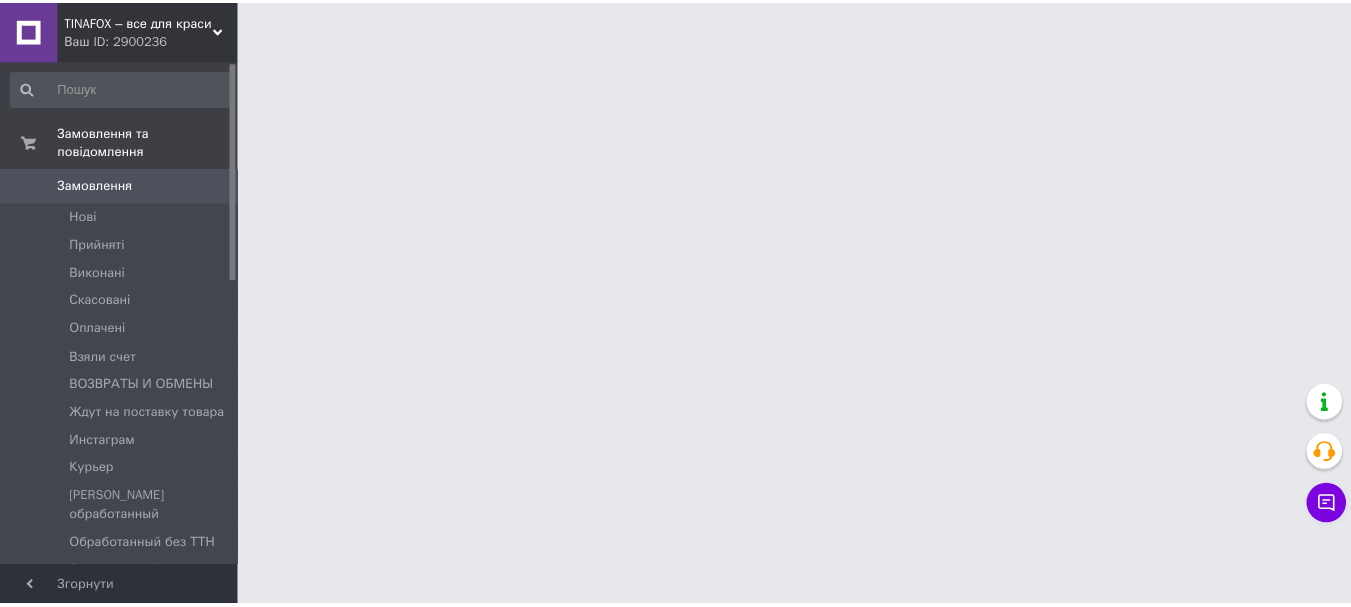scroll, scrollTop: 0, scrollLeft: 0, axis: both 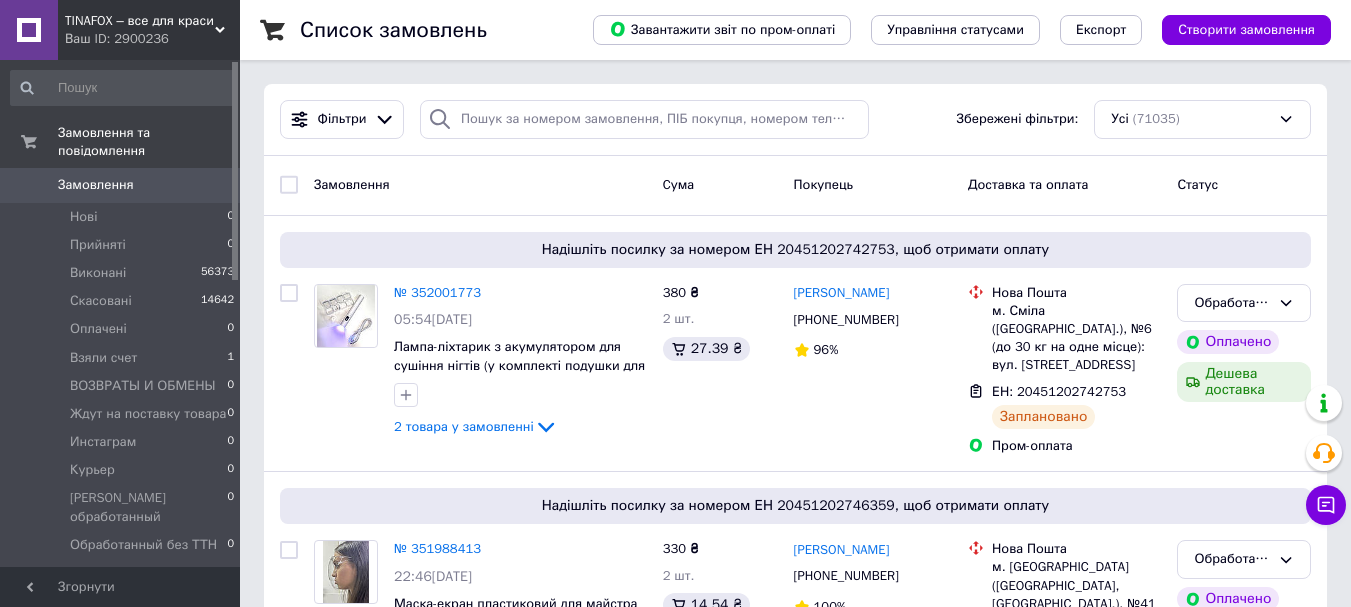 click on "Ваш ID: 2900236" at bounding box center [152, 39] 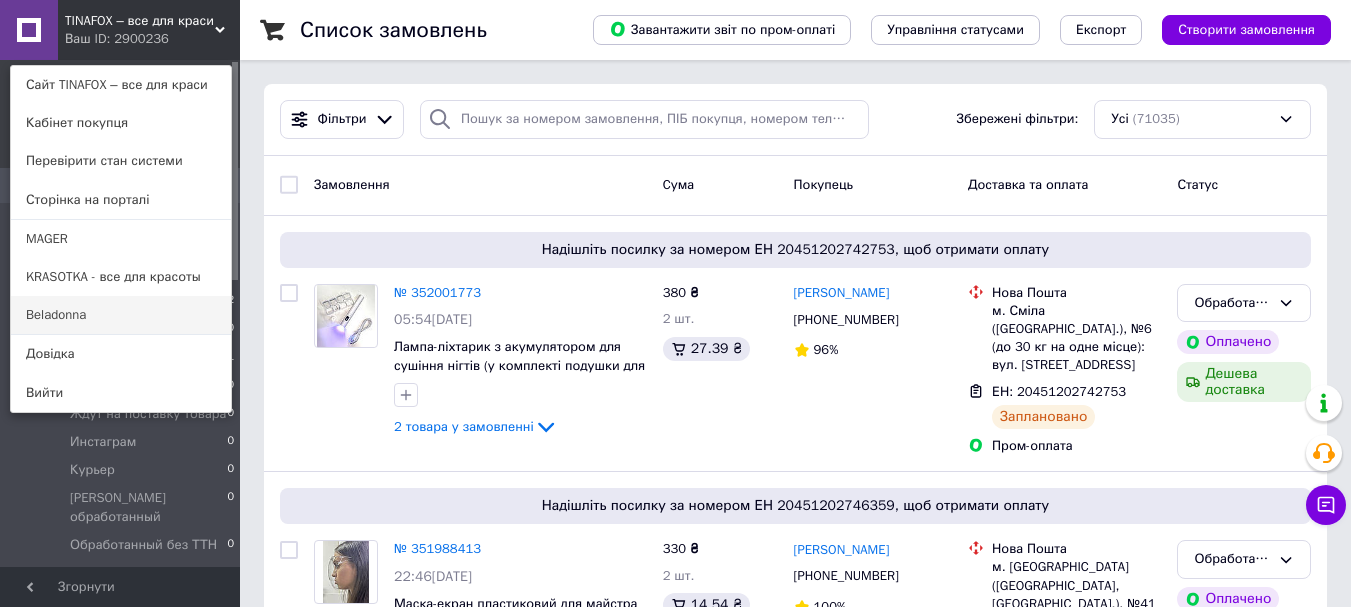 click on "Beladonna" at bounding box center [121, 315] 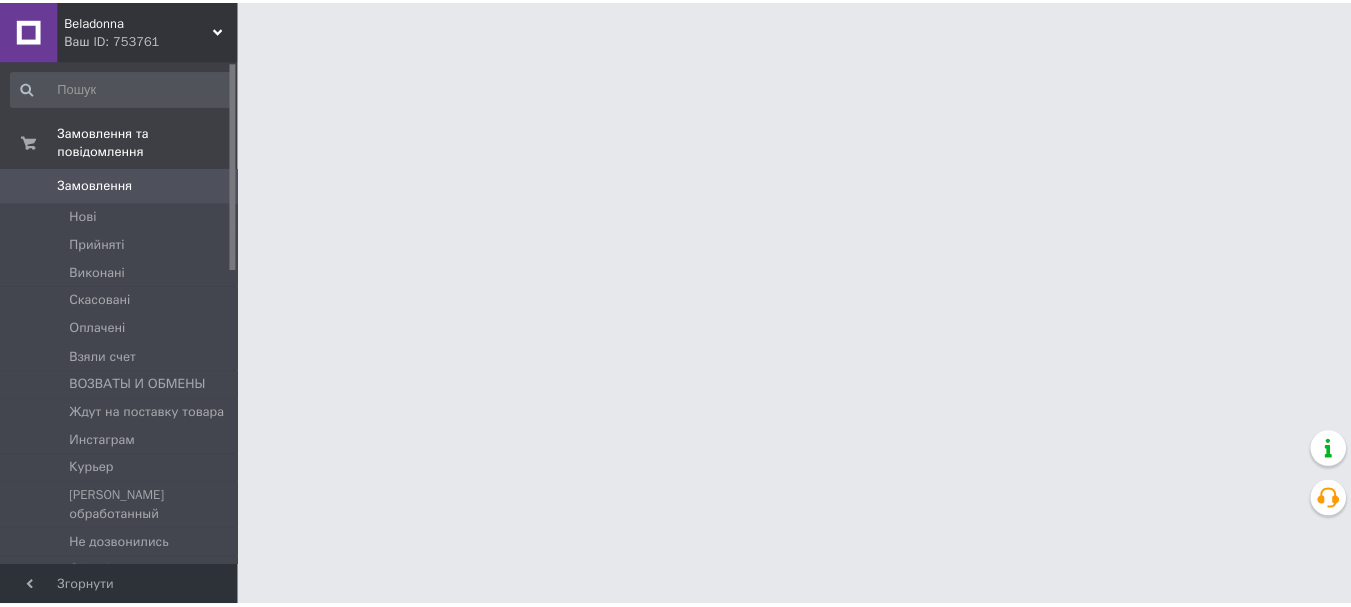 scroll, scrollTop: 0, scrollLeft: 0, axis: both 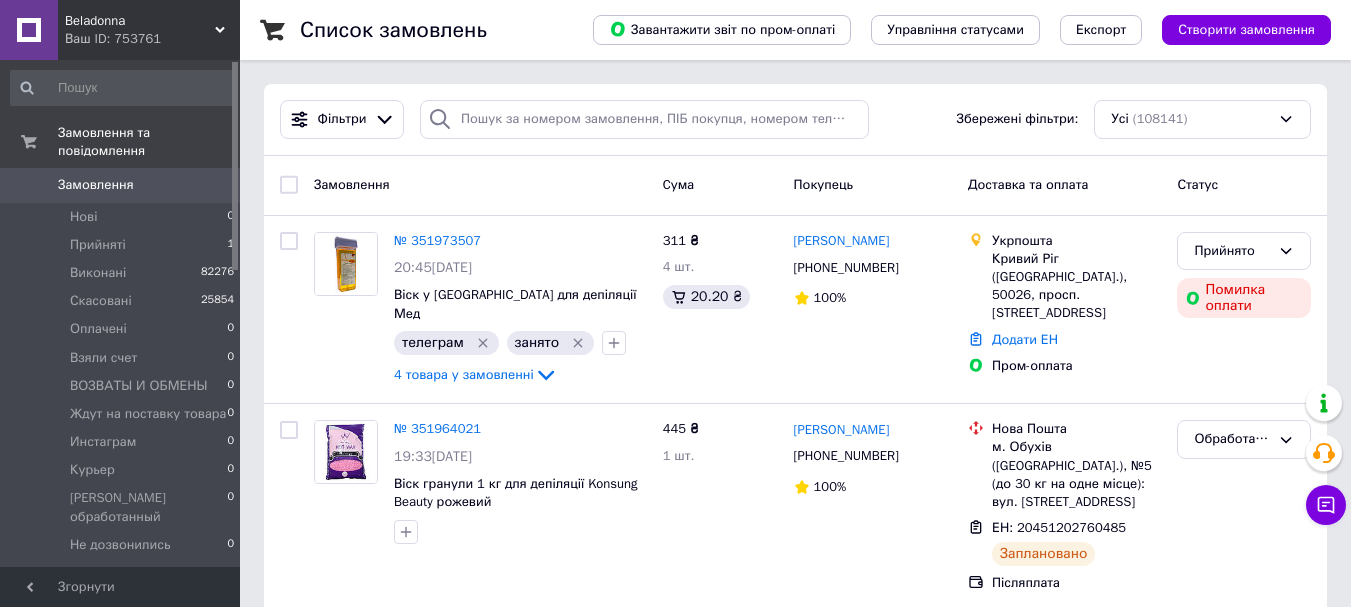click at bounding box center [29, 30] 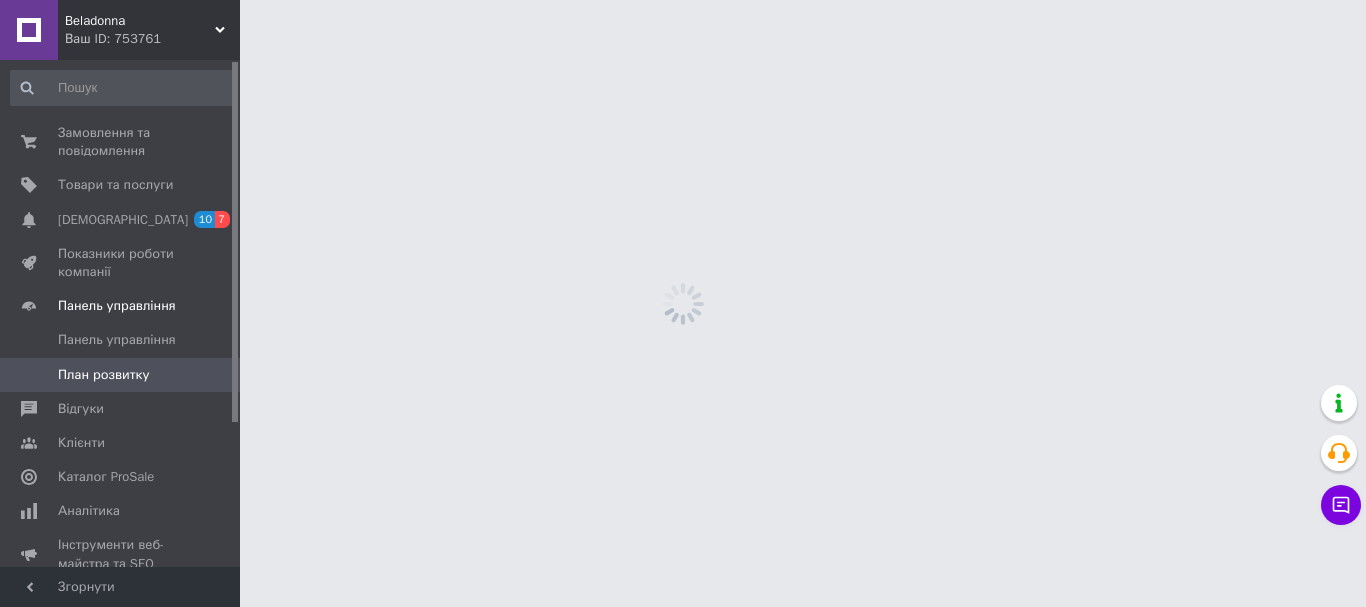 click on "Beladonna" at bounding box center [140, 21] 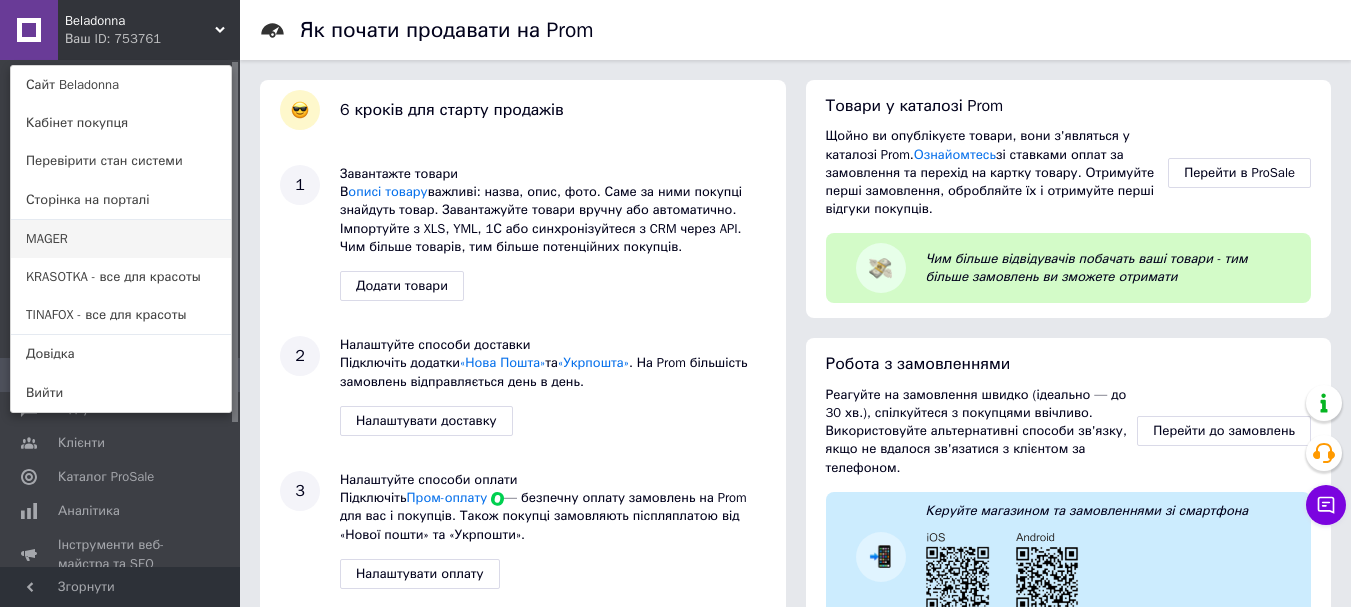 click on "MAGER" at bounding box center [121, 239] 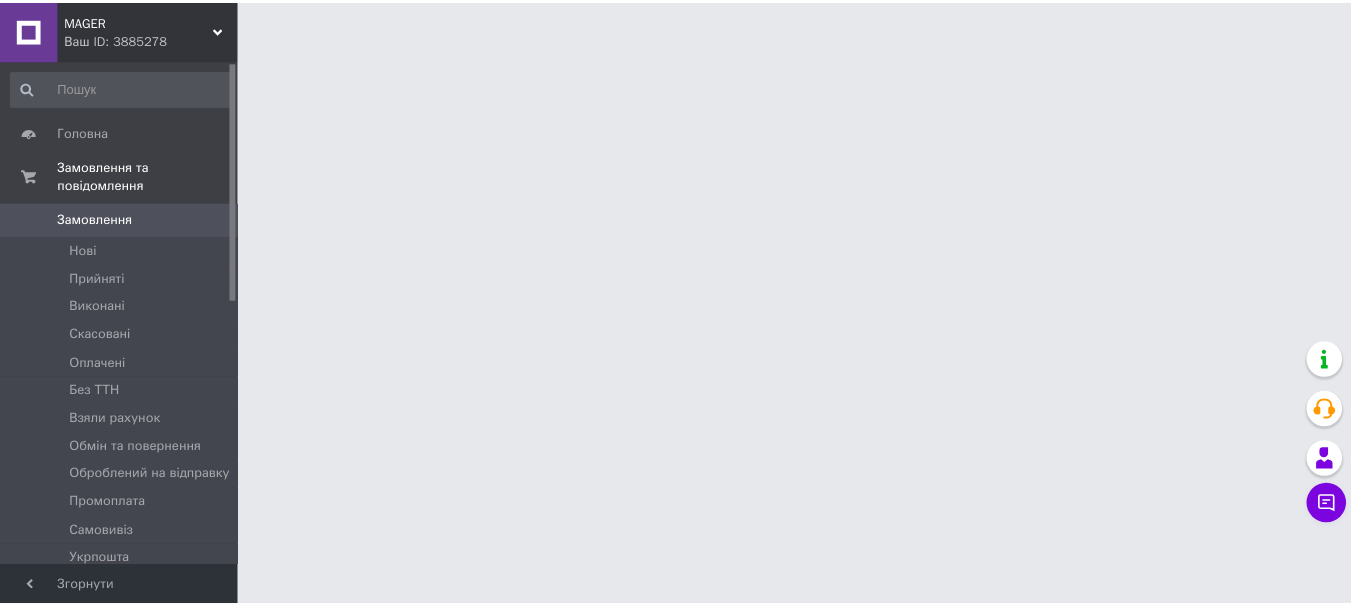 scroll, scrollTop: 0, scrollLeft: 0, axis: both 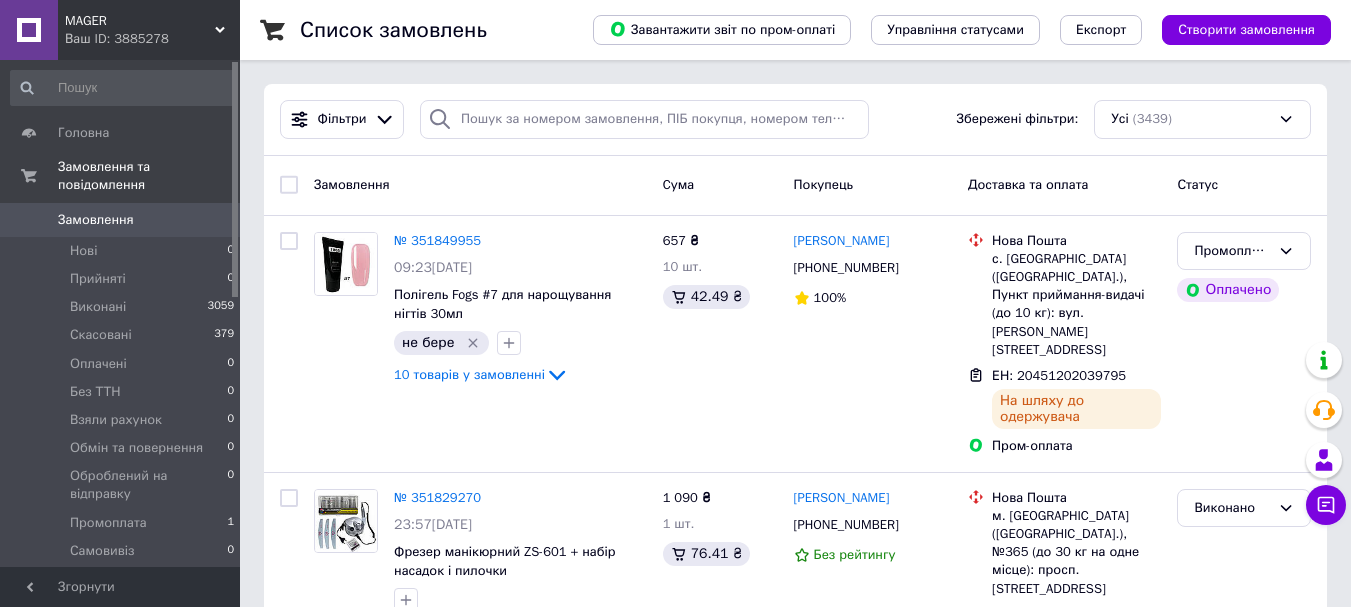 click on "Ваш ID: 3885278" at bounding box center (152, 39) 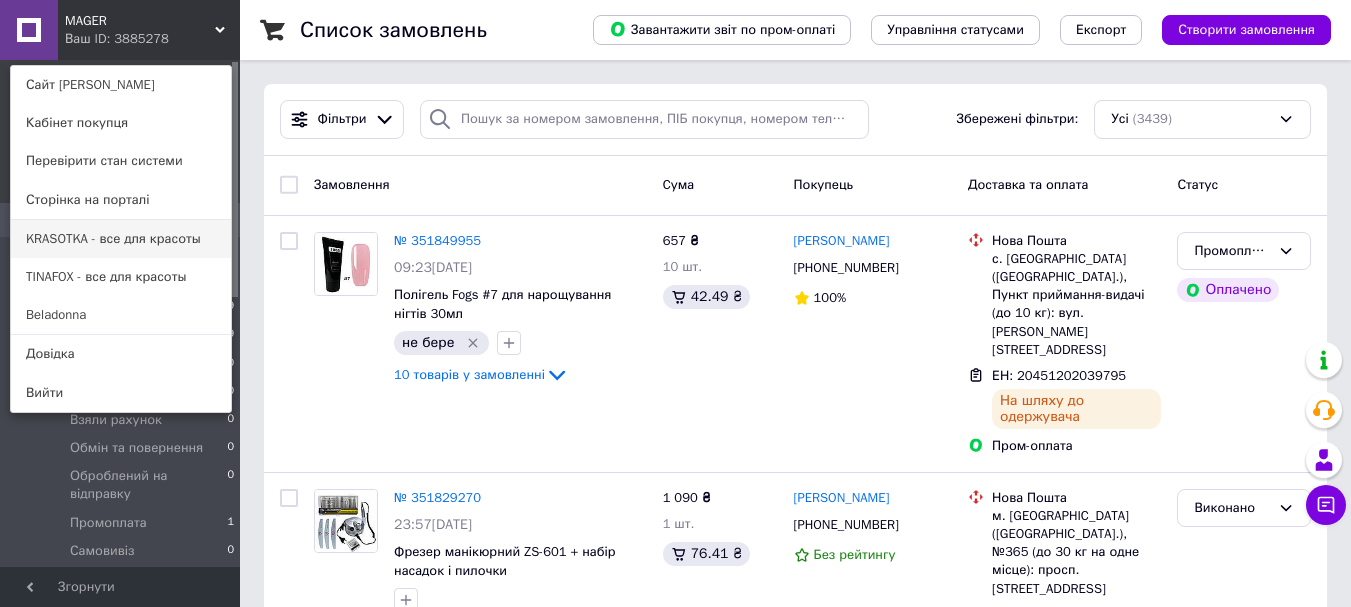 click on "KRASOTKA - все для красоты" at bounding box center [121, 239] 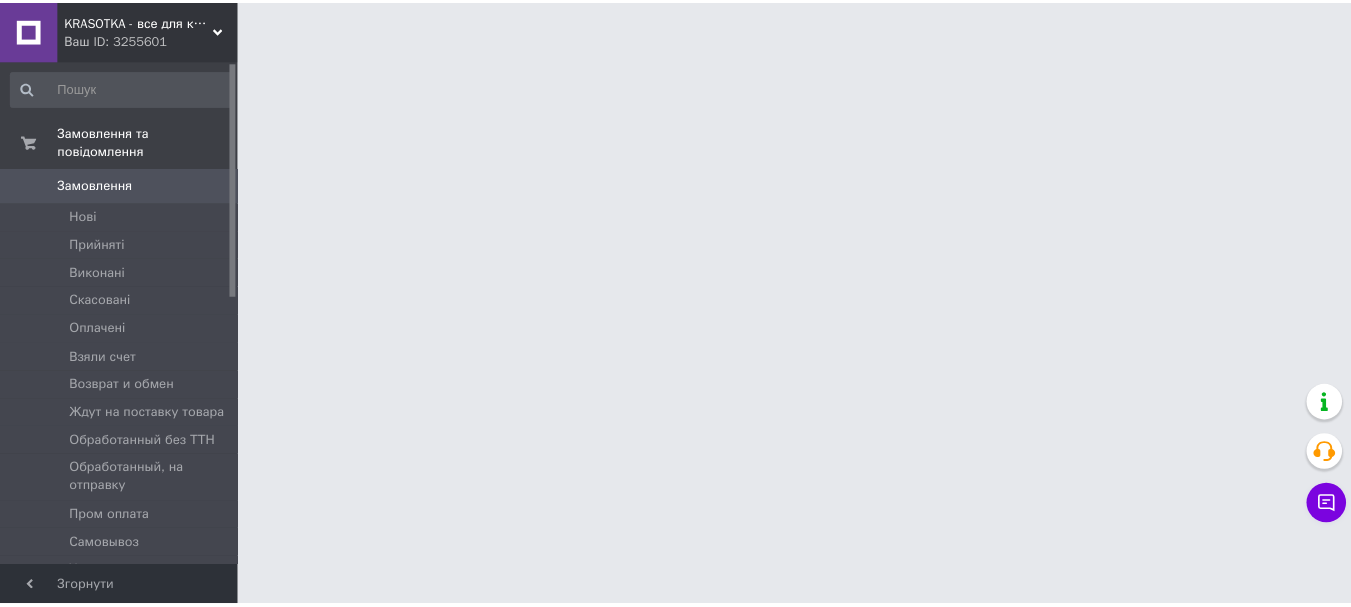scroll, scrollTop: 0, scrollLeft: 0, axis: both 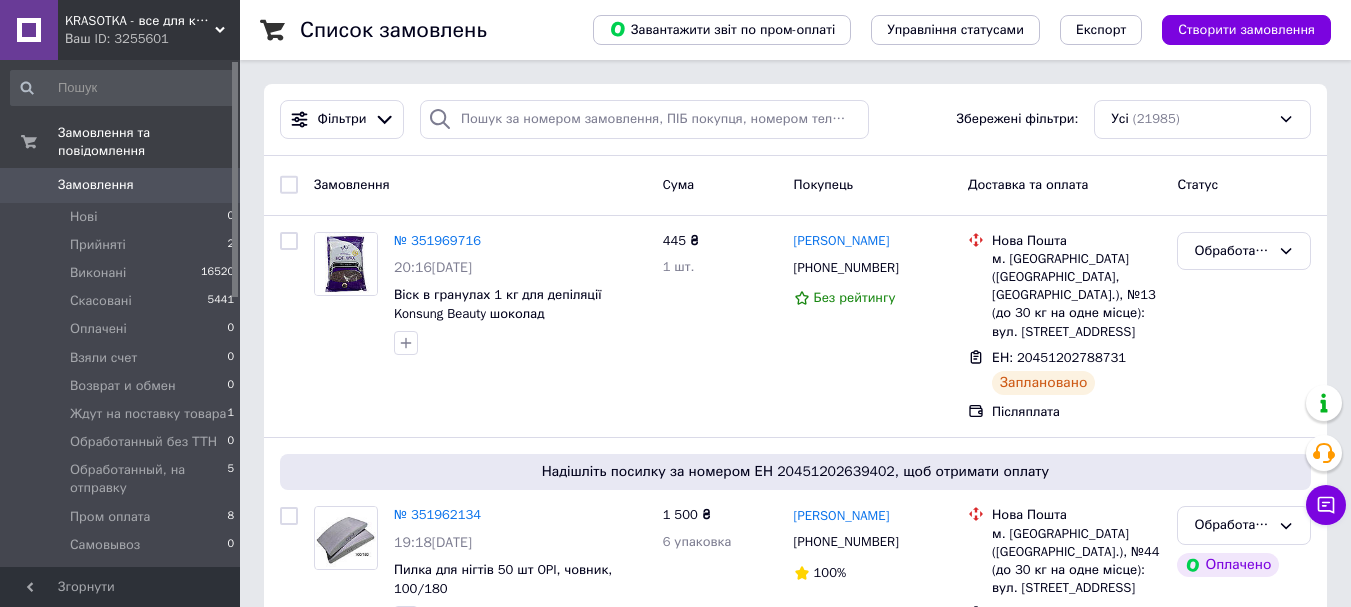 click on "Ваш ID: 3255601" at bounding box center [152, 39] 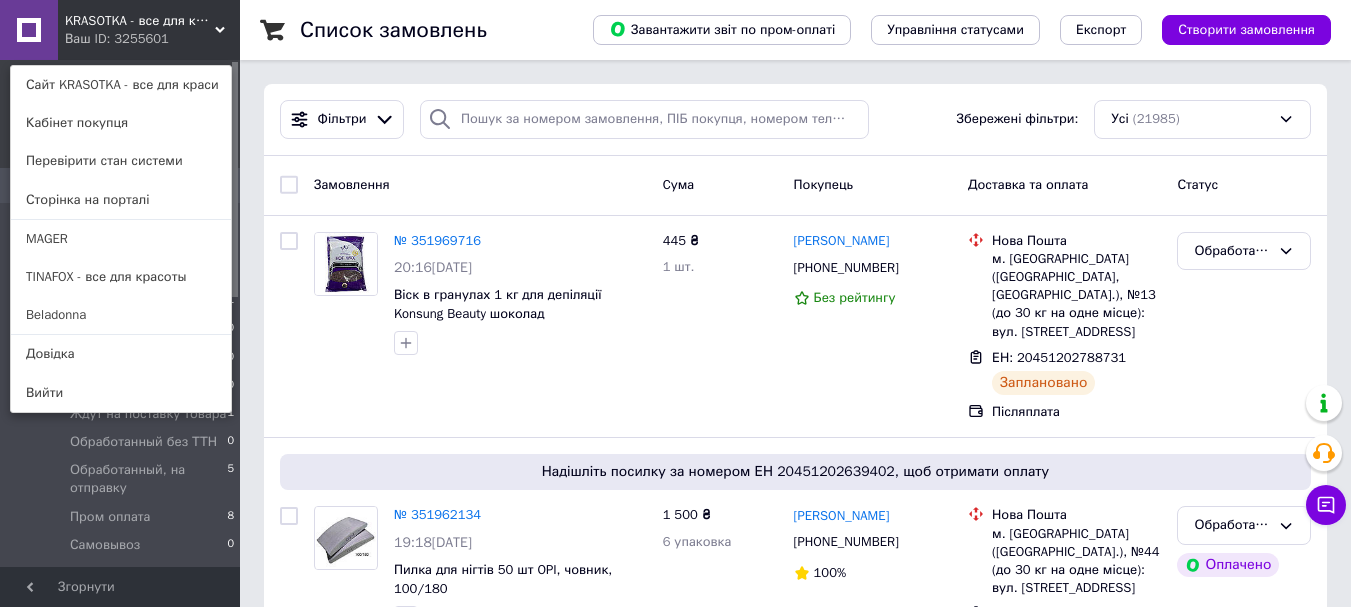 click on "KRASOTKA - все для краси" at bounding box center (140, 21) 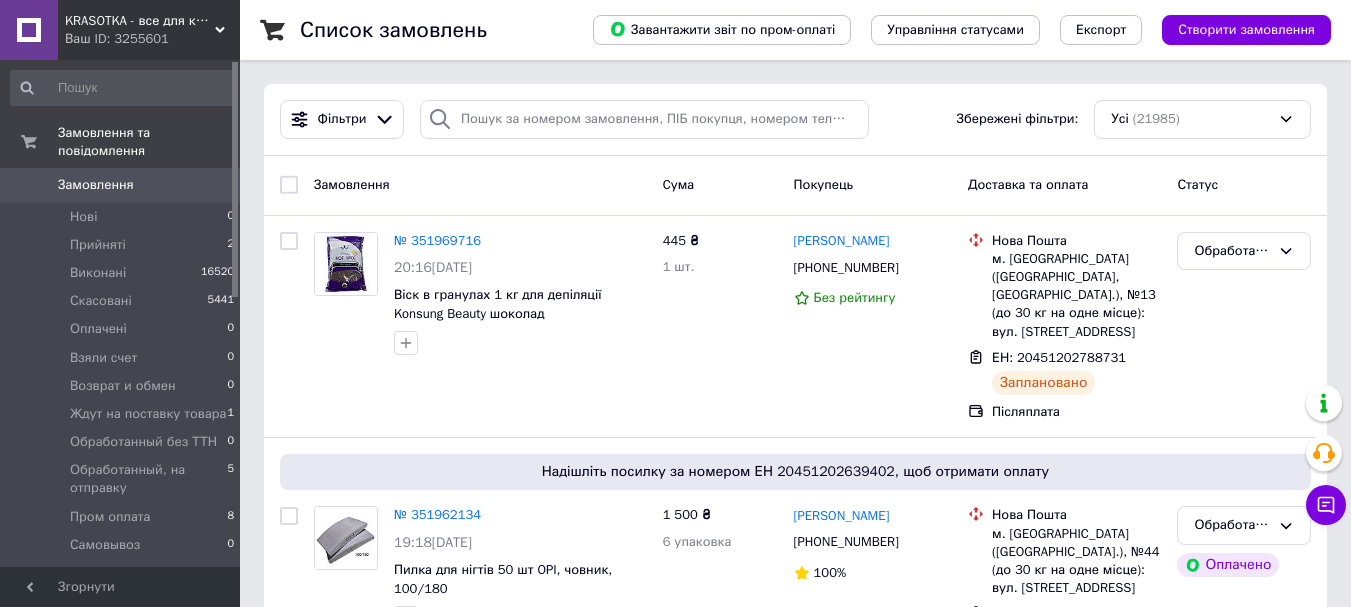 click on "Ваш ID: 3255601" at bounding box center [152, 39] 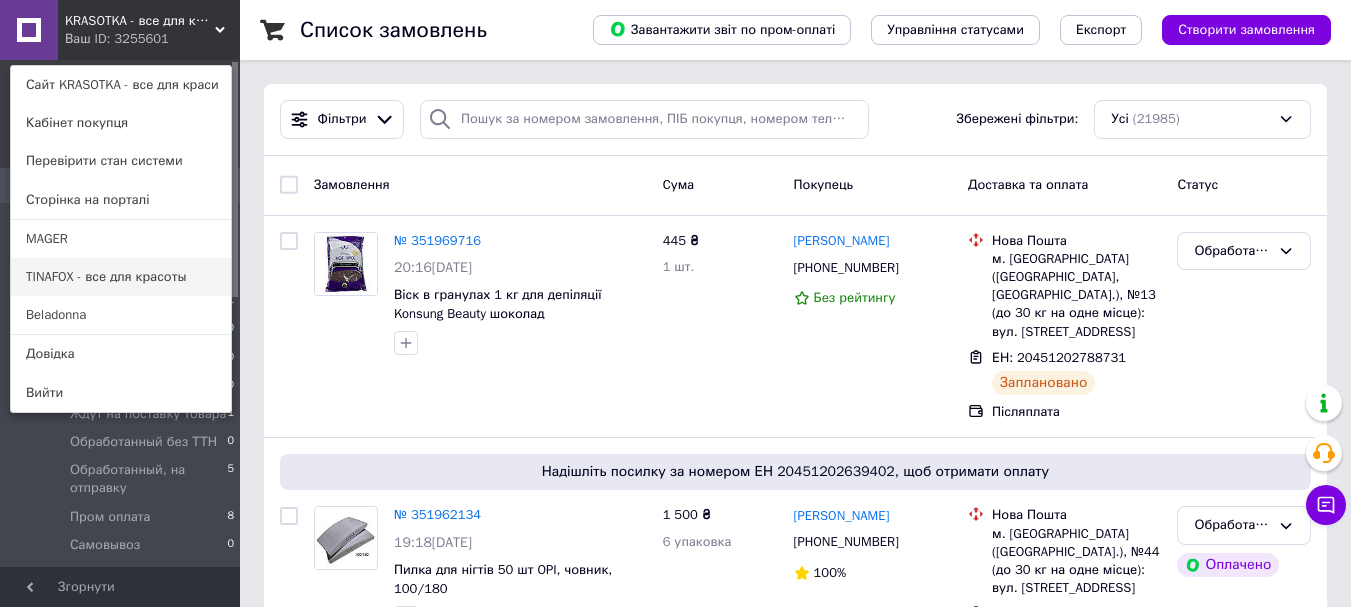 click on "TINAFOX - все для красоты" at bounding box center (121, 277) 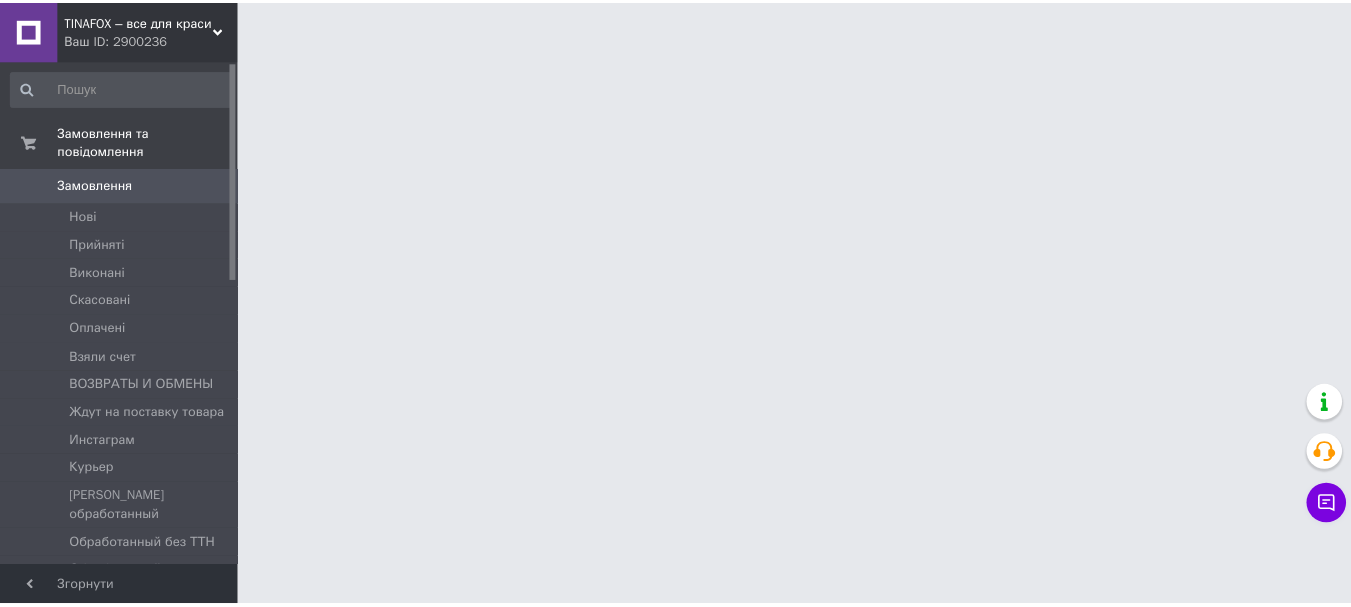 scroll, scrollTop: 0, scrollLeft: 0, axis: both 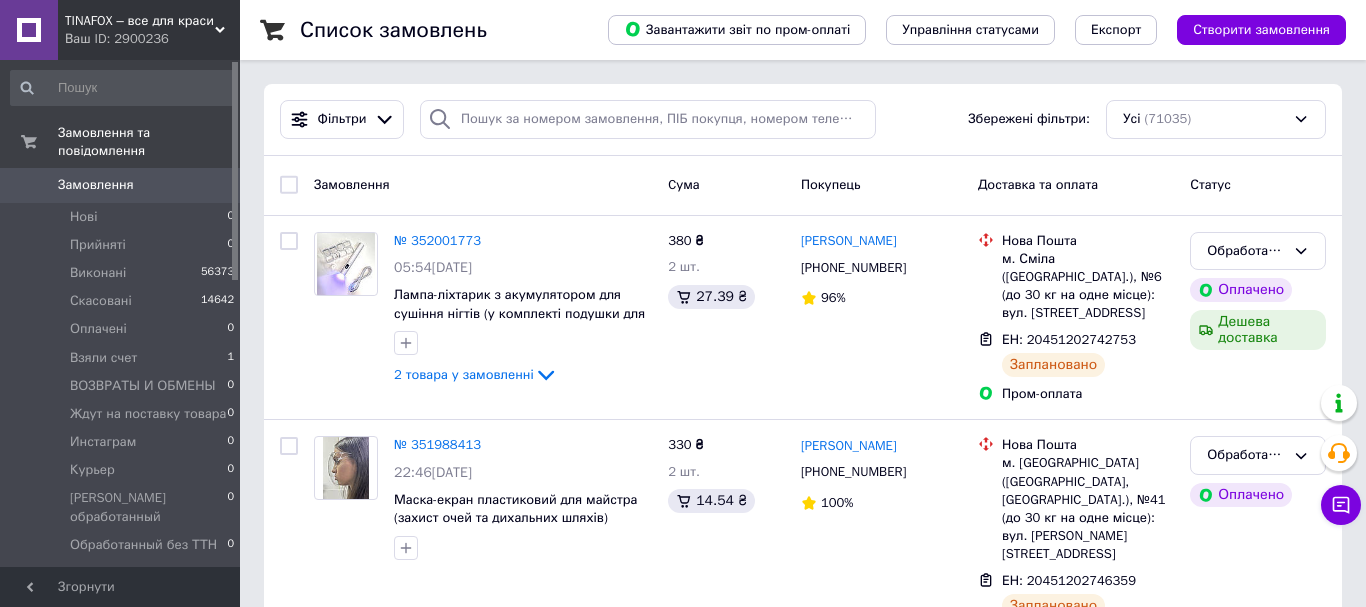 click on "Ваш ID: 2900236" at bounding box center (152, 39) 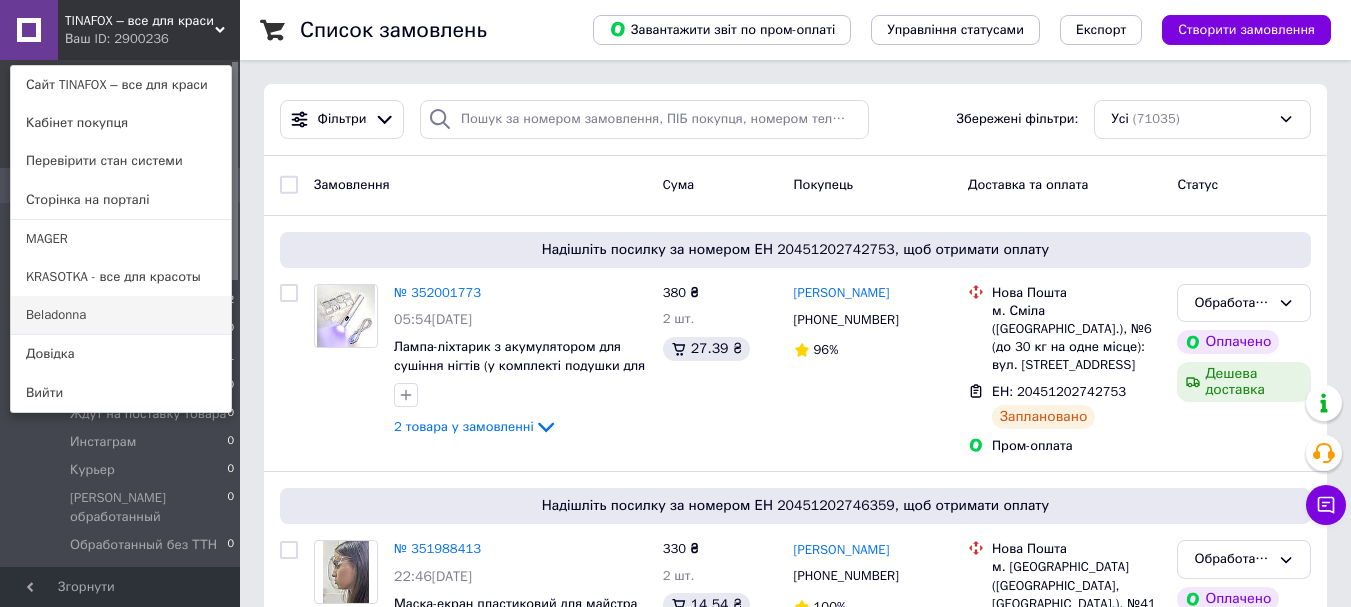 click on "Beladonna" at bounding box center [121, 315] 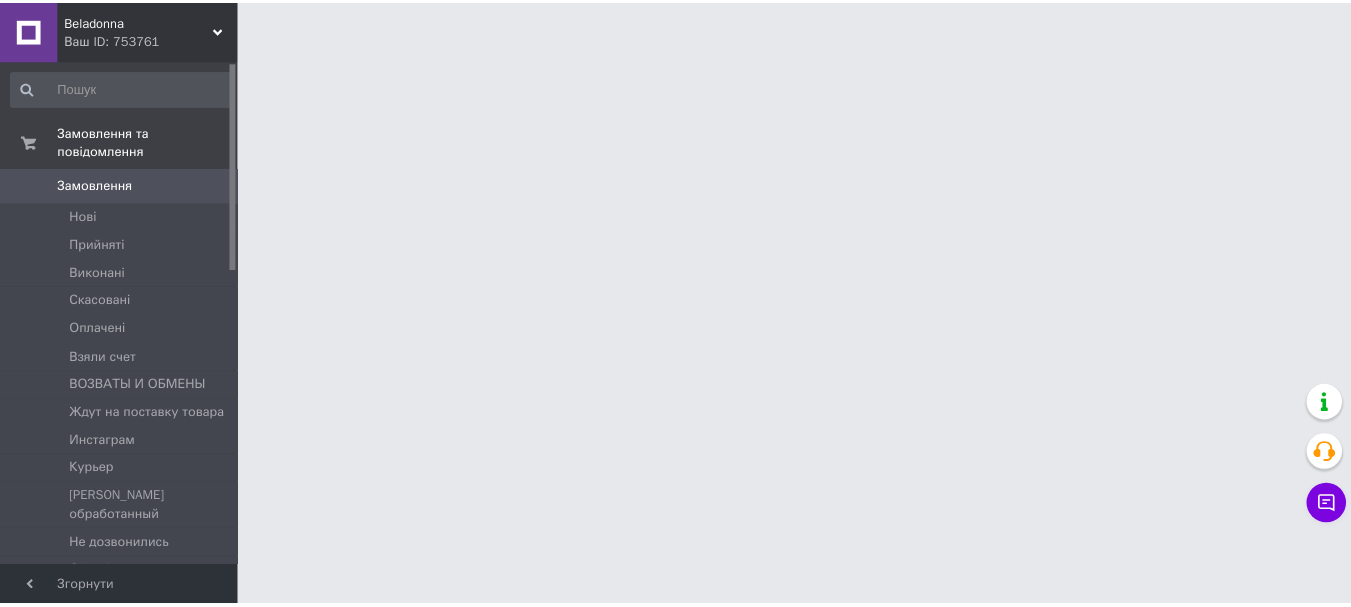 scroll, scrollTop: 0, scrollLeft: 0, axis: both 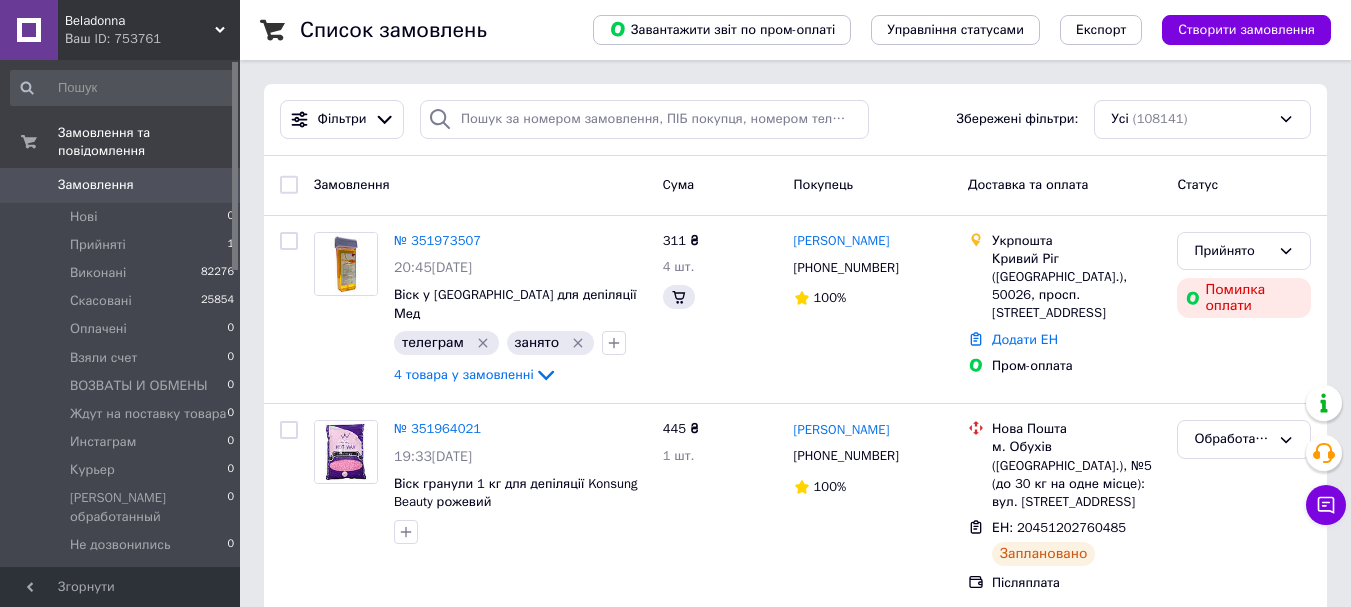 click on "Beladonna Ваш ID: 753761" at bounding box center [149, 30] 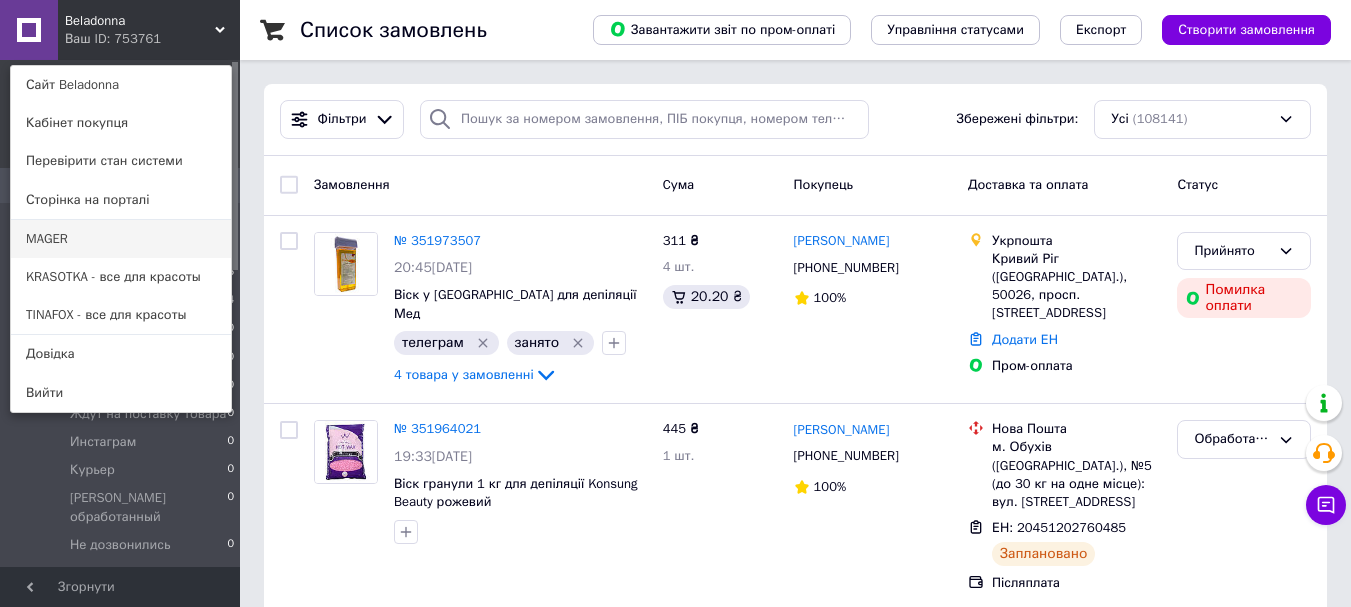 click on "MAGER" at bounding box center (121, 239) 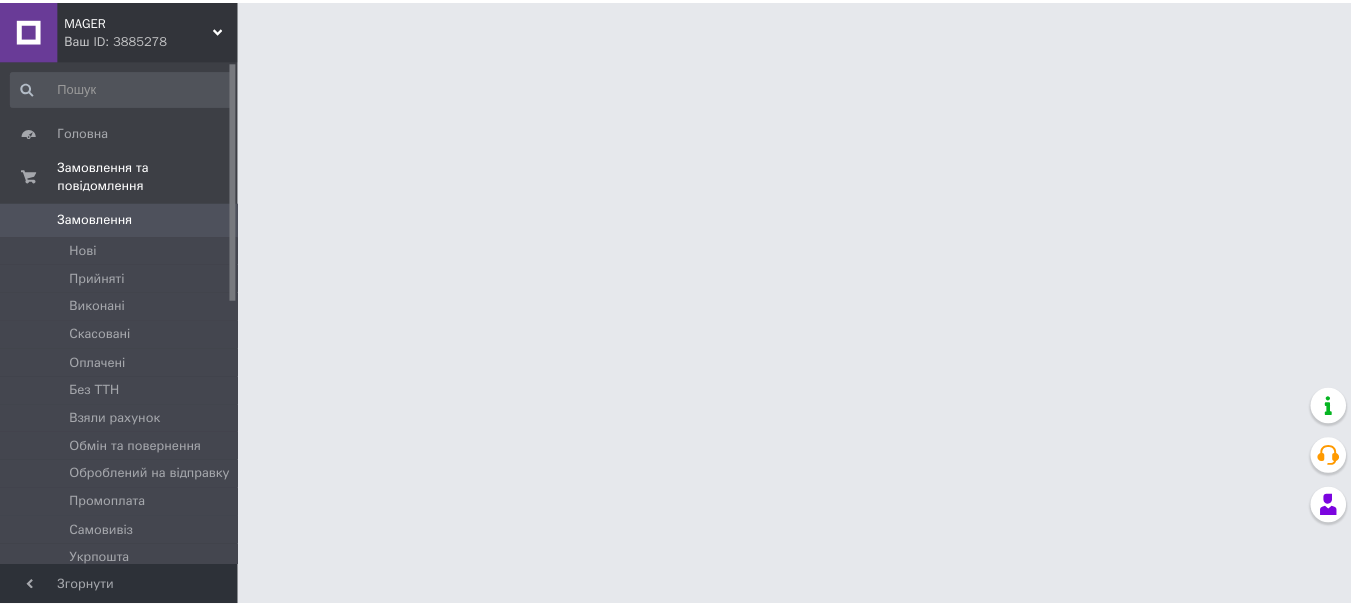 scroll, scrollTop: 0, scrollLeft: 0, axis: both 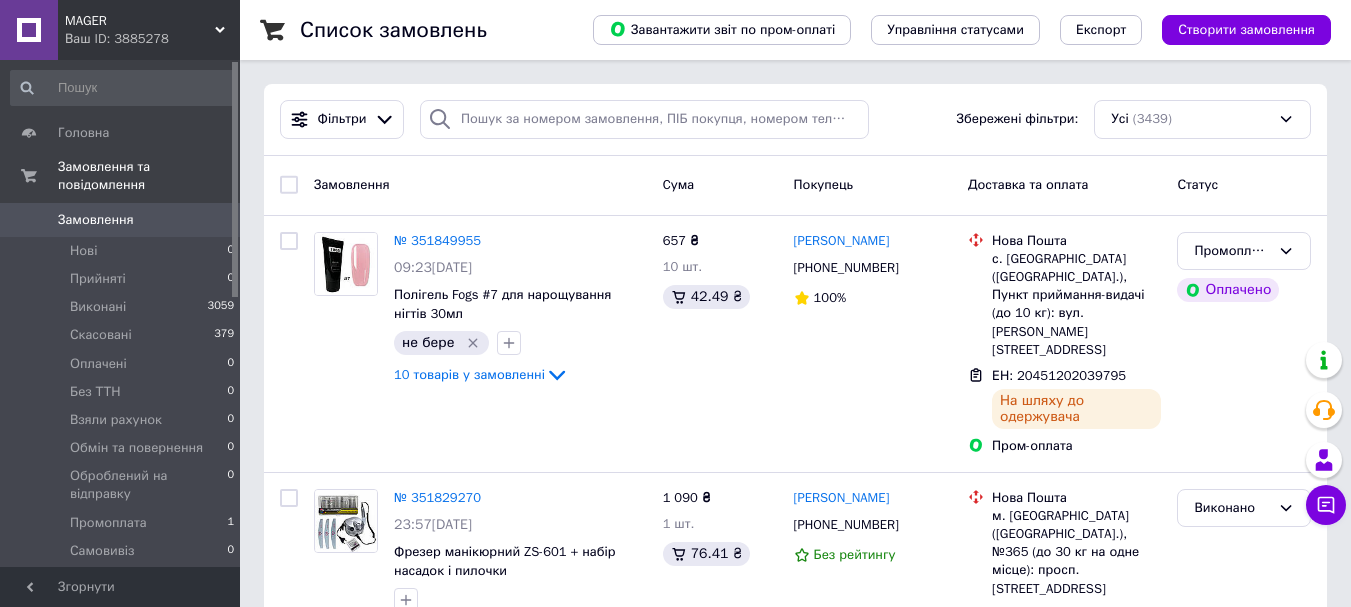 click on "MAGER" at bounding box center (140, 21) 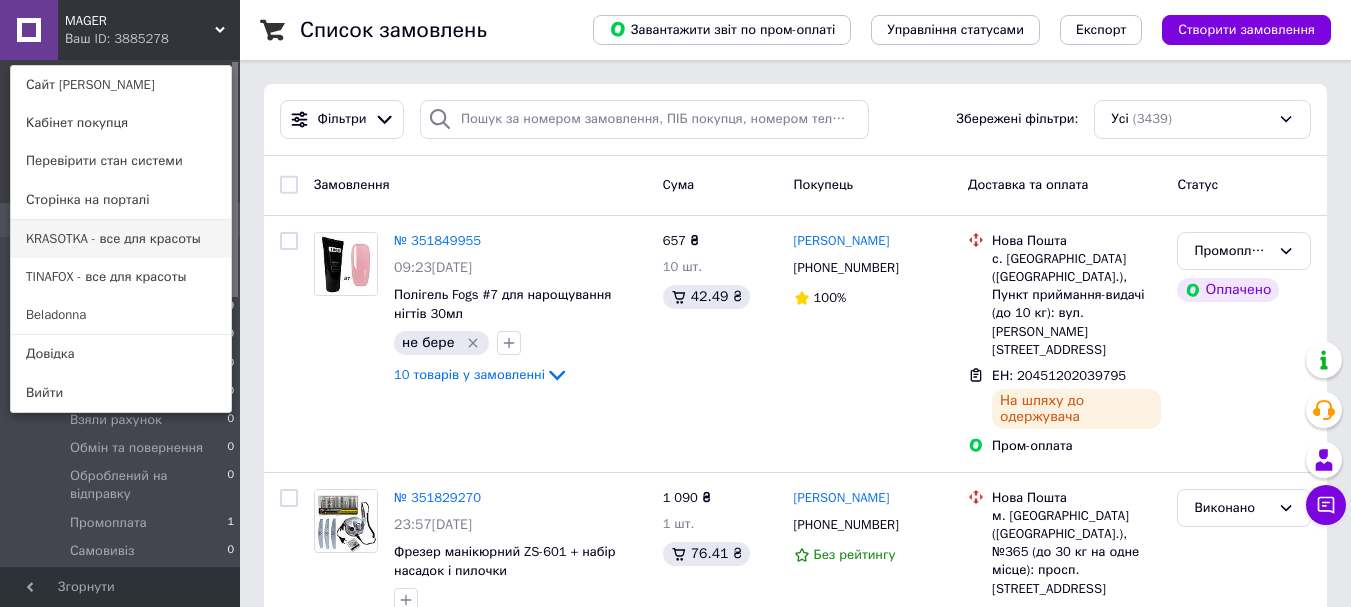 click on "KRASOTKA - все для красоты" at bounding box center [121, 239] 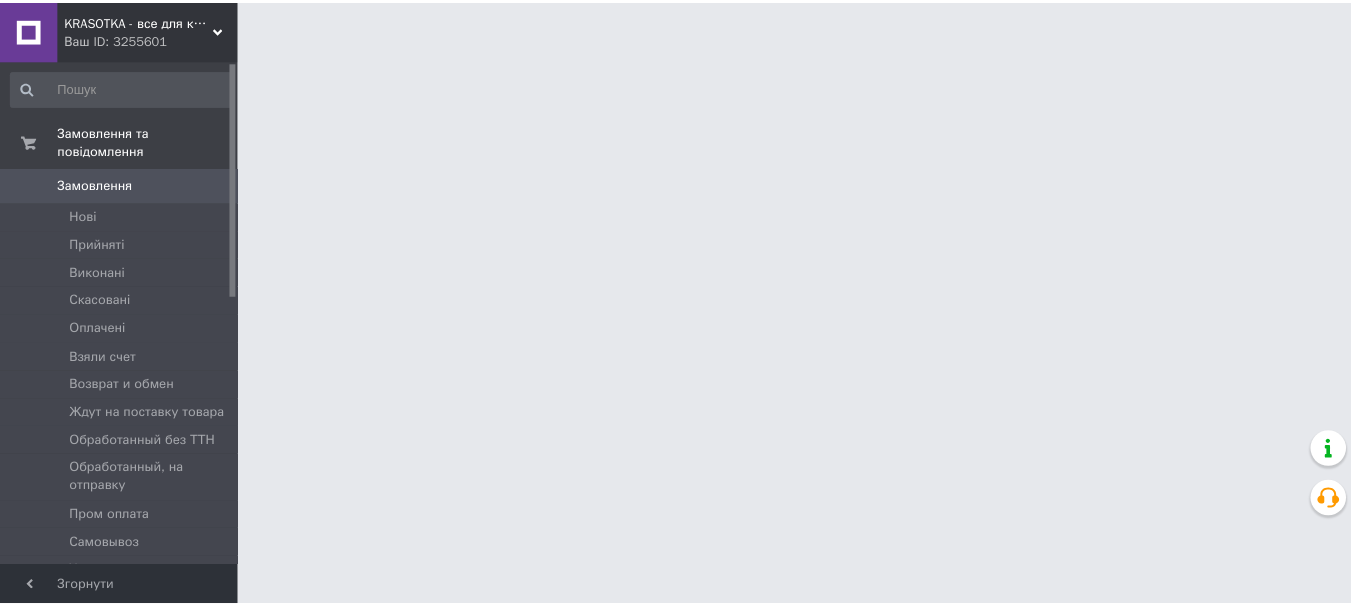 scroll, scrollTop: 0, scrollLeft: 0, axis: both 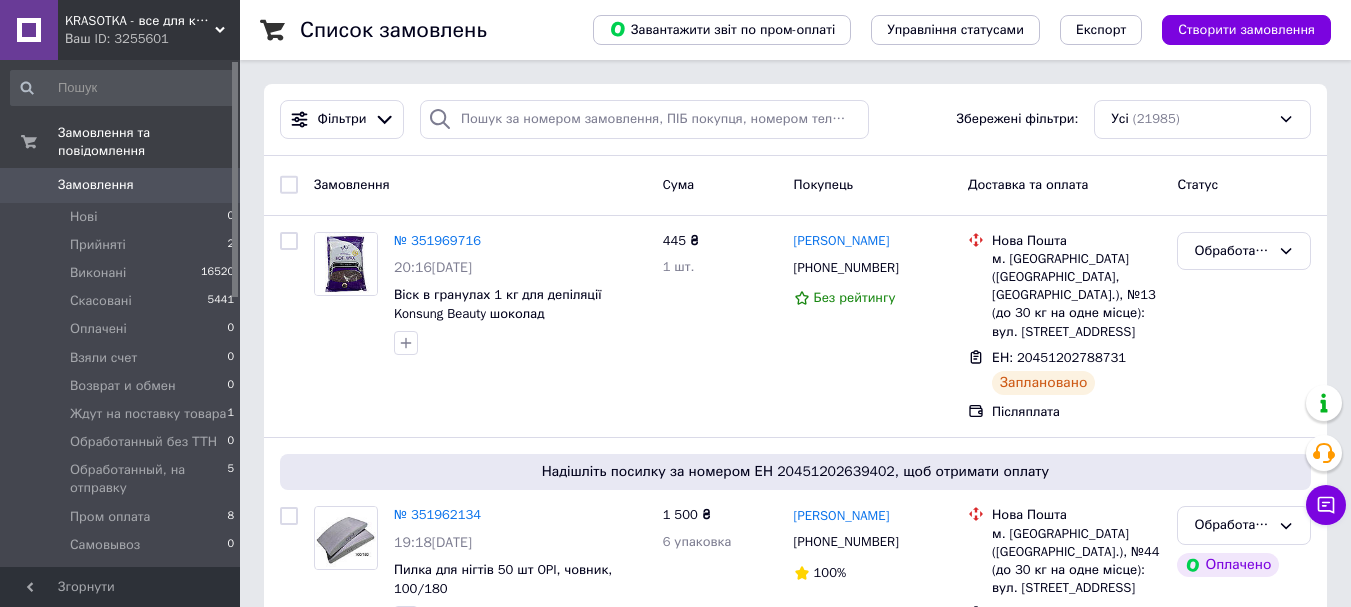 click on "Ваш ID: 3255601" at bounding box center [152, 39] 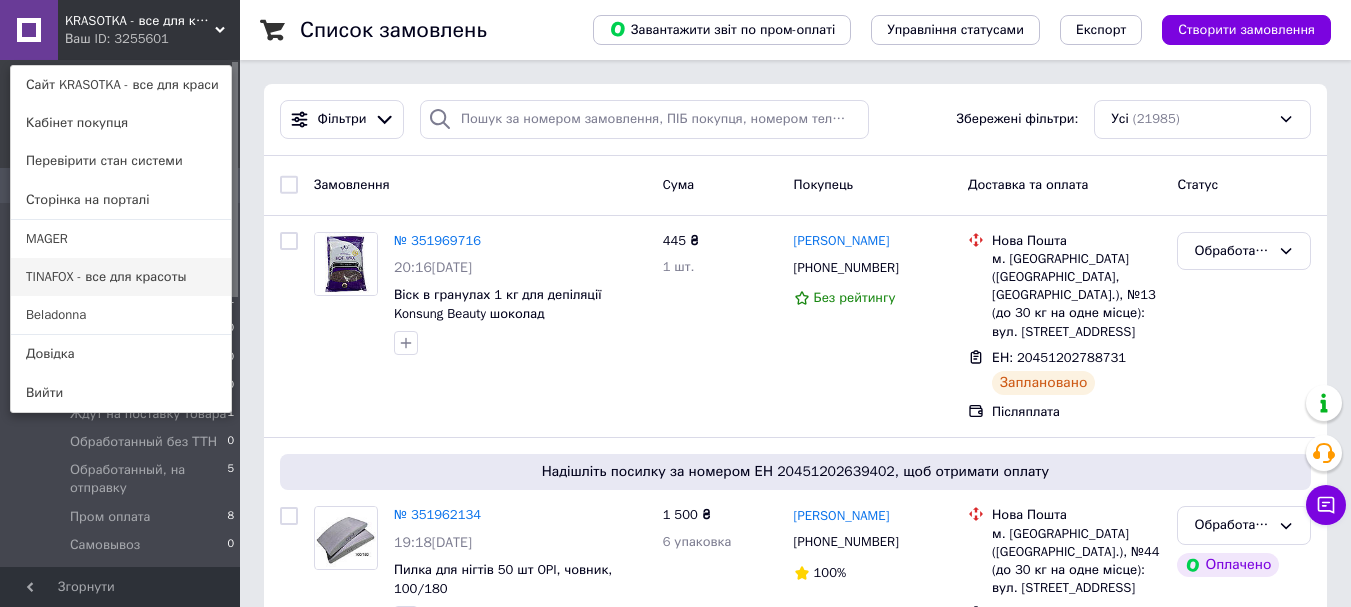 click on "TINAFOX - все для красоты" at bounding box center [121, 277] 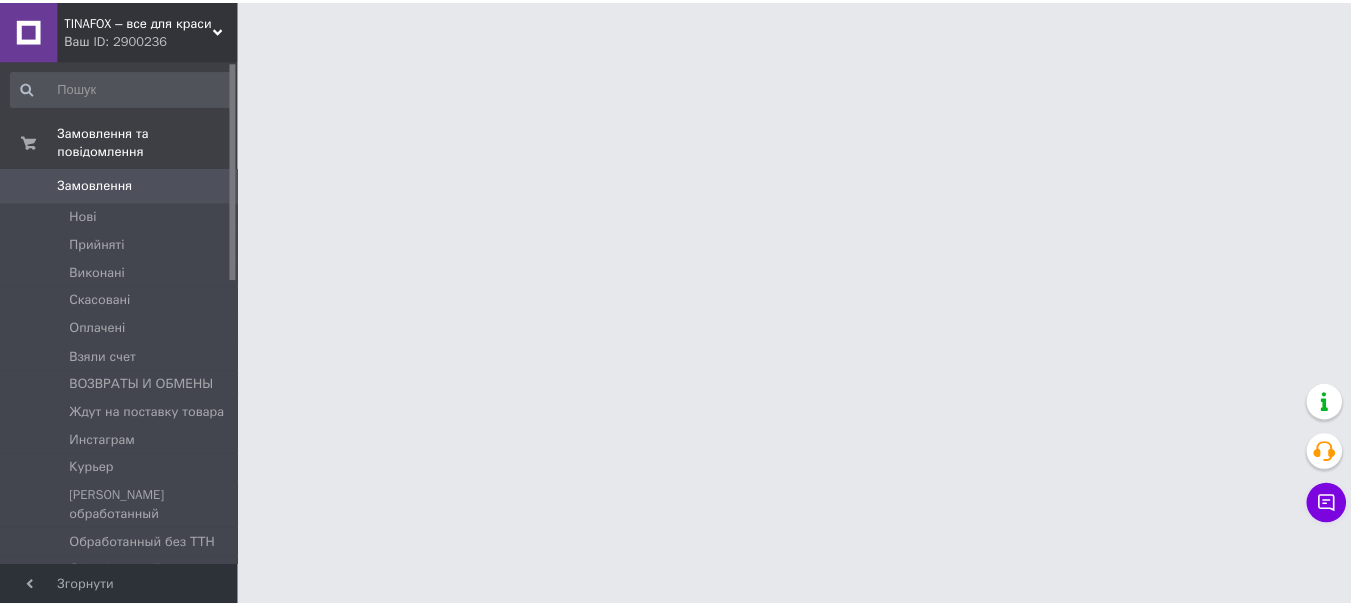scroll, scrollTop: 0, scrollLeft: 0, axis: both 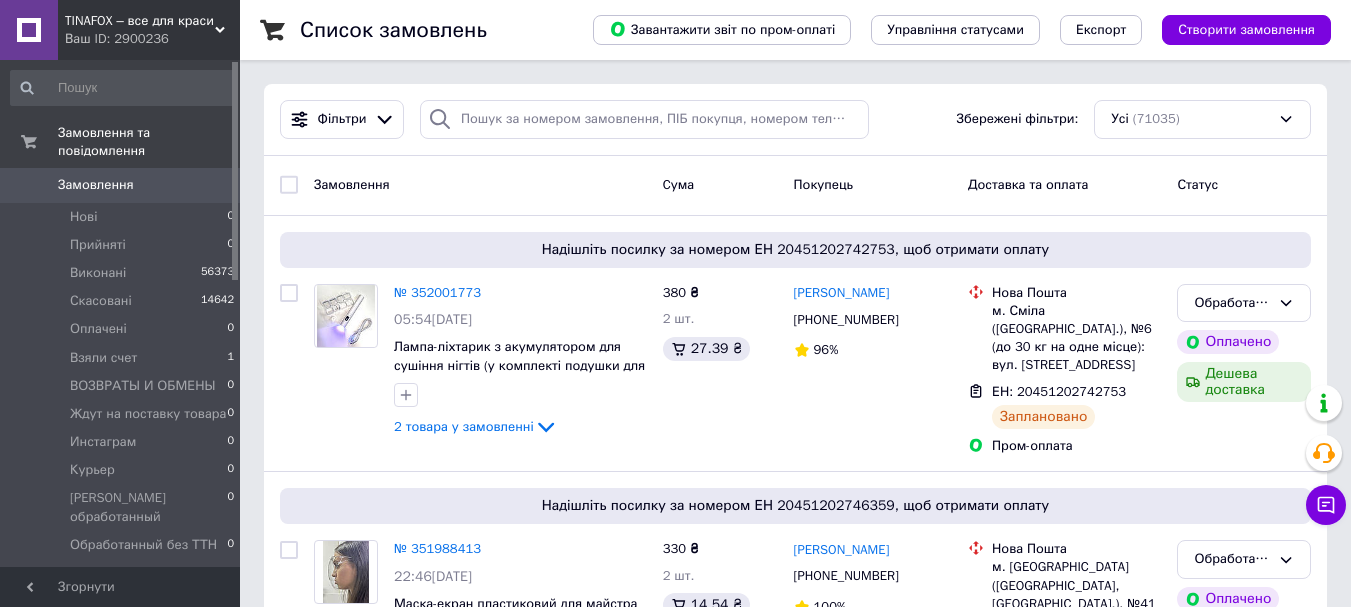 click on "Ваш ID: 2900236" at bounding box center (152, 39) 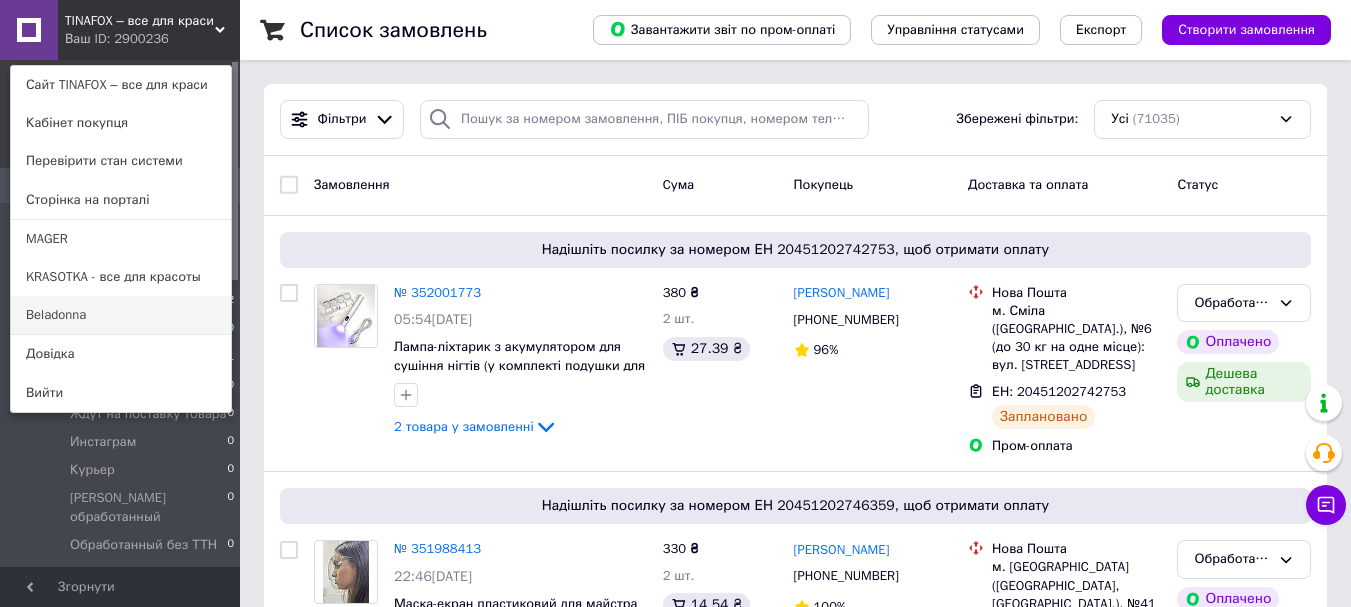 click on "Beladonna" at bounding box center [121, 315] 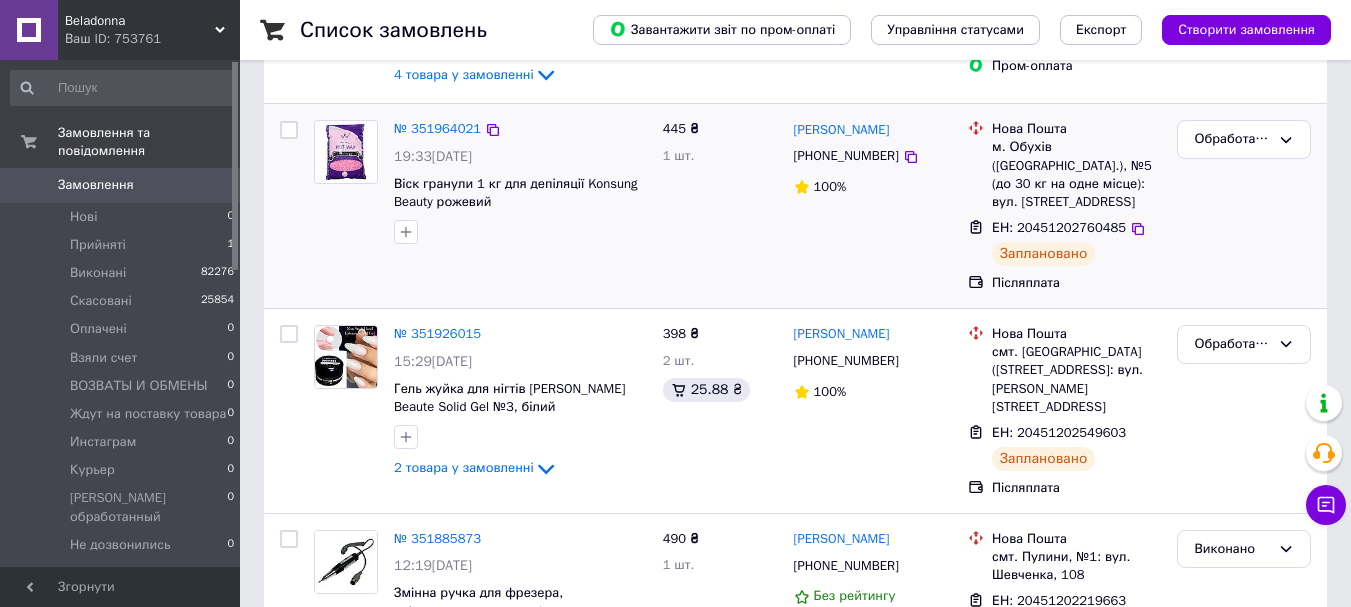scroll, scrollTop: 0, scrollLeft: 0, axis: both 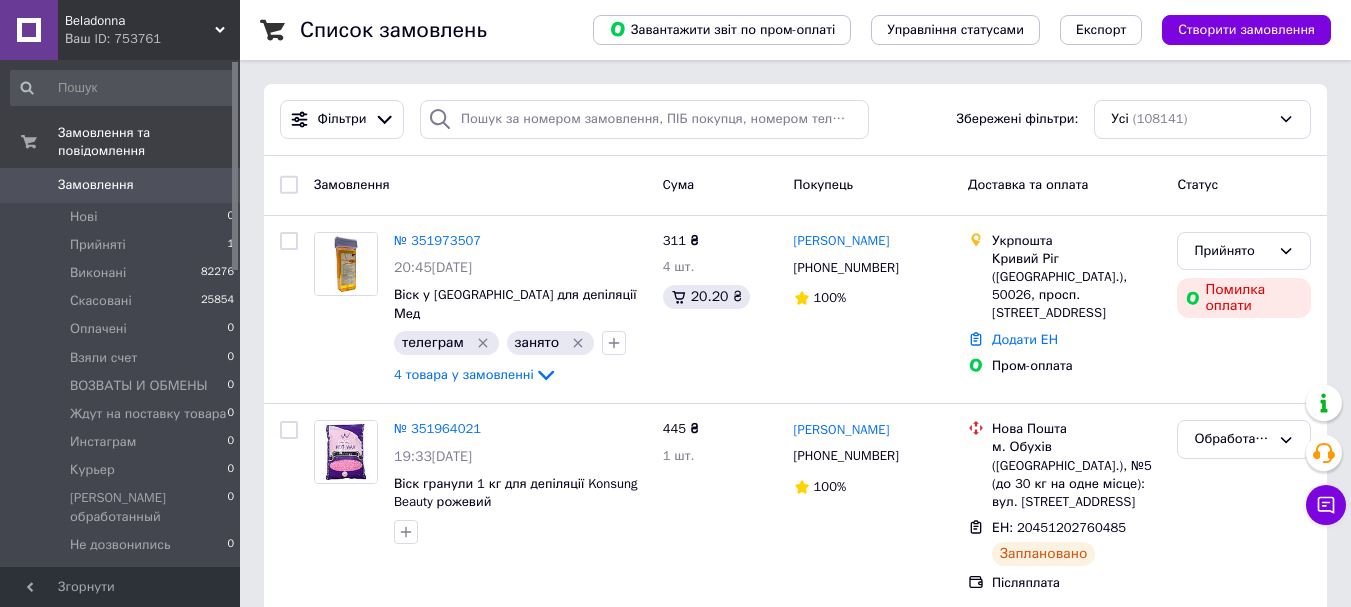 click on "Ваш ID: 753761" at bounding box center [152, 39] 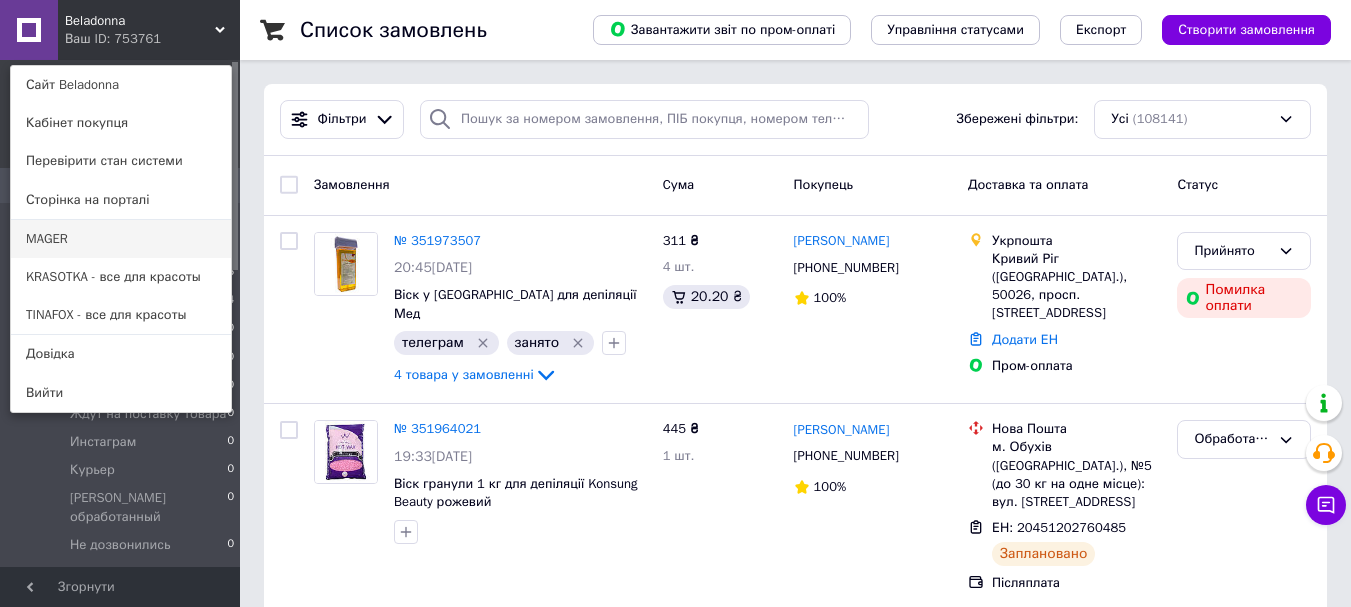 click on "MAGER" at bounding box center (121, 239) 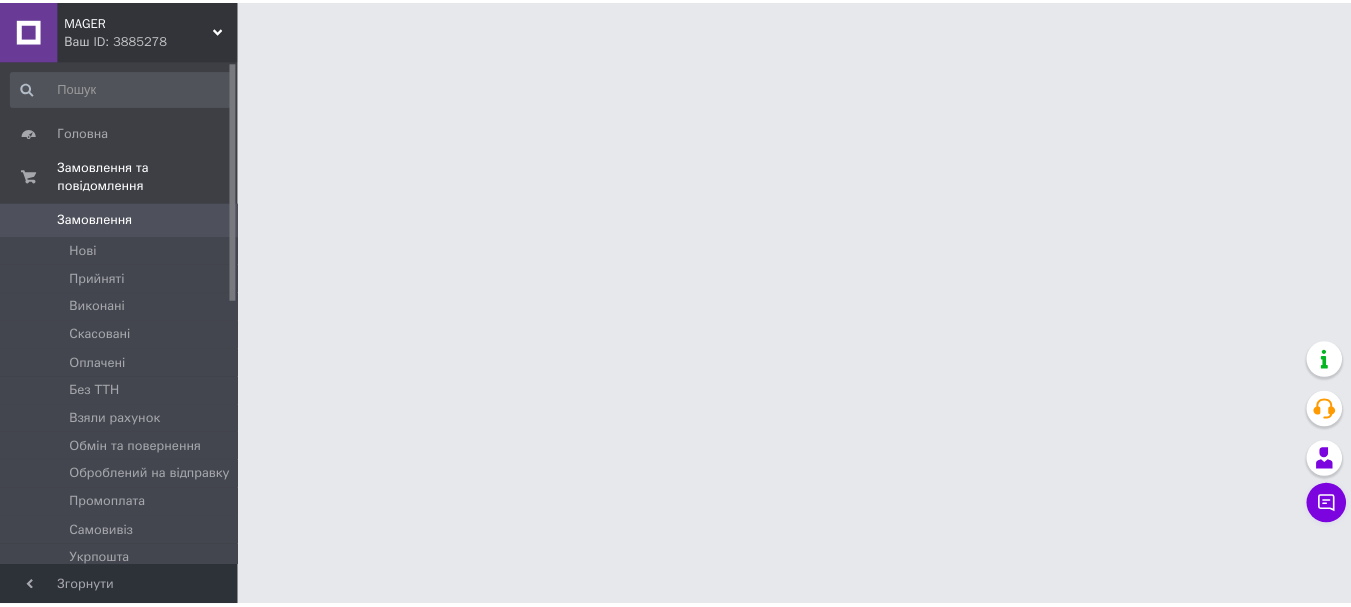 scroll, scrollTop: 0, scrollLeft: 0, axis: both 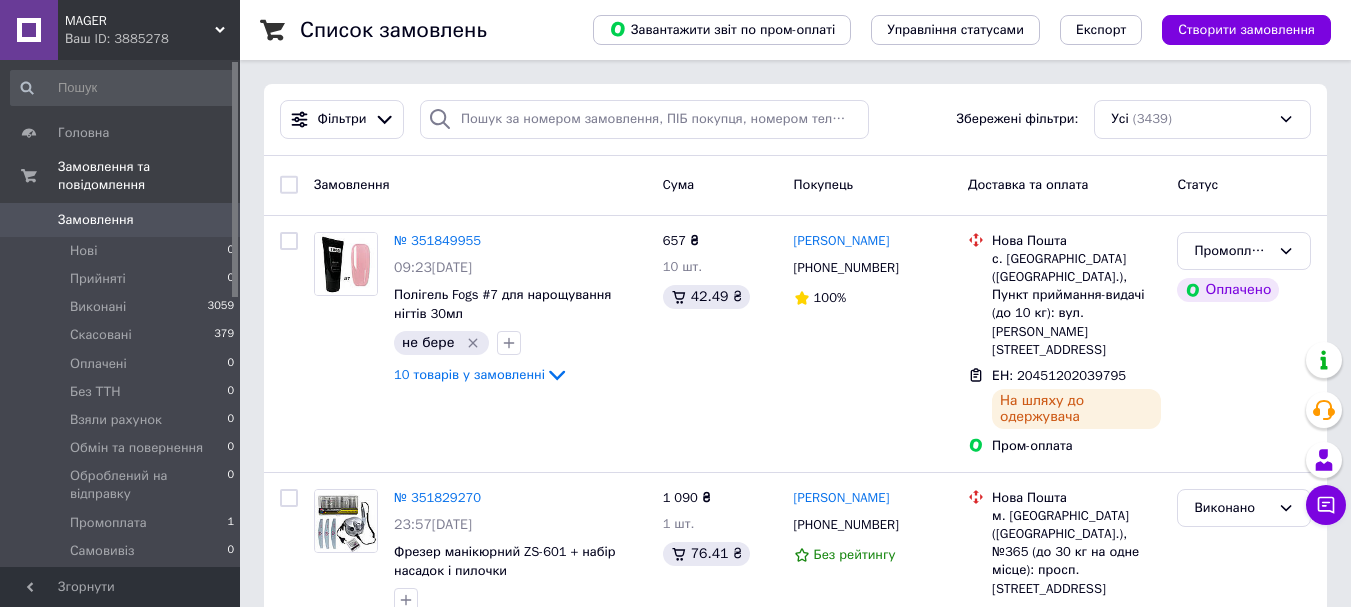 click on "MAGER Ваш ID: 3885278" at bounding box center [149, 30] 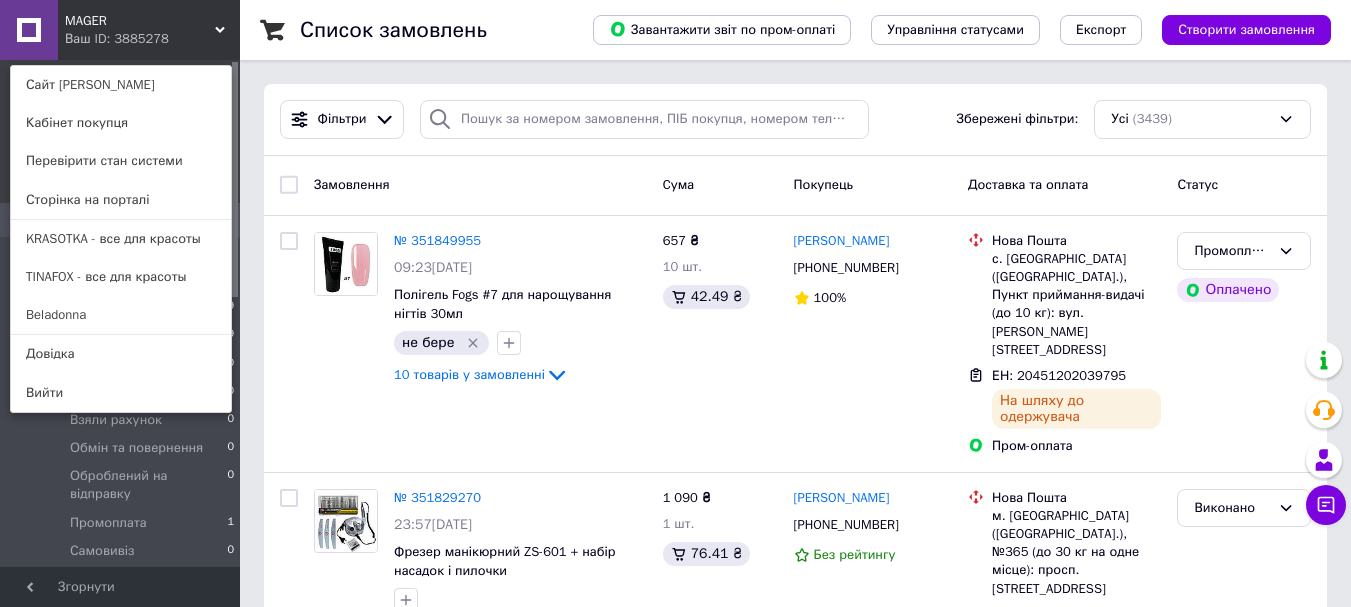 click on "KRASOTKA - все для красоты" at bounding box center [121, 239] 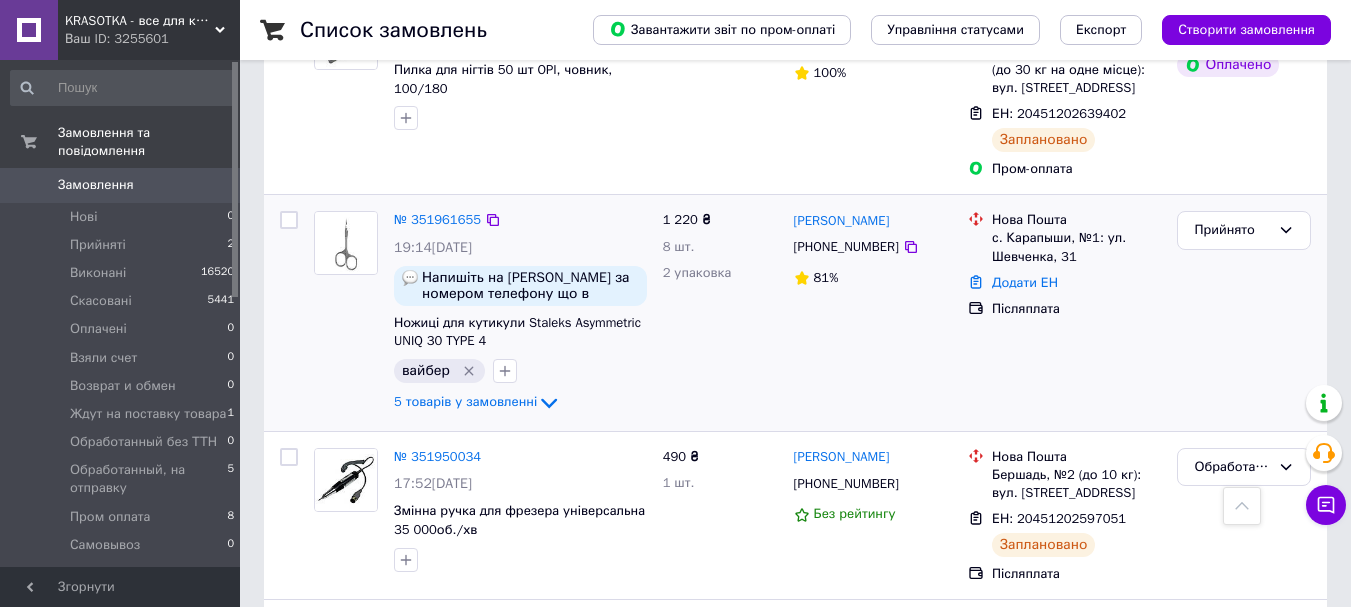 scroll, scrollTop: 0, scrollLeft: 0, axis: both 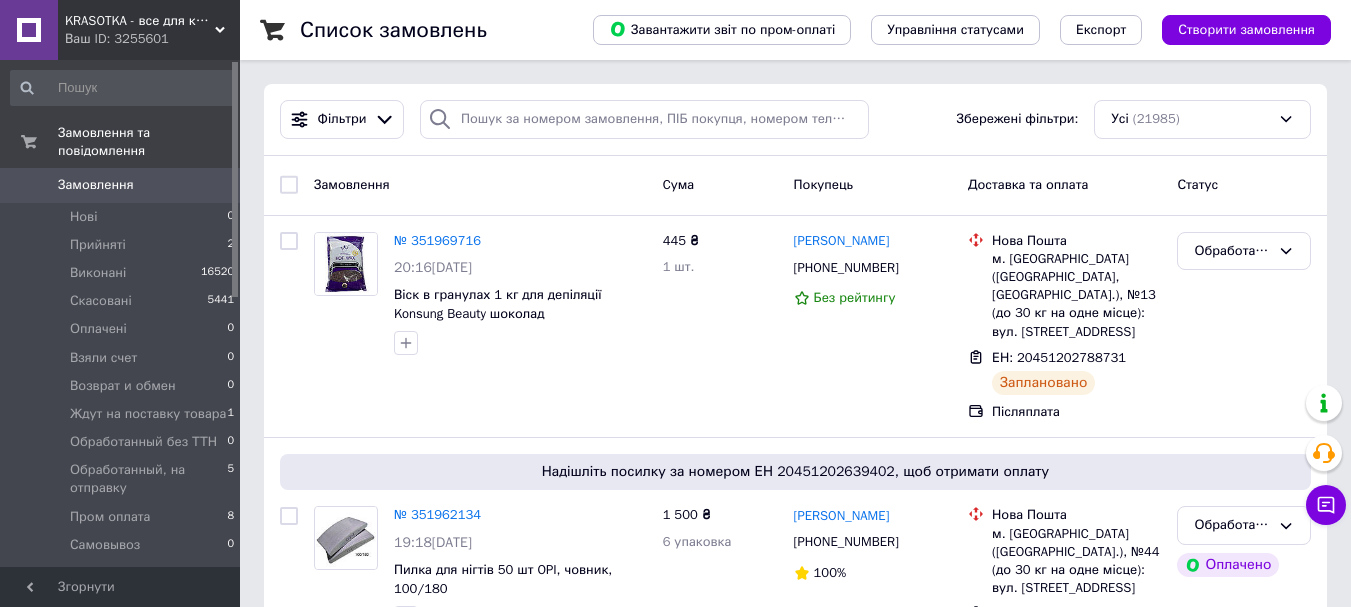 click on "Ваш ID: 3255601" at bounding box center [152, 39] 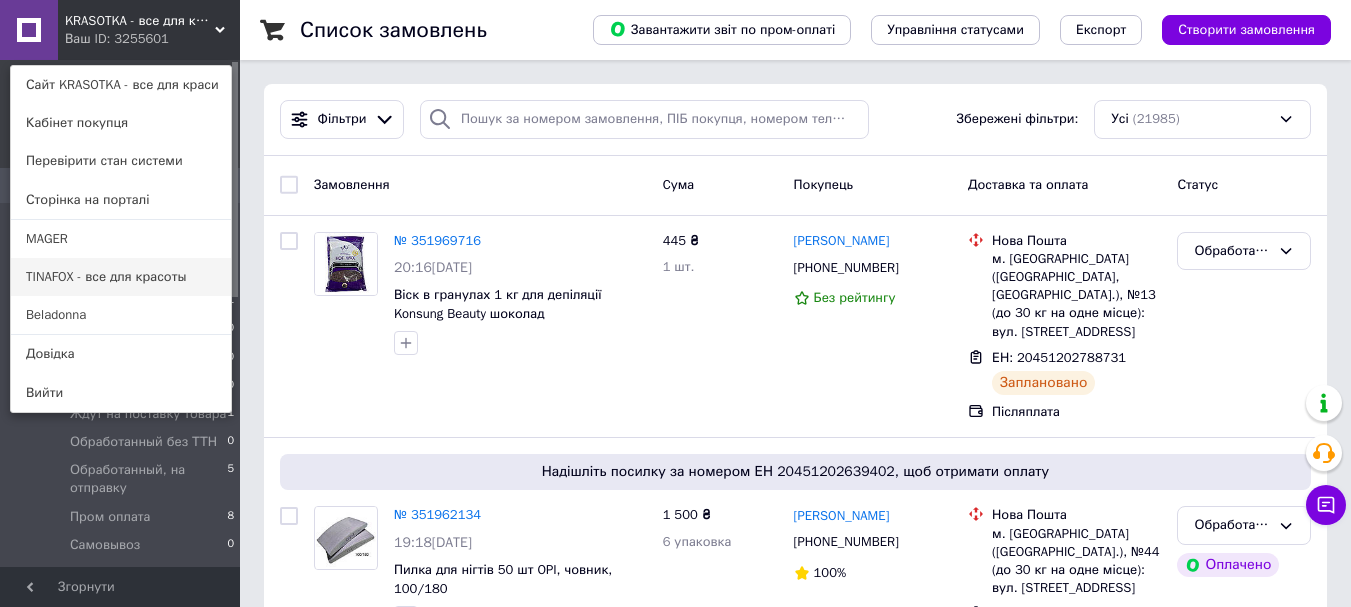 click on "TINAFOX - все для красоты" at bounding box center [121, 277] 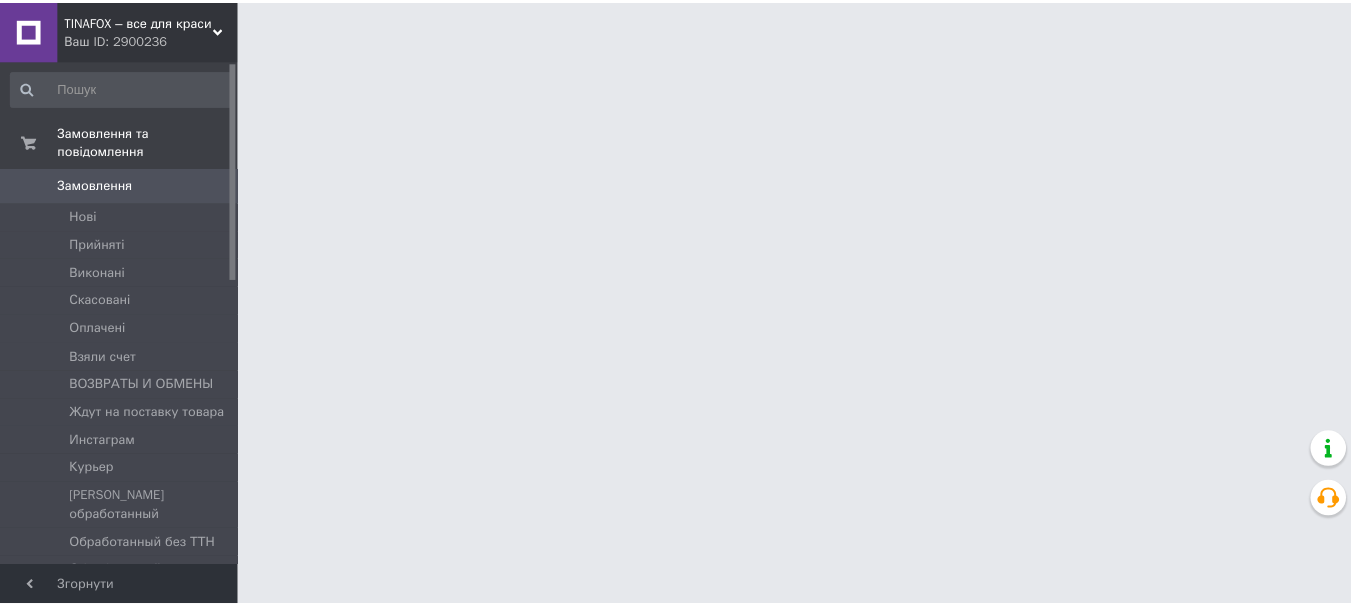scroll, scrollTop: 0, scrollLeft: 0, axis: both 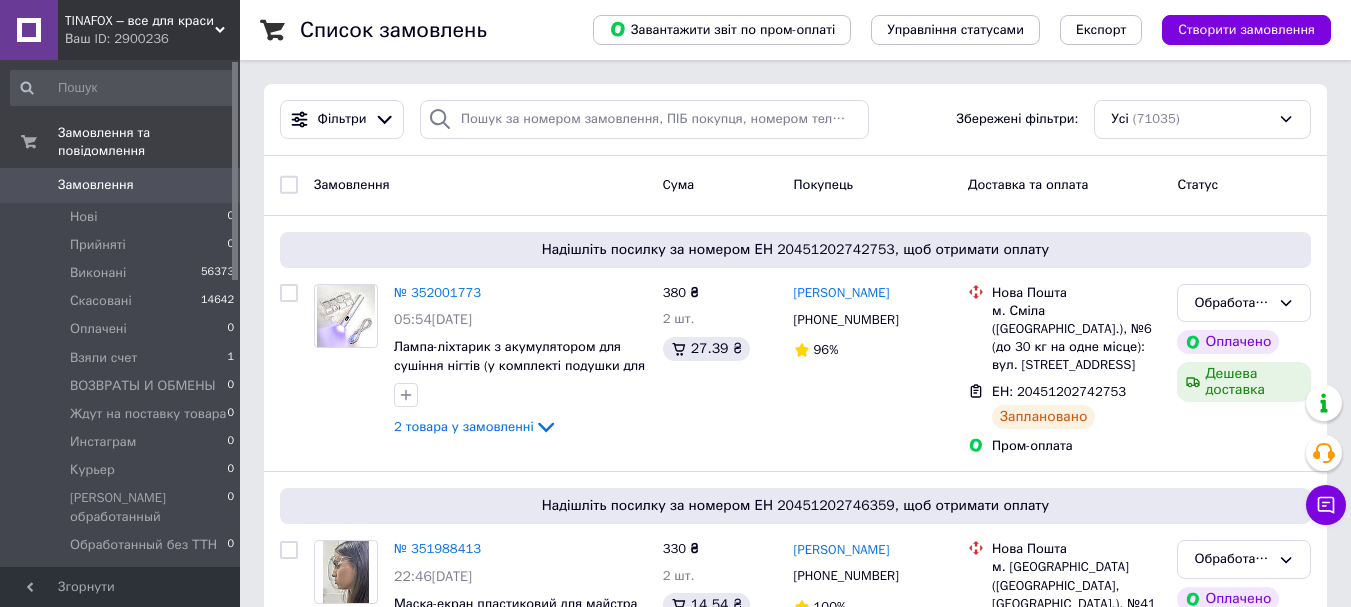 click on "Ваш ID: 2900236" at bounding box center (152, 39) 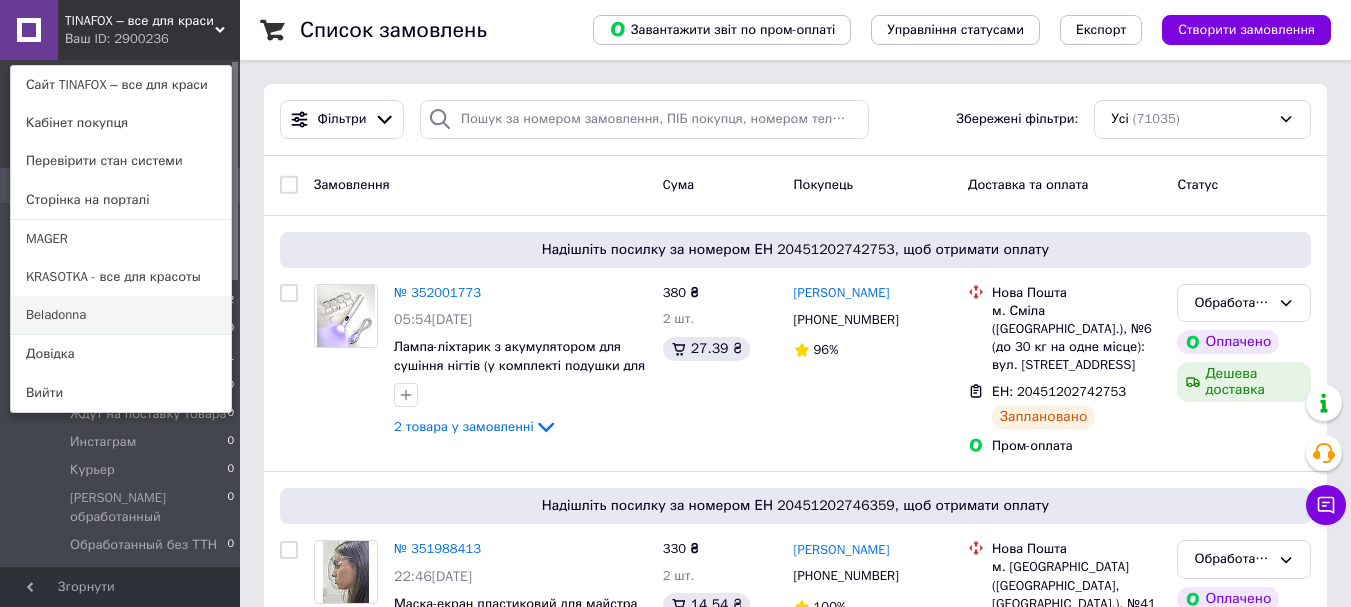 click on "Beladonna" at bounding box center (121, 315) 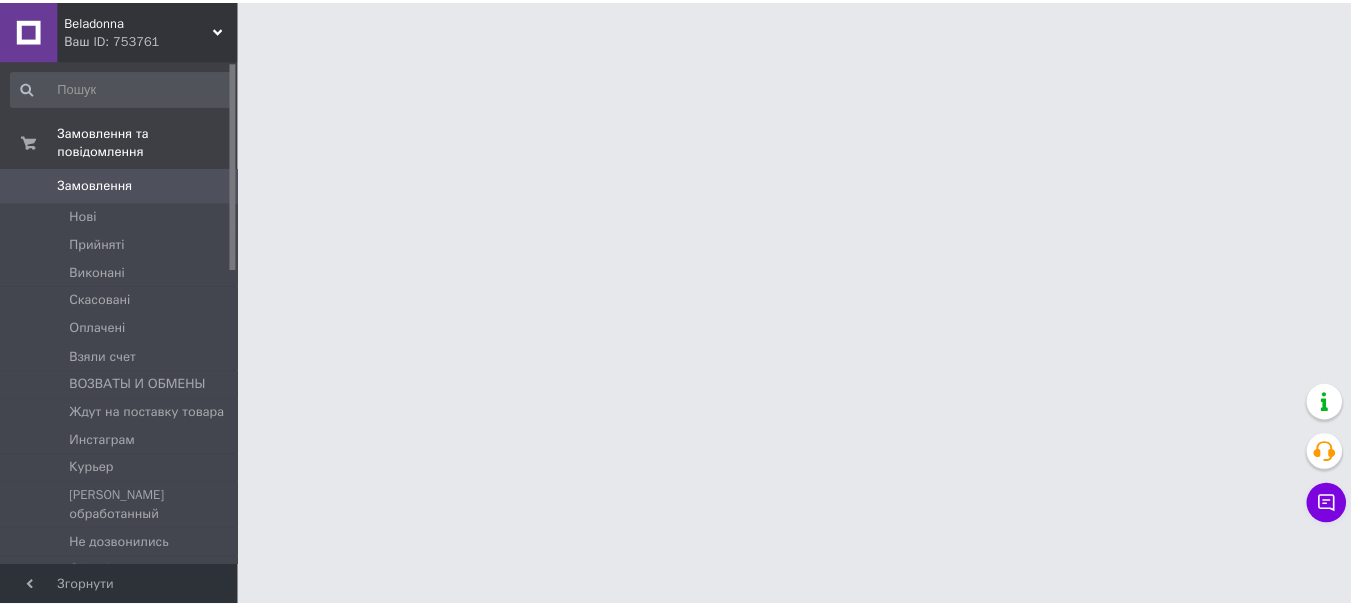scroll, scrollTop: 0, scrollLeft: 0, axis: both 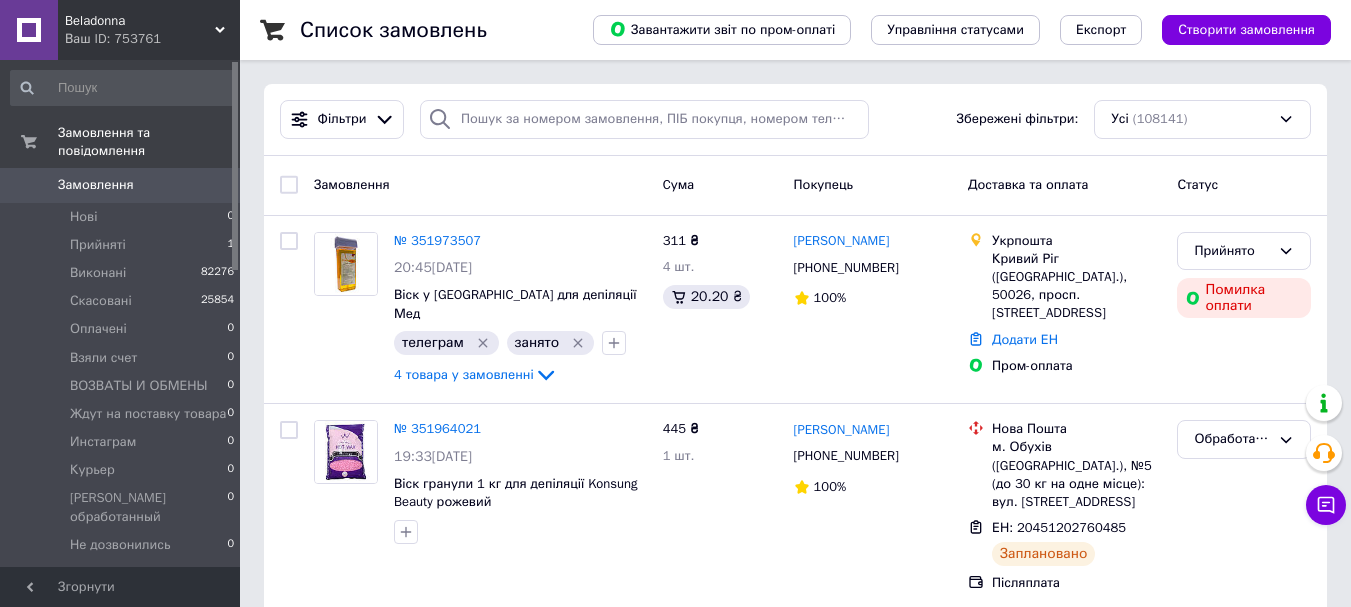 click on "Beladonna" at bounding box center (140, 21) 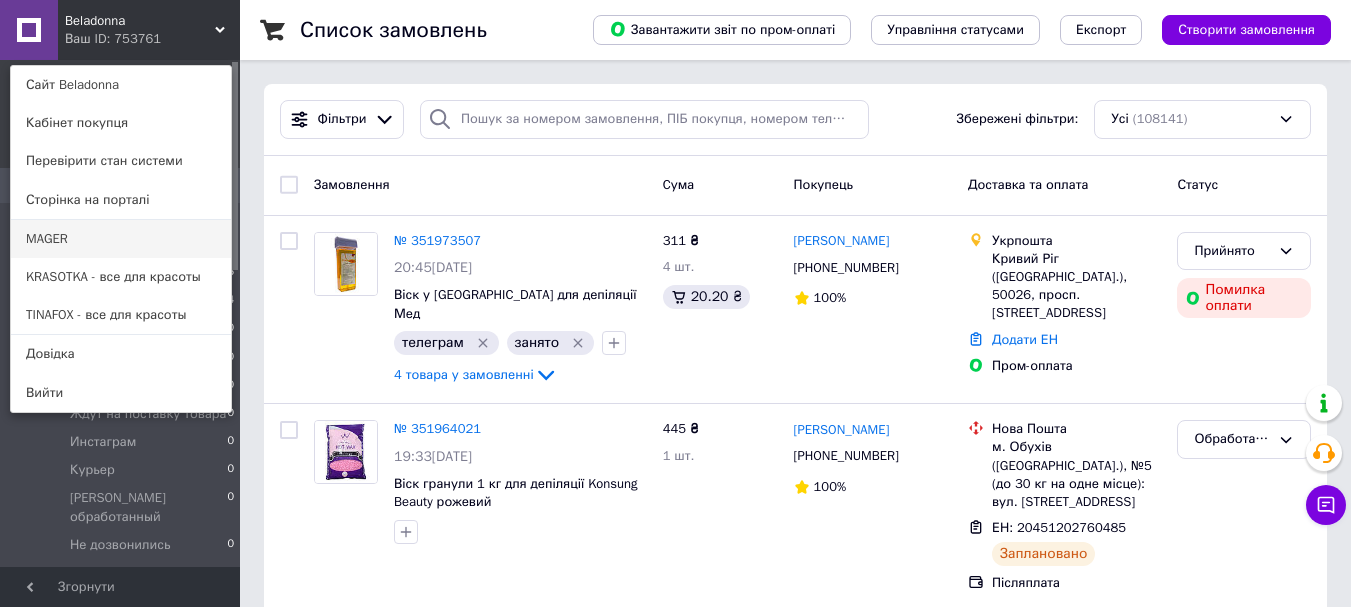 click on "MAGER" at bounding box center [121, 239] 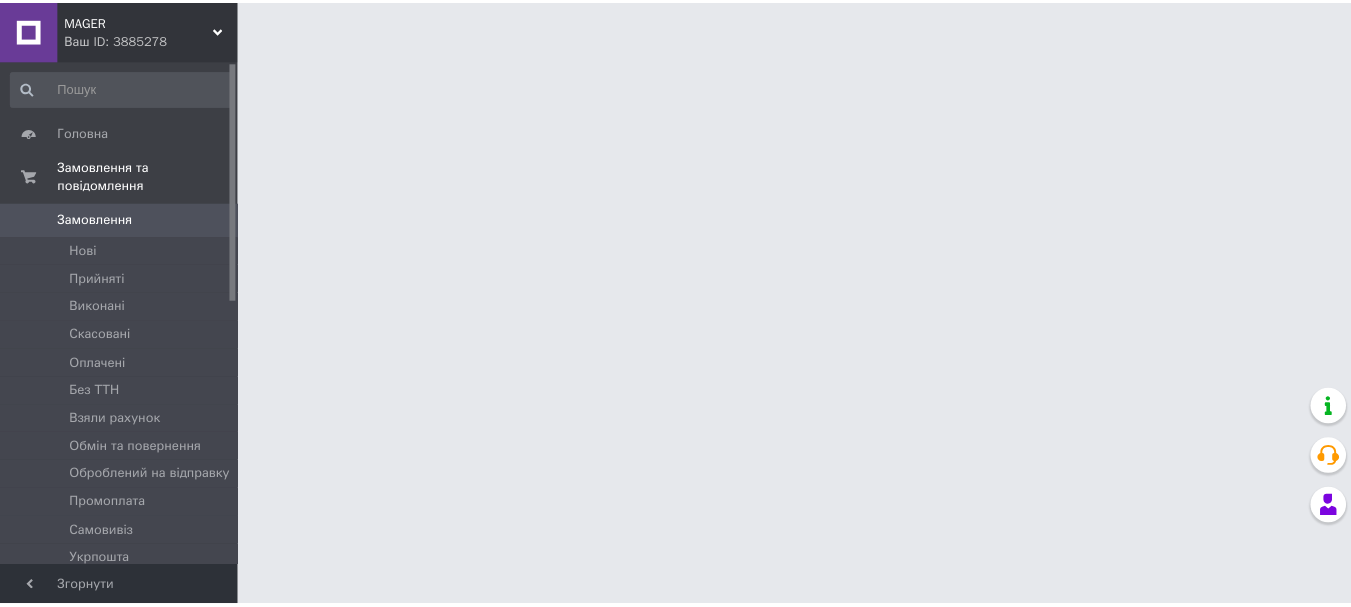 scroll, scrollTop: 0, scrollLeft: 0, axis: both 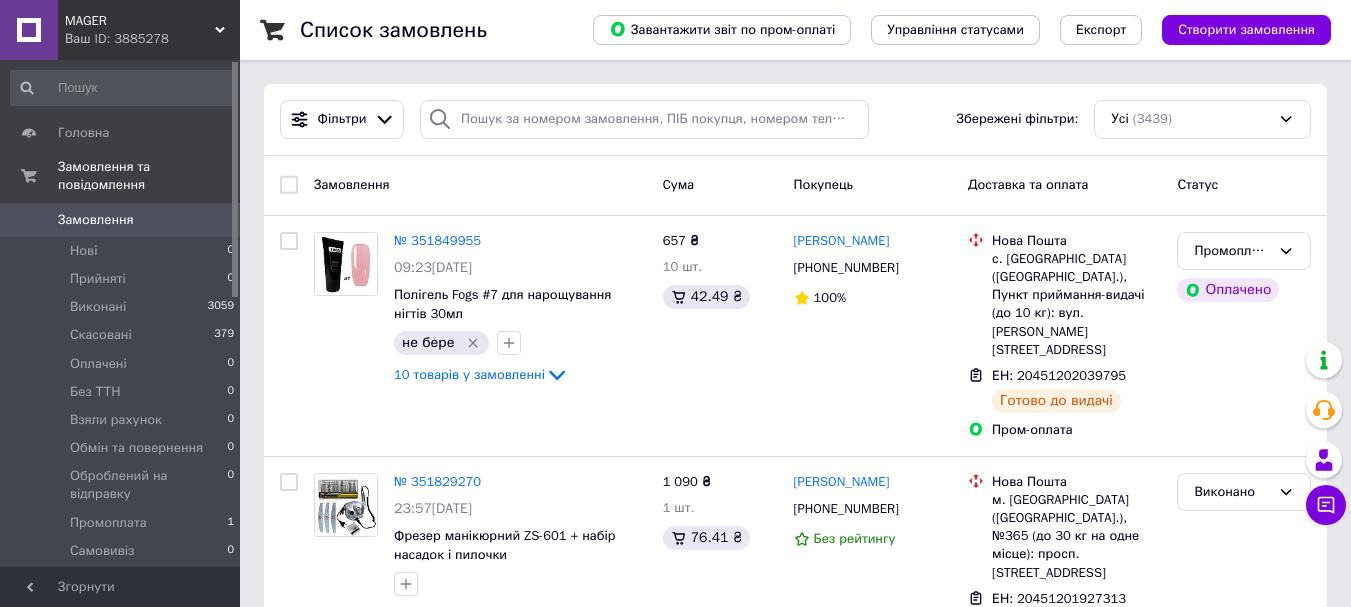 click on "Ваш ID: 3885278" at bounding box center (152, 39) 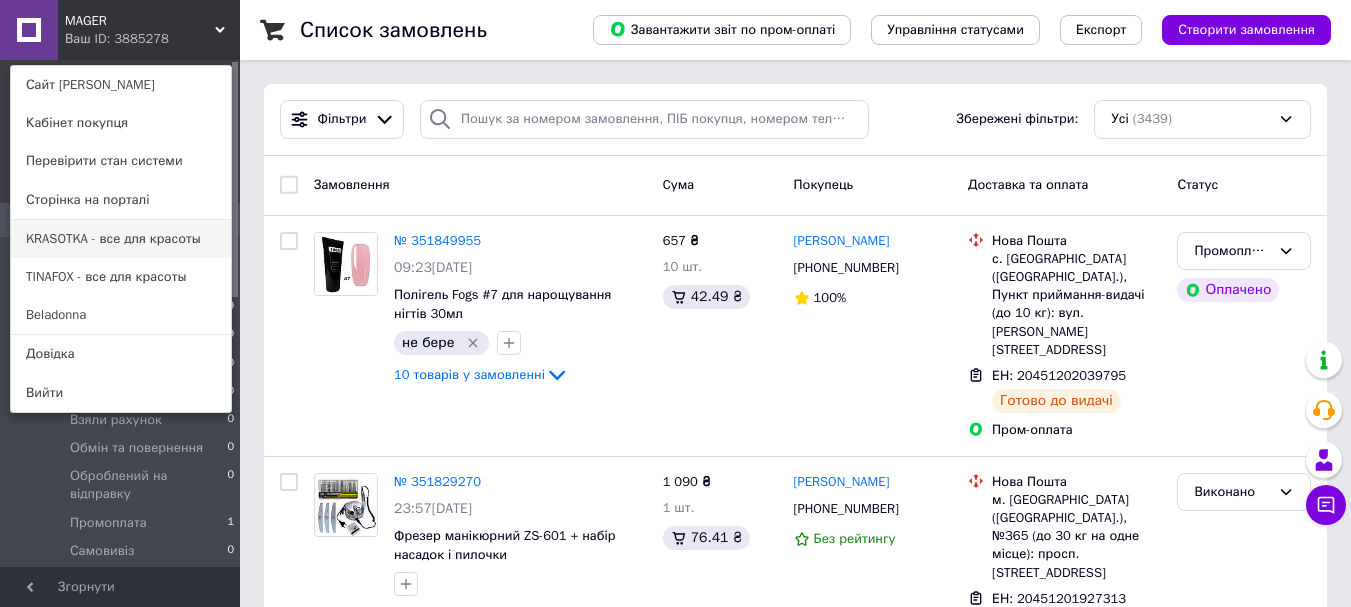 click on "KRASOTKA - все для красоты" at bounding box center [121, 239] 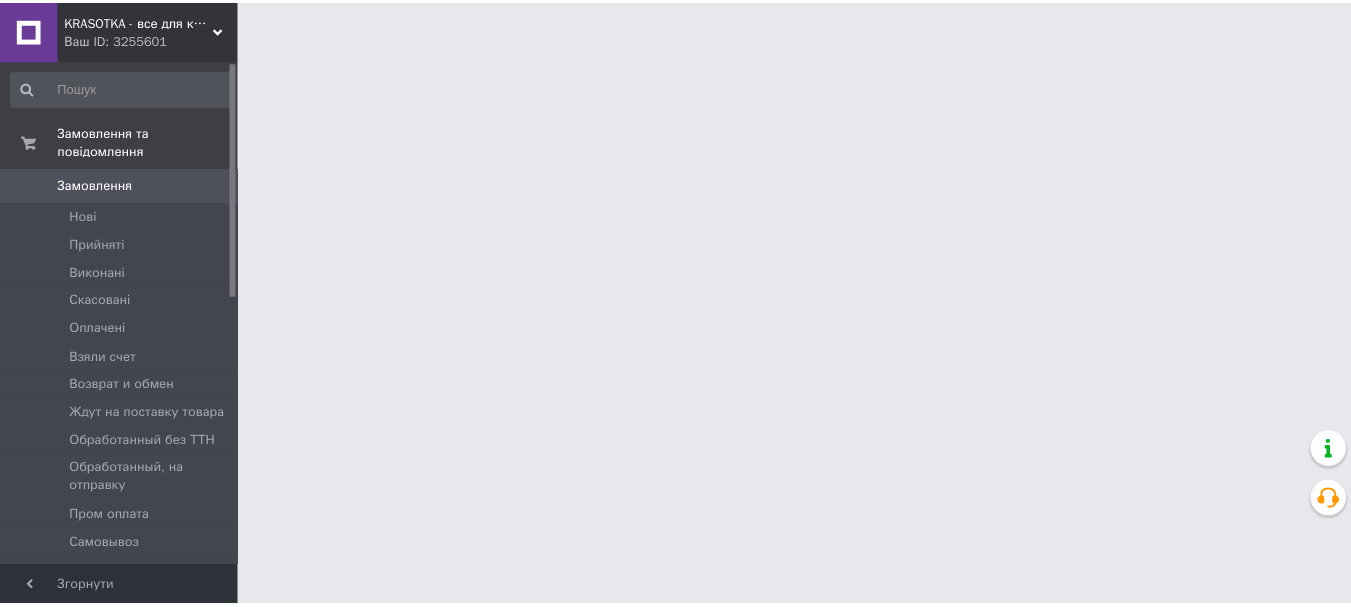 scroll, scrollTop: 0, scrollLeft: 0, axis: both 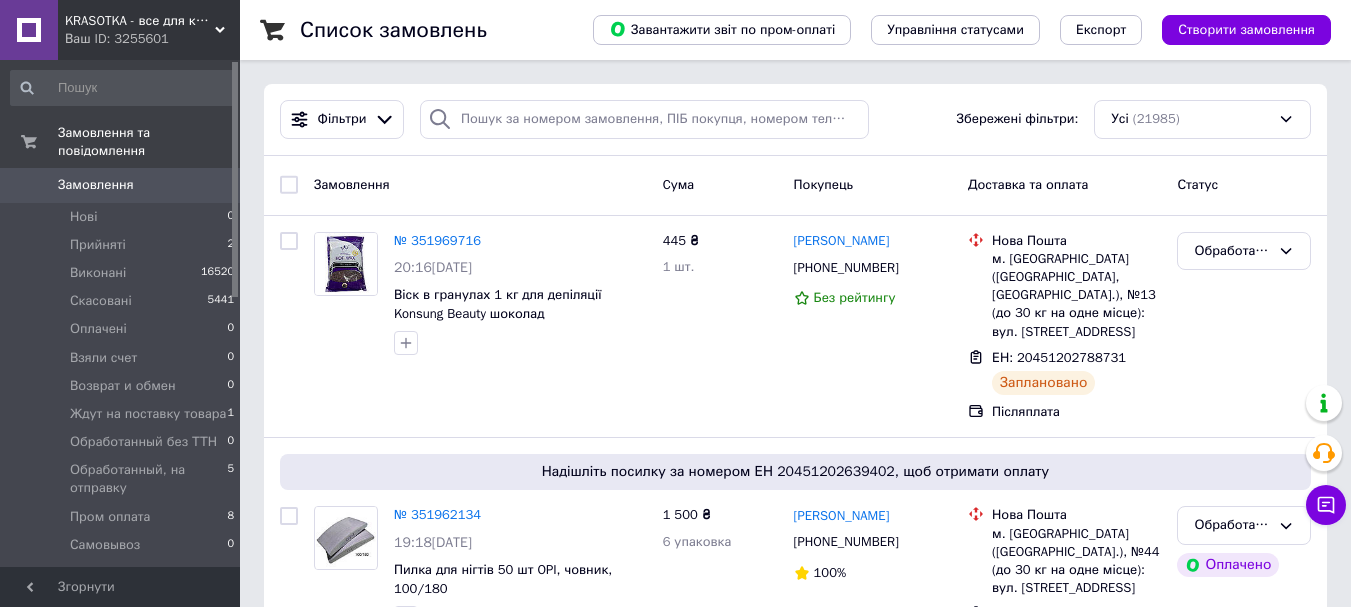 click on "KRASOTKA - все для краси Ваш ID: 3255601" at bounding box center [149, 30] 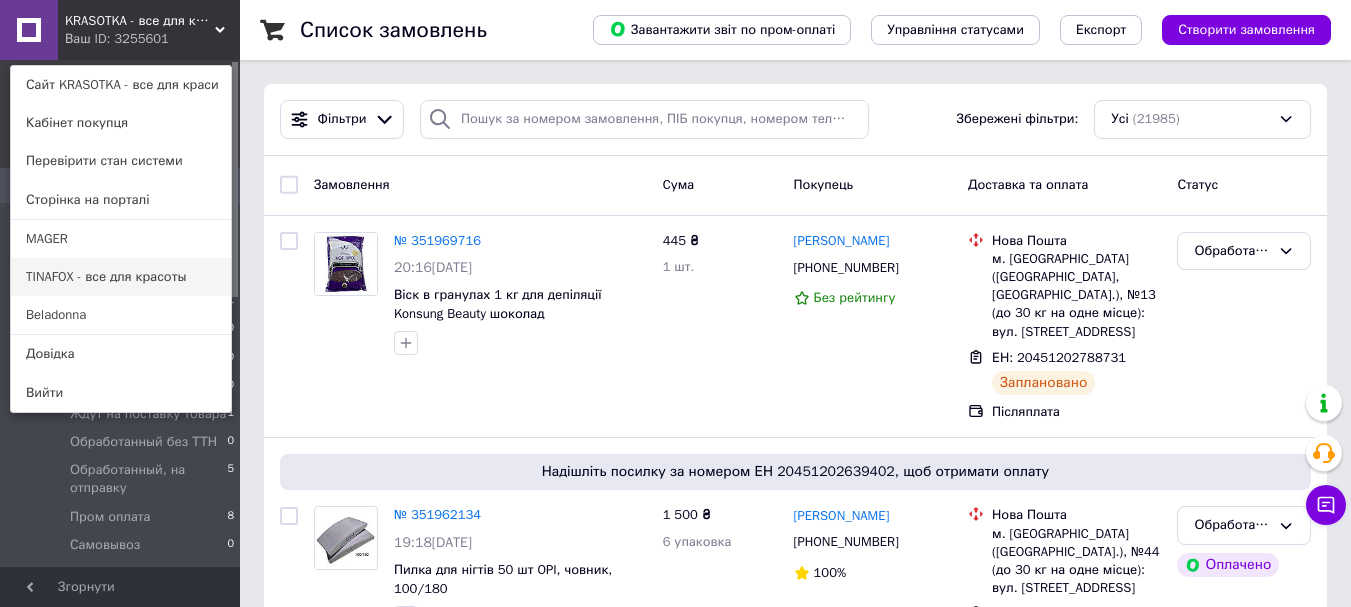 click on "TINAFOX - все для красоты" at bounding box center (121, 277) 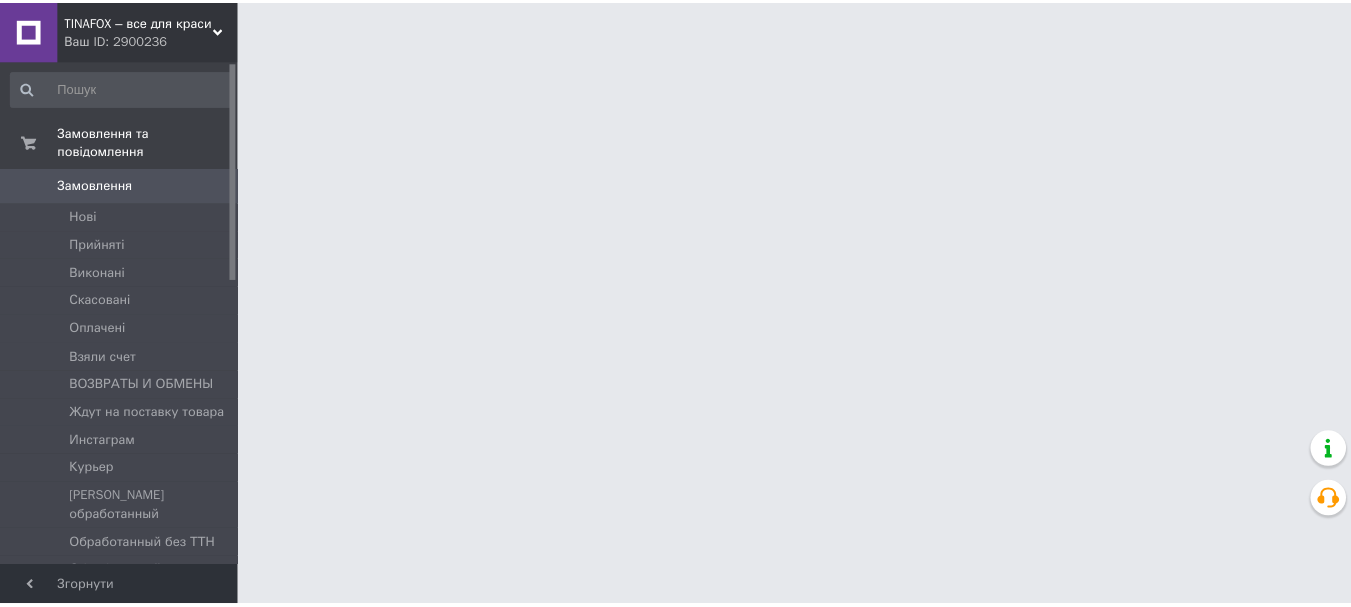 scroll, scrollTop: 0, scrollLeft: 0, axis: both 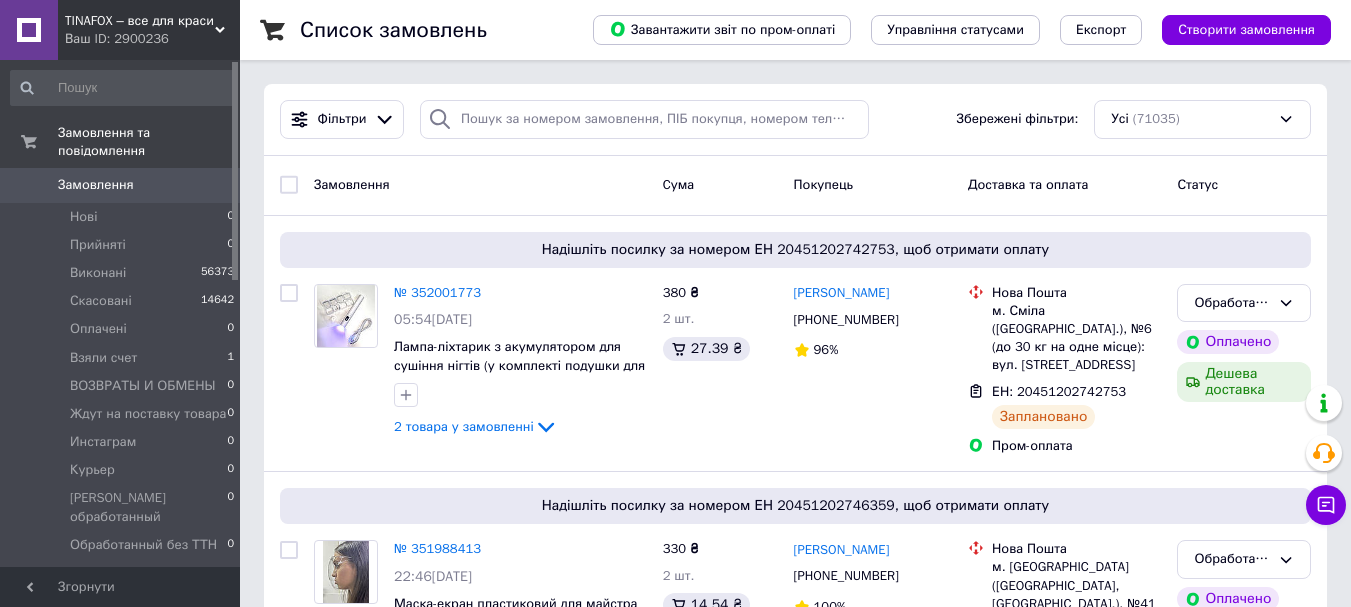 click on "TINAFOX – все для краси" at bounding box center (140, 21) 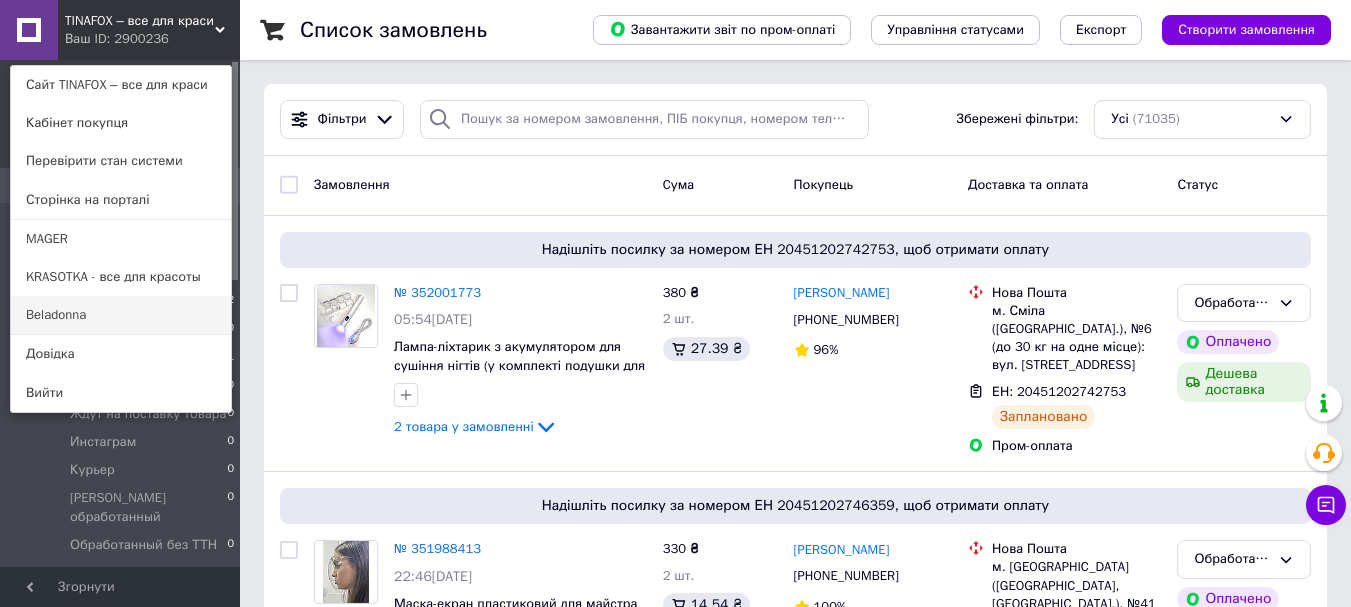 click on "Beladonna" at bounding box center (121, 315) 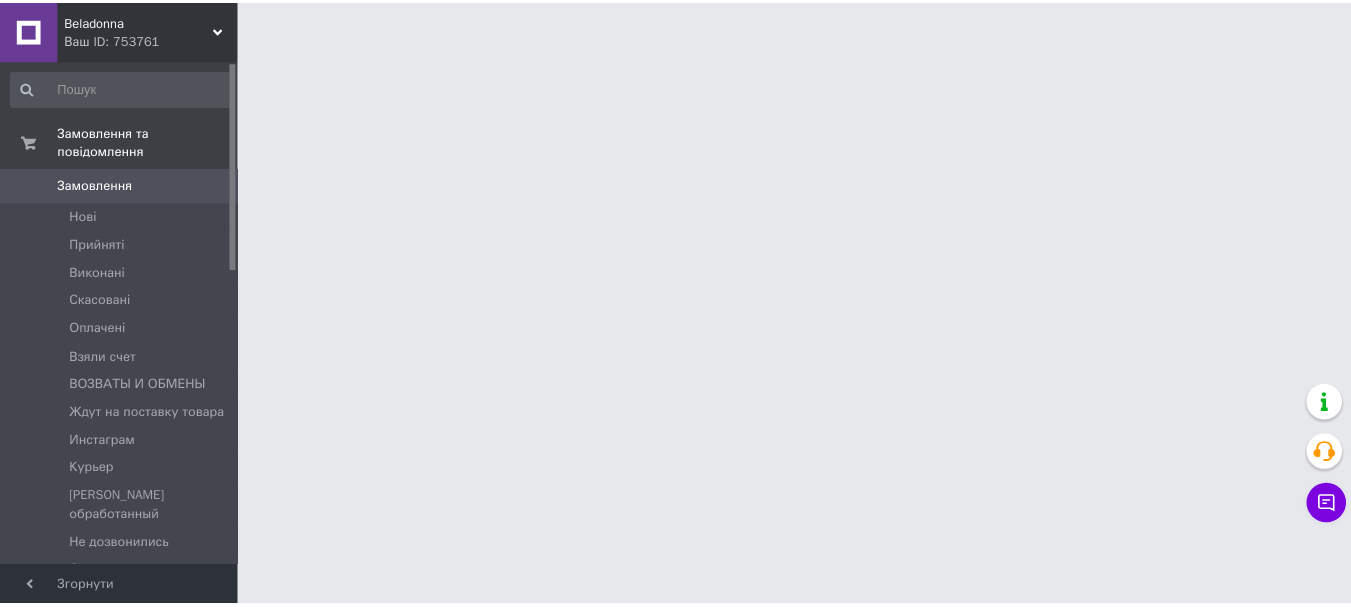 scroll, scrollTop: 0, scrollLeft: 0, axis: both 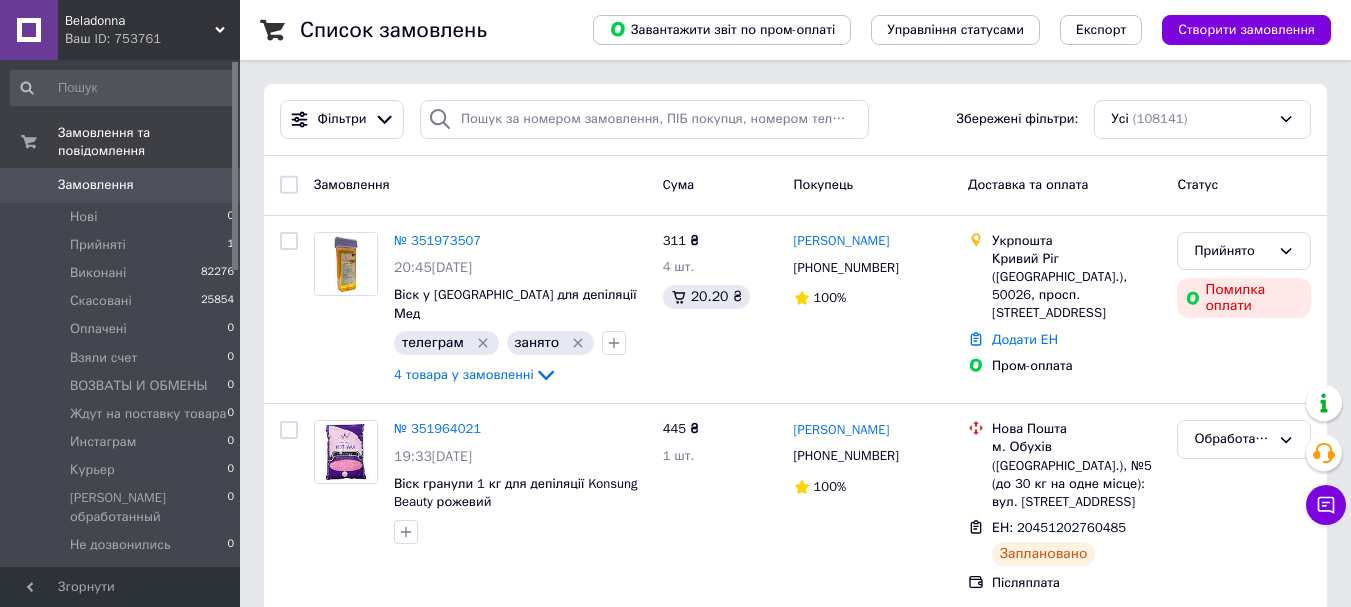click on "Beladonna" at bounding box center [140, 21] 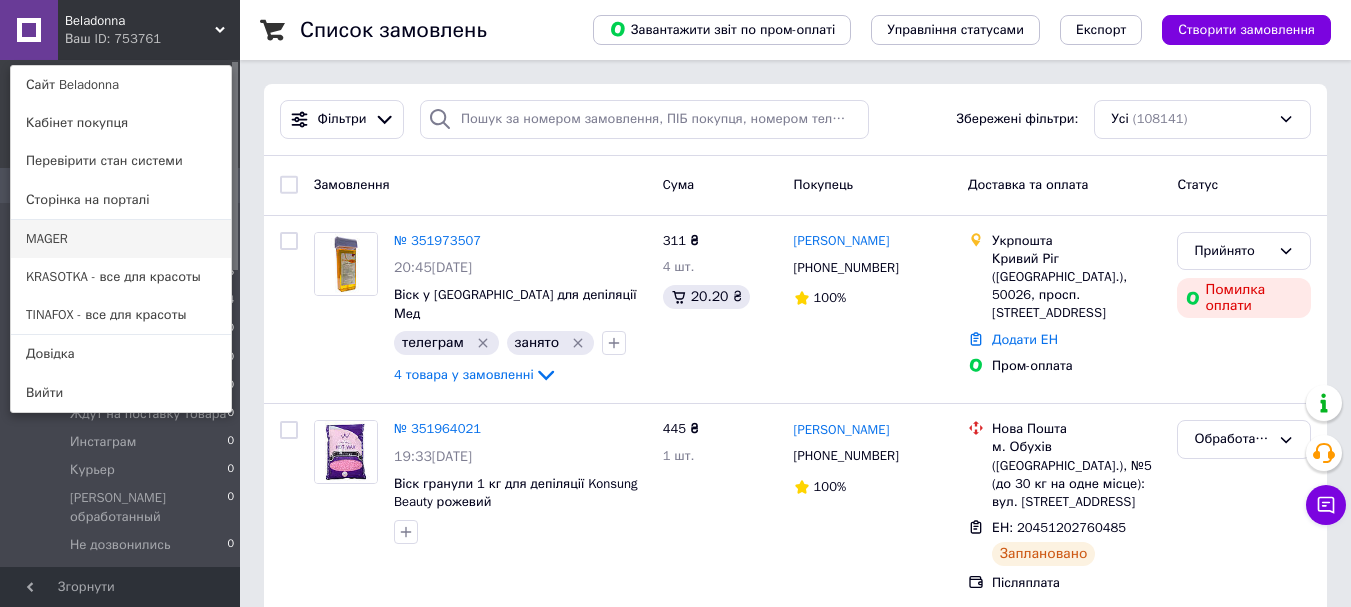 click on "MAGER" at bounding box center (121, 239) 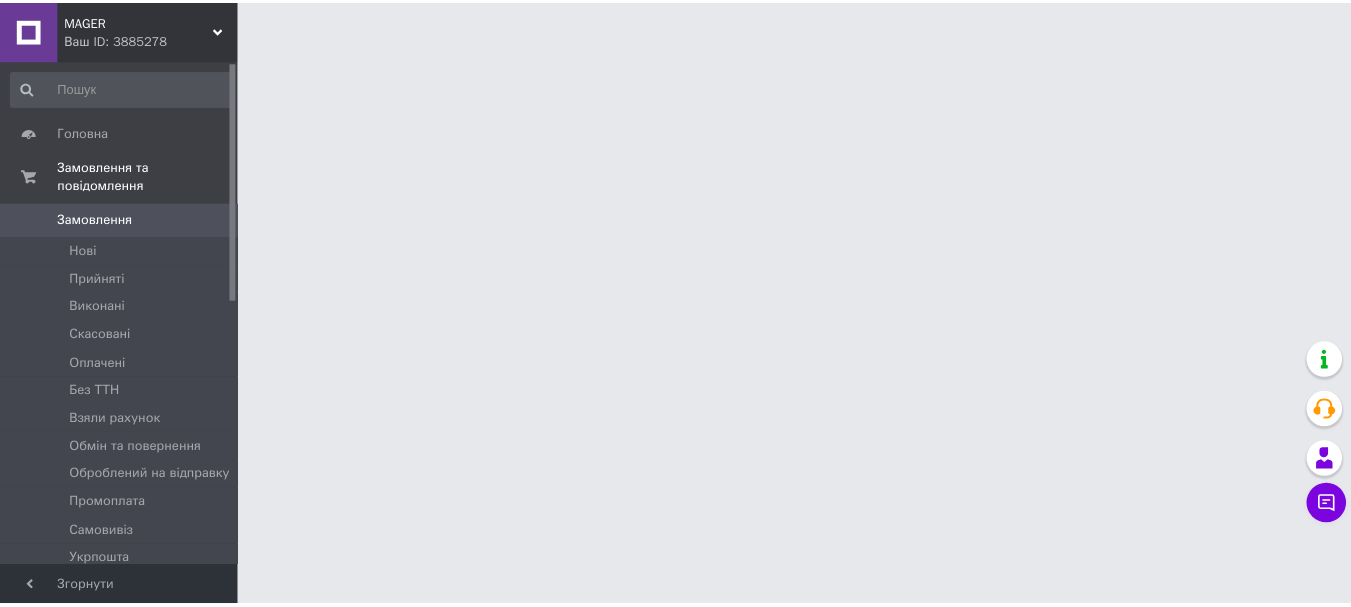 scroll, scrollTop: 0, scrollLeft: 0, axis: both 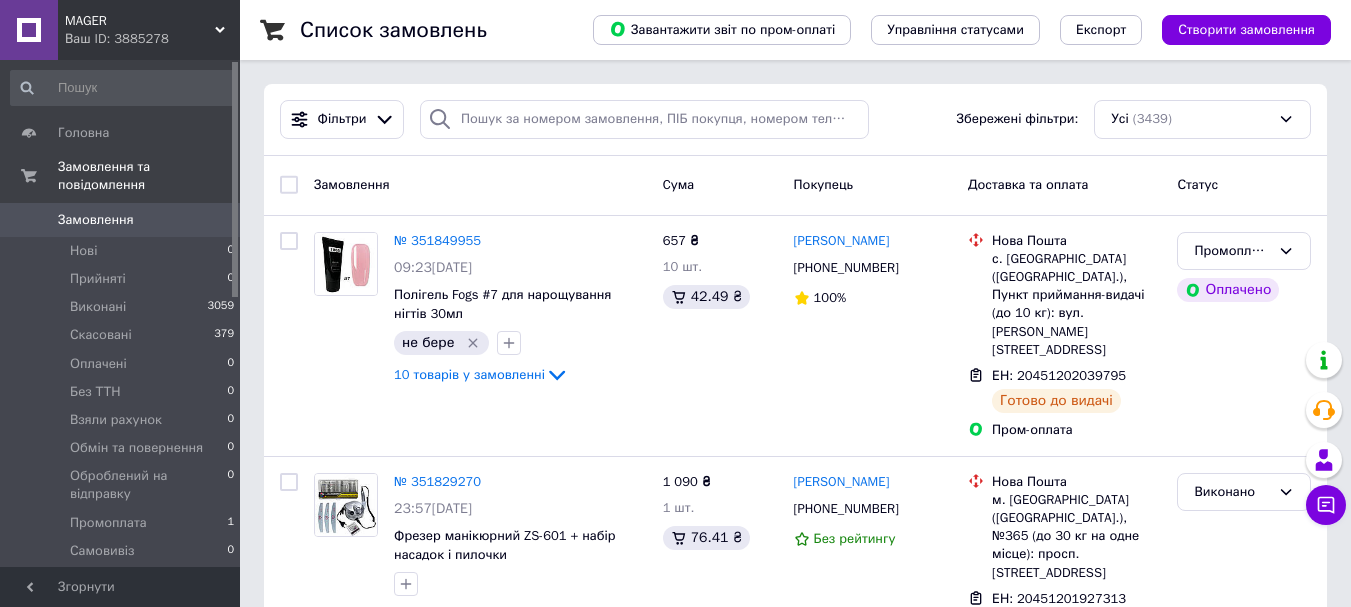 click on "MAGER" at bounding box center (140, 21) 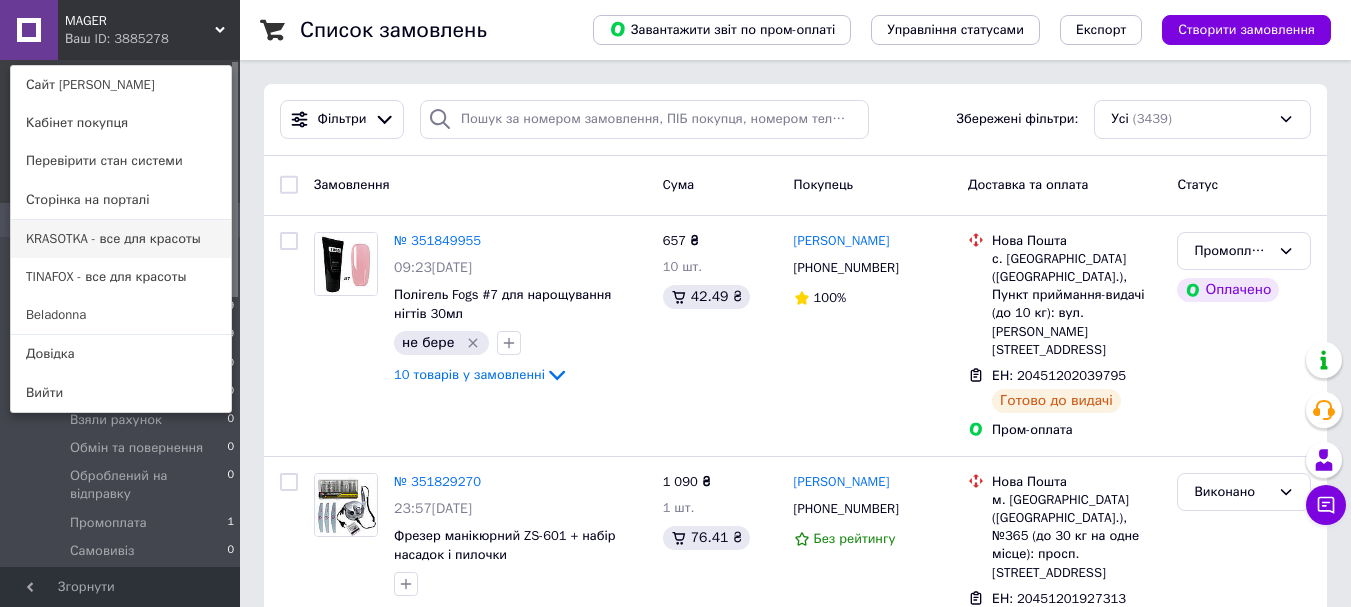 click on "KRASOTKA - все для красоты" at bounding box center (121, 239) 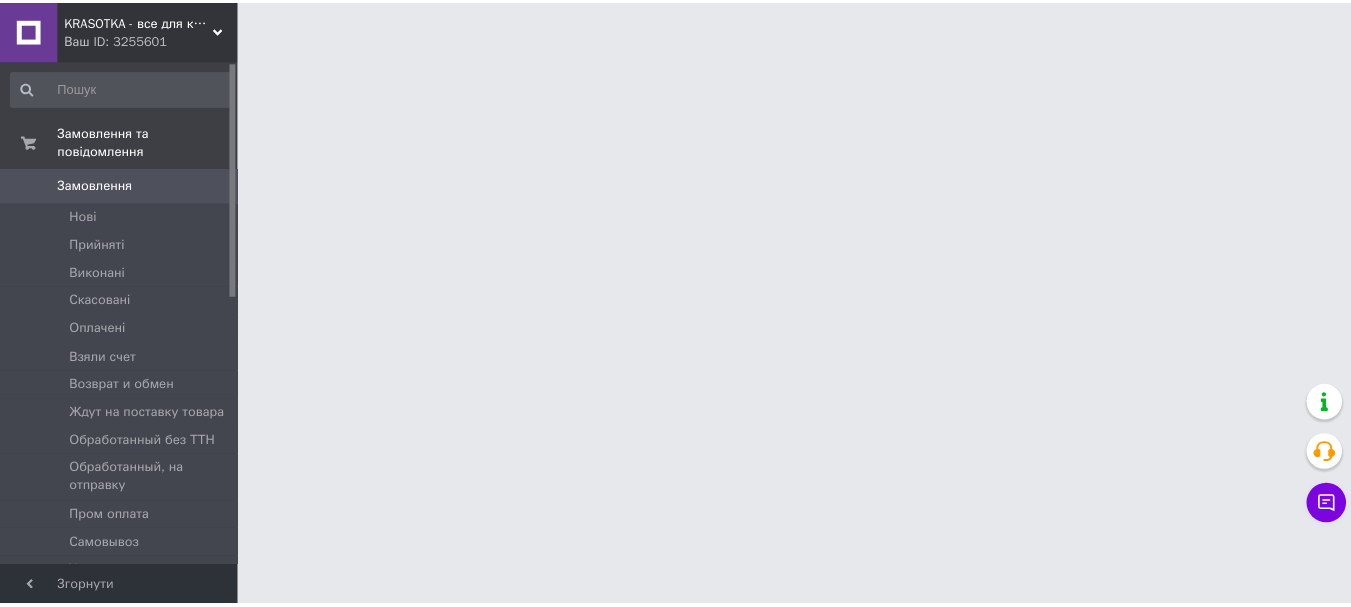 scroll, scrollTop: 0, scrollLeft: 0, axis: both 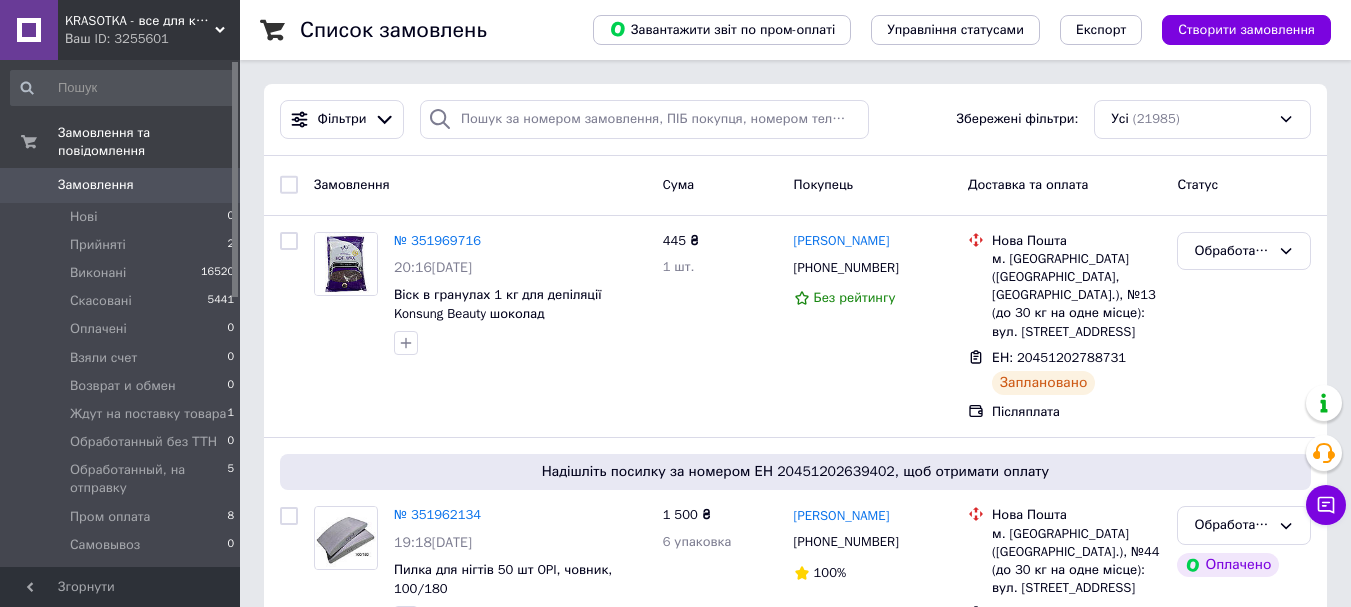 click on "KRASOTKA - все для краси" at bounding box center [140, 21] 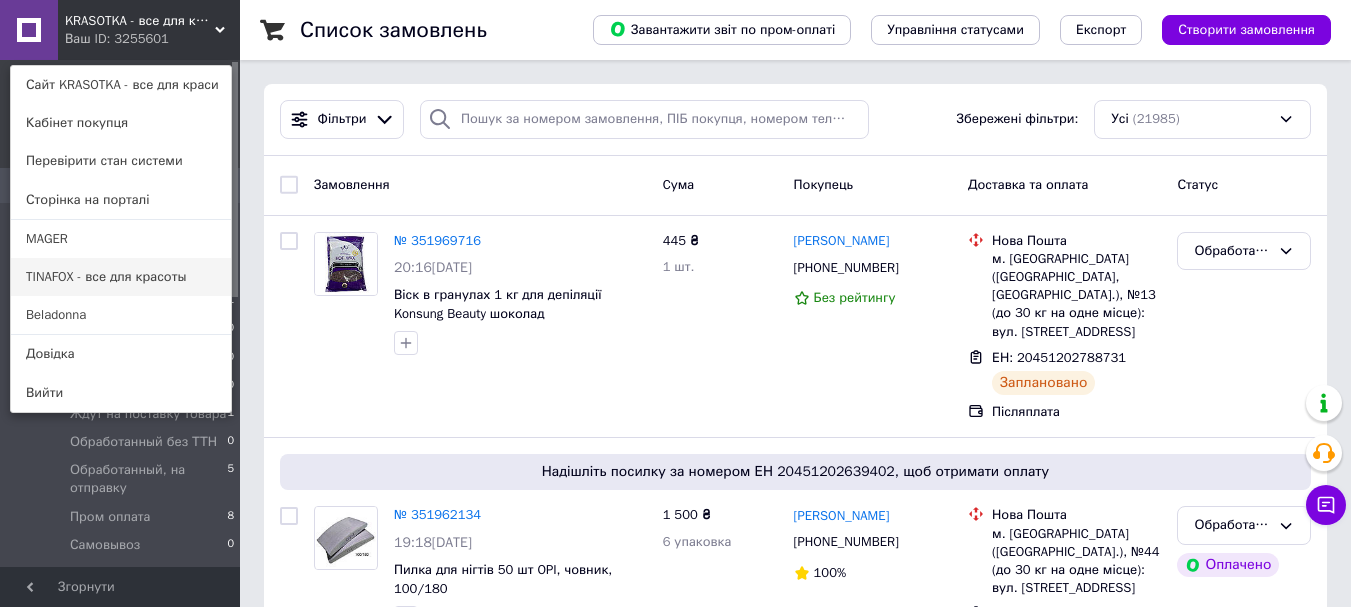 click on "TINAFOX - все для красоты" at bounding box center [121, 277] 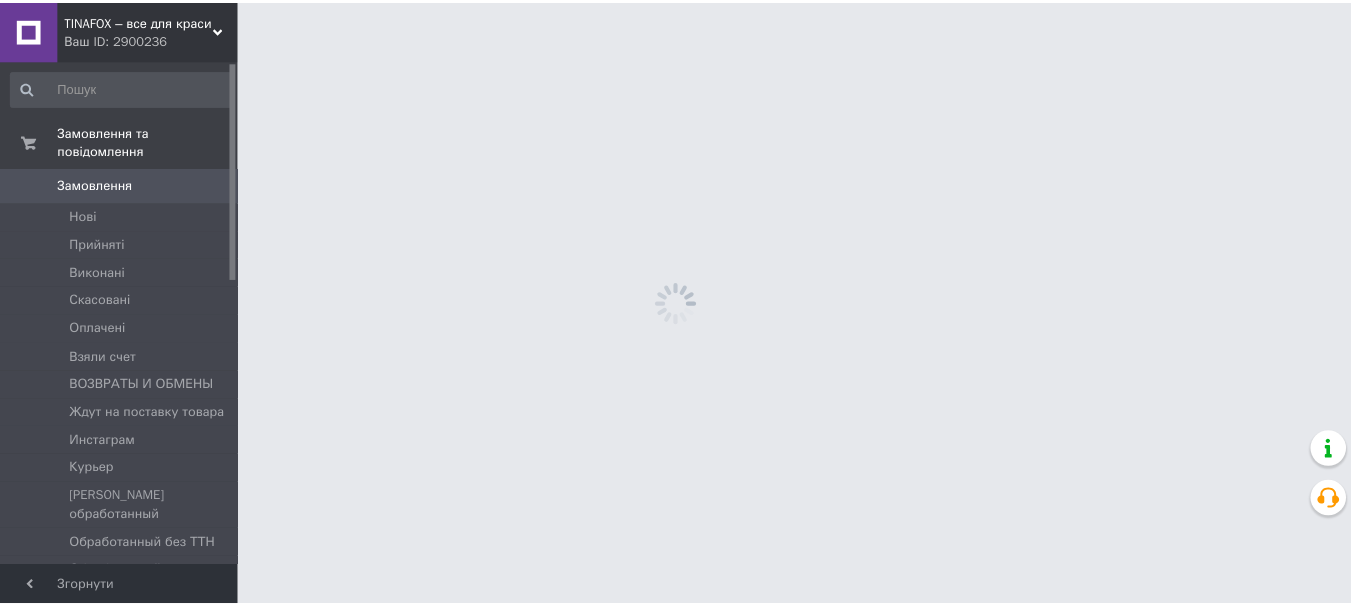 scroll, scrollTop: 0, scrollLeft: 0, axis: both 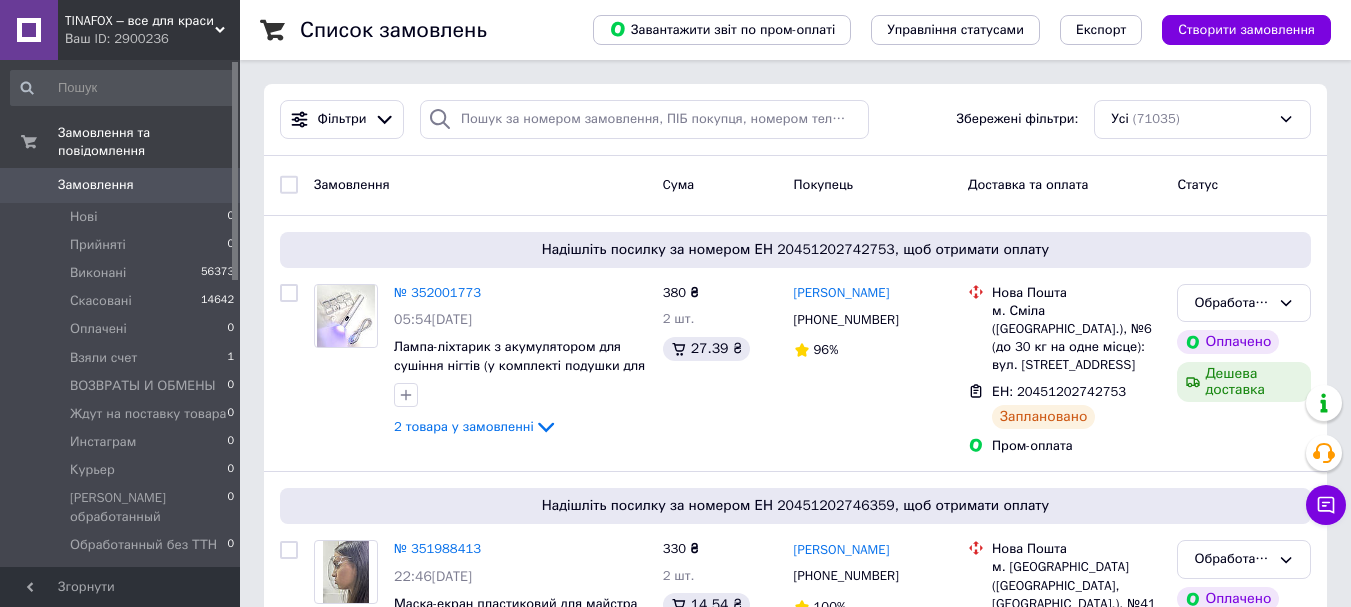 click on "TINAFOX – все для краси" at bounding box center (140, 21) 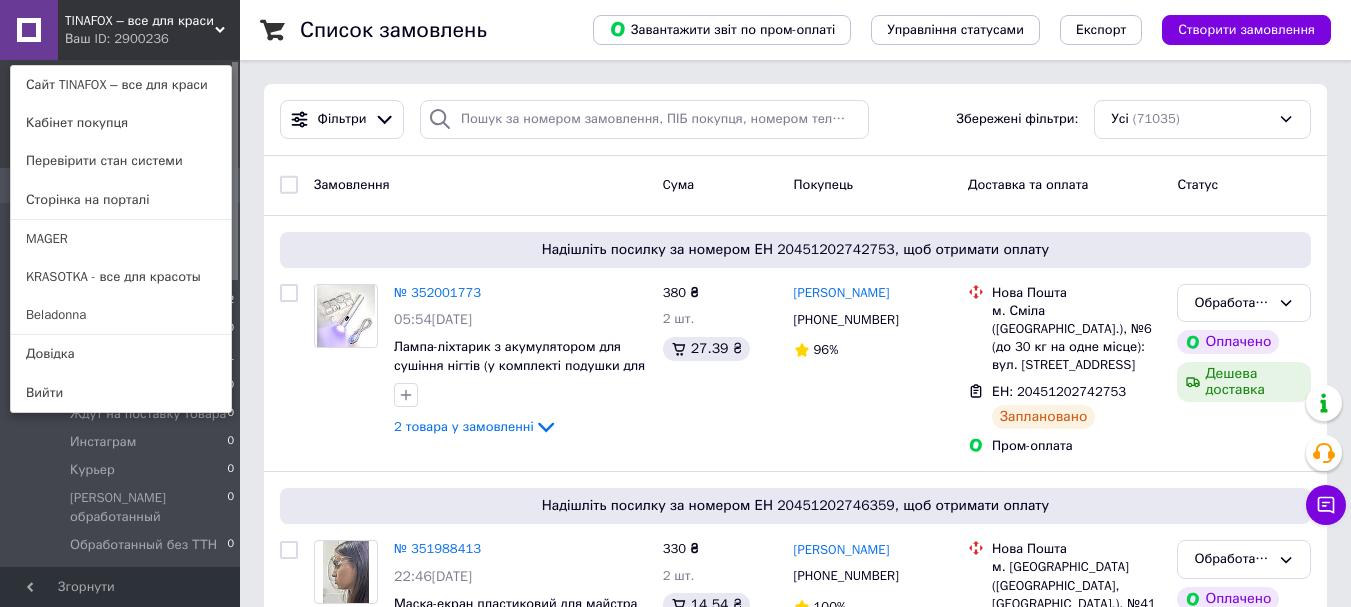 click on "Beladonna" at bounding box center [121, 315] 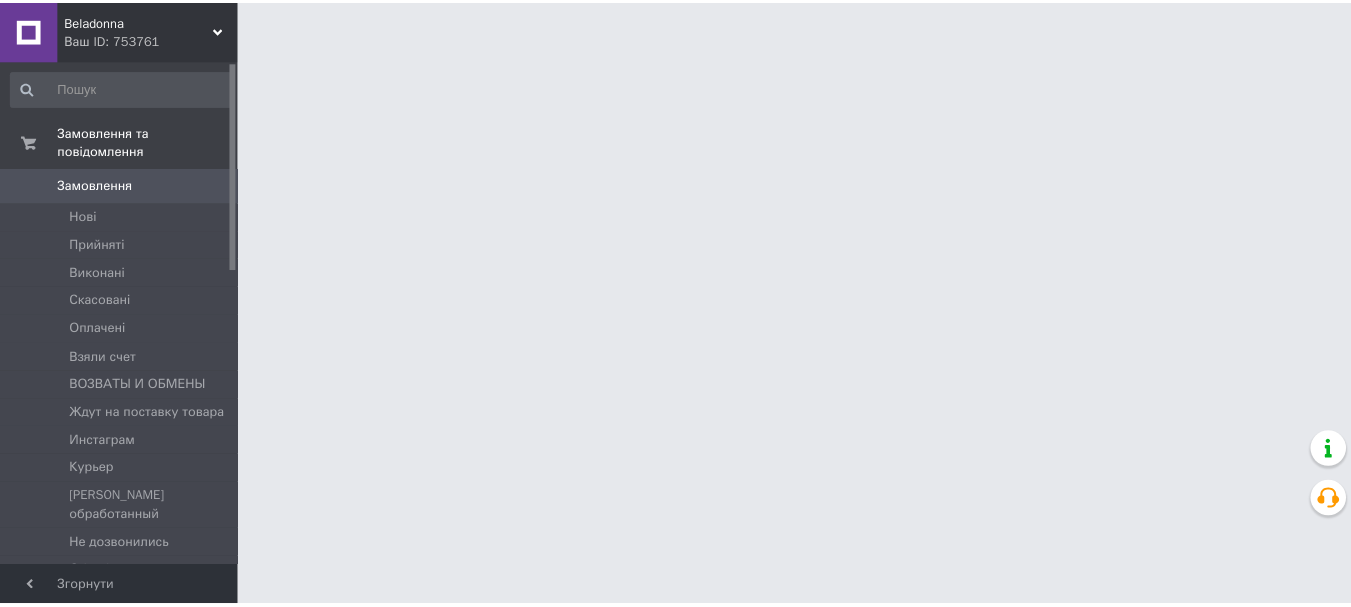 scroll, scrollTop: 0, scrollLeft: 0, axis: both 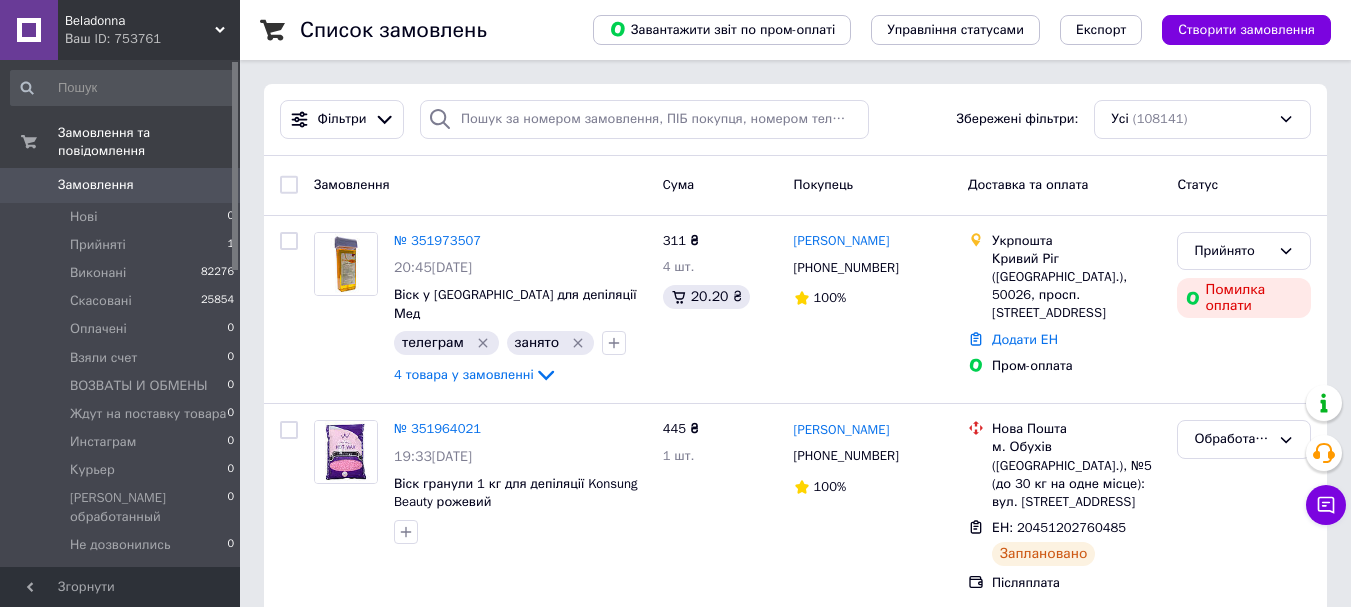 click on "Beladonna" at bounding box center [140, 21] 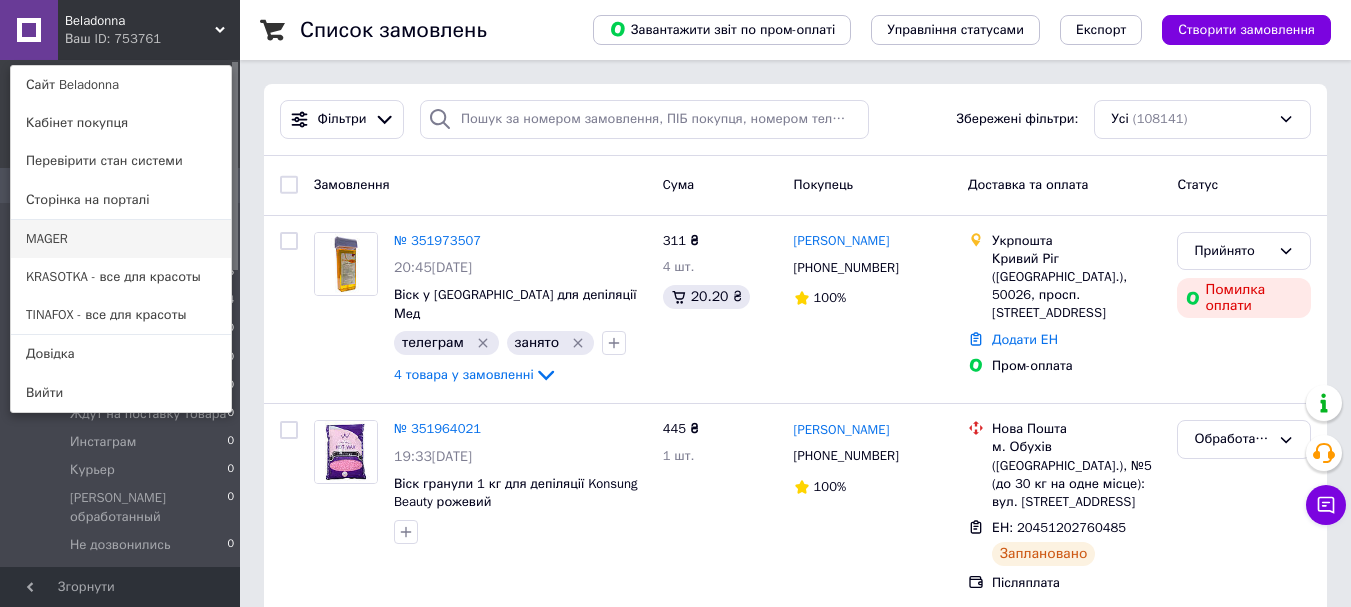 click on "MAGER" at bounding box center [121, 239] 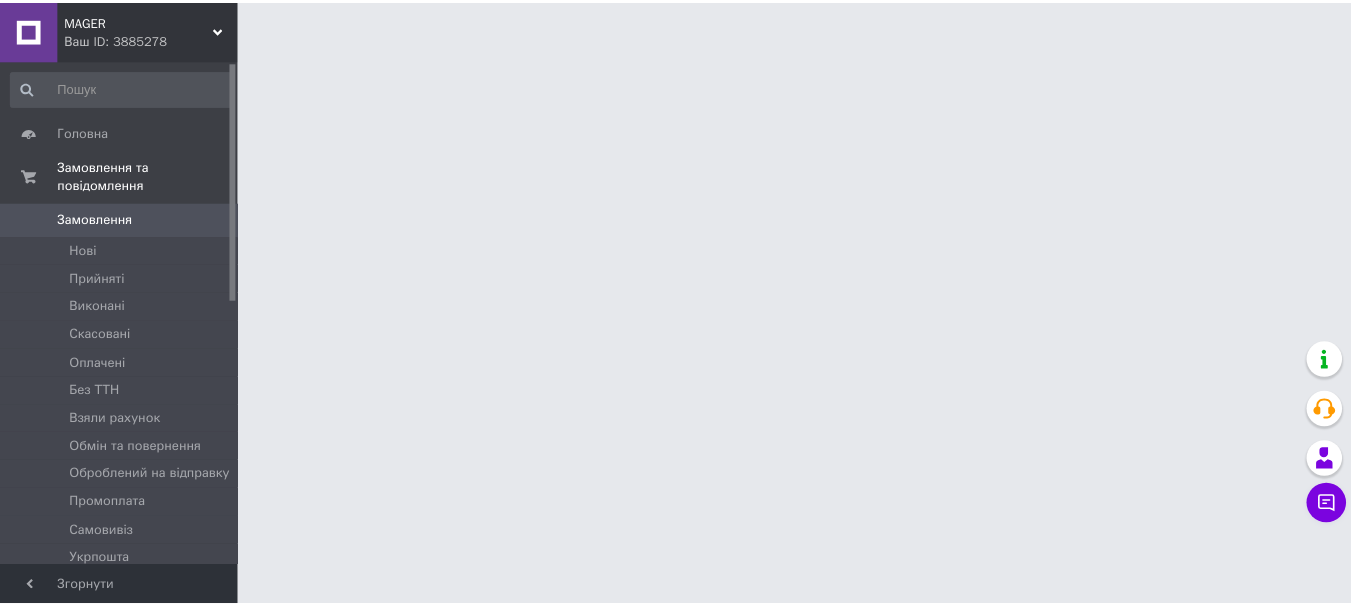 scroll, scrollTop: 0, scrollLeft: 0, axis: both 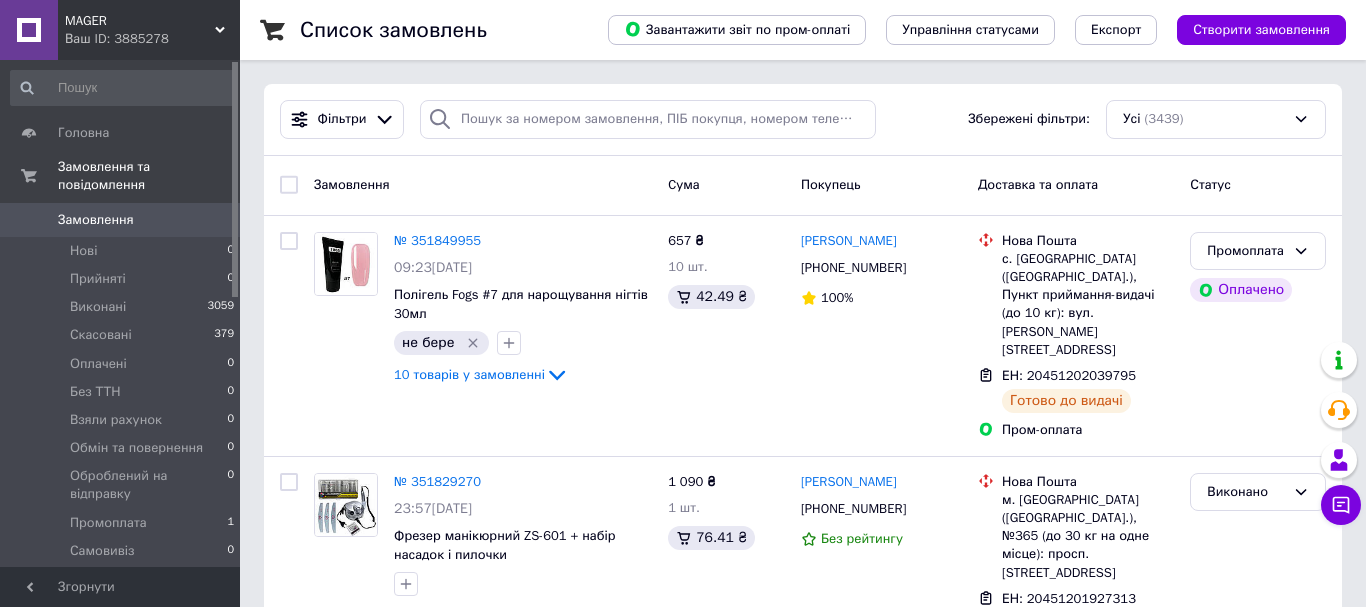 click on "MAGER" at bounding box center (140, 21) 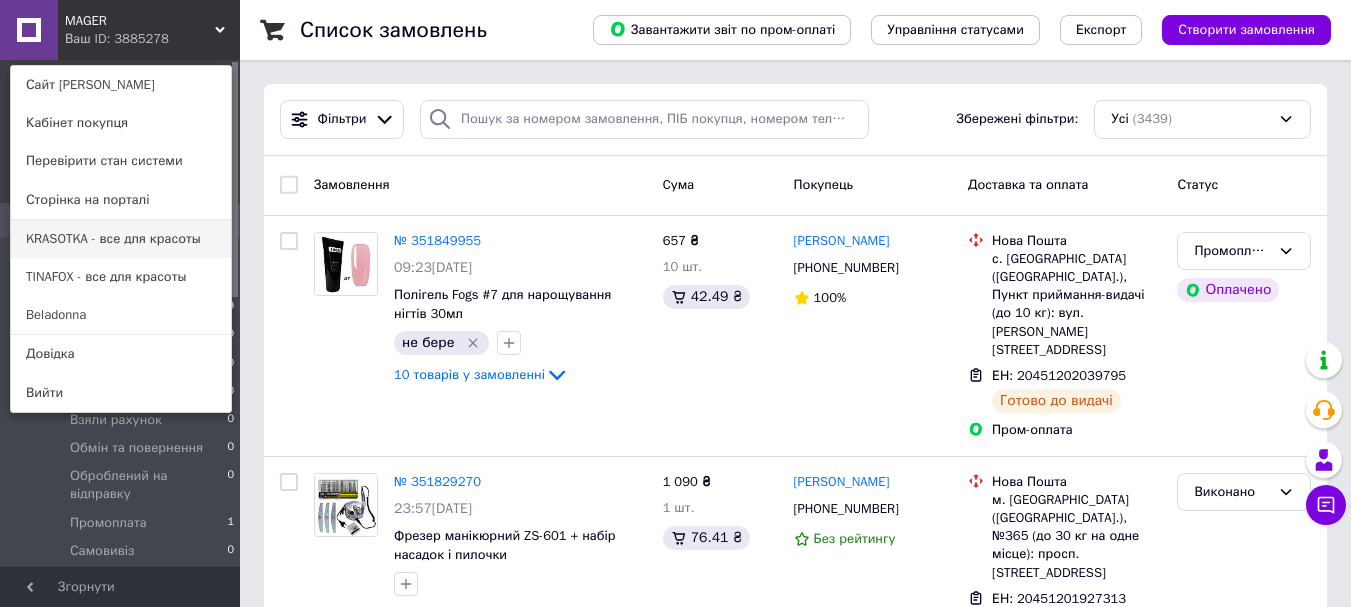 click on "KRASOTKA - все для красоты" at bounding box center (121, 239) 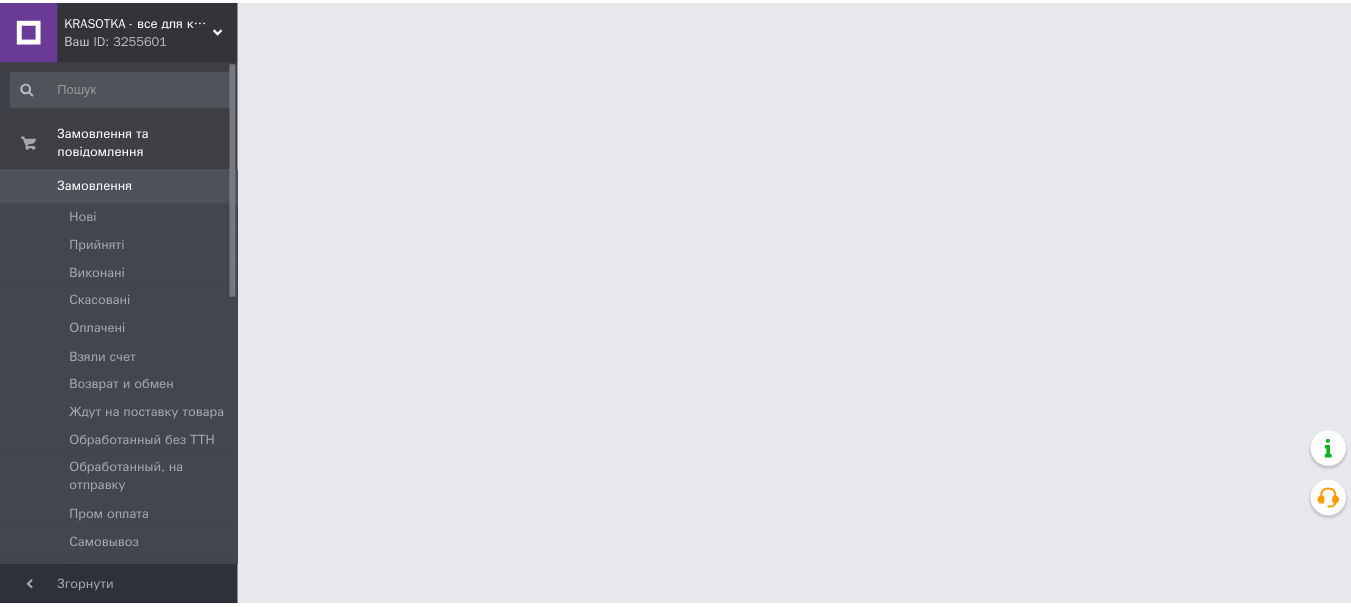 scroll, scrollTop: 0, scrollLeft: 0, axis: both 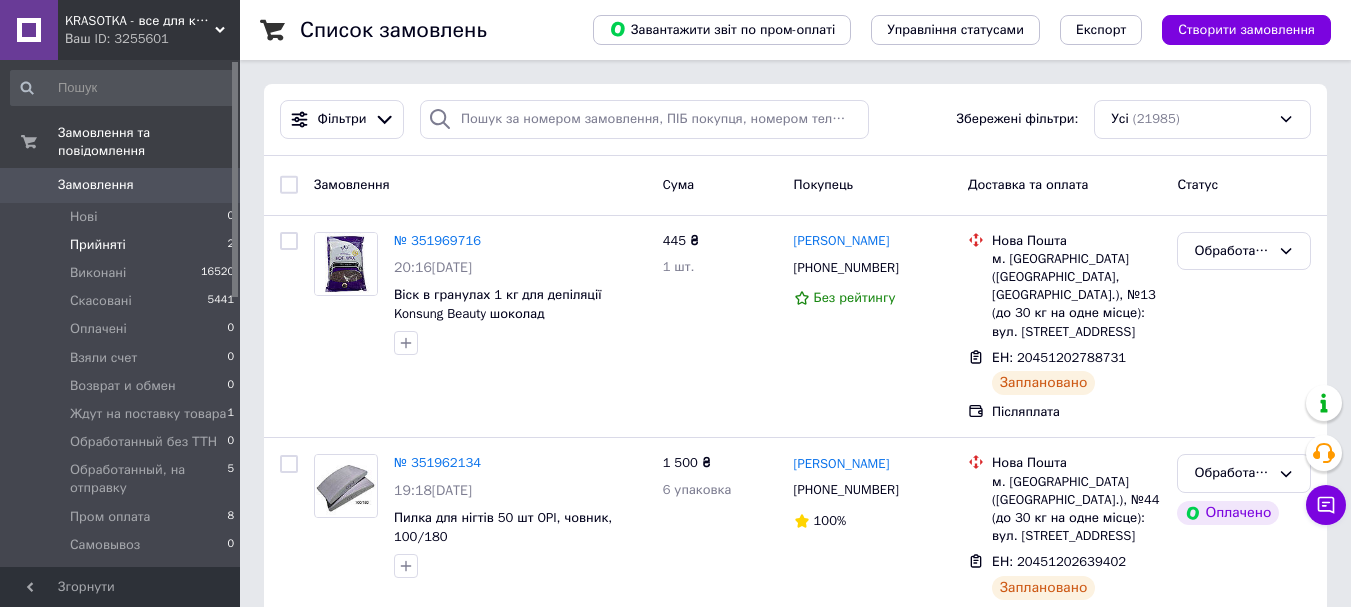 click on "Прийняті 2" at bounding box center (123, 245) 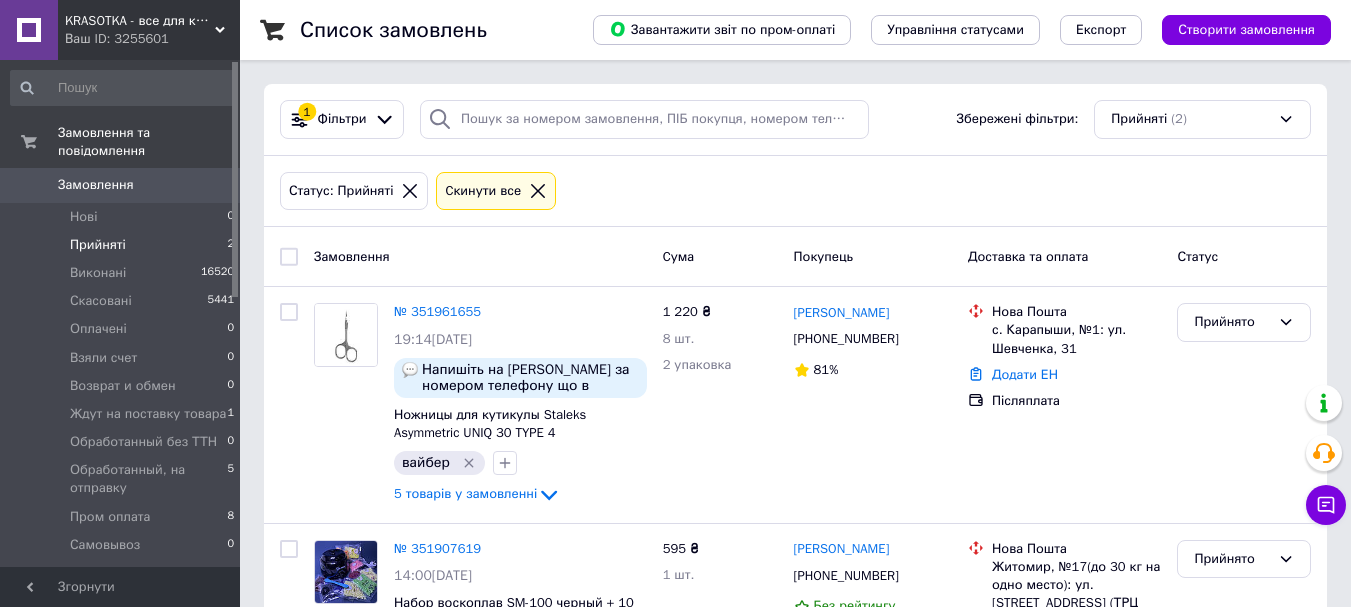 scroll, scrollTop: 129, scrollLeft: 0, axis: vertical 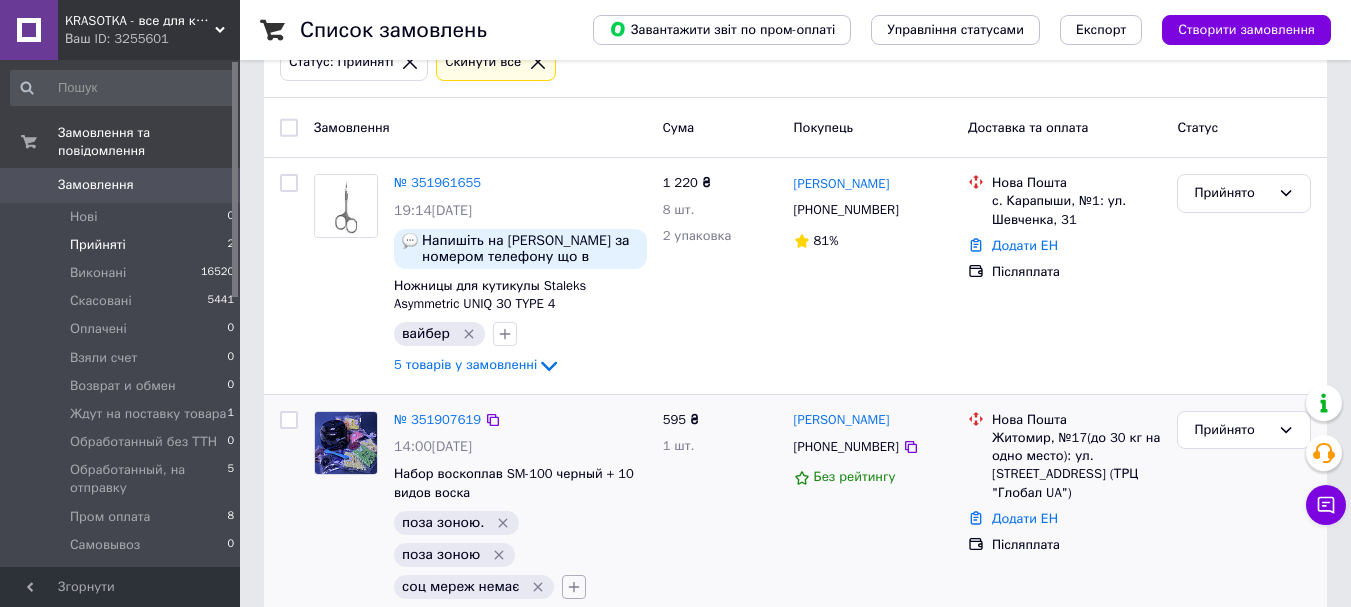 click 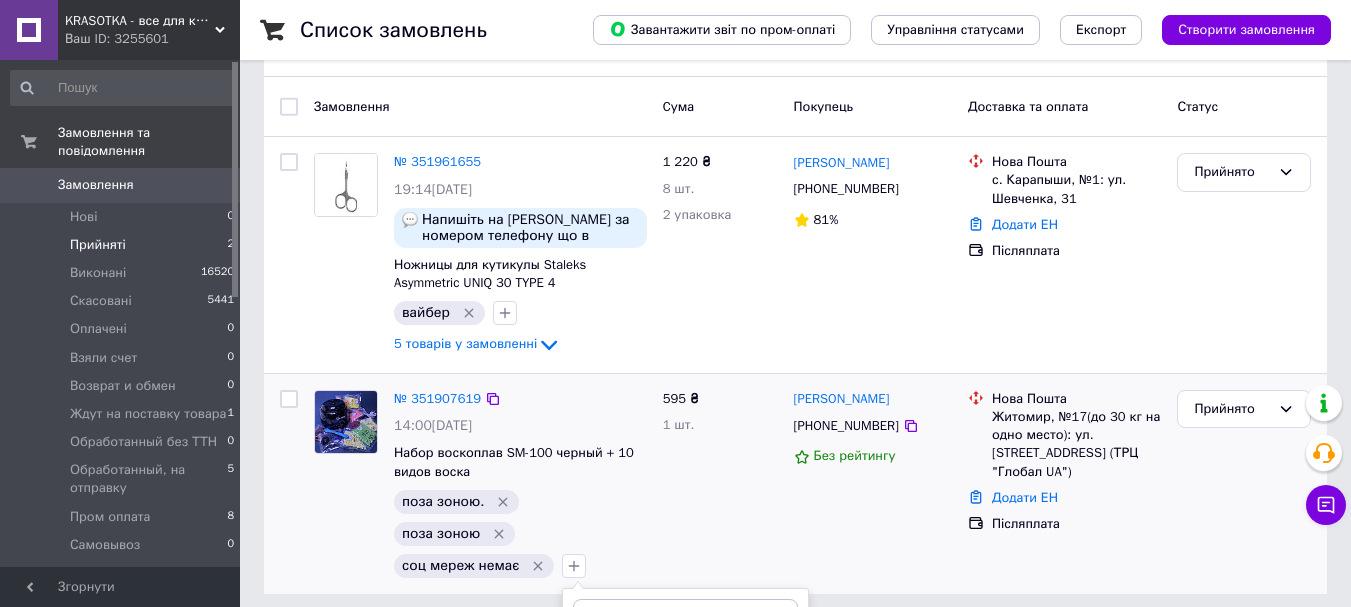 scroll, scrollTop: 450, scrollLeft: 0, axis: vertical 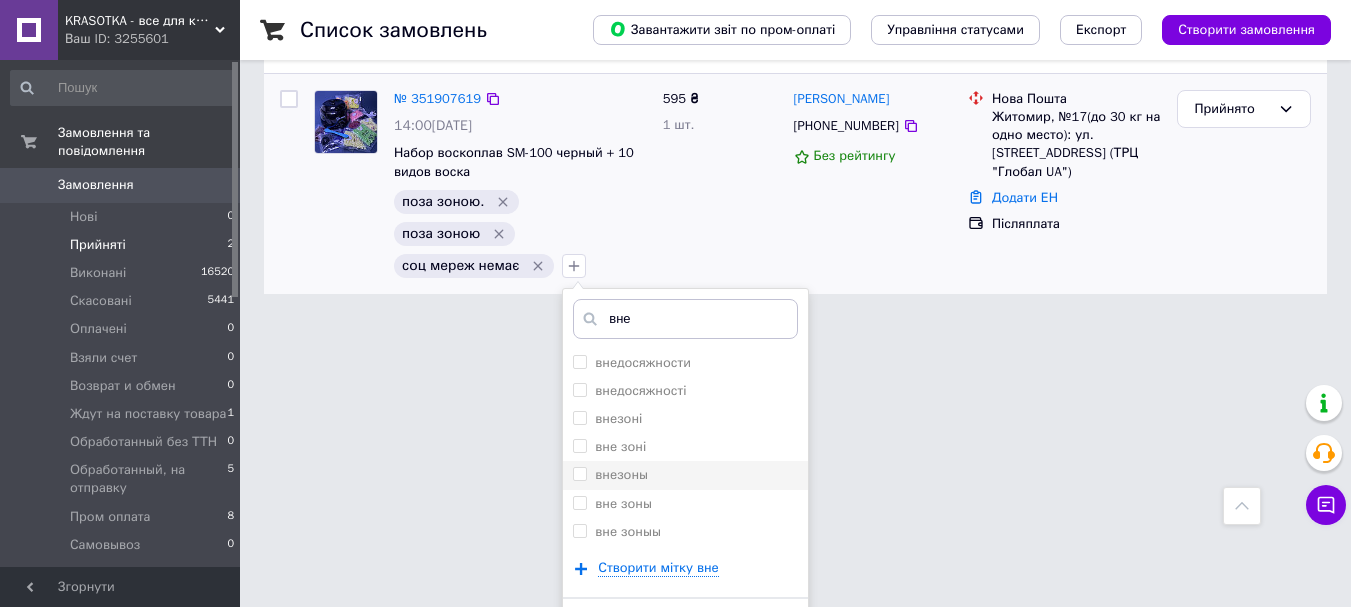 type on "вне" 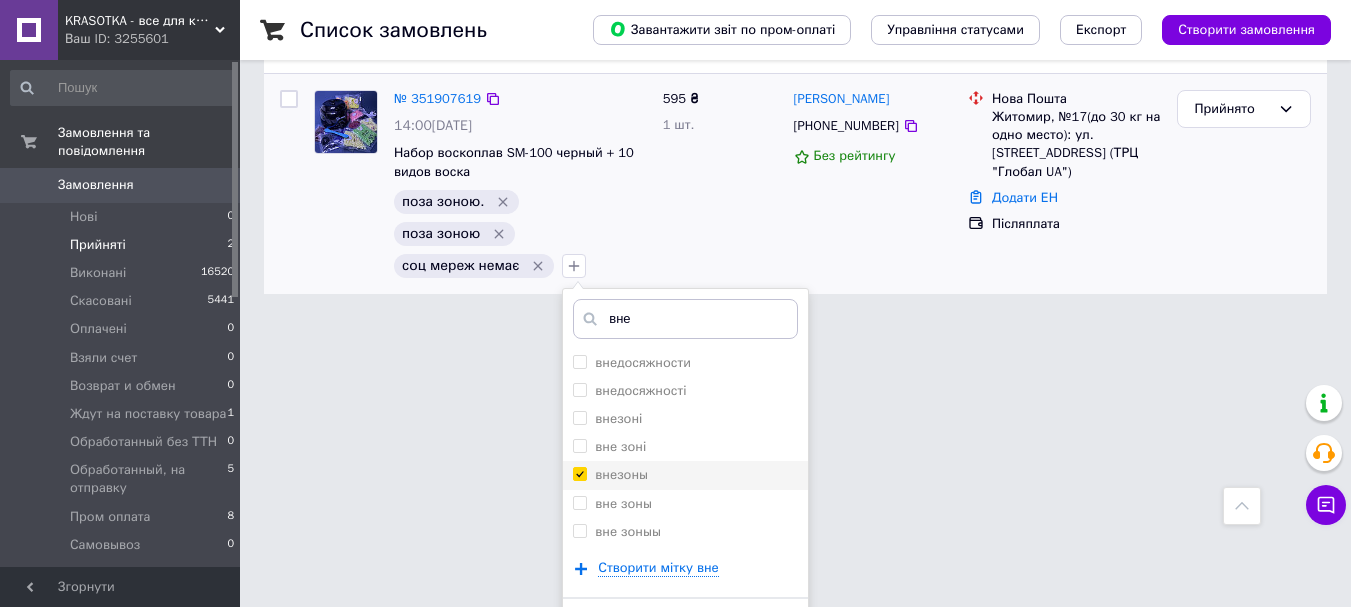 click on "внезоны" at bounding box center (685, 475) 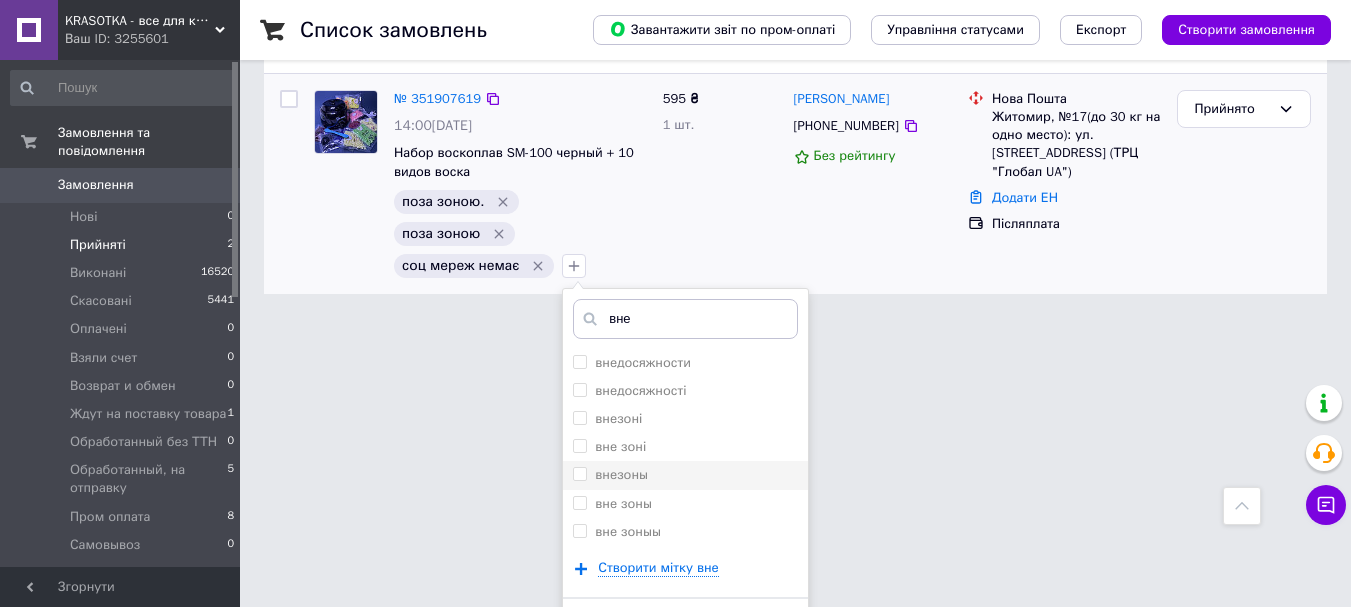 checkbox on "false" 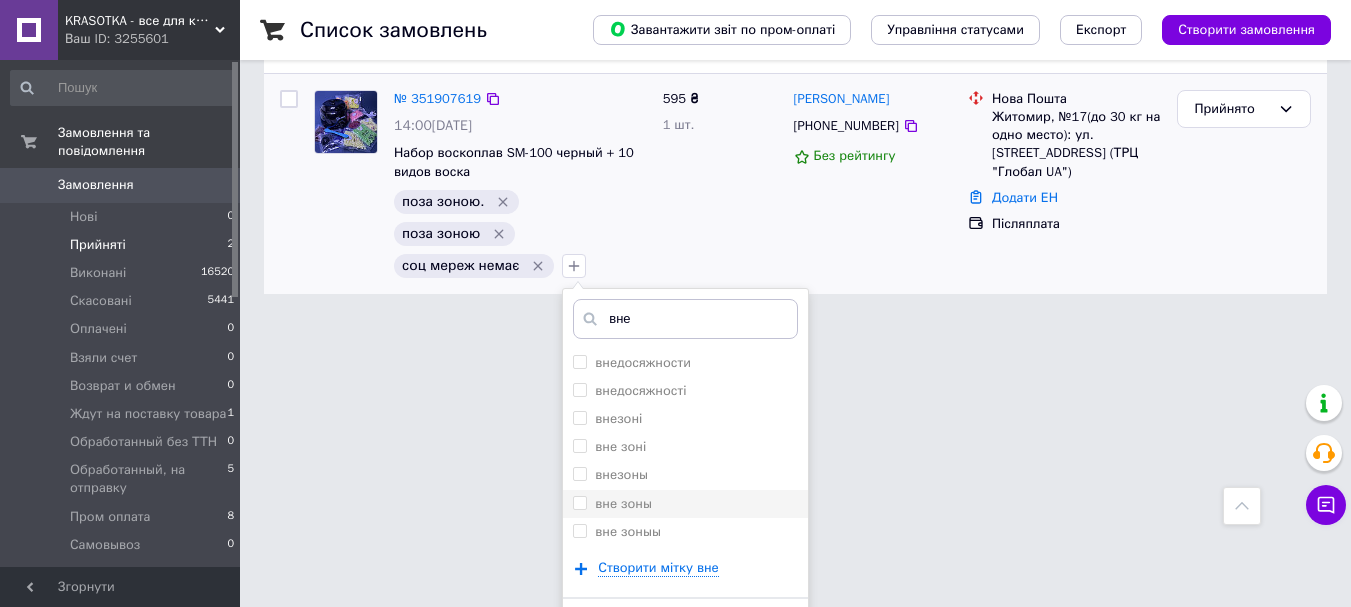 click on "вне зоны" at bounding box center [623, 503] 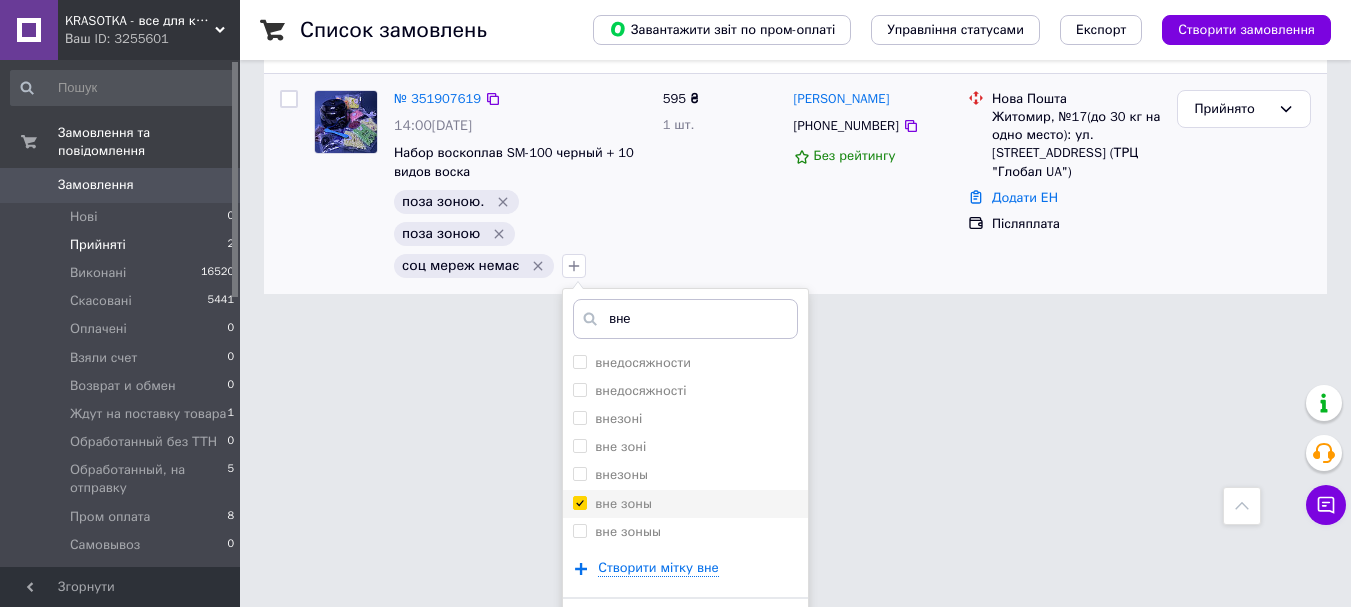 checkbox on "true" 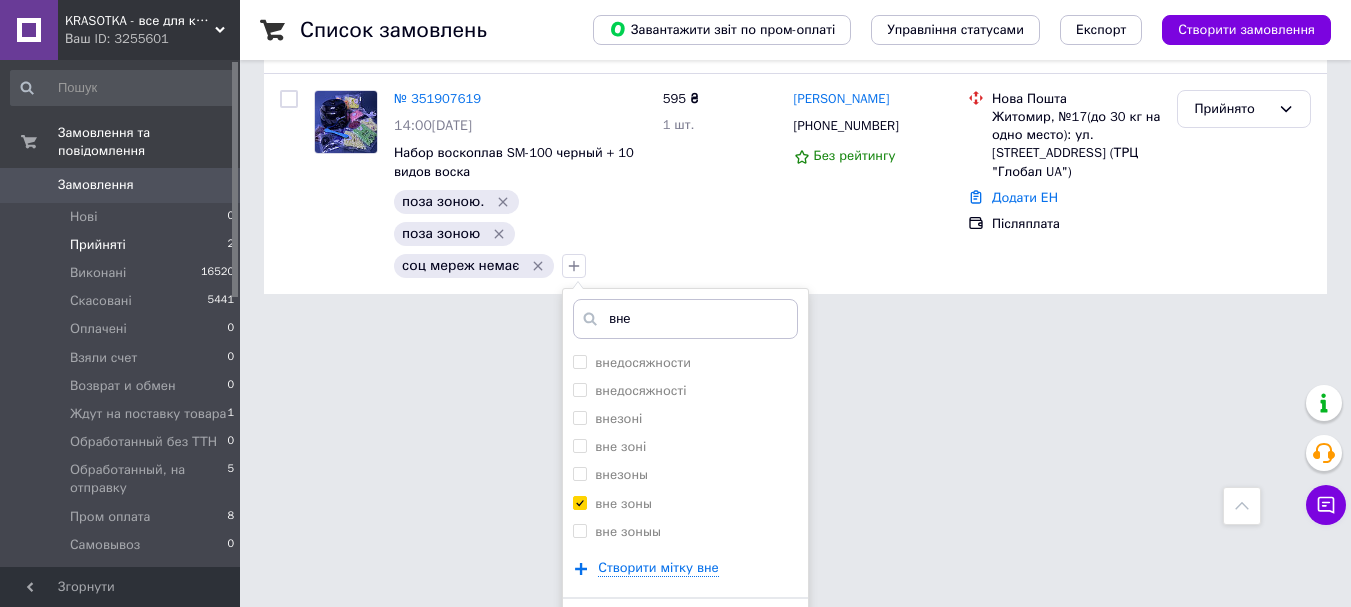 scroll, scrollTop: 469, scrollLeft: 0, axis: vertical 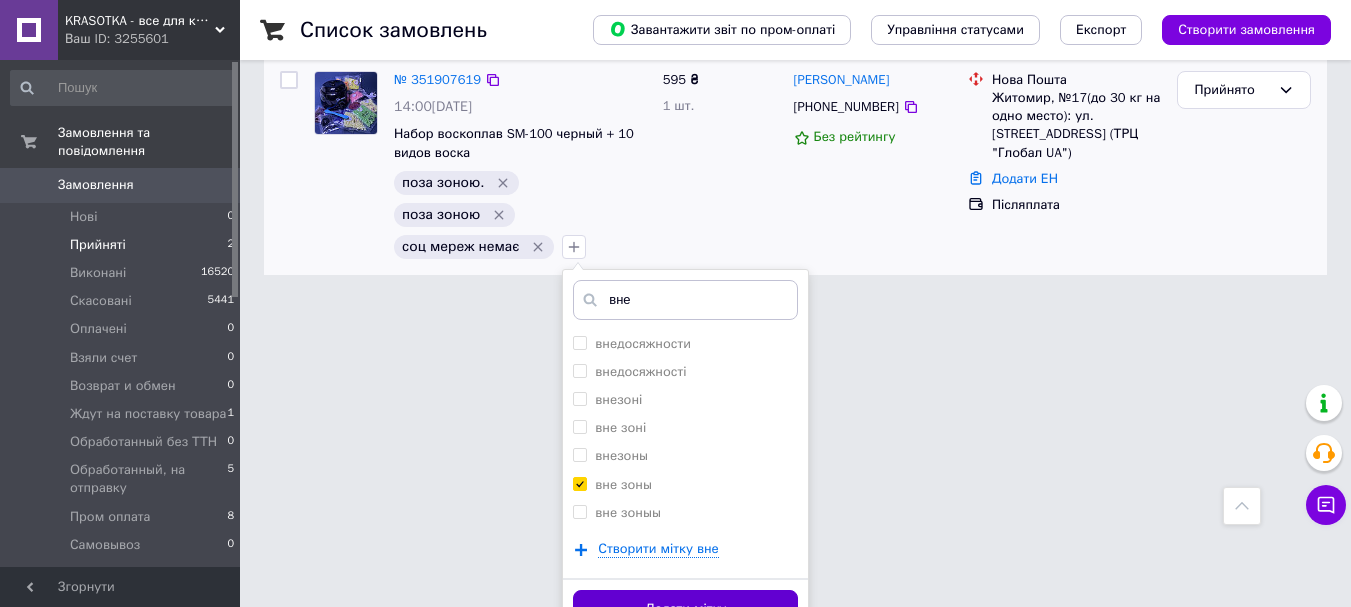 click on "Додати мітку" at bounding box center (685, 609) 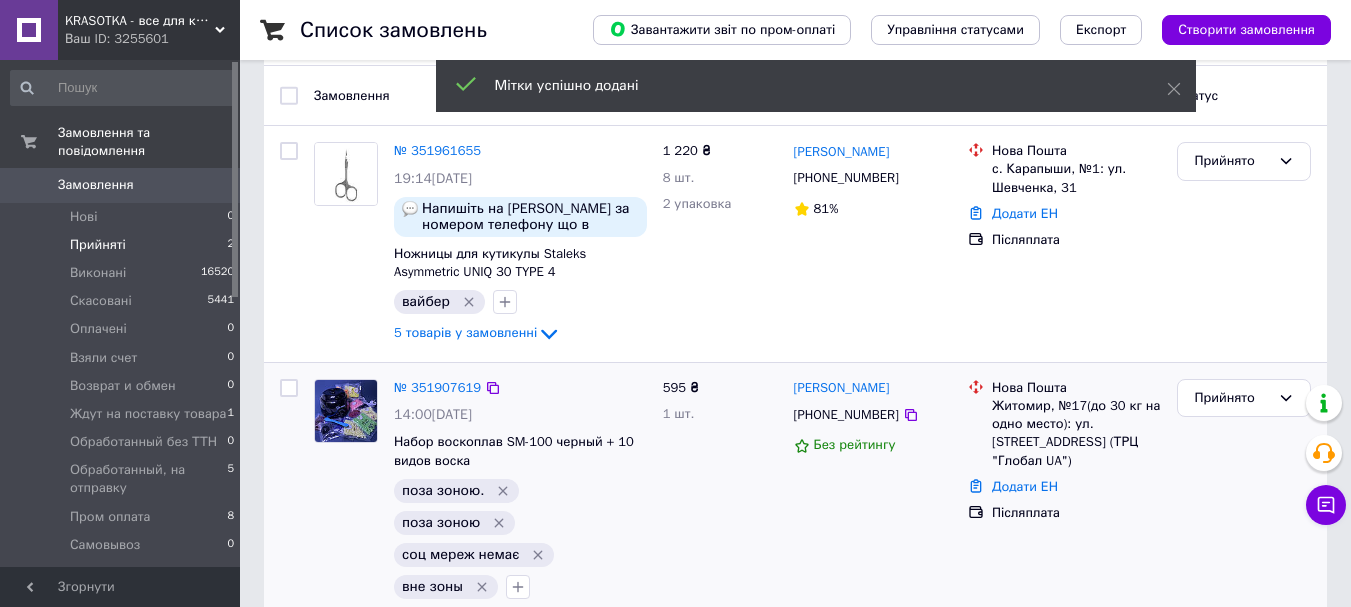 scroll, scrollTop: 0, scrollLeft: 0, axis: both 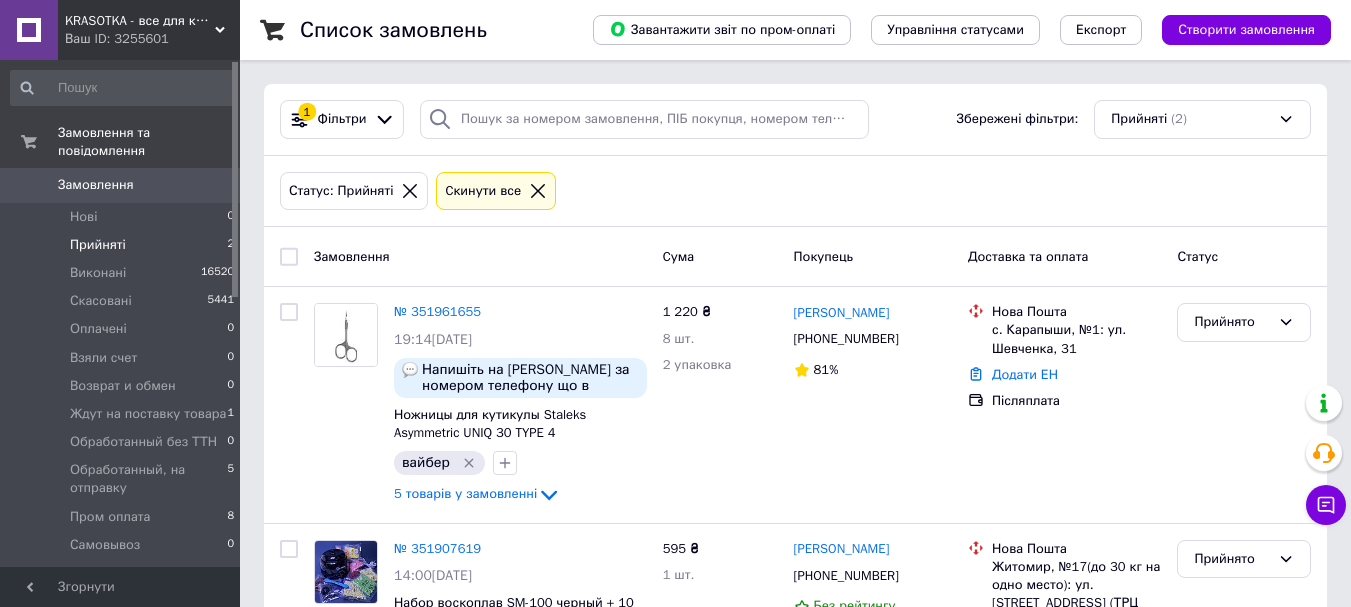 click on "KRASOTKA - все для краси Ваш ID: 3255601" at bounding box center (149, 30) 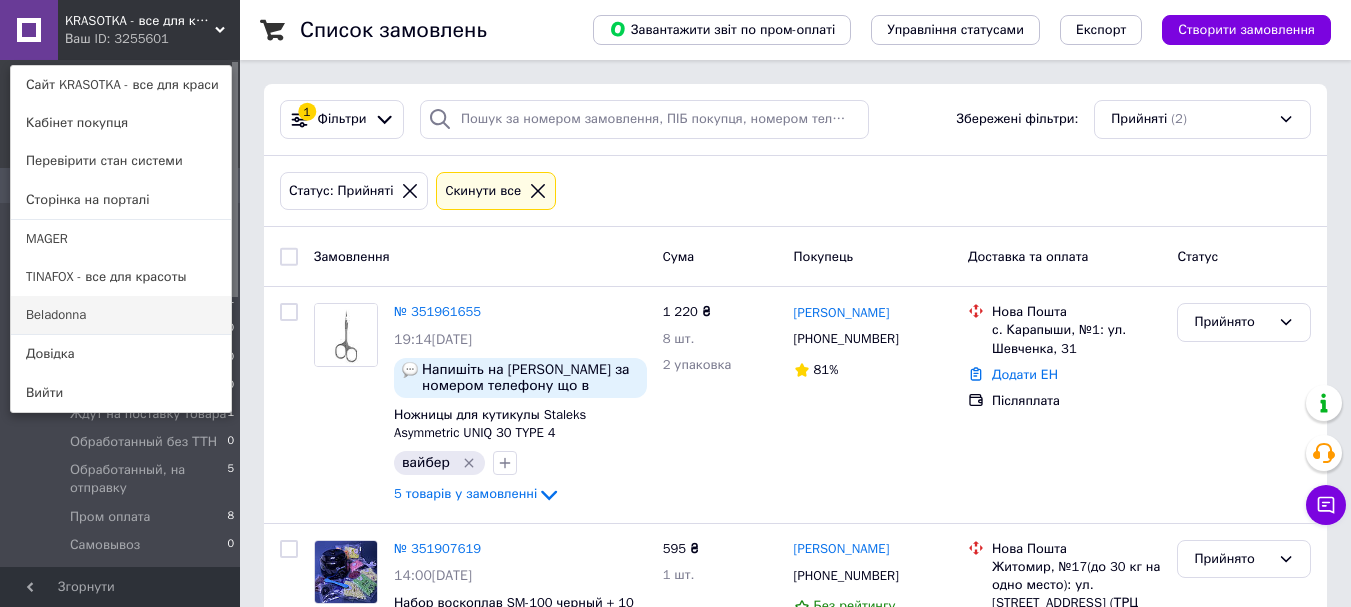 click on "Beladonna" at bounding box center [121, 315] 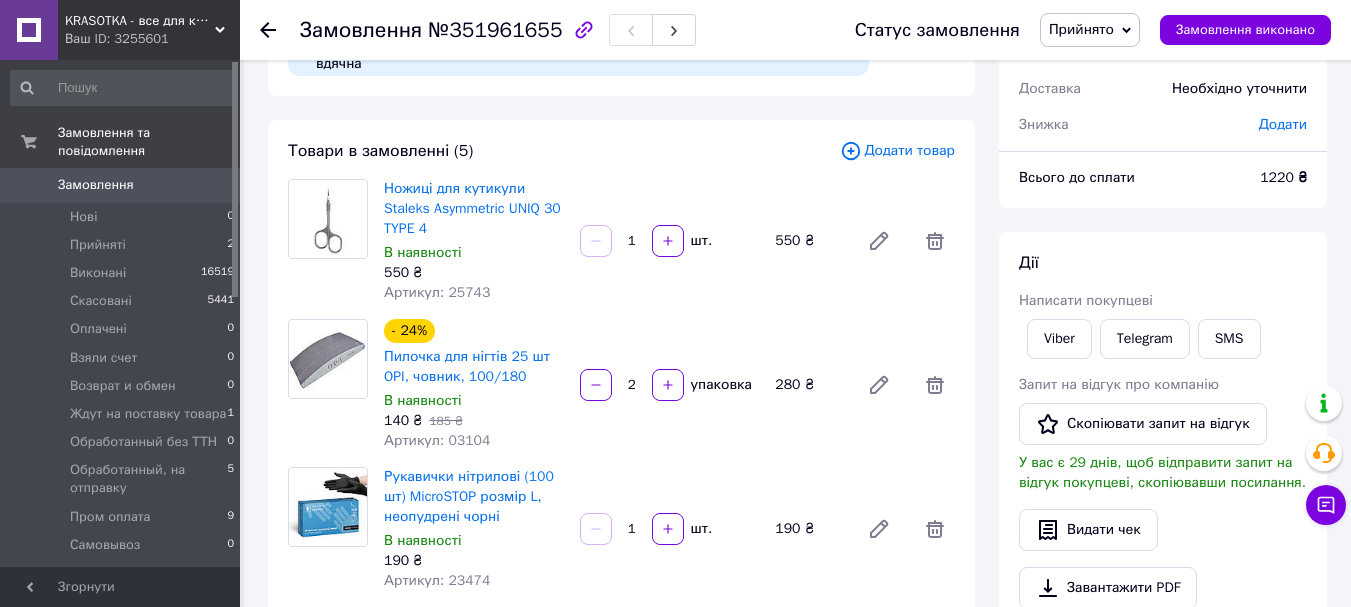 scroll, scrollTop: 0, scrollLeft: 0, axis: both 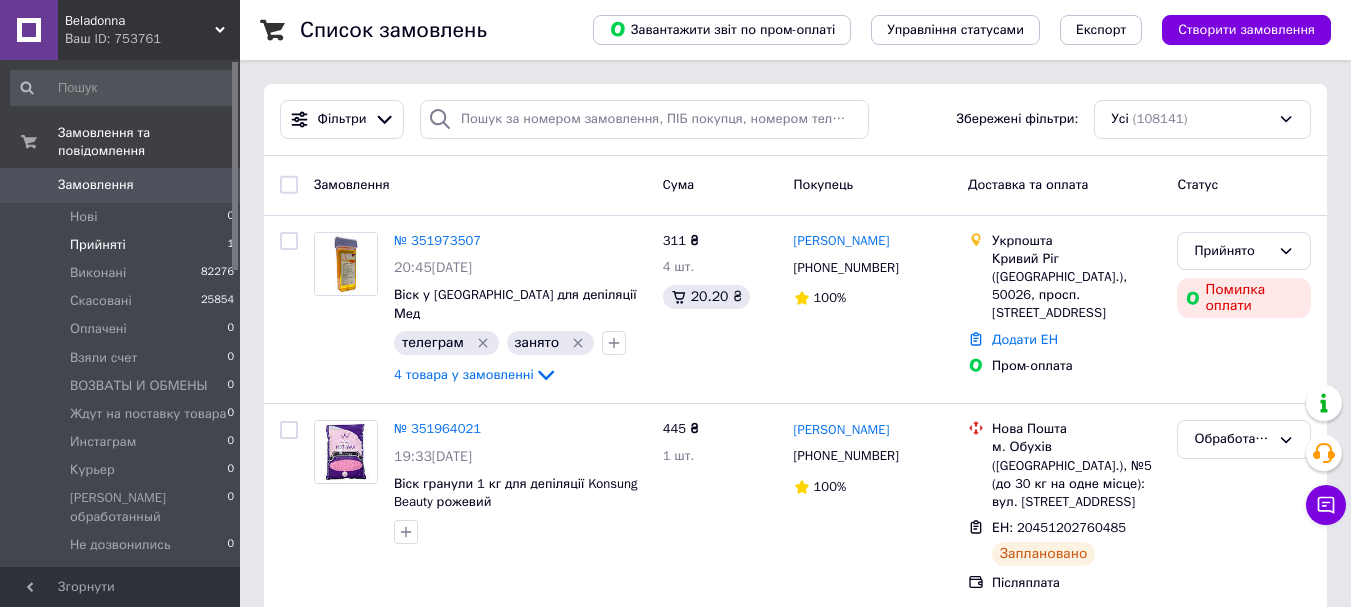 click on "Прийняті 1" at bounding box center [123, 245] 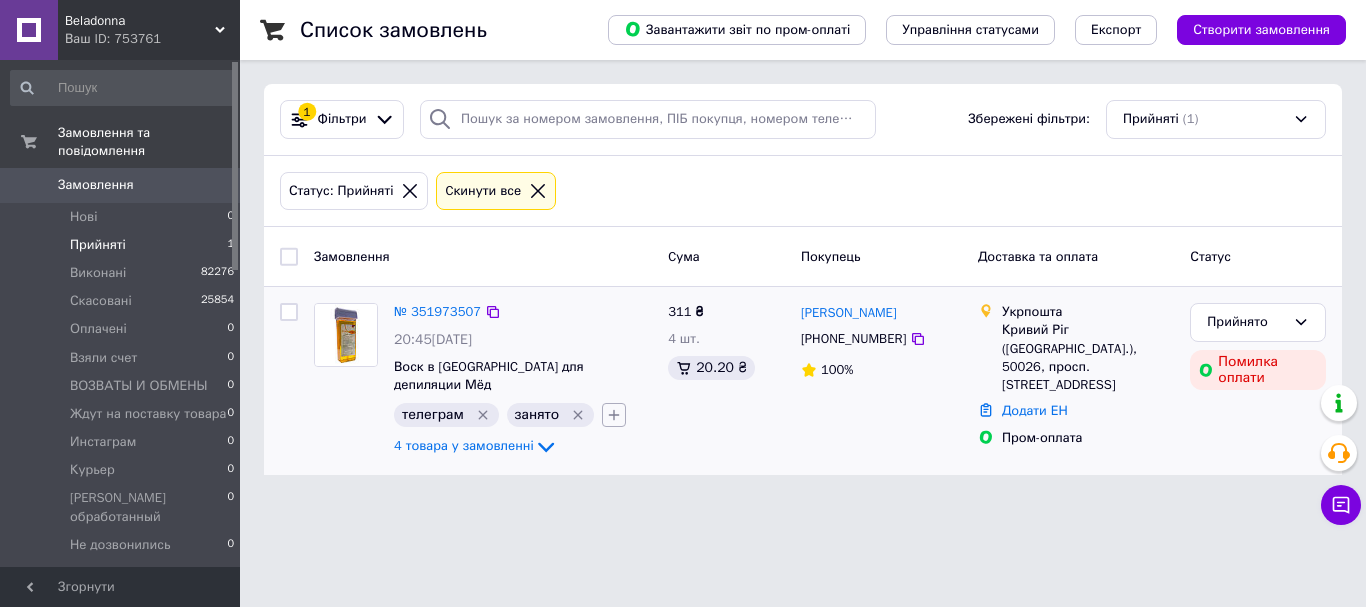 click 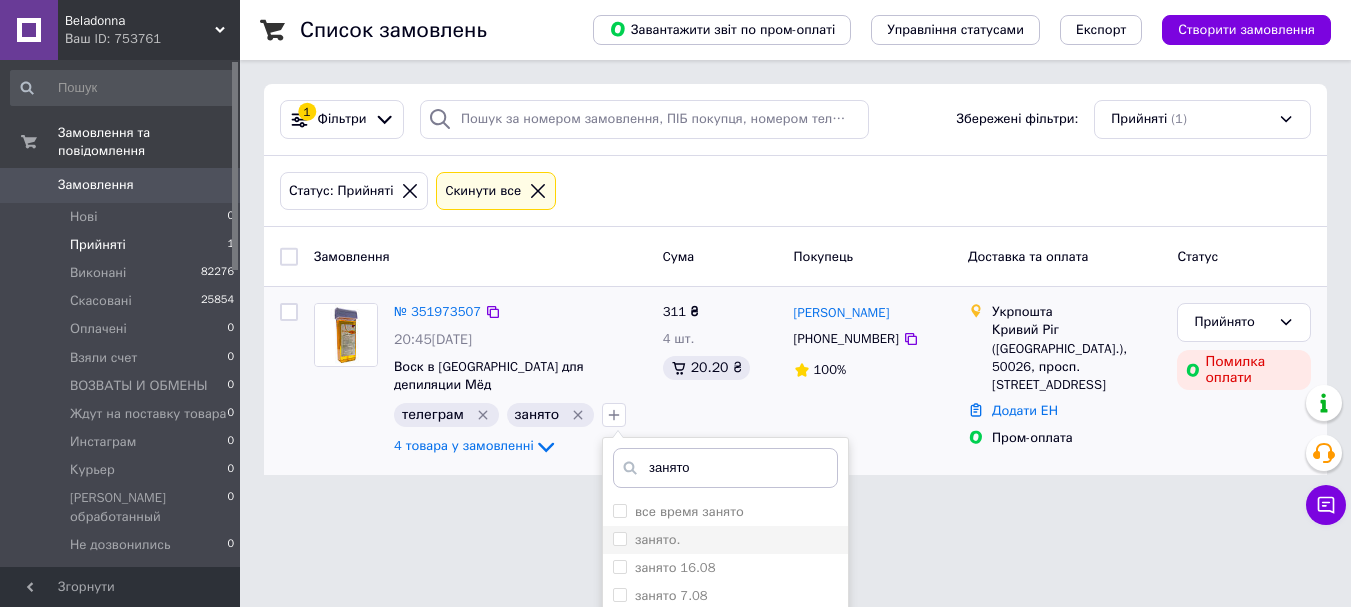 type on "занято" 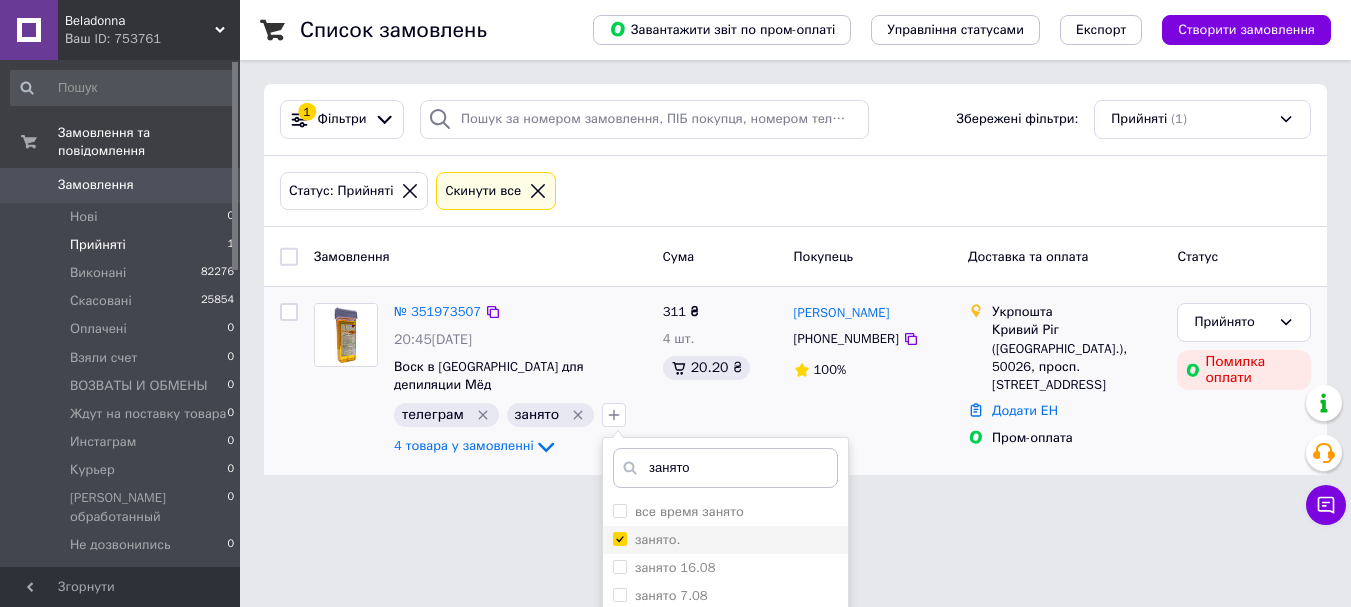 checkbox on "true" 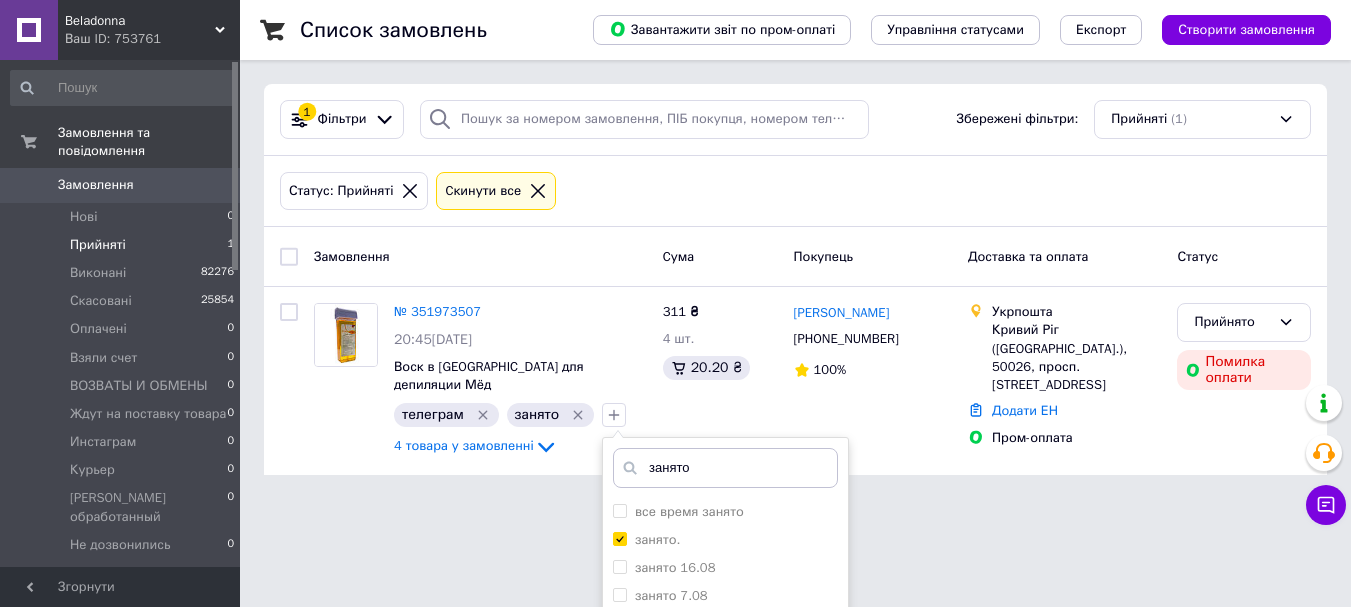 scroll, scrollTop: 182, scrollLeft: 0, axis: vertical 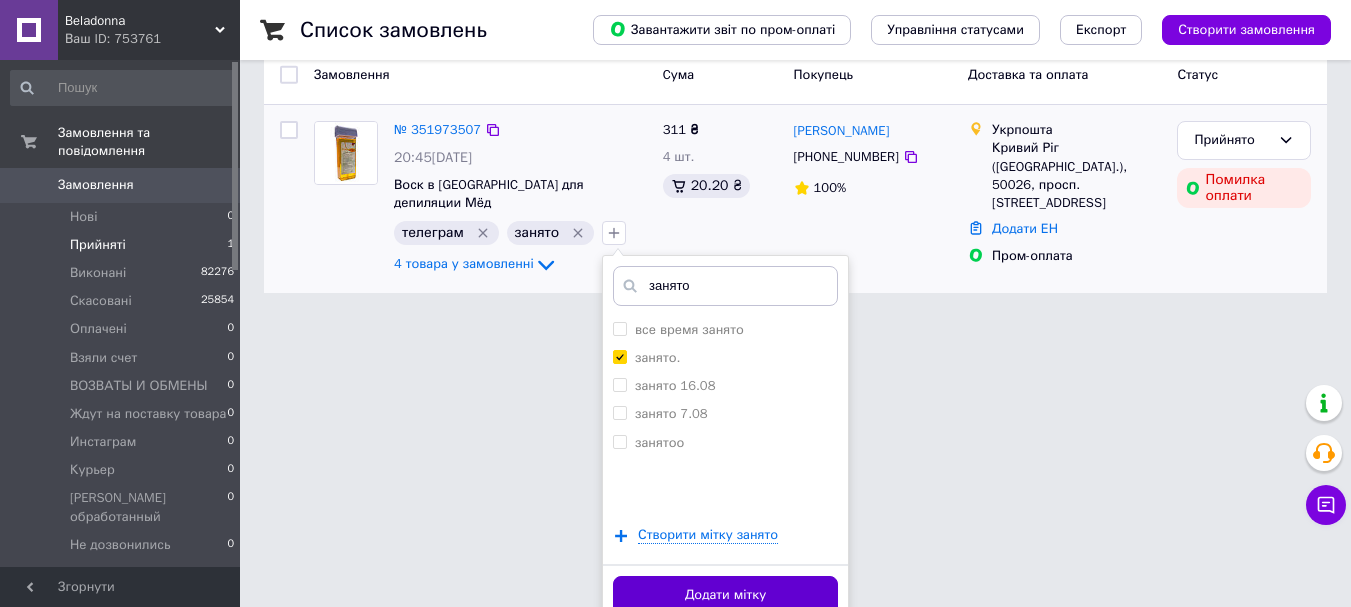 click on "Додати мітку" at bounding box center (725, 595) 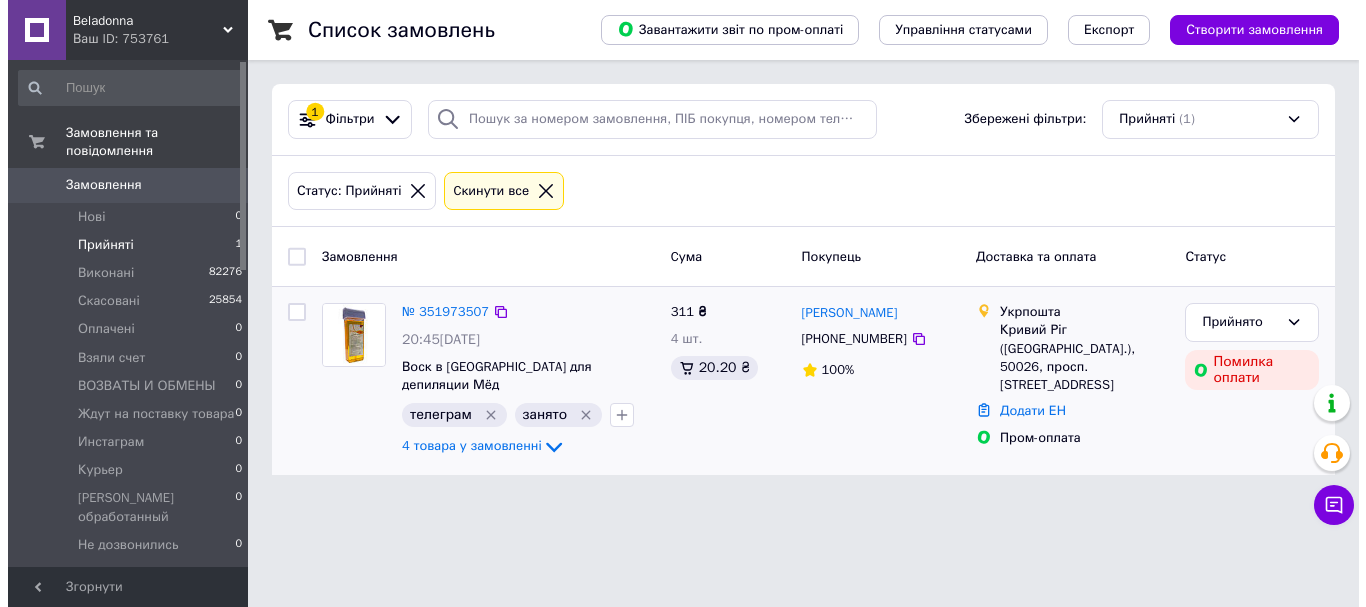 scroll, scrollTop: 0, scrollLeft: 0, axis: both 